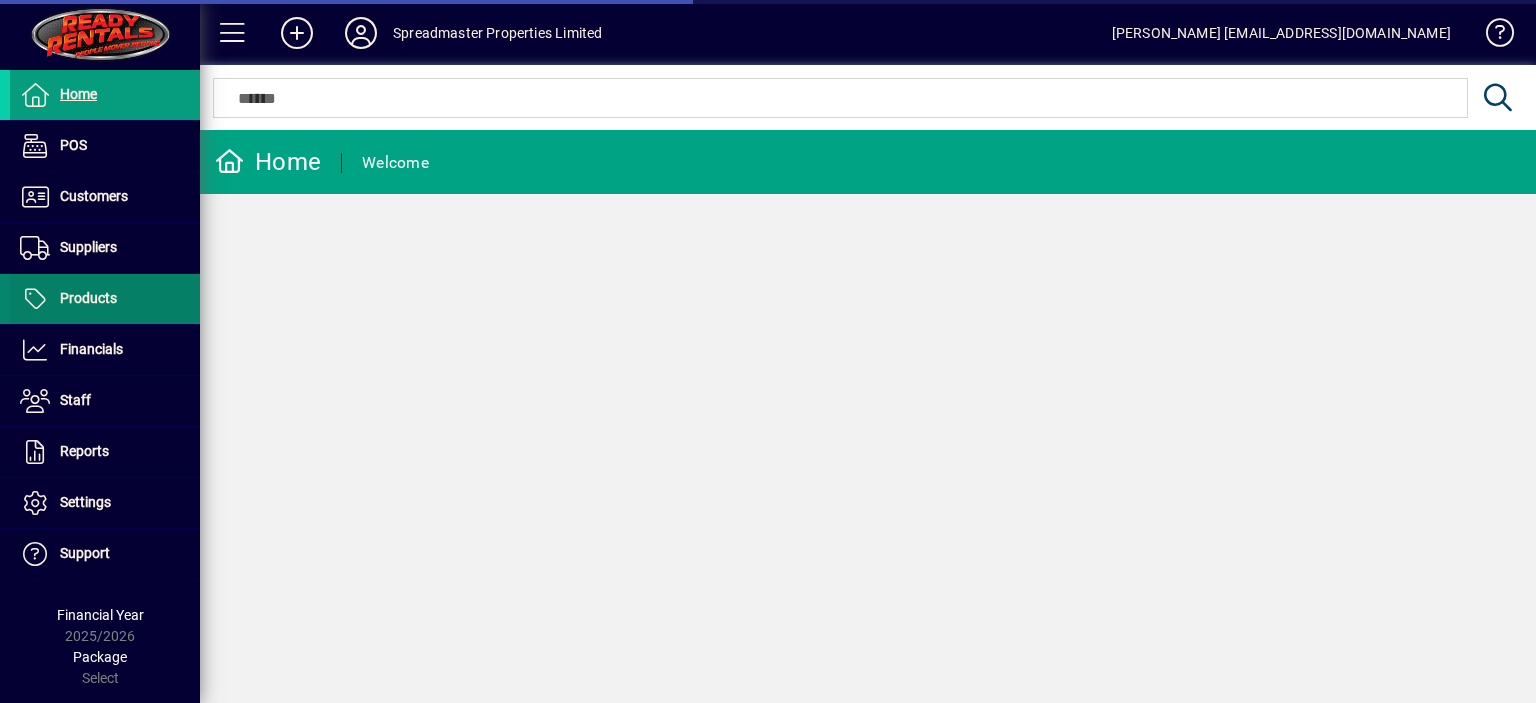 scroll, scrollTop: 0, scrollLeft: 0, axis: both 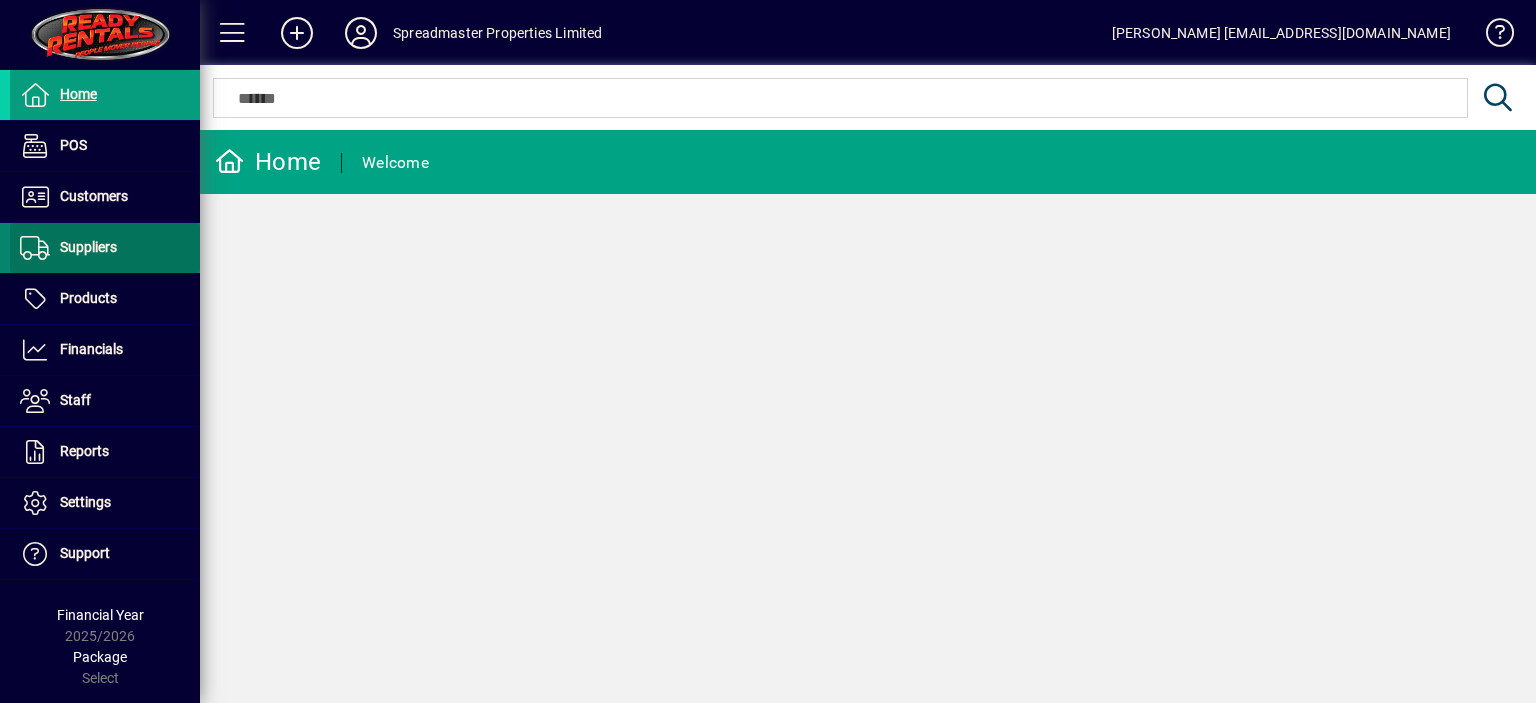 click on "Suppliers" at bounding box center [88, 247] 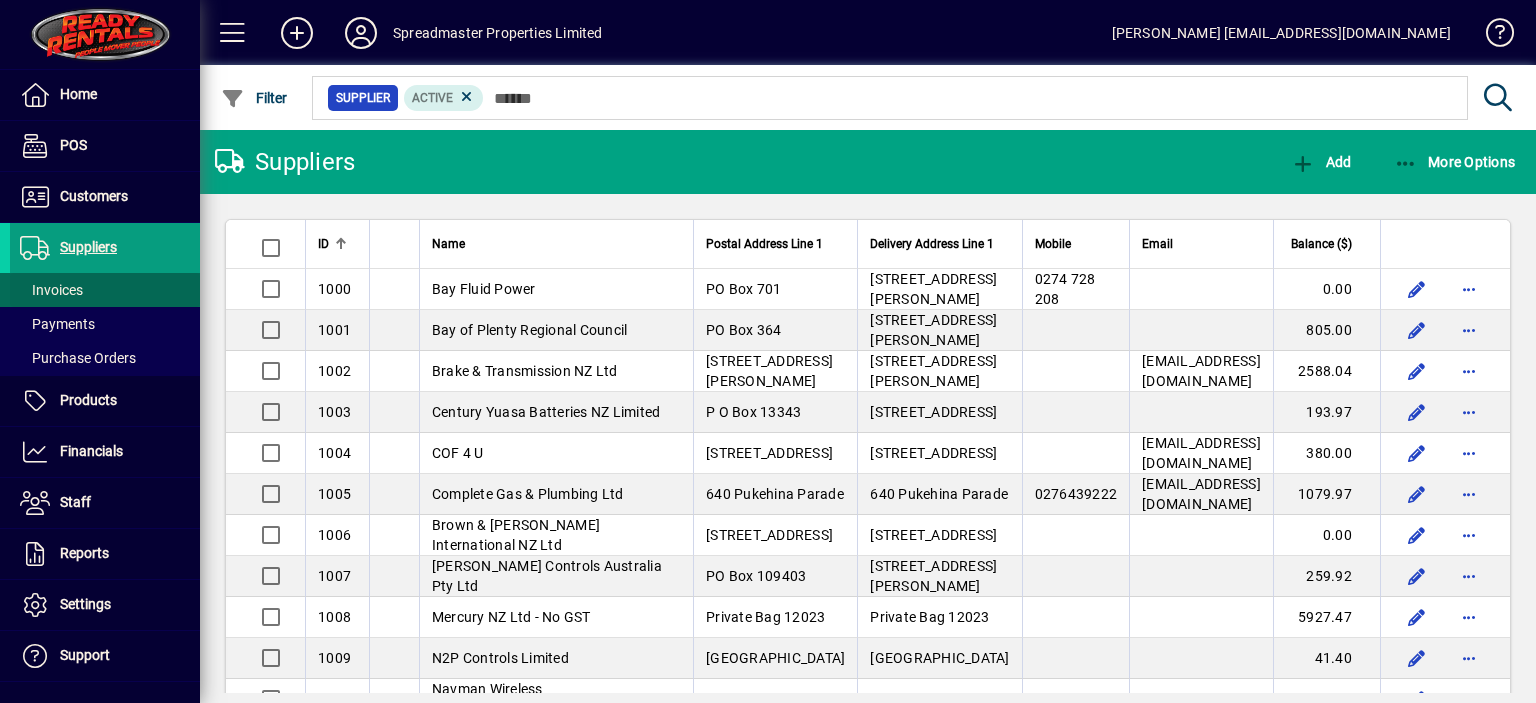 click on "Invoices" at bounding box center (51, 290) 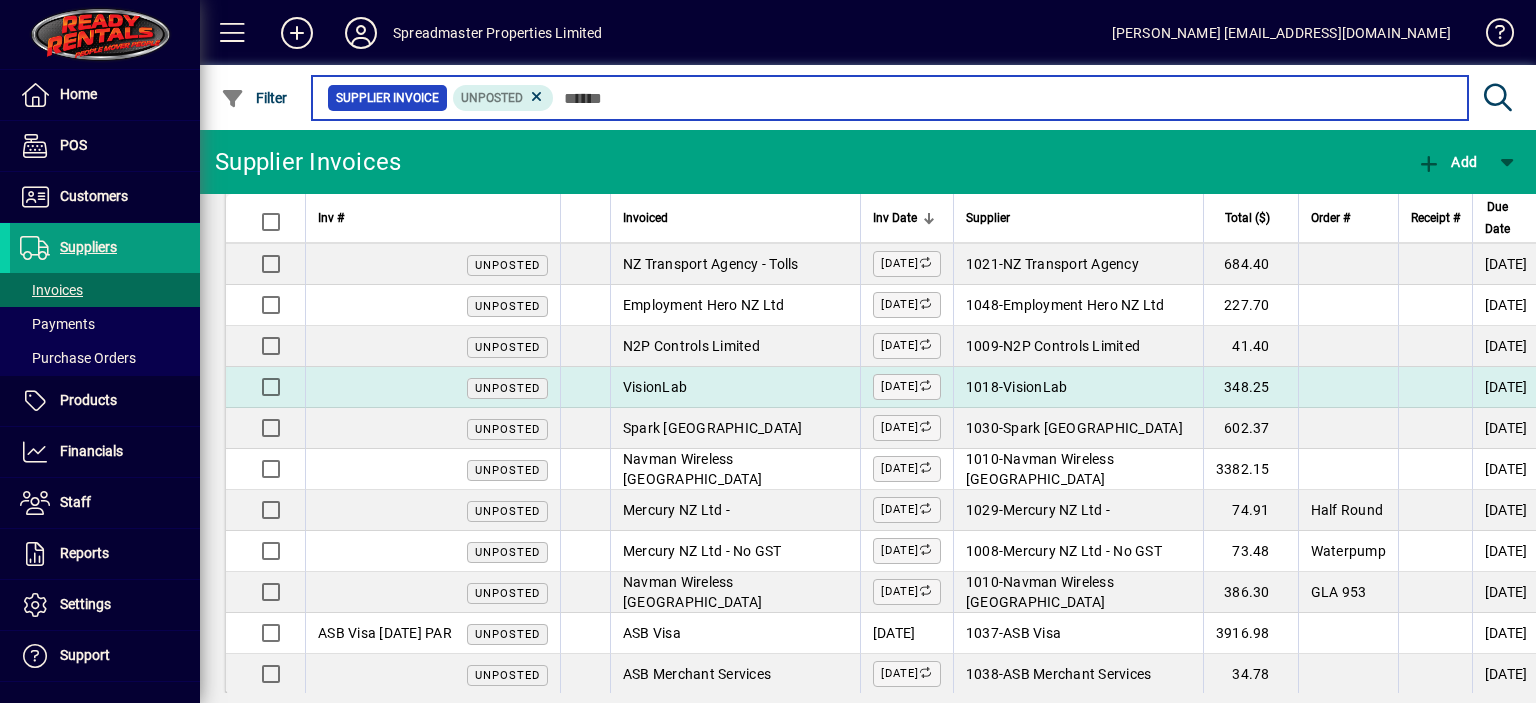 scroll, scrollTop: 171, scrollLeft: 0, axis: vertical 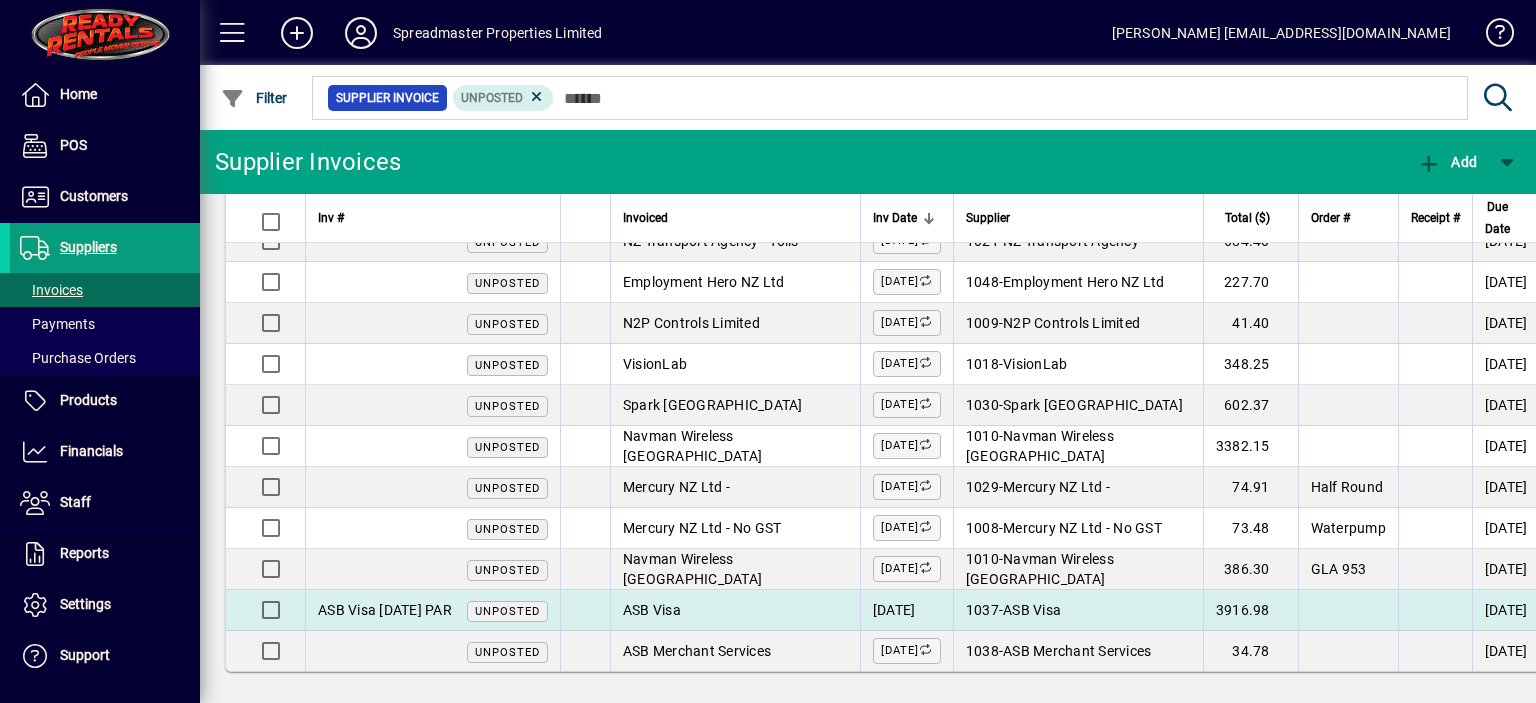 click on "ASB Visa" at bounding box center (652, 610) 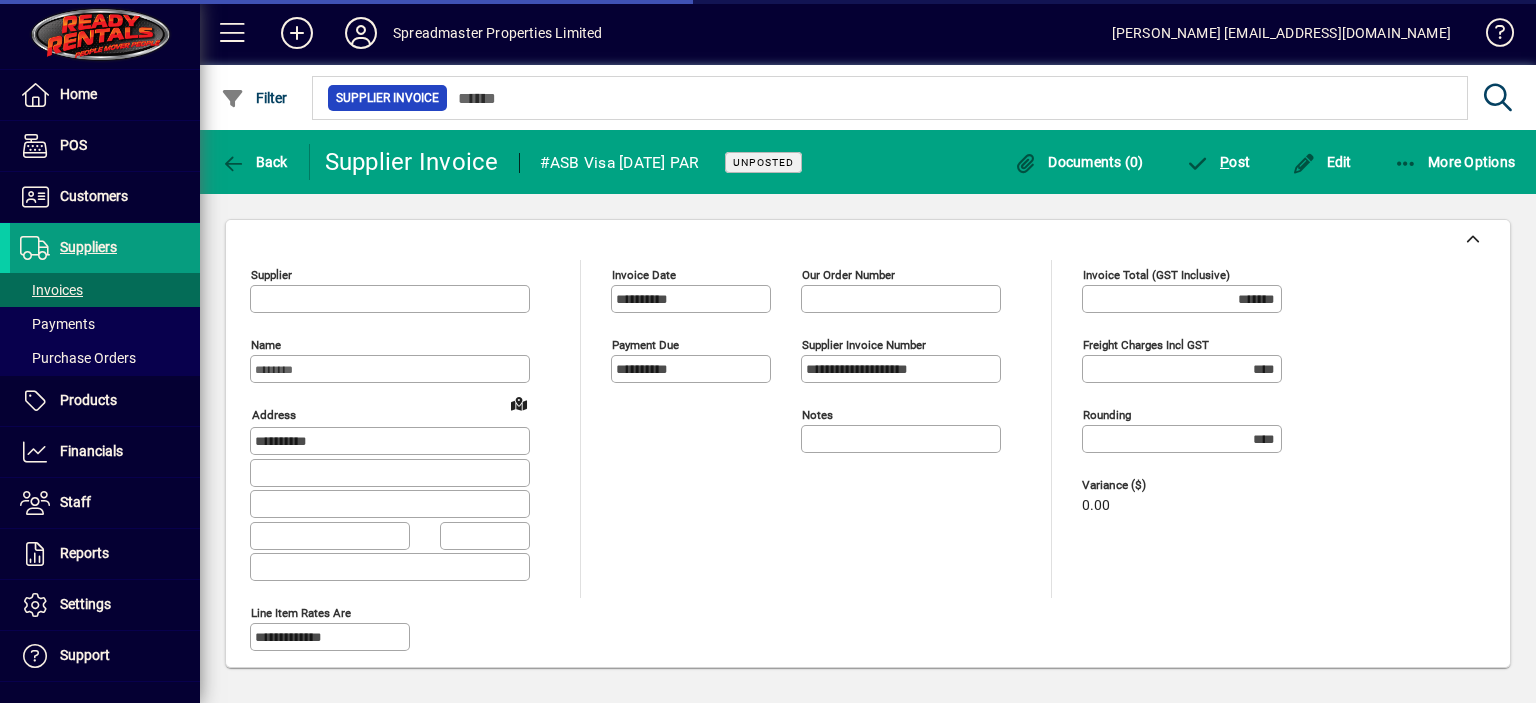type on "**********" 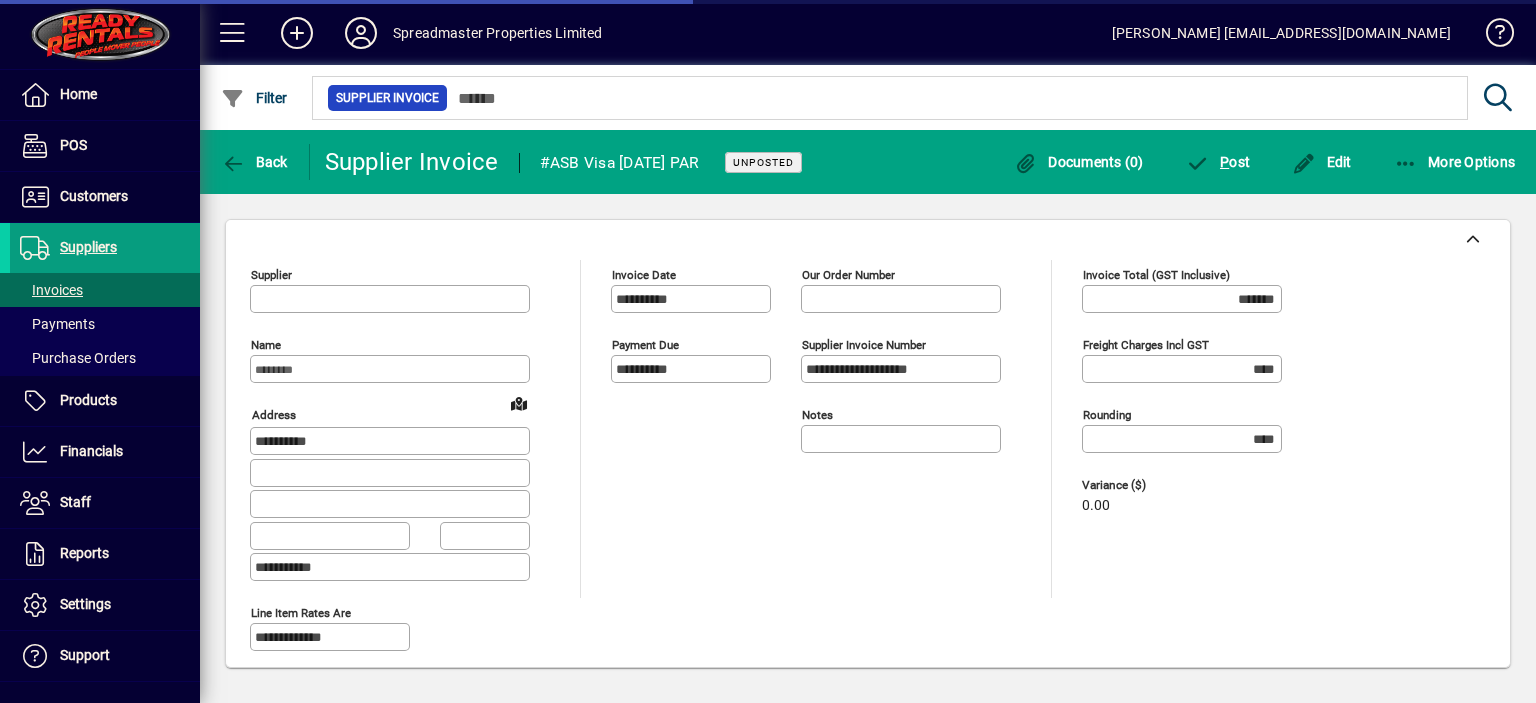 type on "**********" 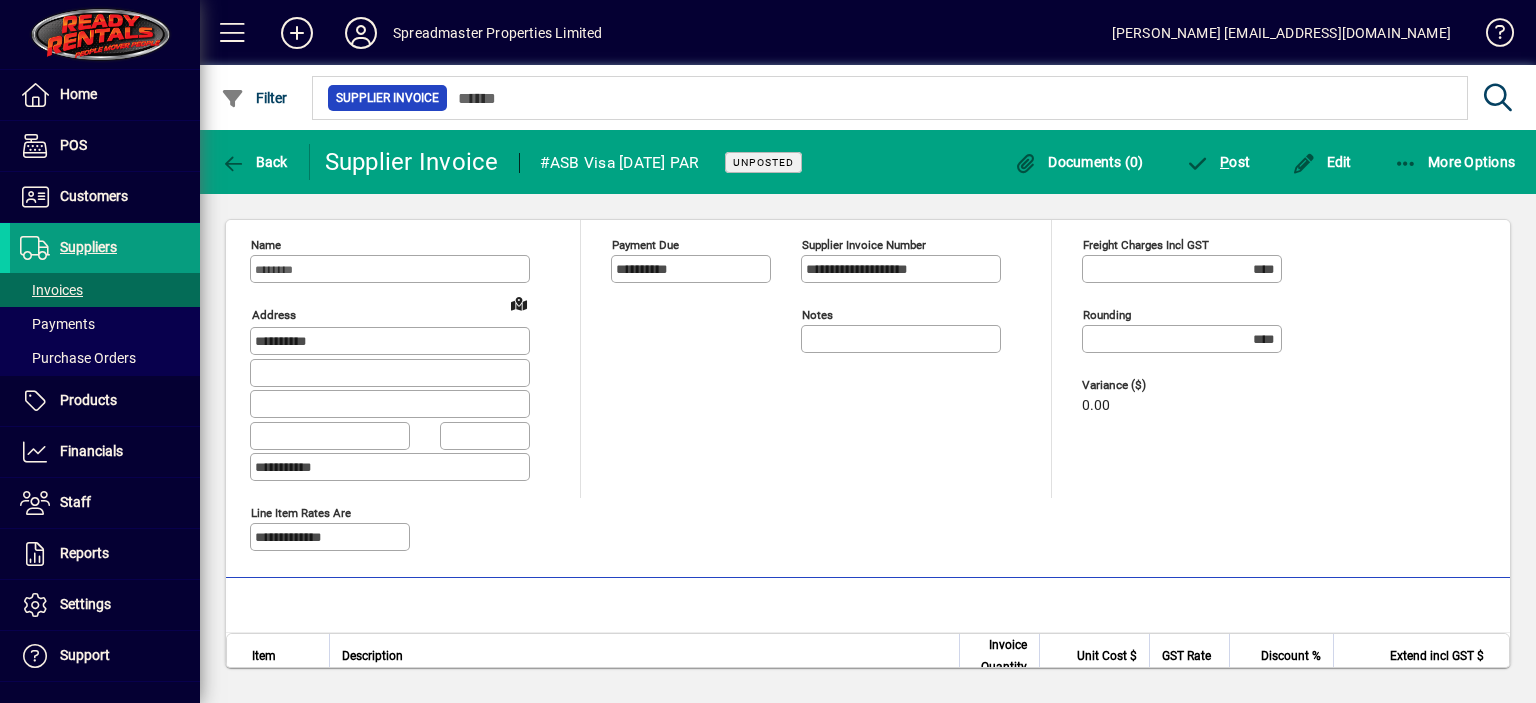 scroll, scrollTop: 0, scrollLeft: 0, axis: both 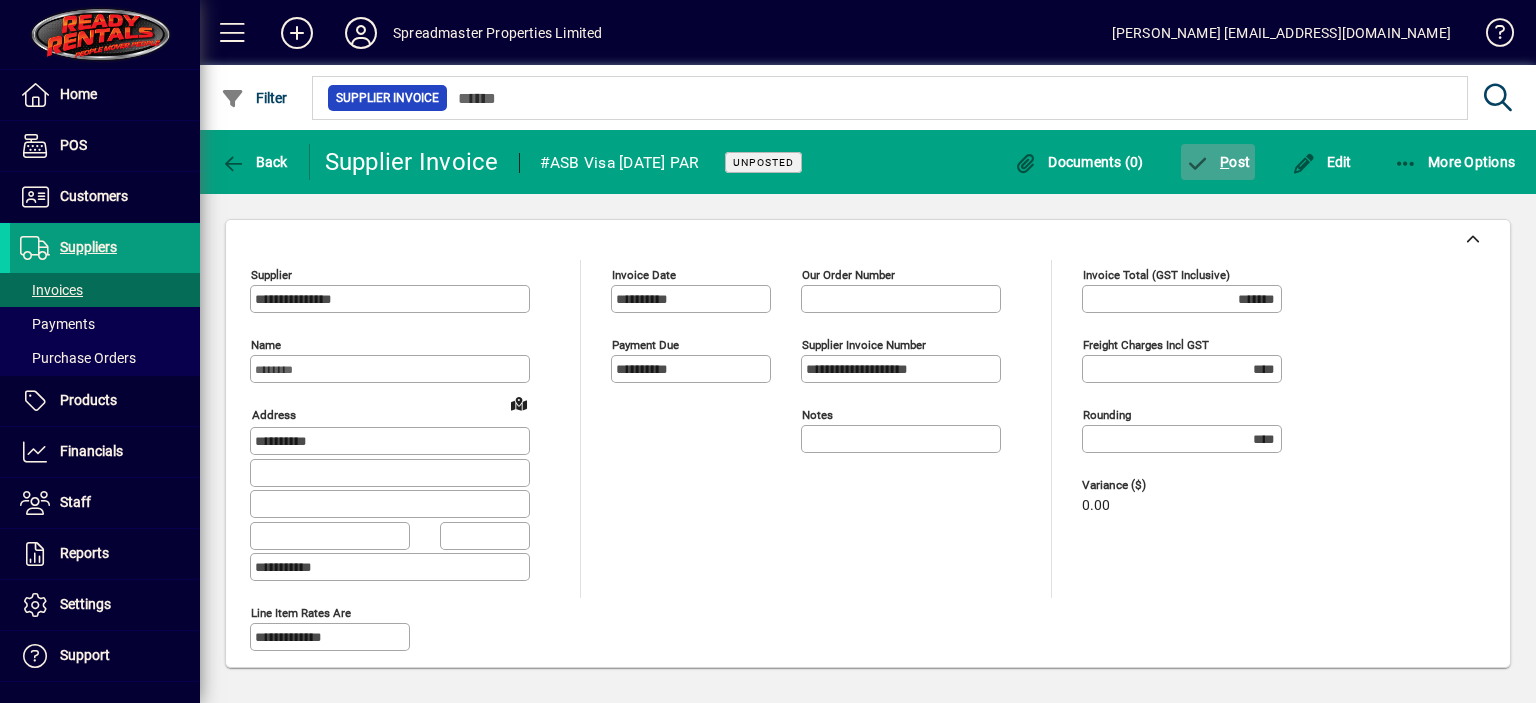 click on "P ost" 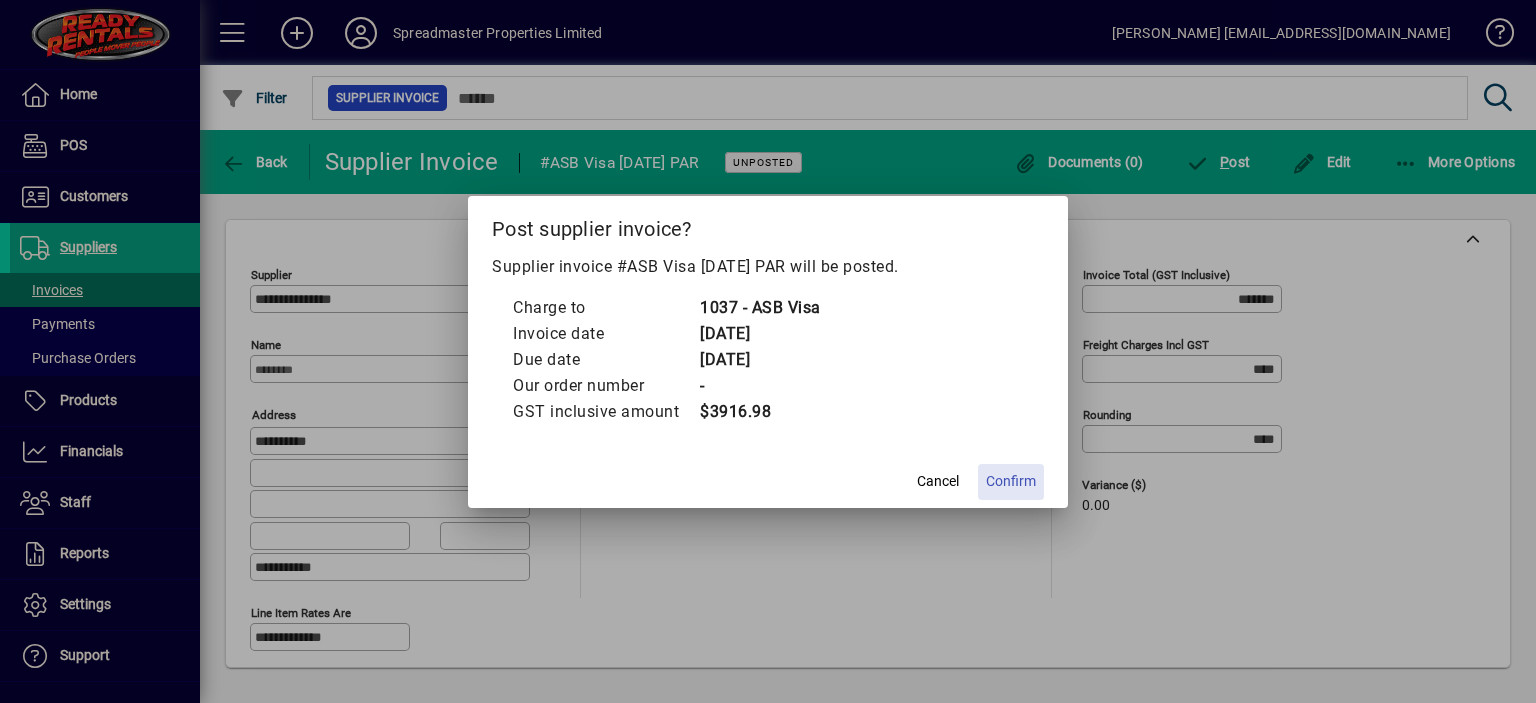 click on "Confirm" 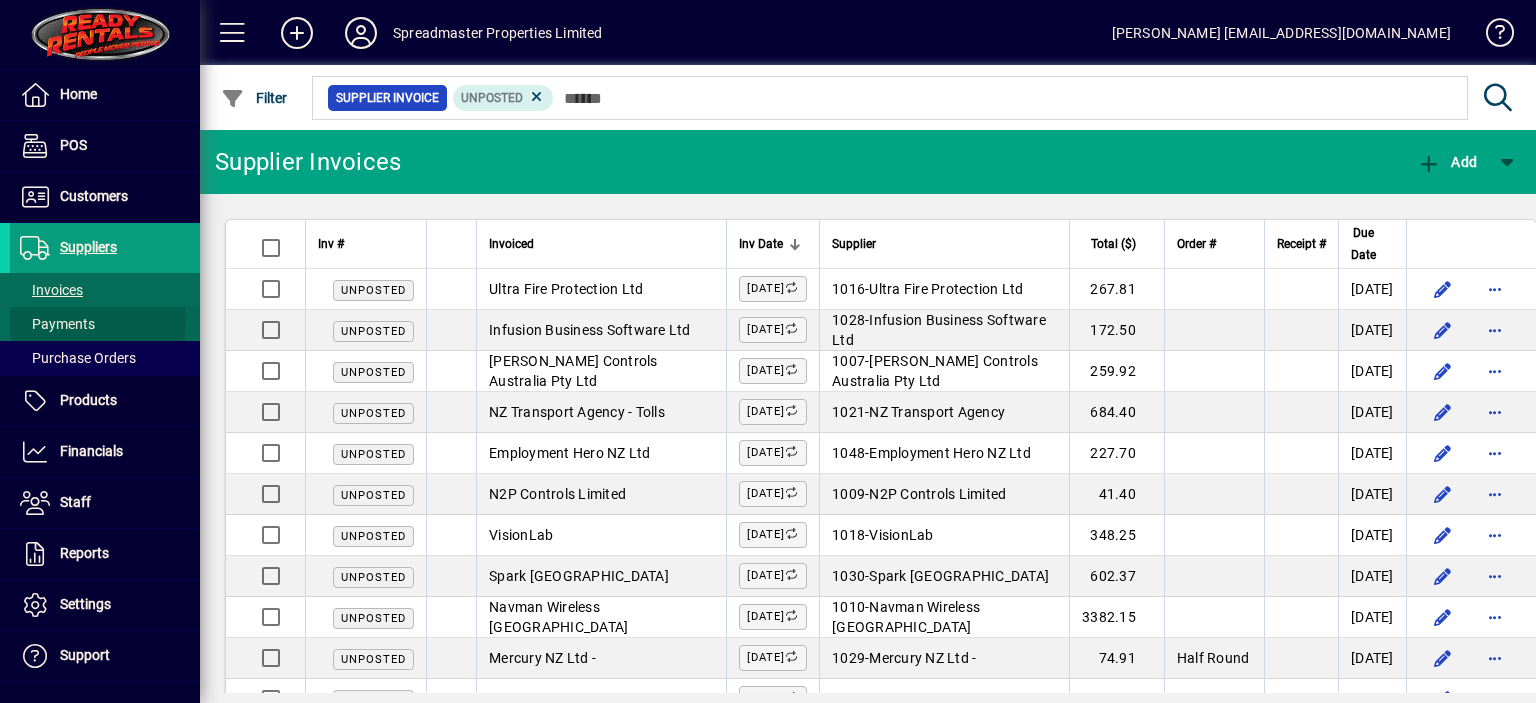 click on "Payments" at bounding box center [57, 324] 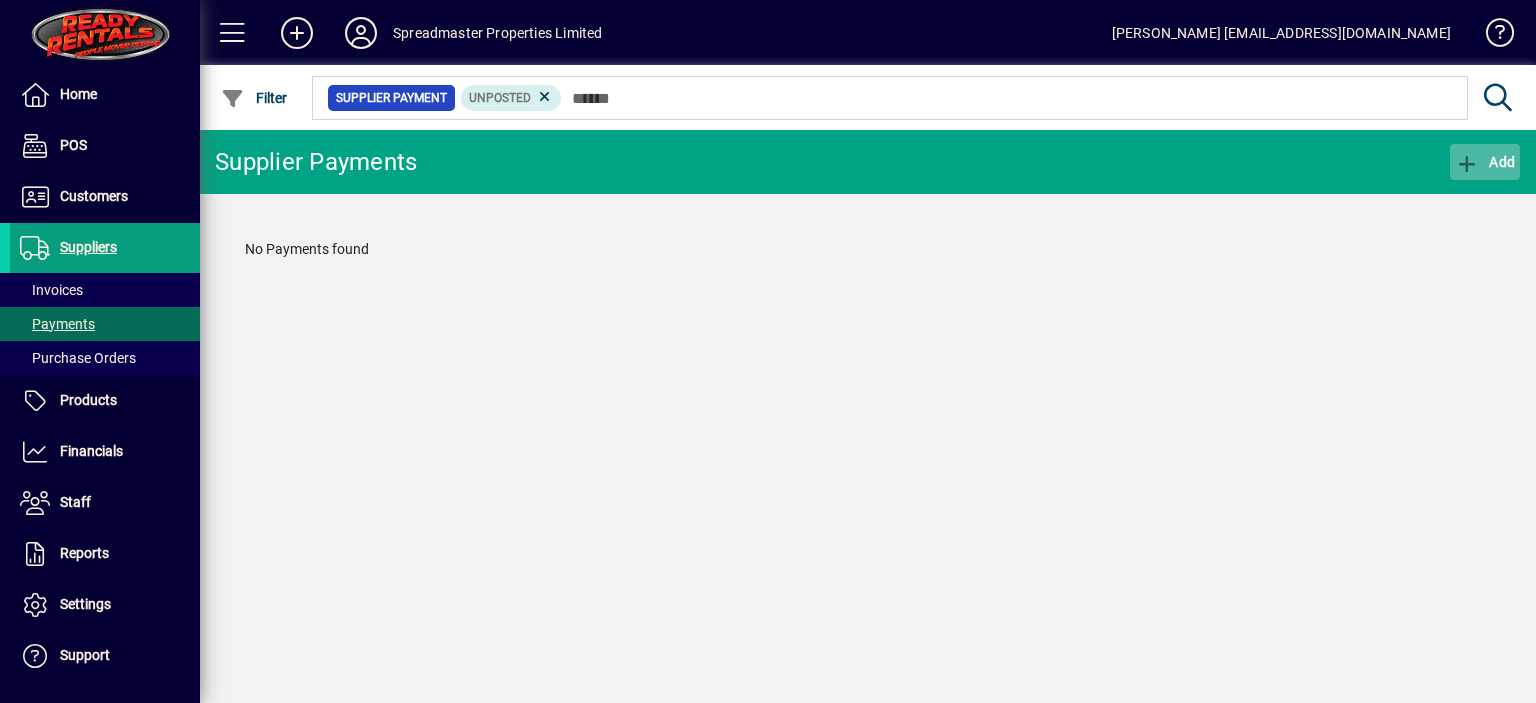 click on "Add" 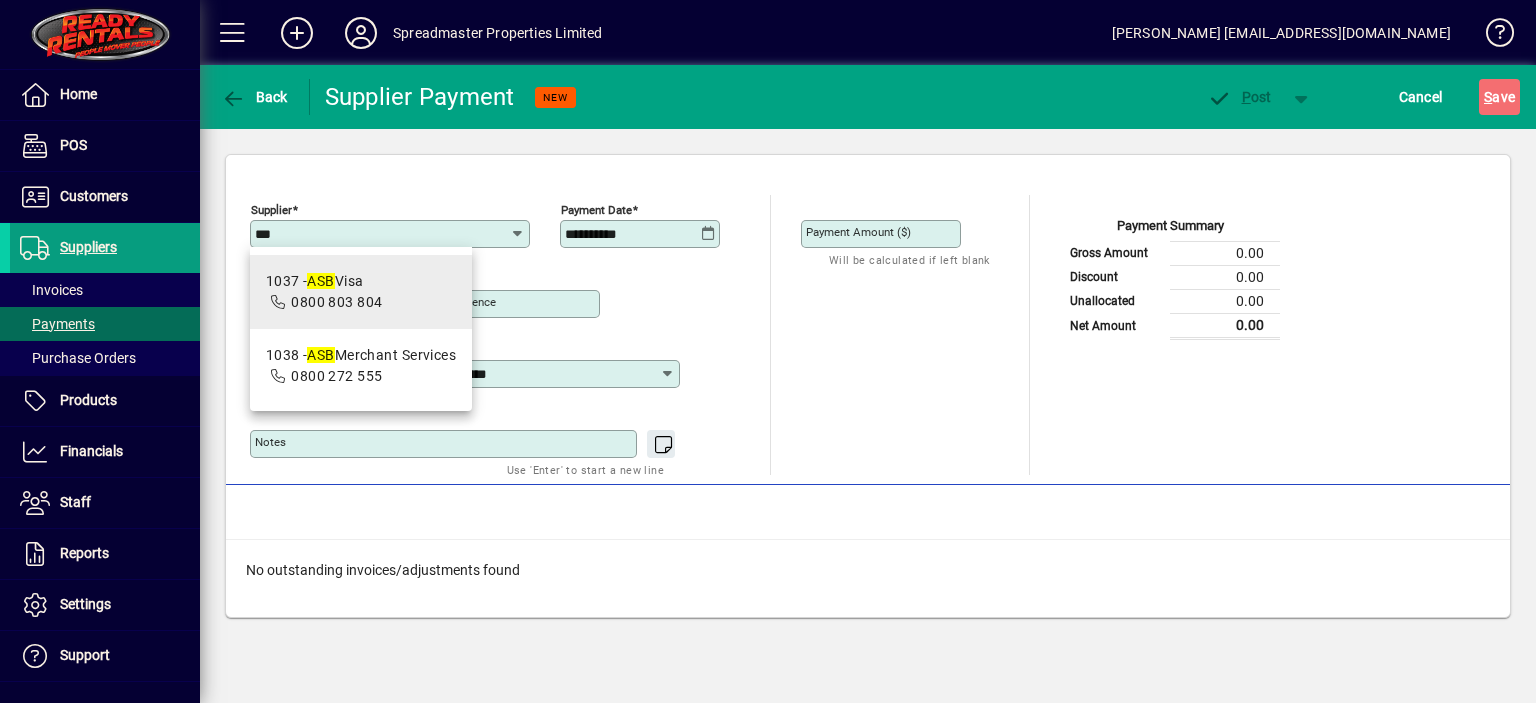 click on "0800 803 804" at bounding box center [336, 302] 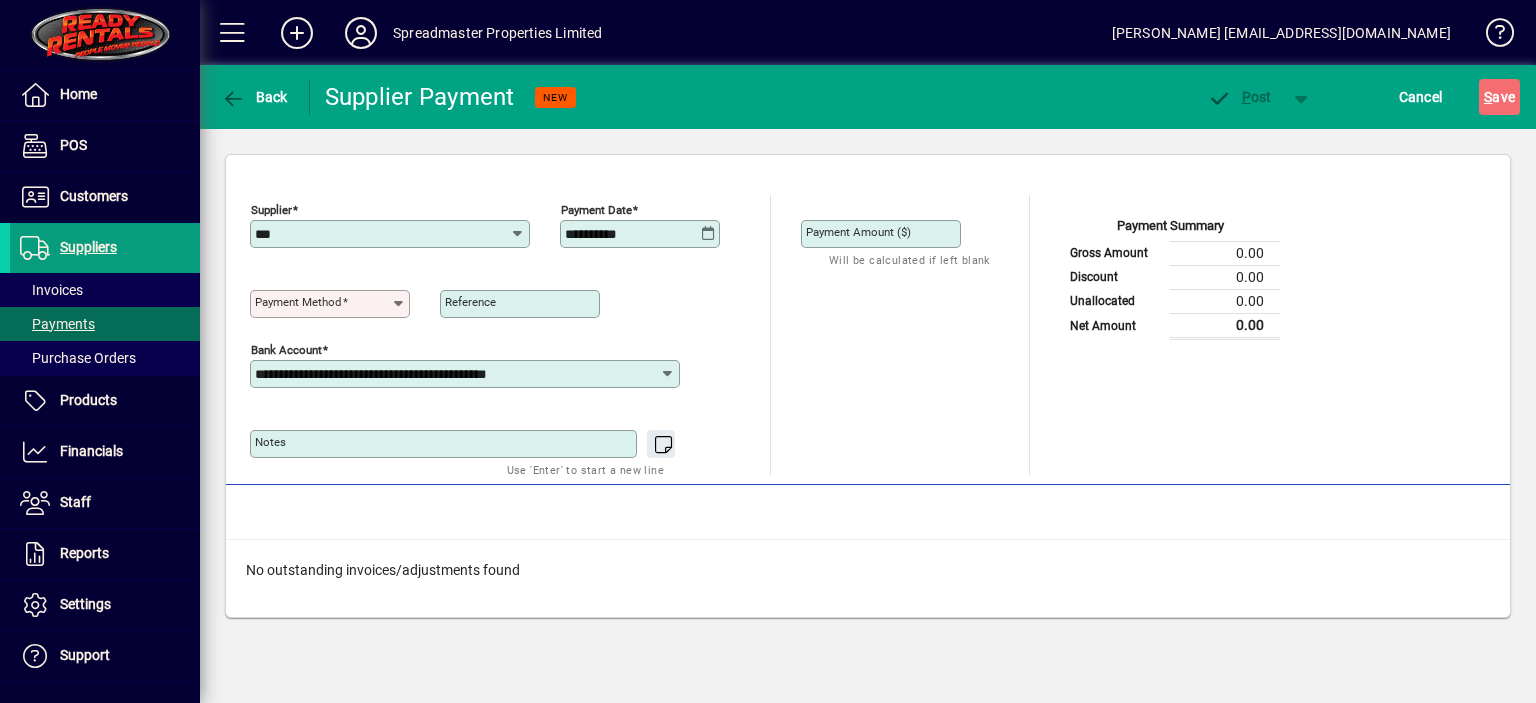 type on "**********" 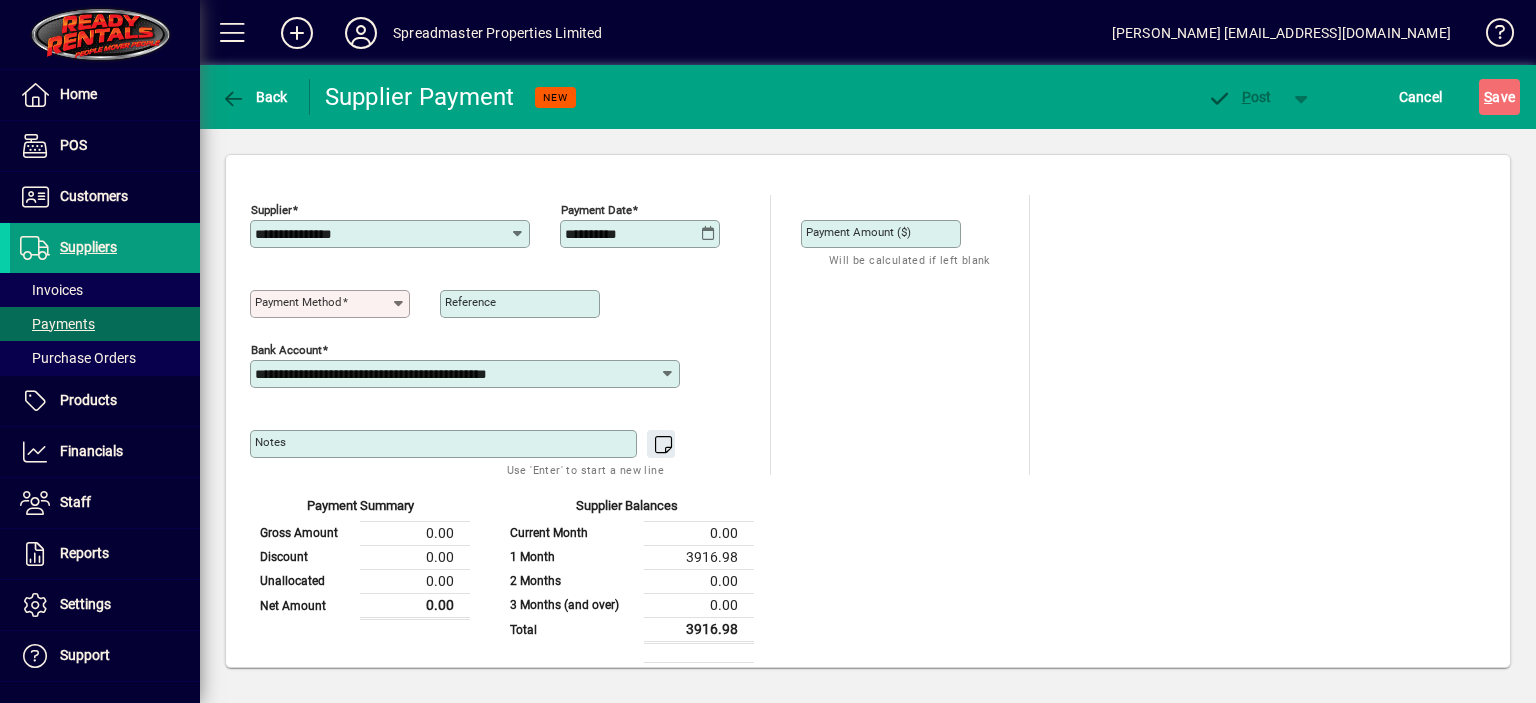 type on "**********" 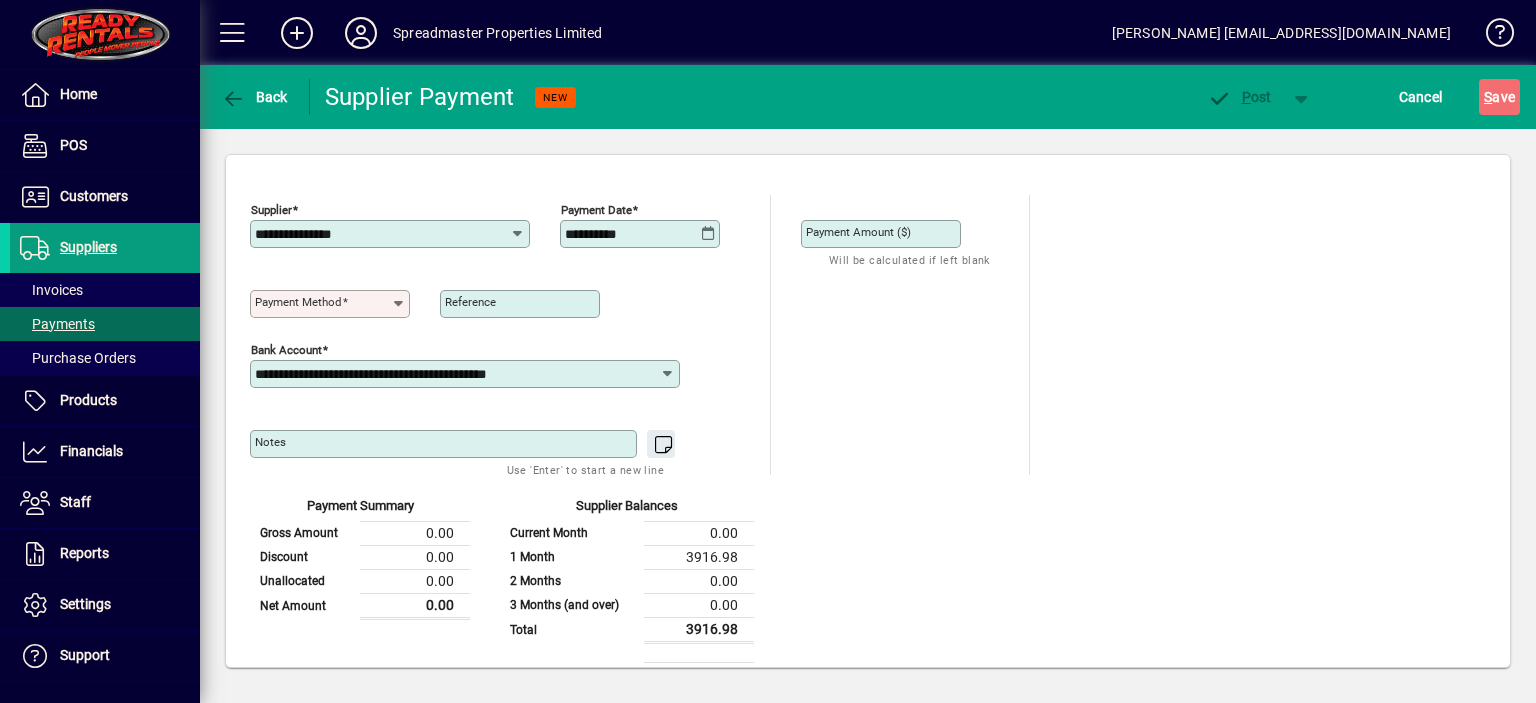 type 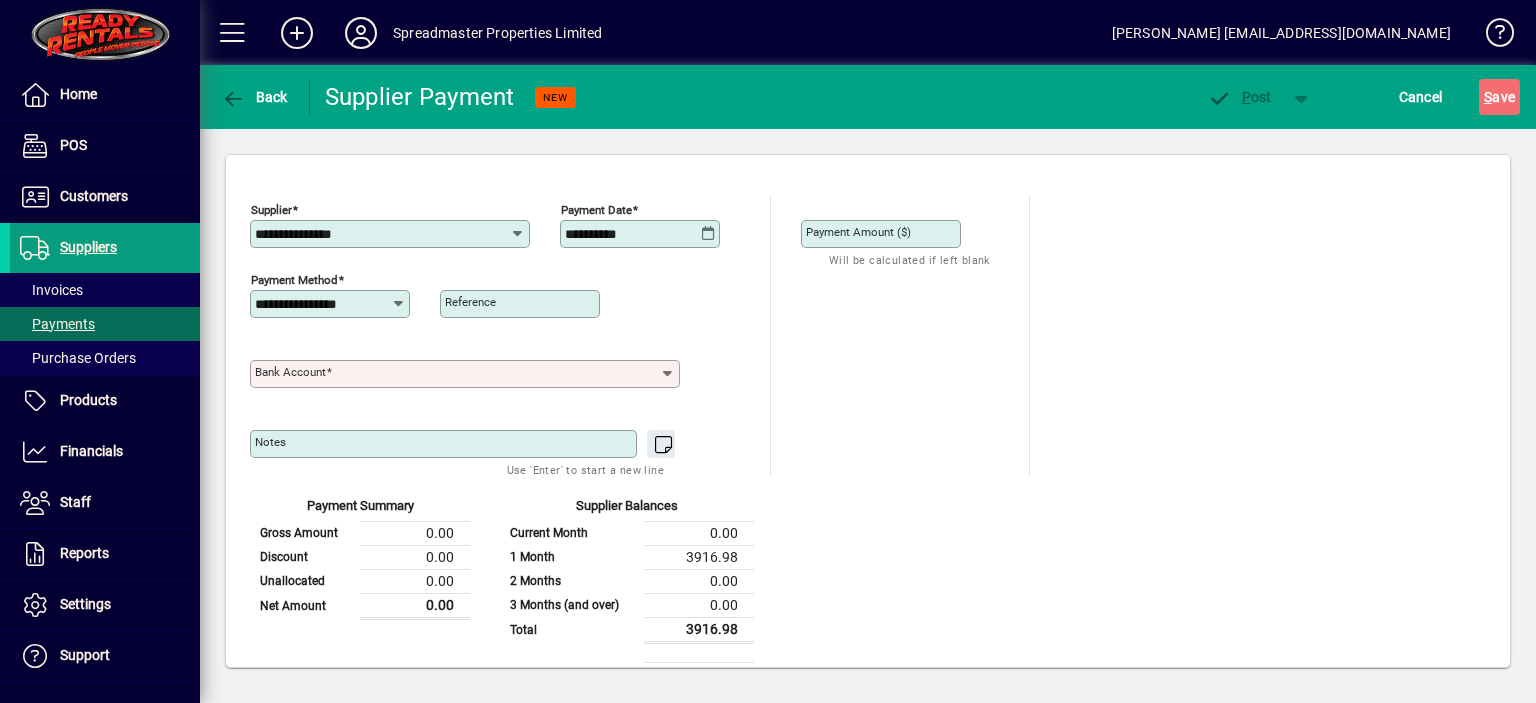click 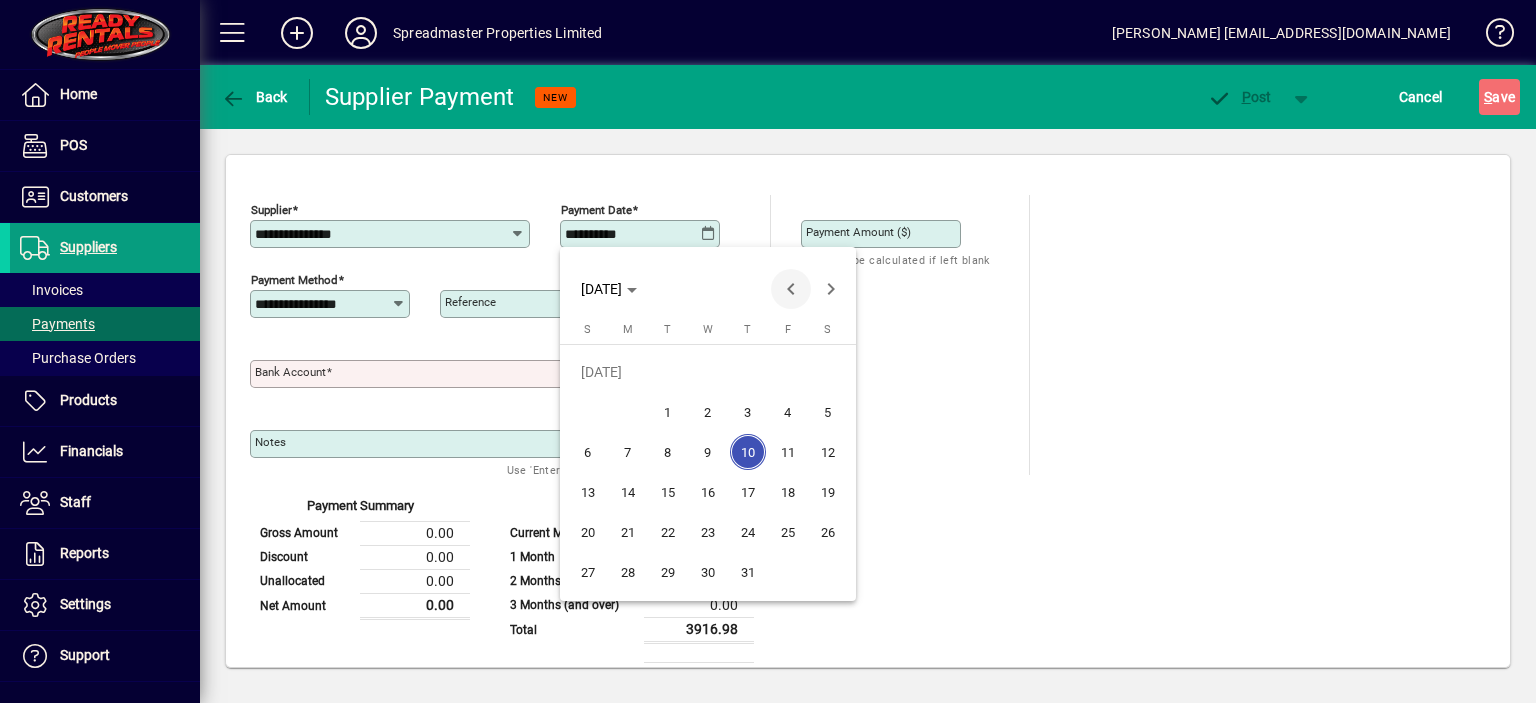 click at bounding box center (791, 289) 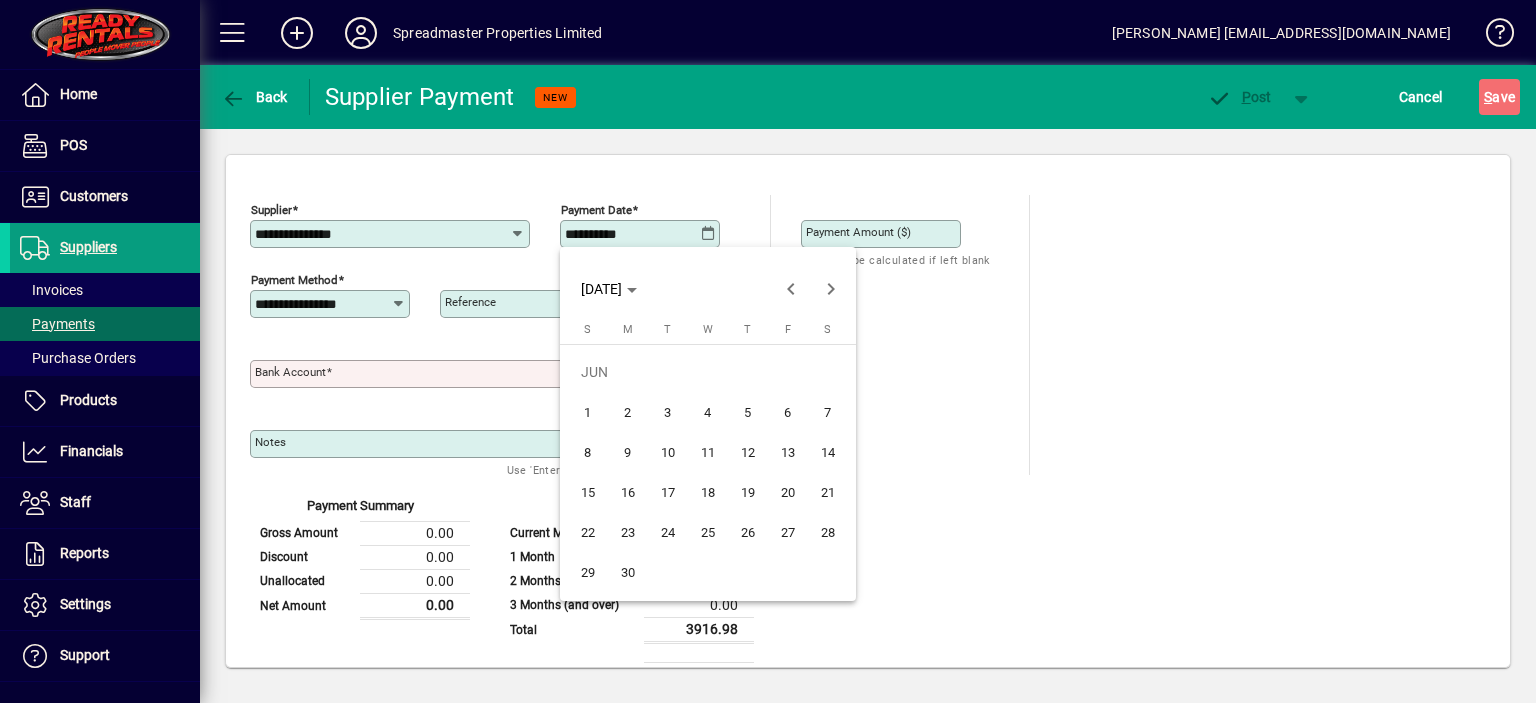 click on "21" at bounding box center (828, 492) 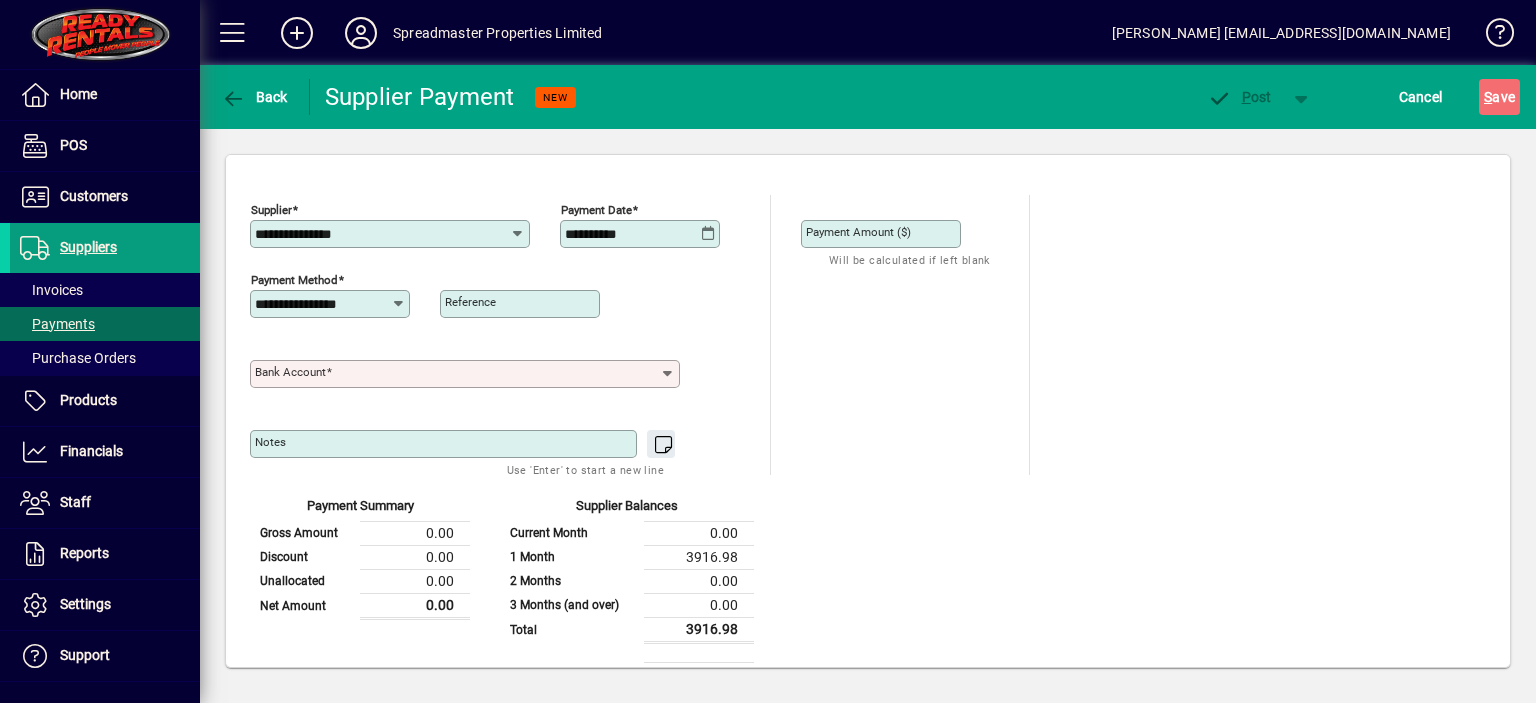 type on "**********" 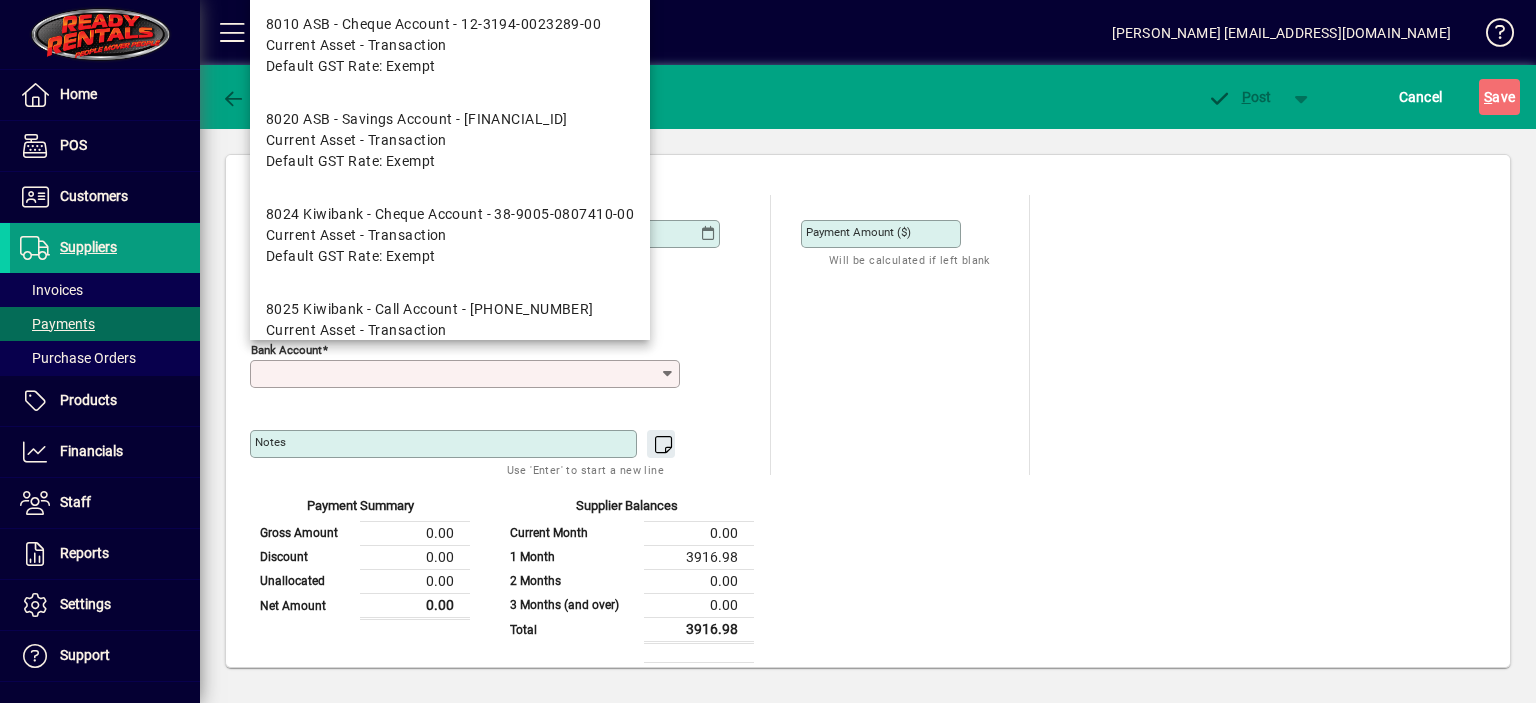 click on "Bank Account" at bounding box center [457, 374] 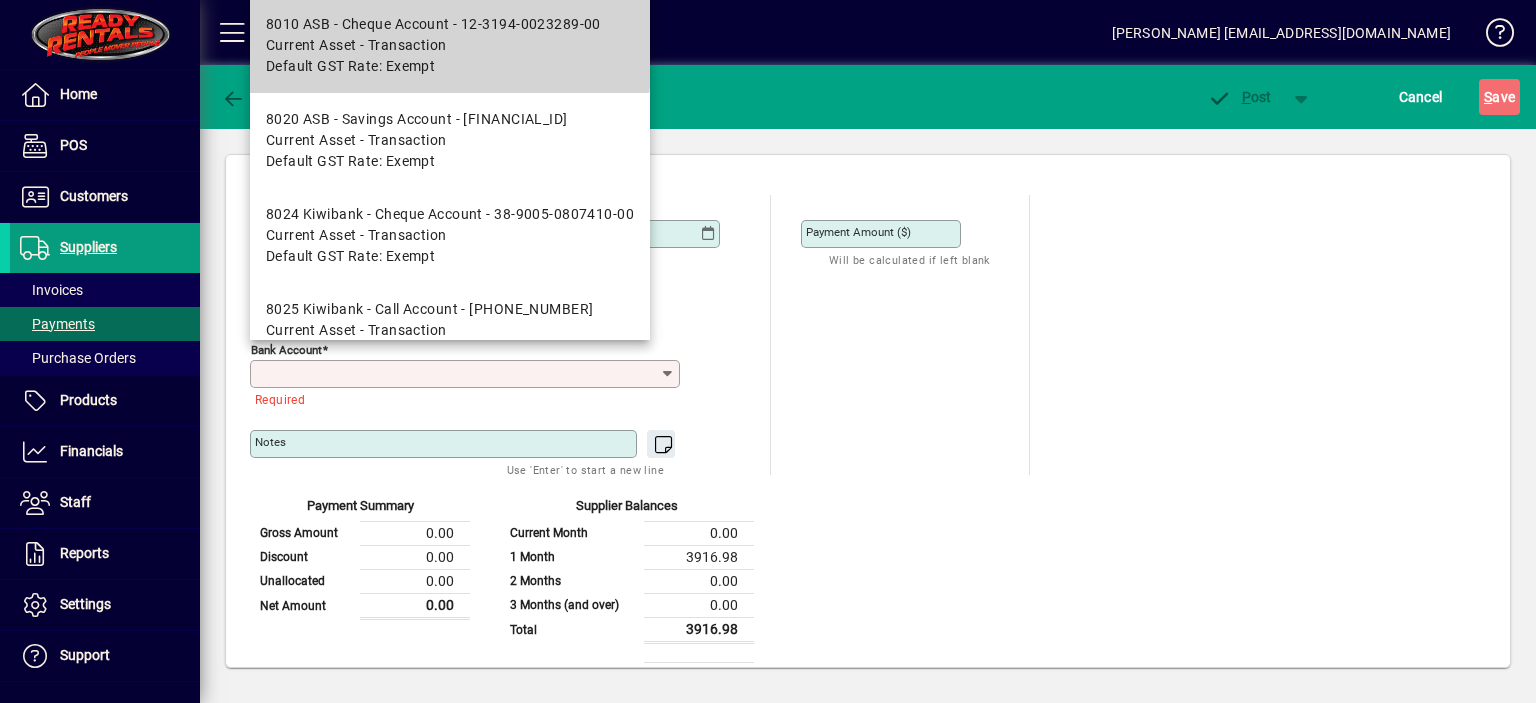 click on "Current Asset - Transaction" at bounding box center [356, 45] 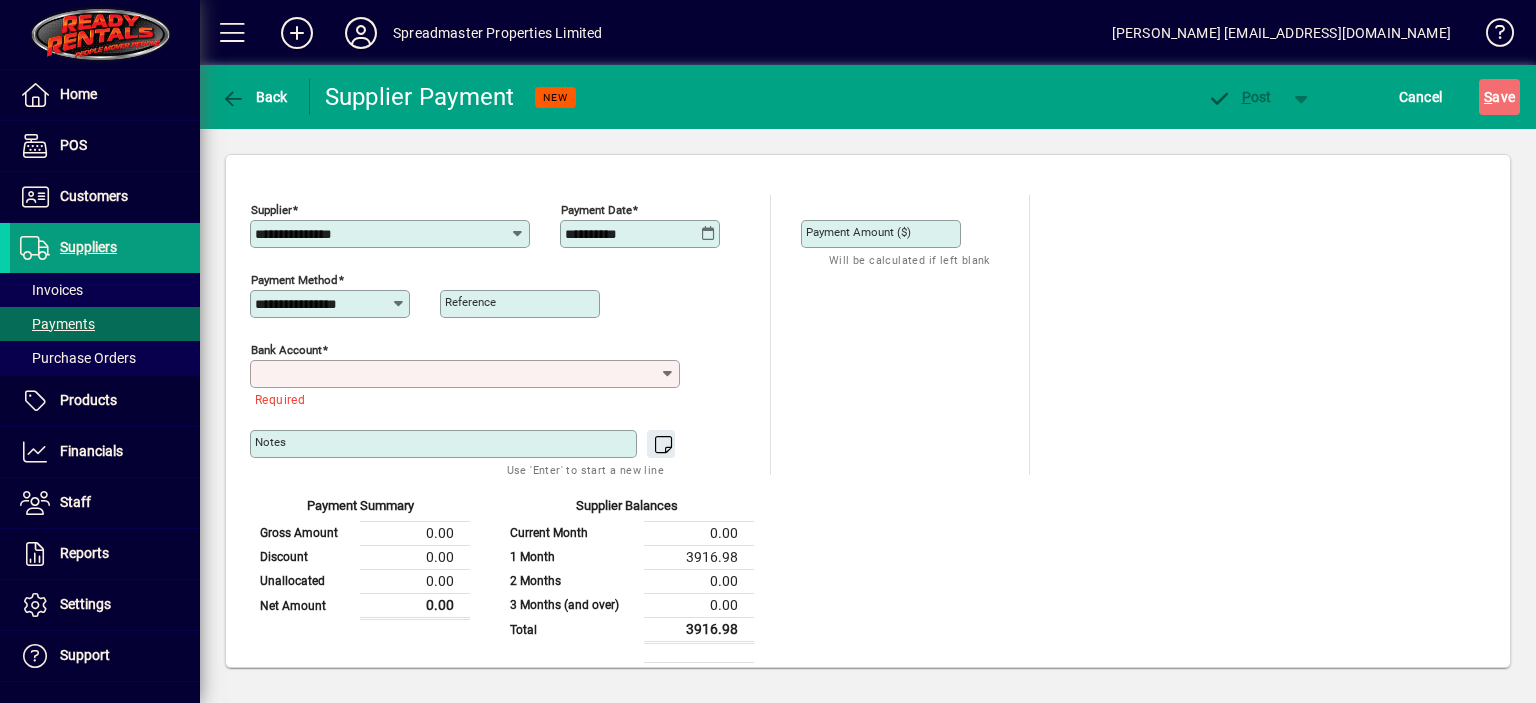 type on "**********" 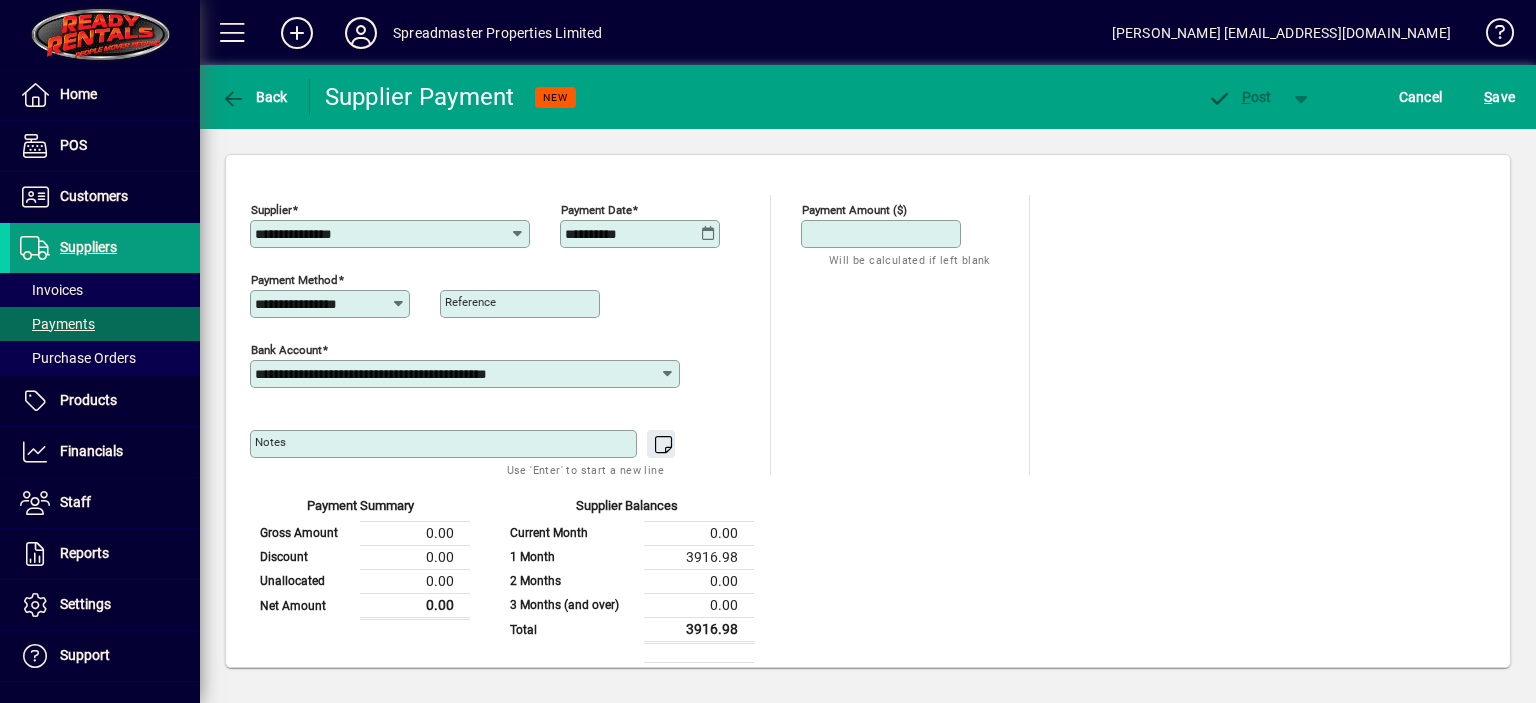 click on "Payment Amount ($)" at bounding box center (883, 234) 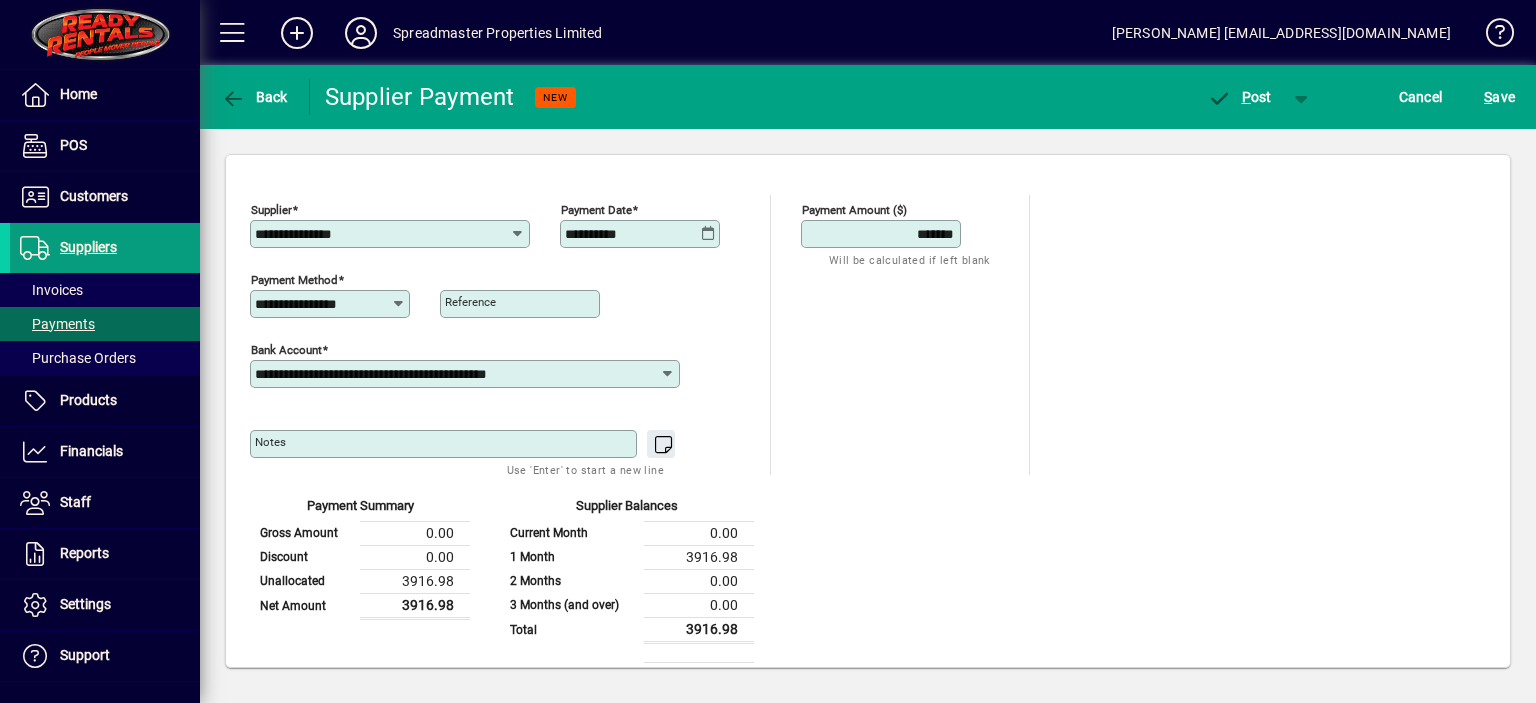 type on "*******" 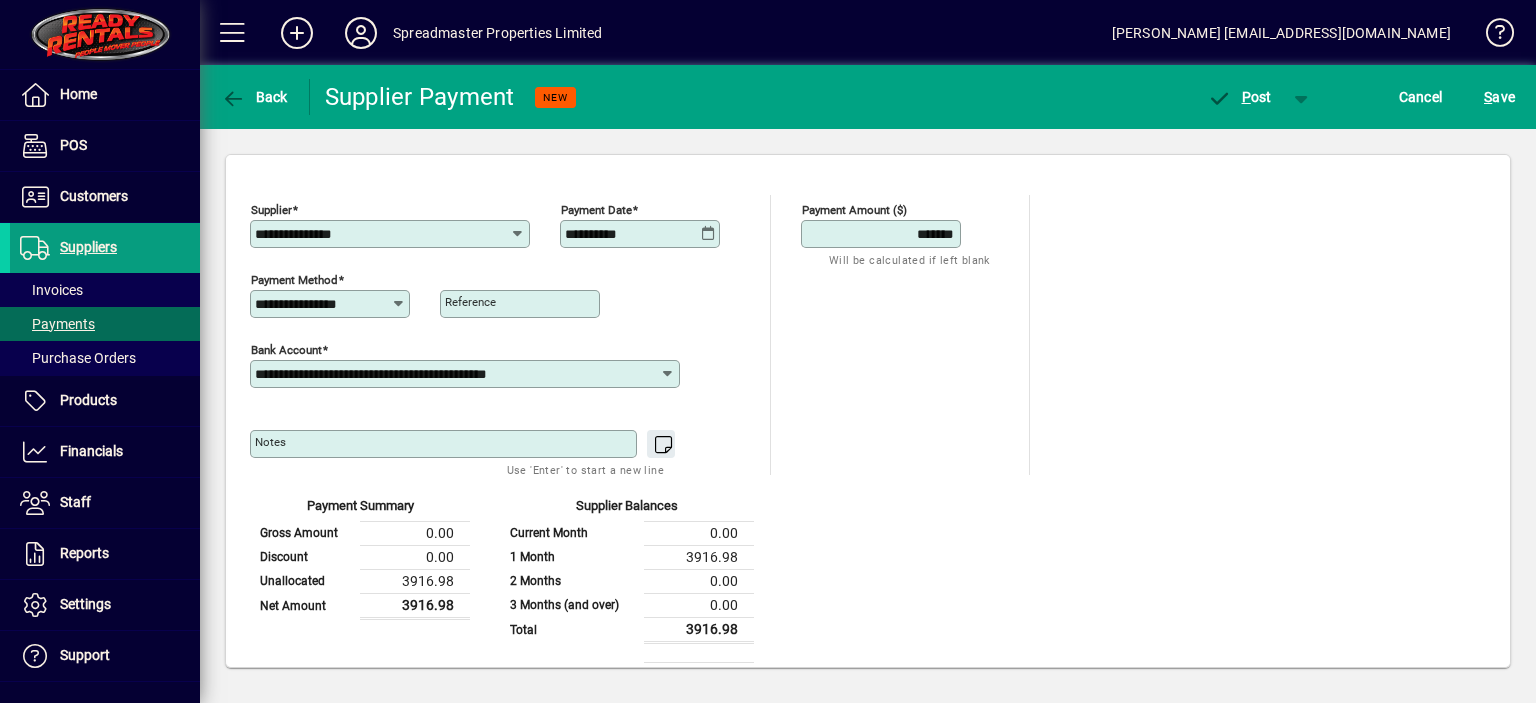 click on "S ave" 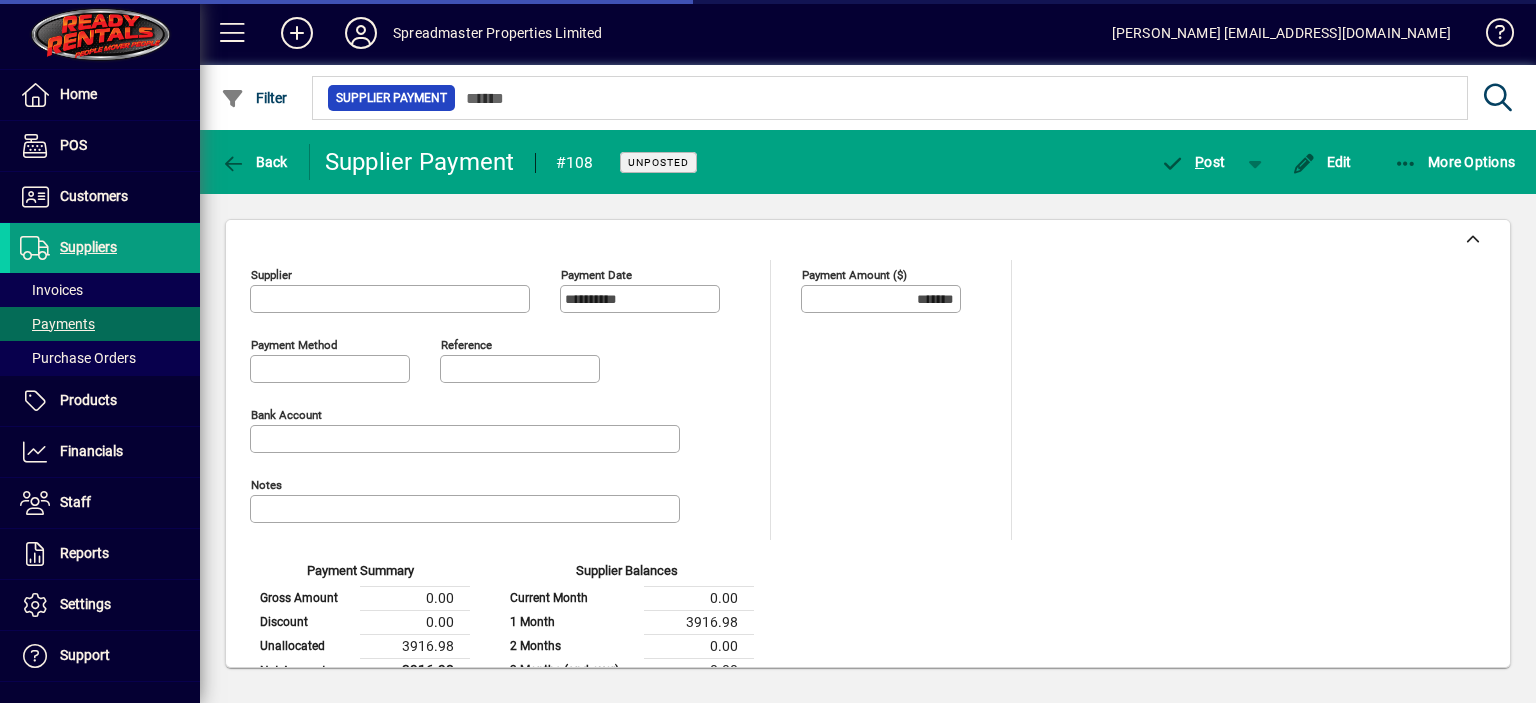 type on "**********" 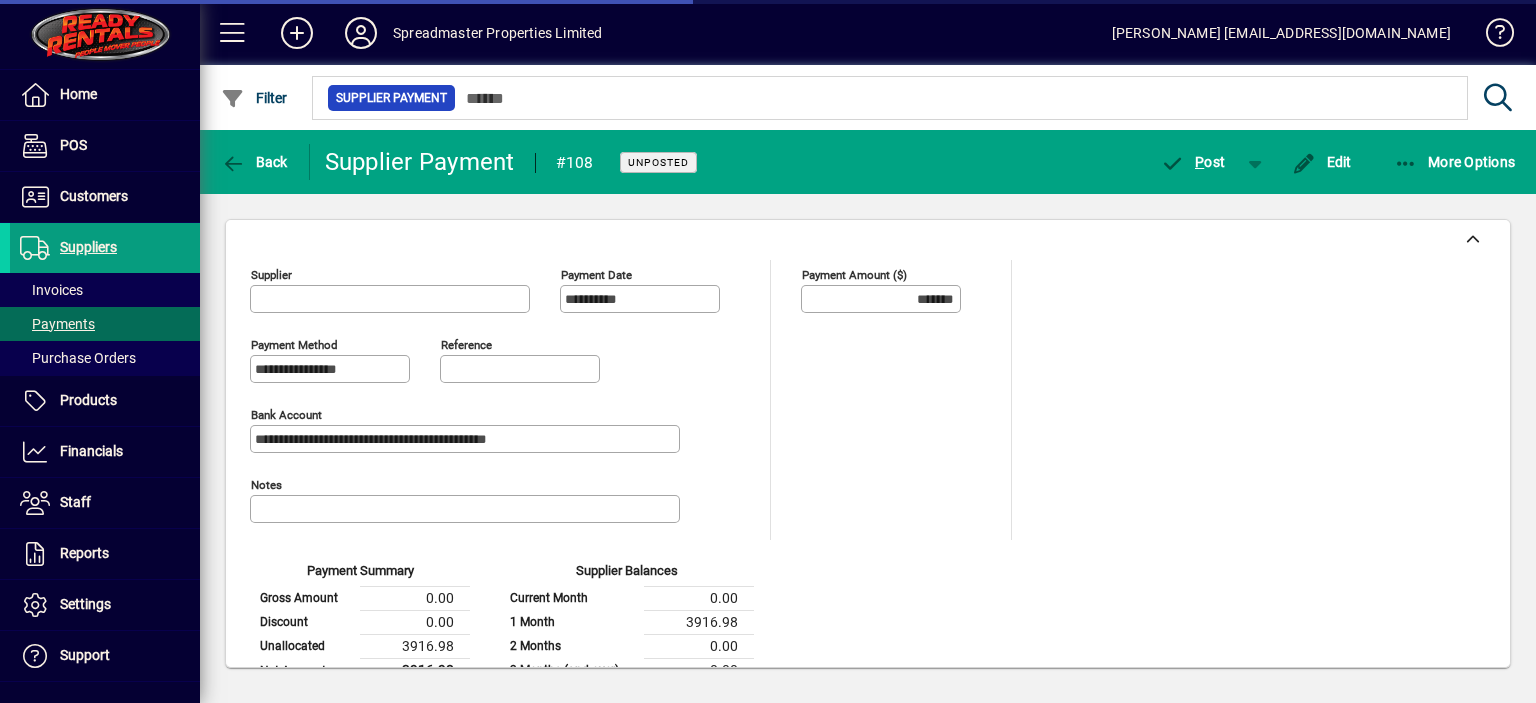 type on "**********" 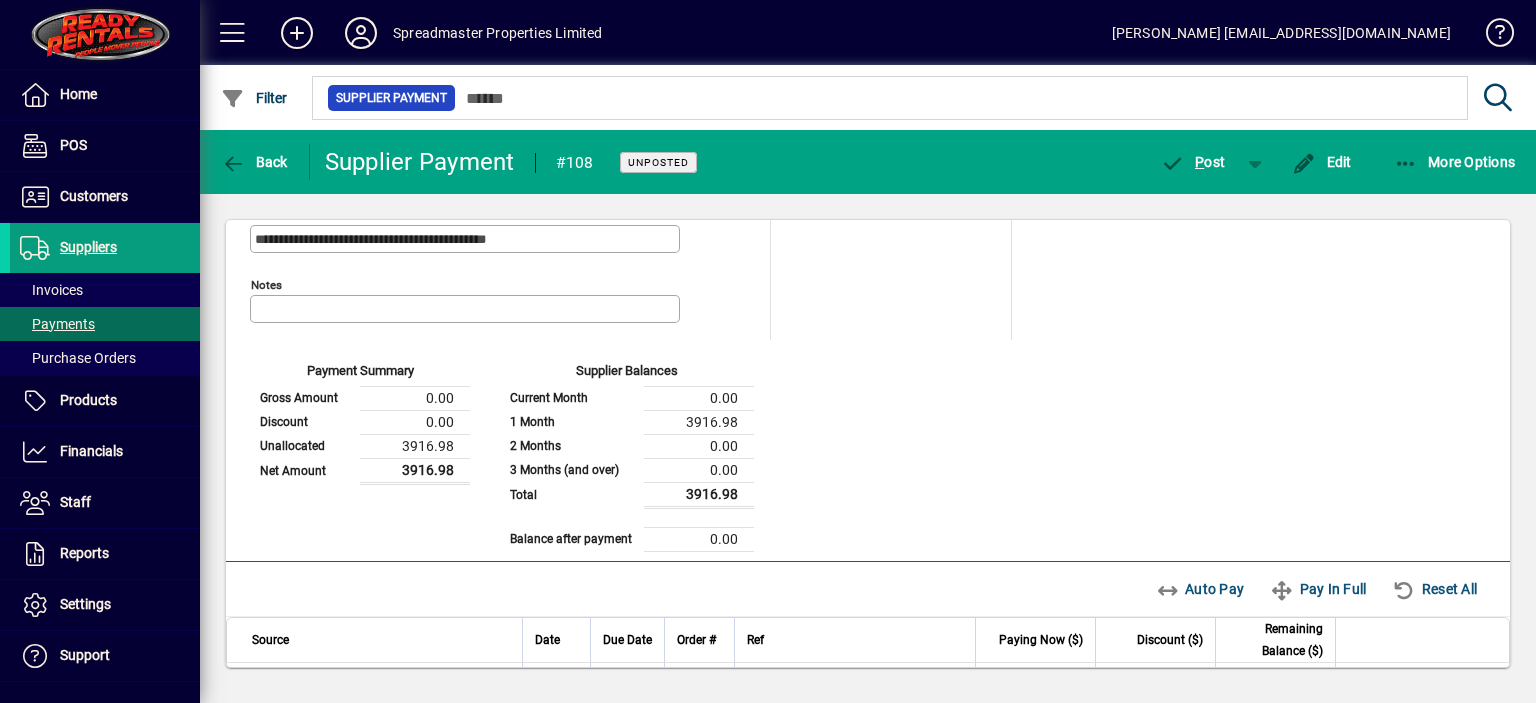 scroll, scrollTop: 249, scrollLeft: 0, axis: vertical 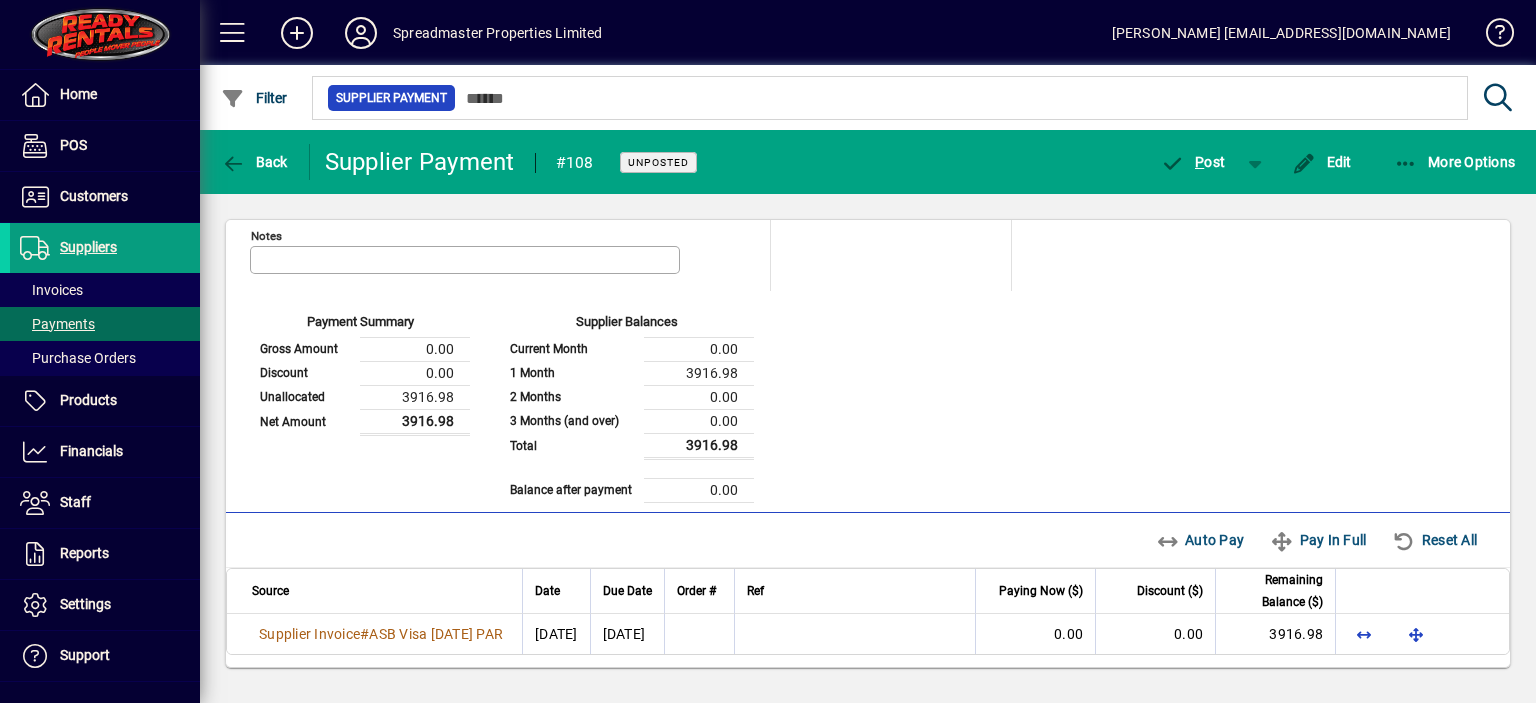 click at bounding box center [1416, 634] 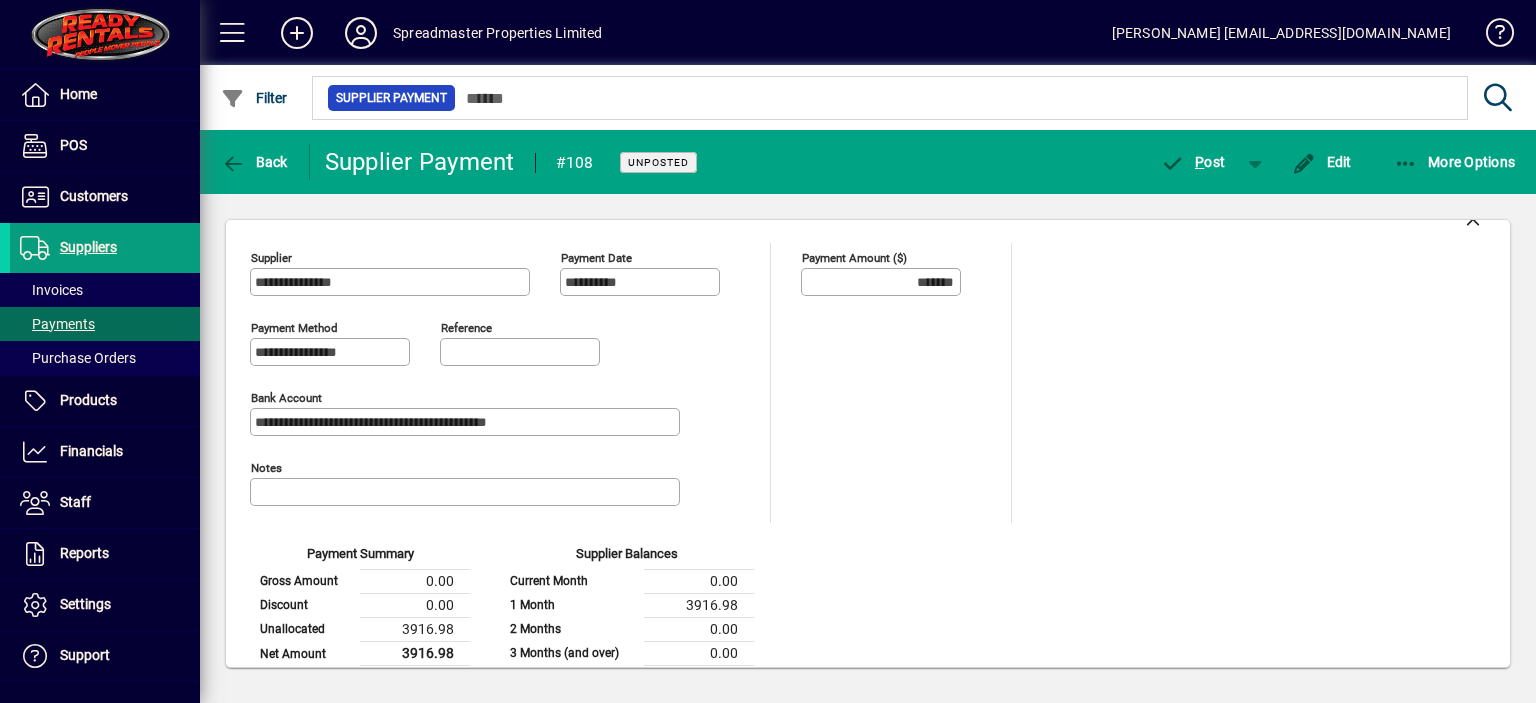 scroll, scrollTop: 0, scrollLeft: 0, axis: both 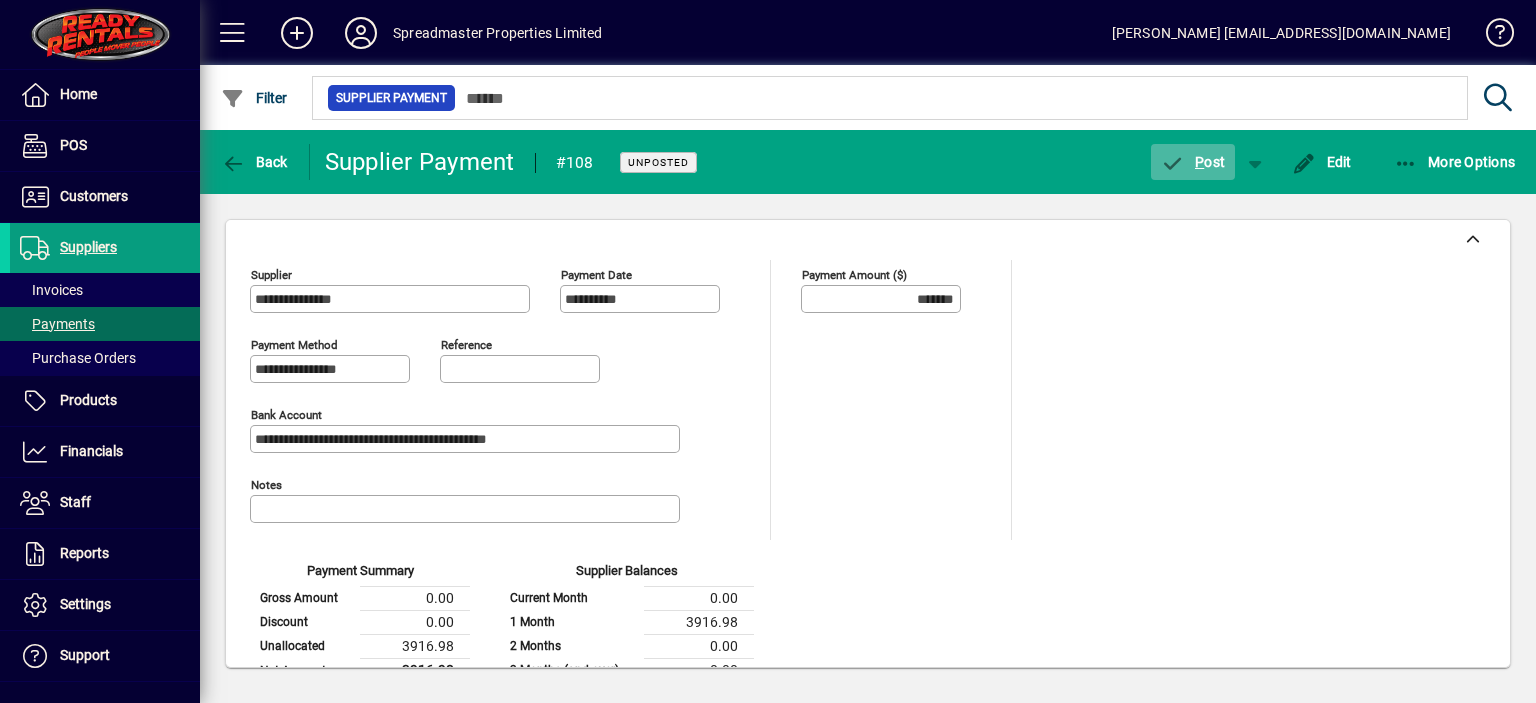 click on "P" 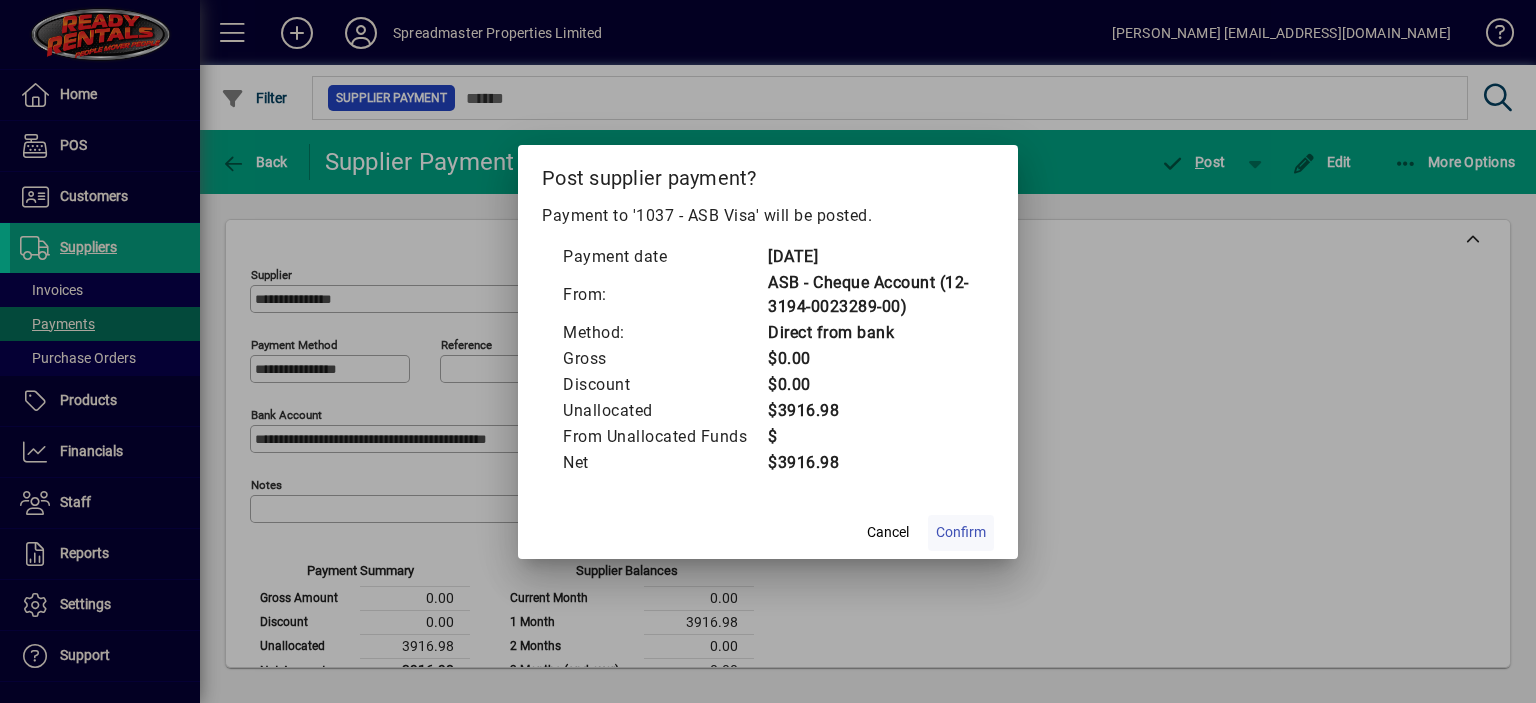 click on "Confirm" 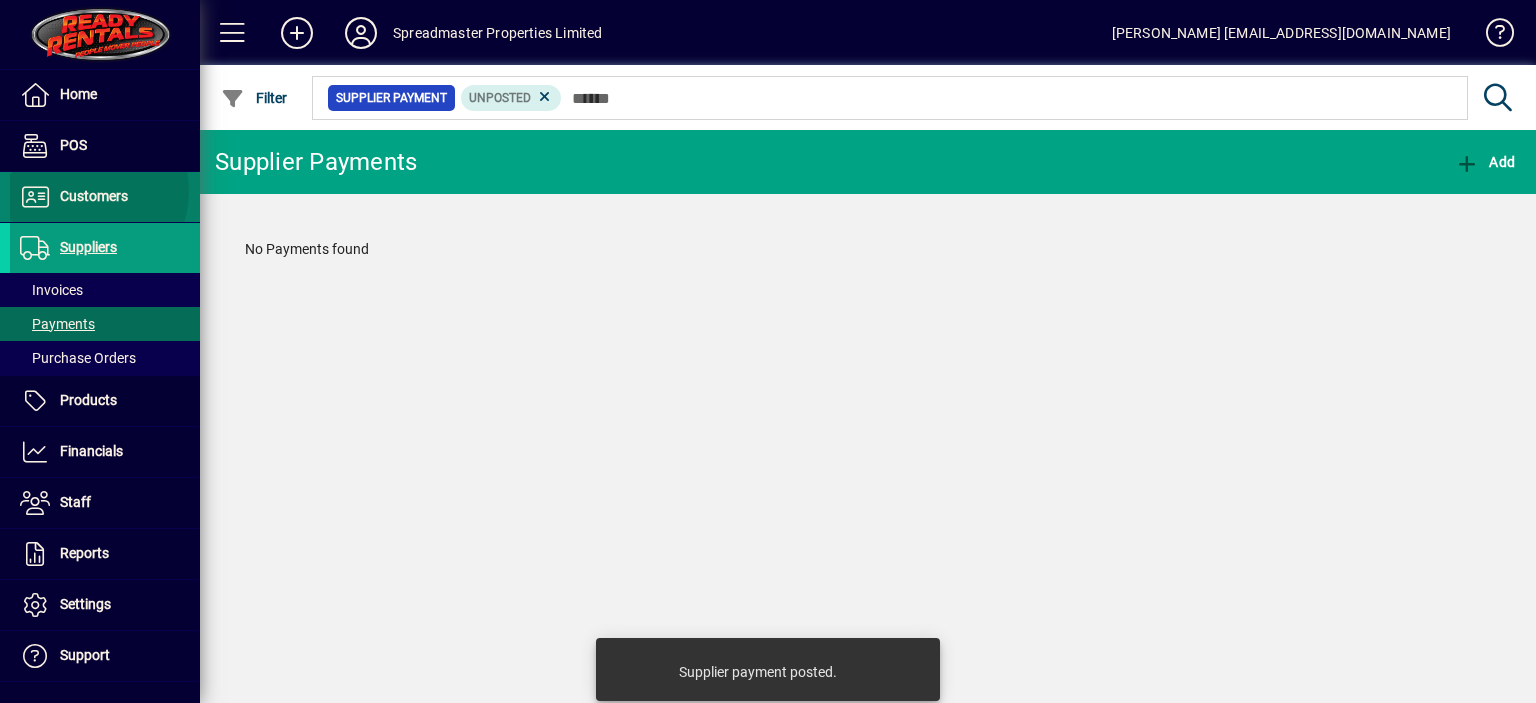 click on "Customers" at bounding box center [94, 196] 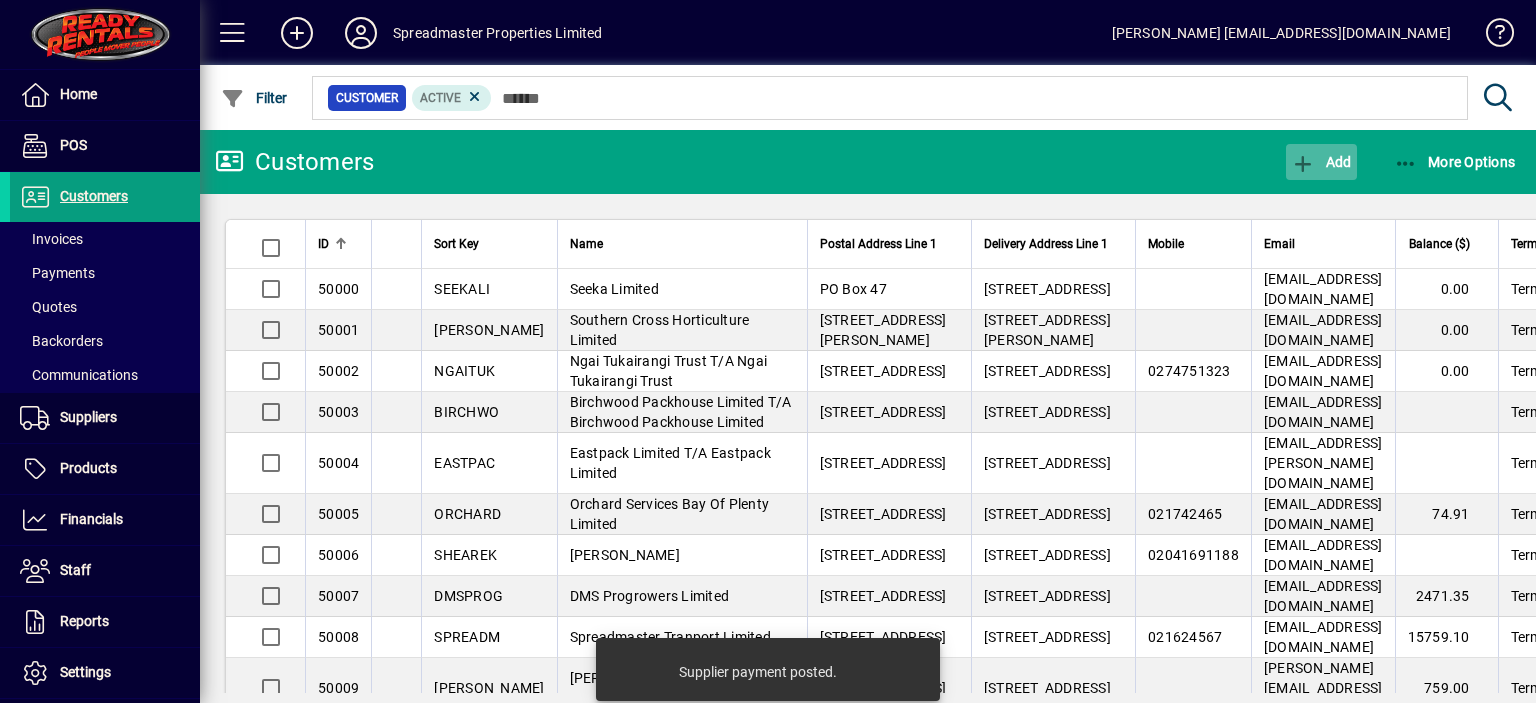 click on "Add" 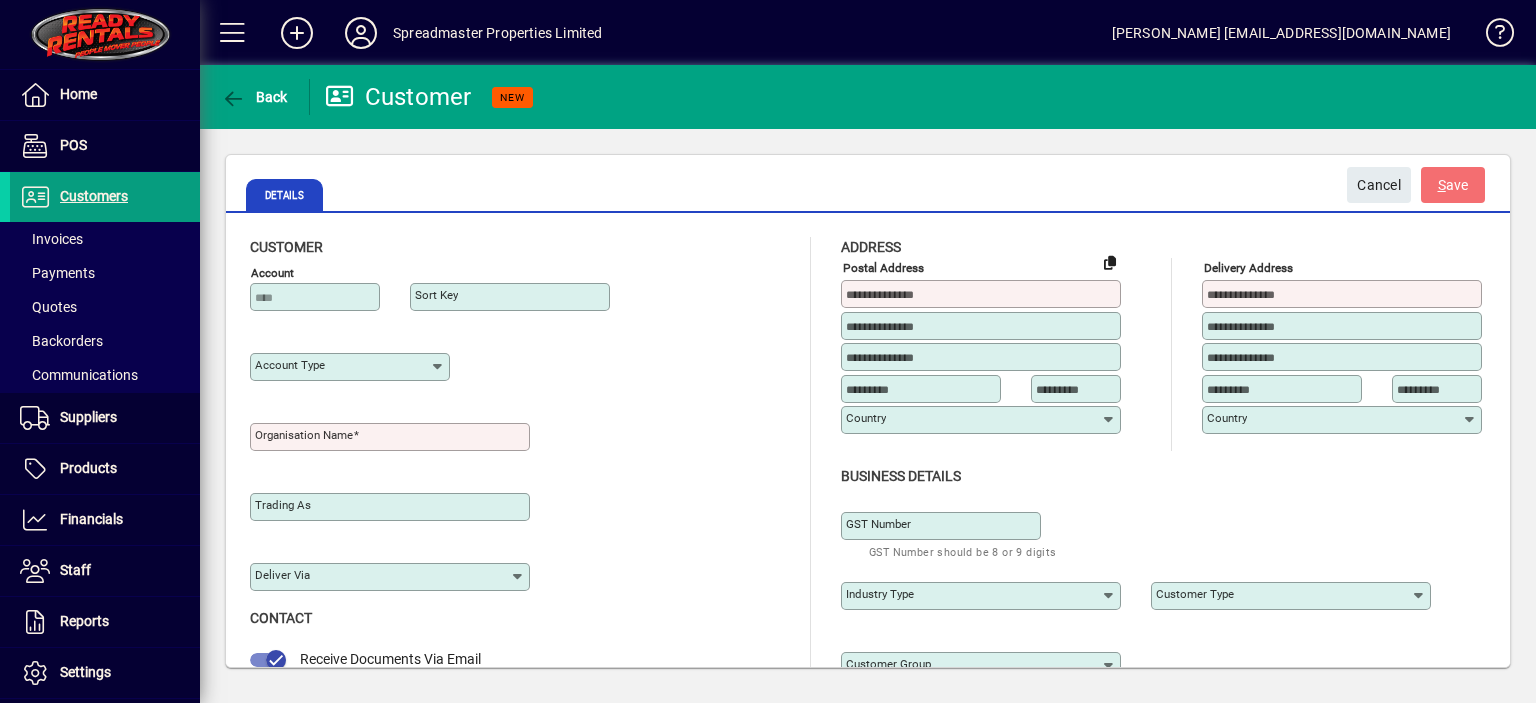 type on "**********" 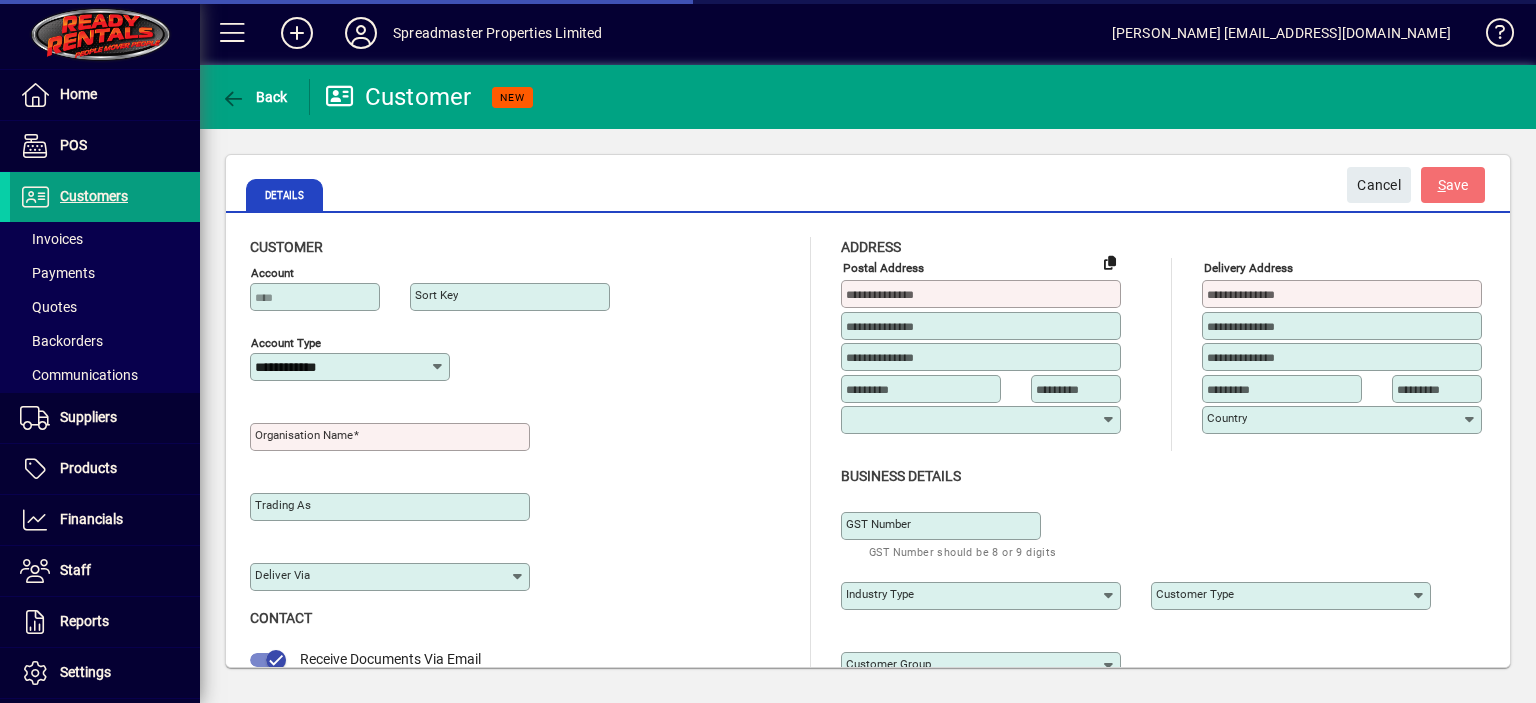 type on "**********" 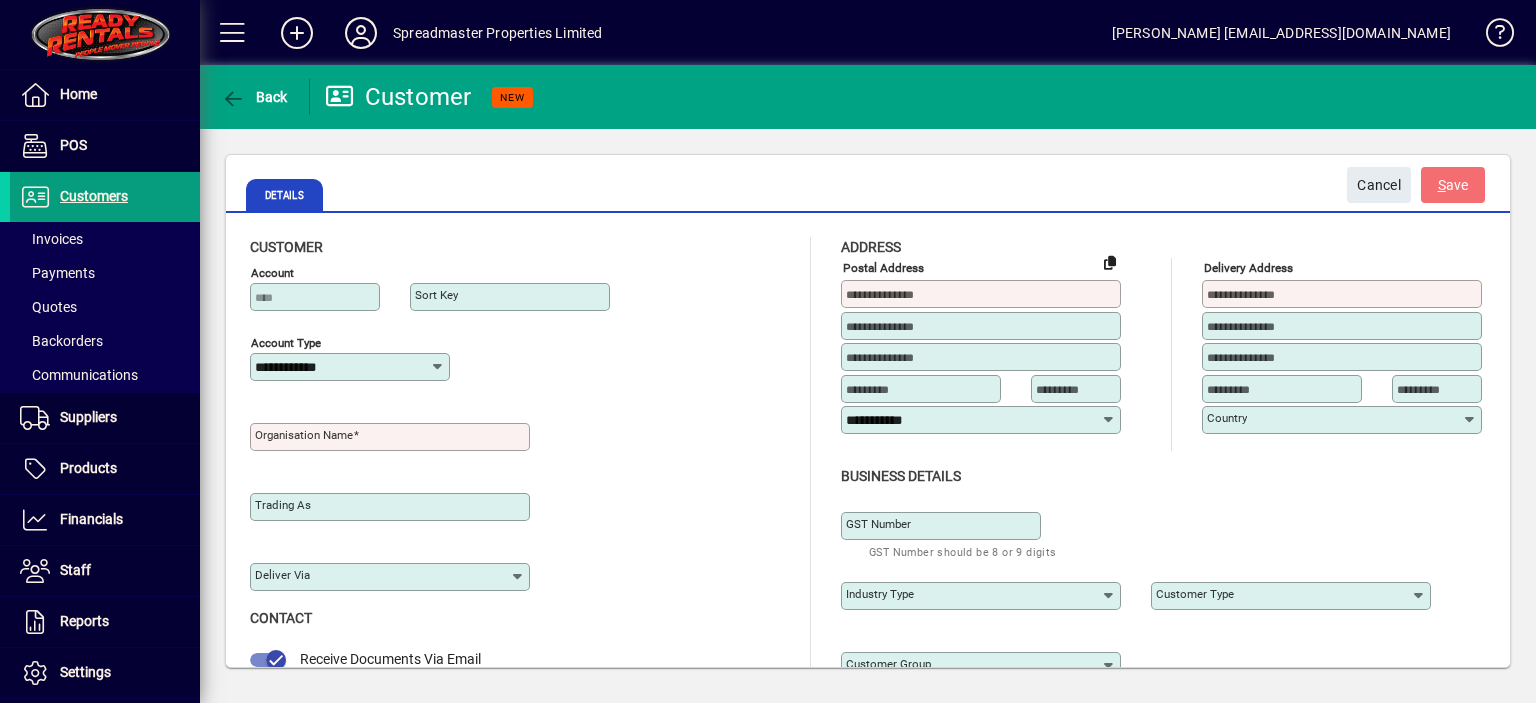 click on "Organisation name" at bounding box center (304, 435) 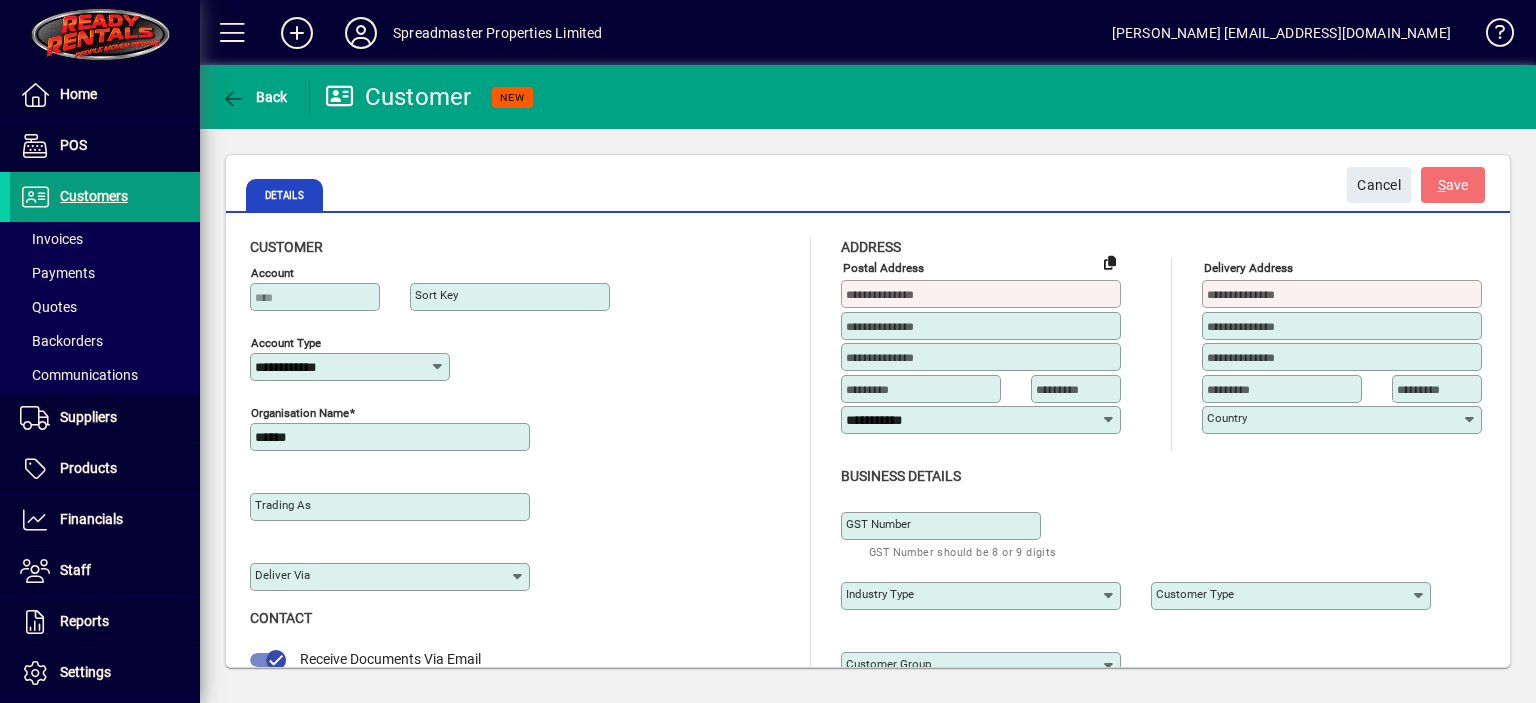 type on "******" 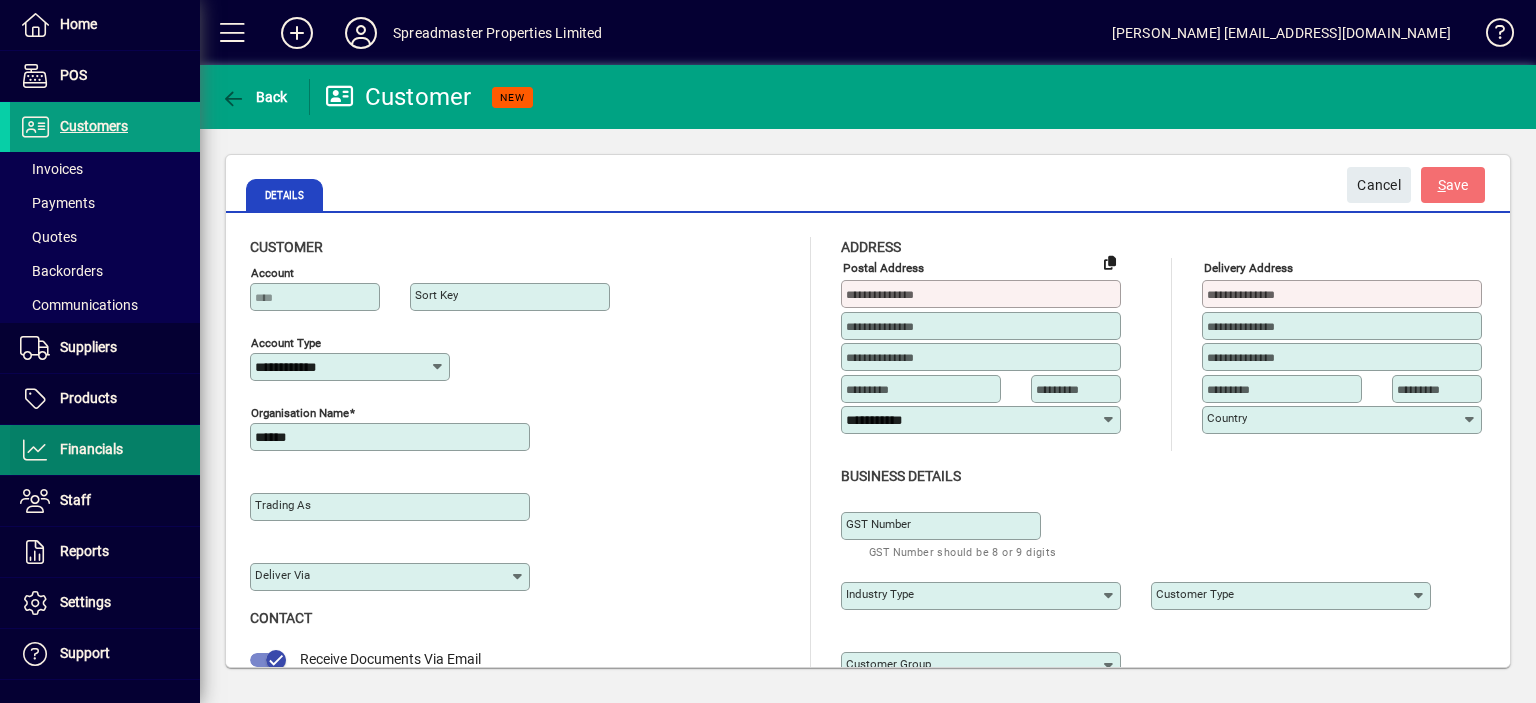 scroll, scrollTop: 100, scrollLeft: 0, axis: vertical 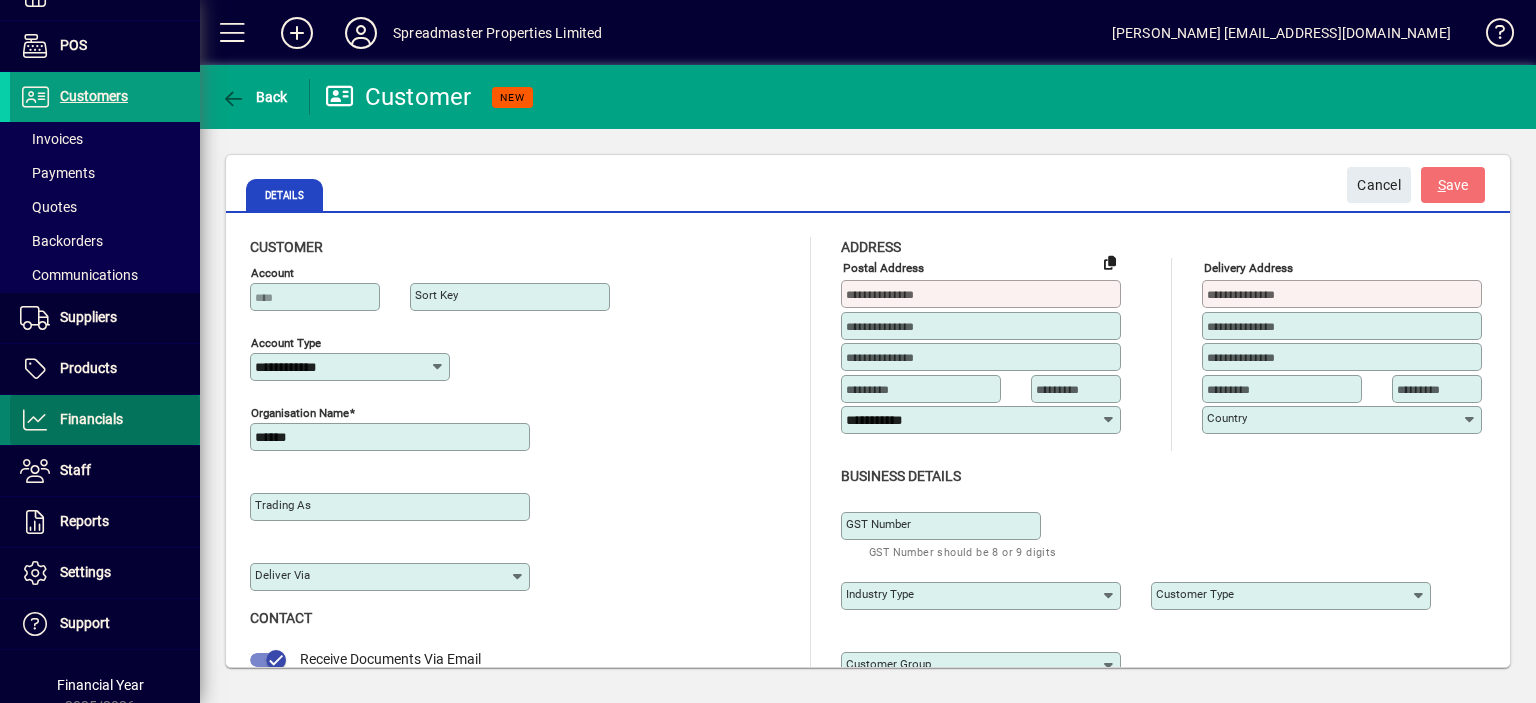 click on "Financials" at bounding box center (91, 419) 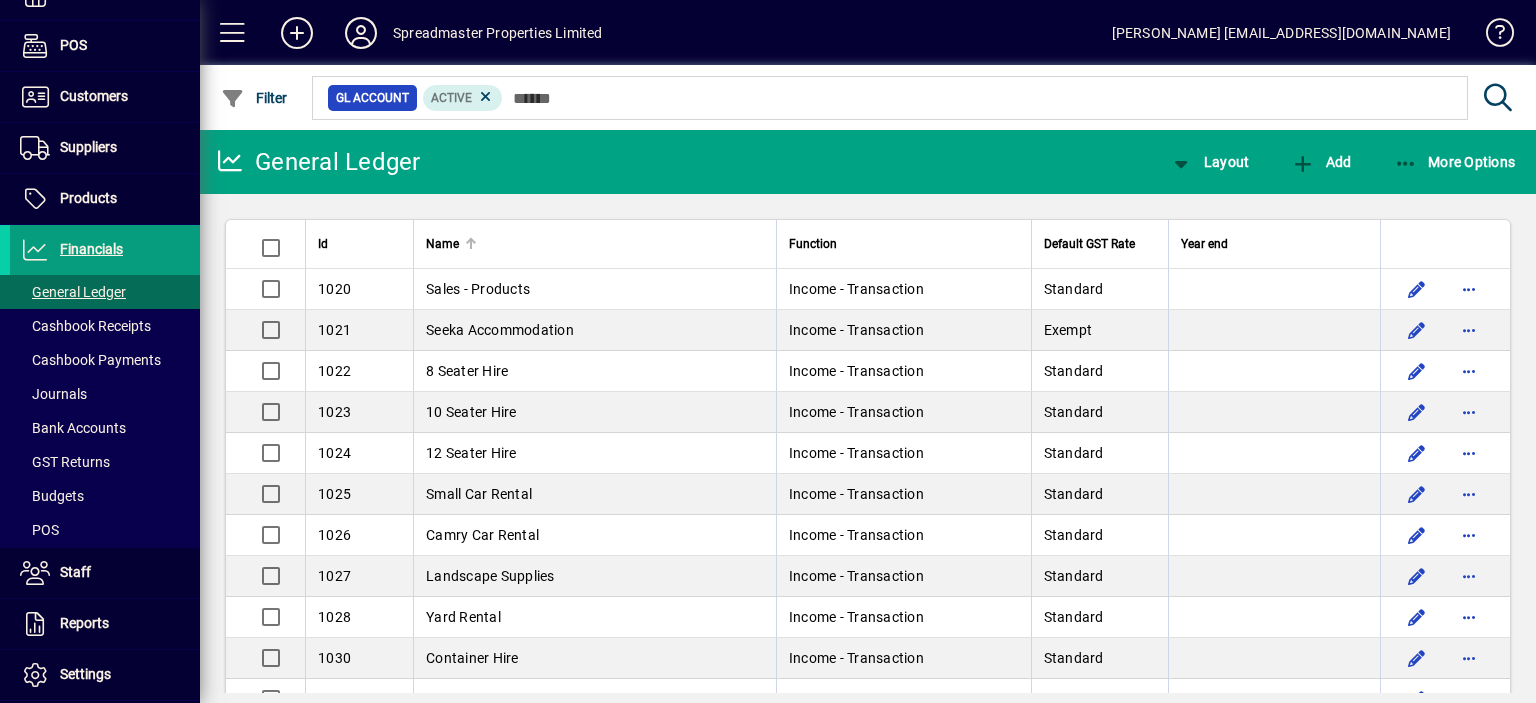 click on "Name" at bounding box center (595, 244) 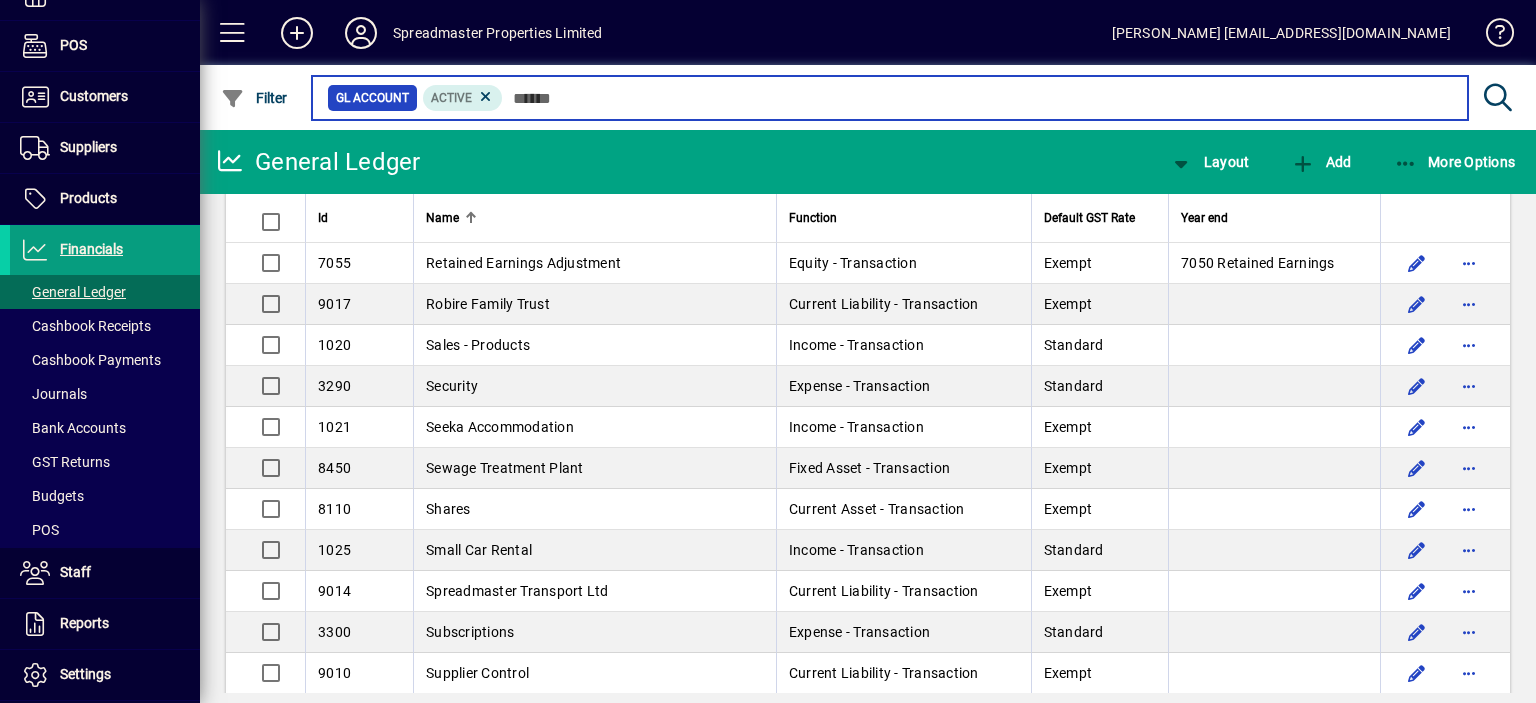 scroll, scrollTop: 4900, scrollLeft: 0, axis: vertical 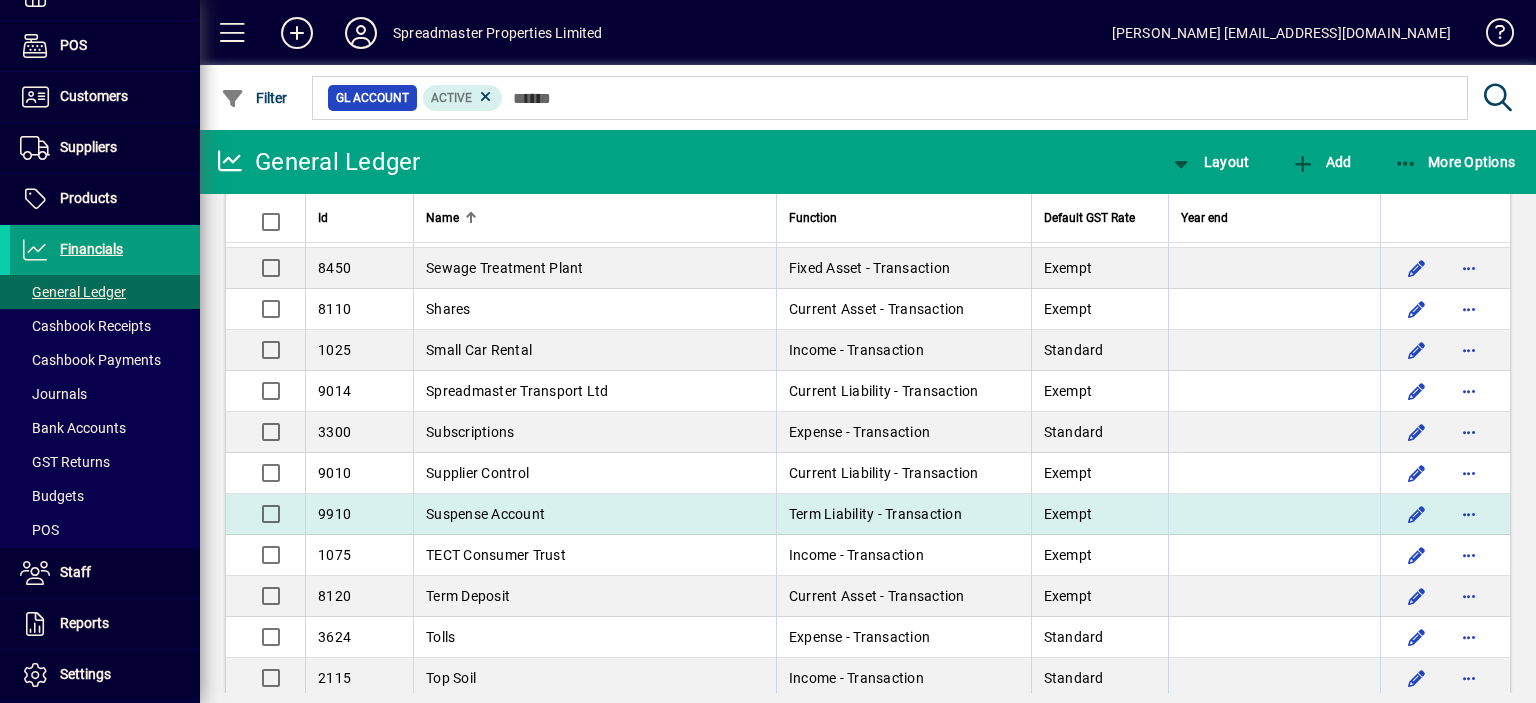 click on "Suspense Account" at bounding box center [485, 514] 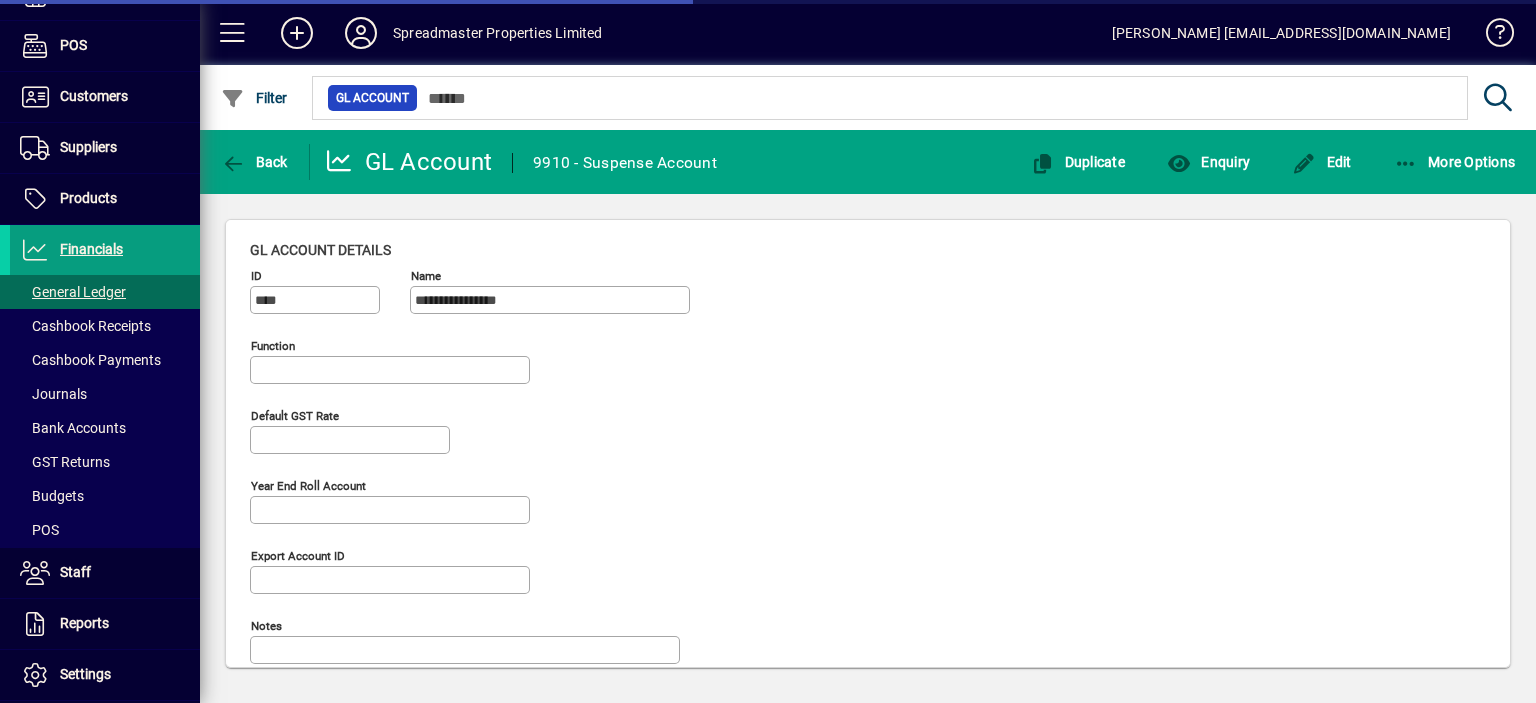 type on "**********" 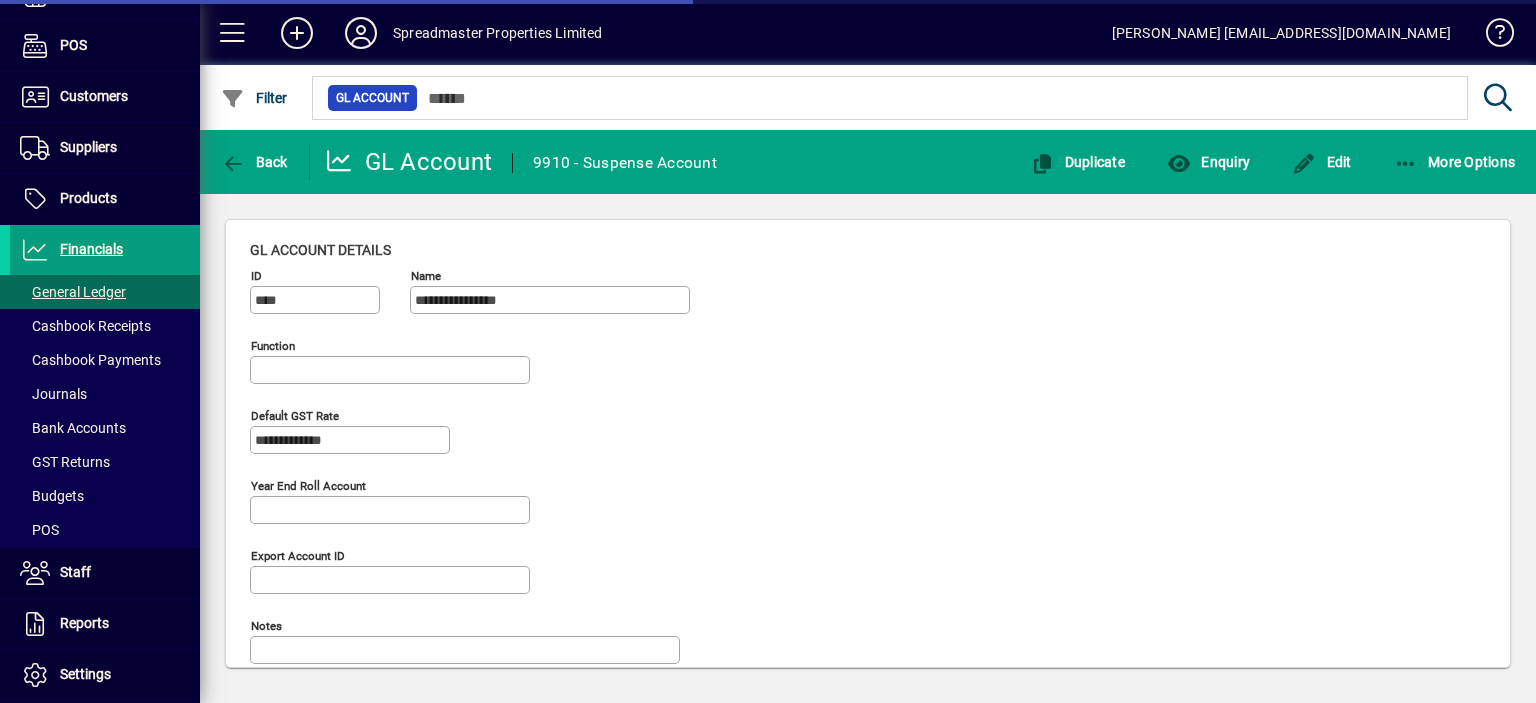 type on "**********" 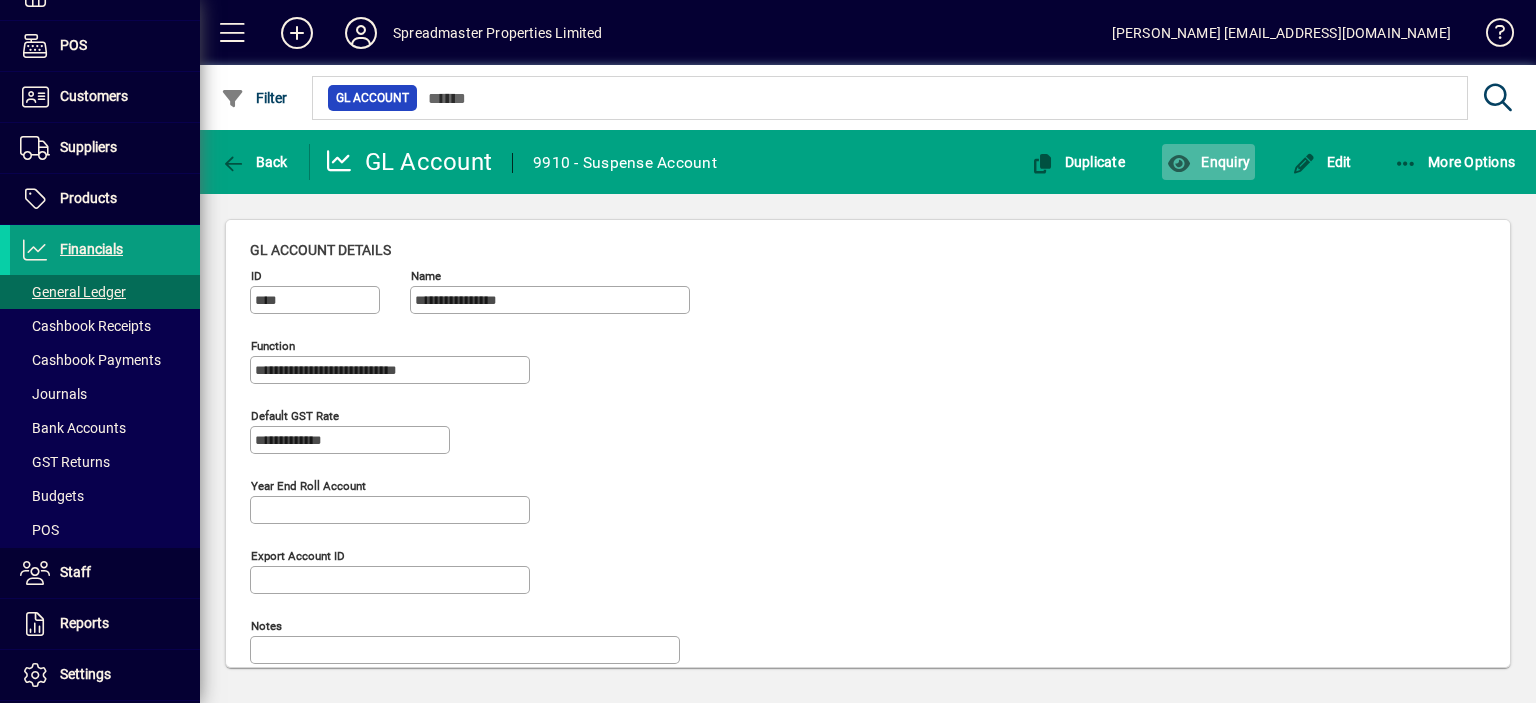 click on "Enquiry" 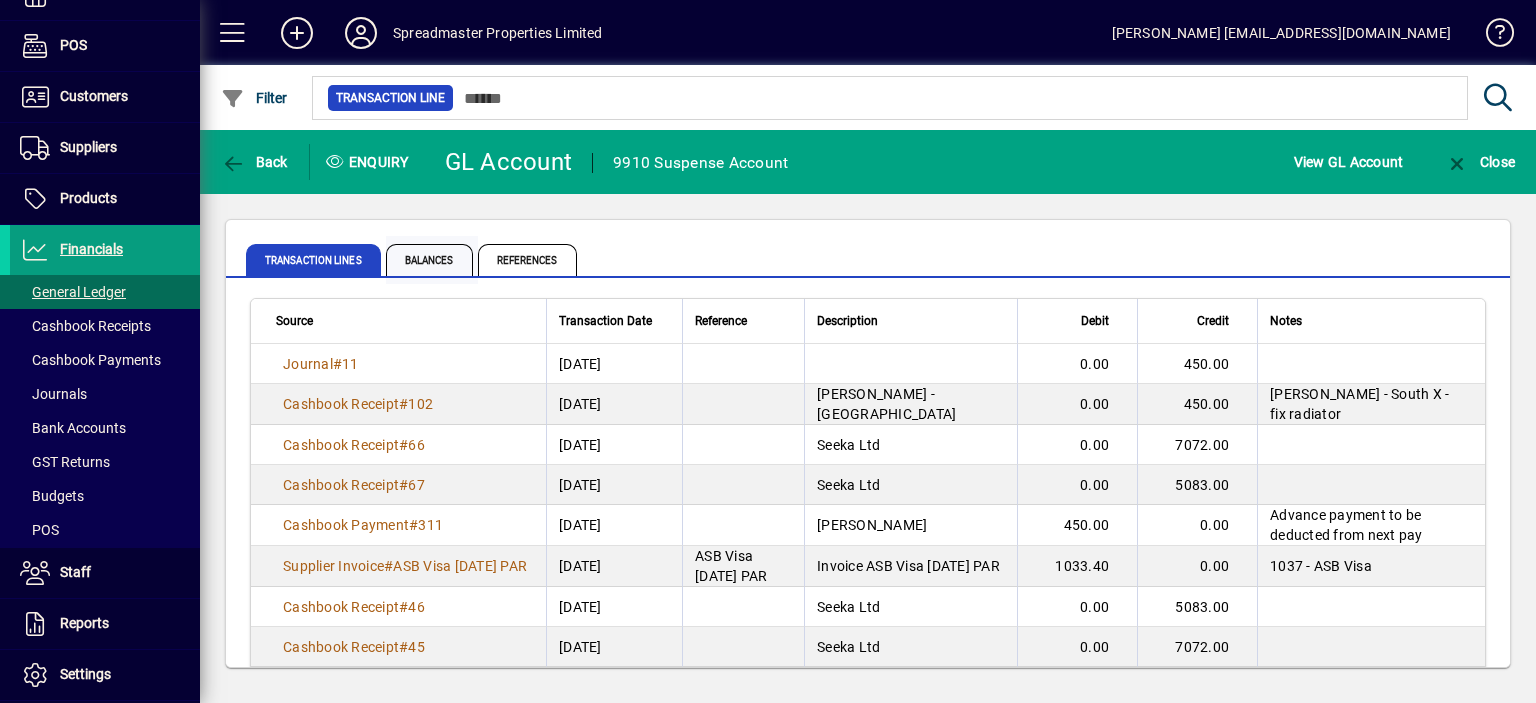 click on "Balances" at bounding box center [429, 260] 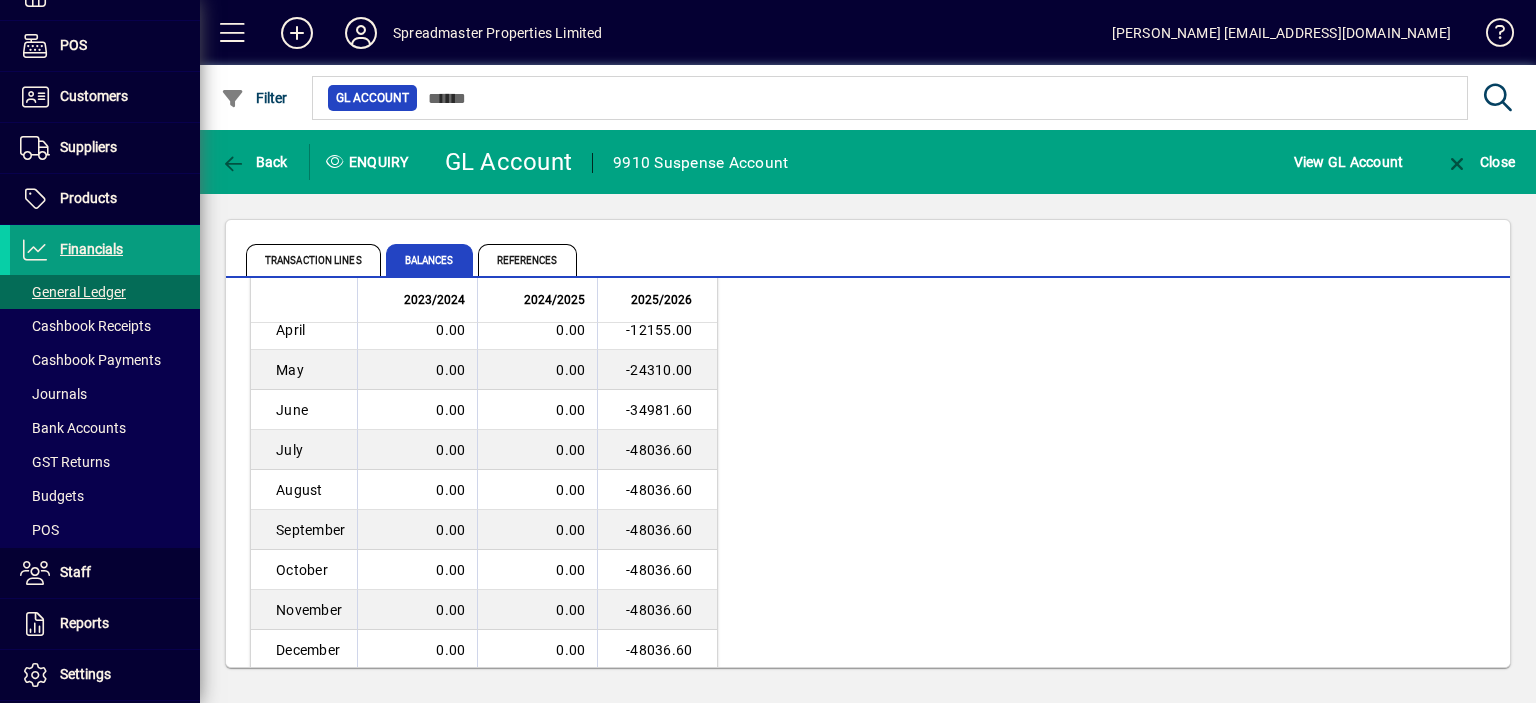 scroll, scrollTop: 0, scrollLeft: 0, axis: both 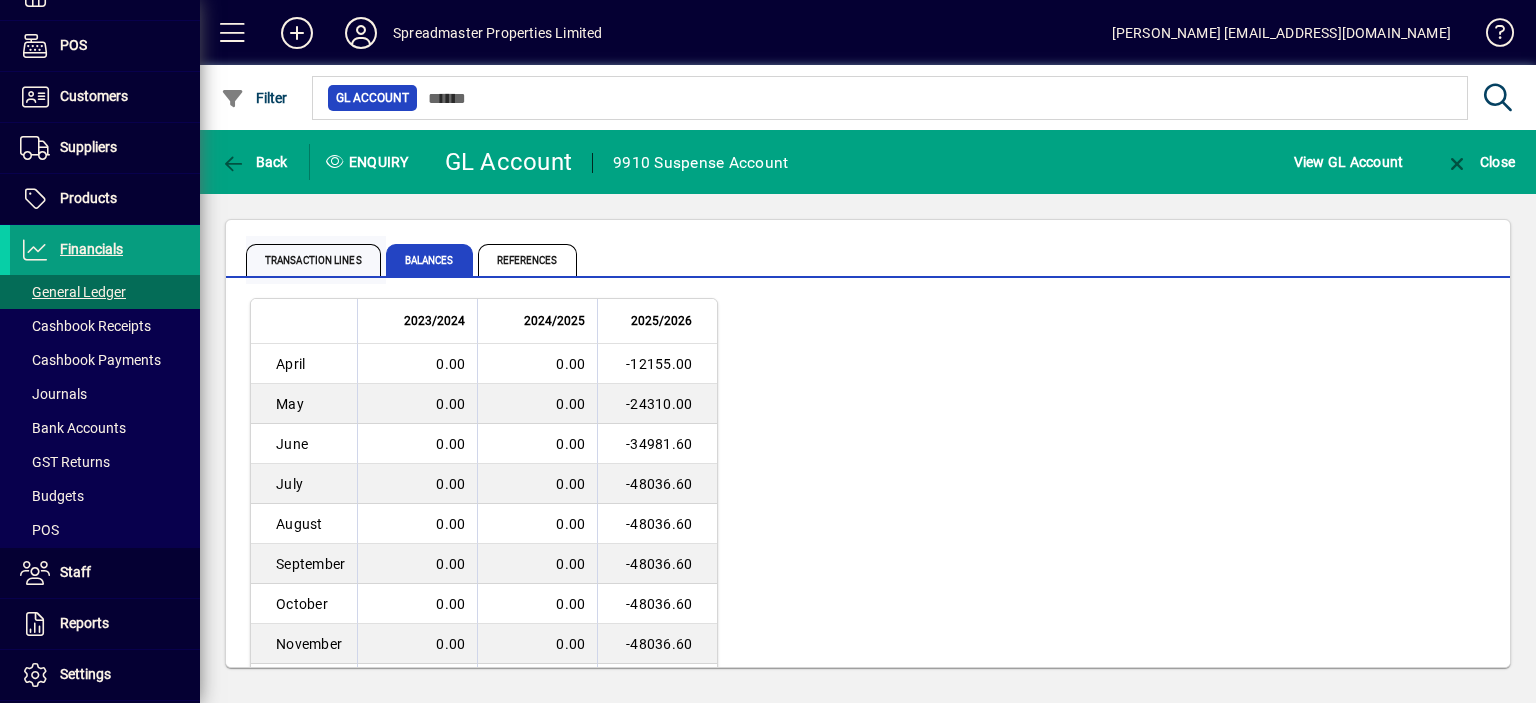 click on "Transaction lines" at bounding box center (313, 260) 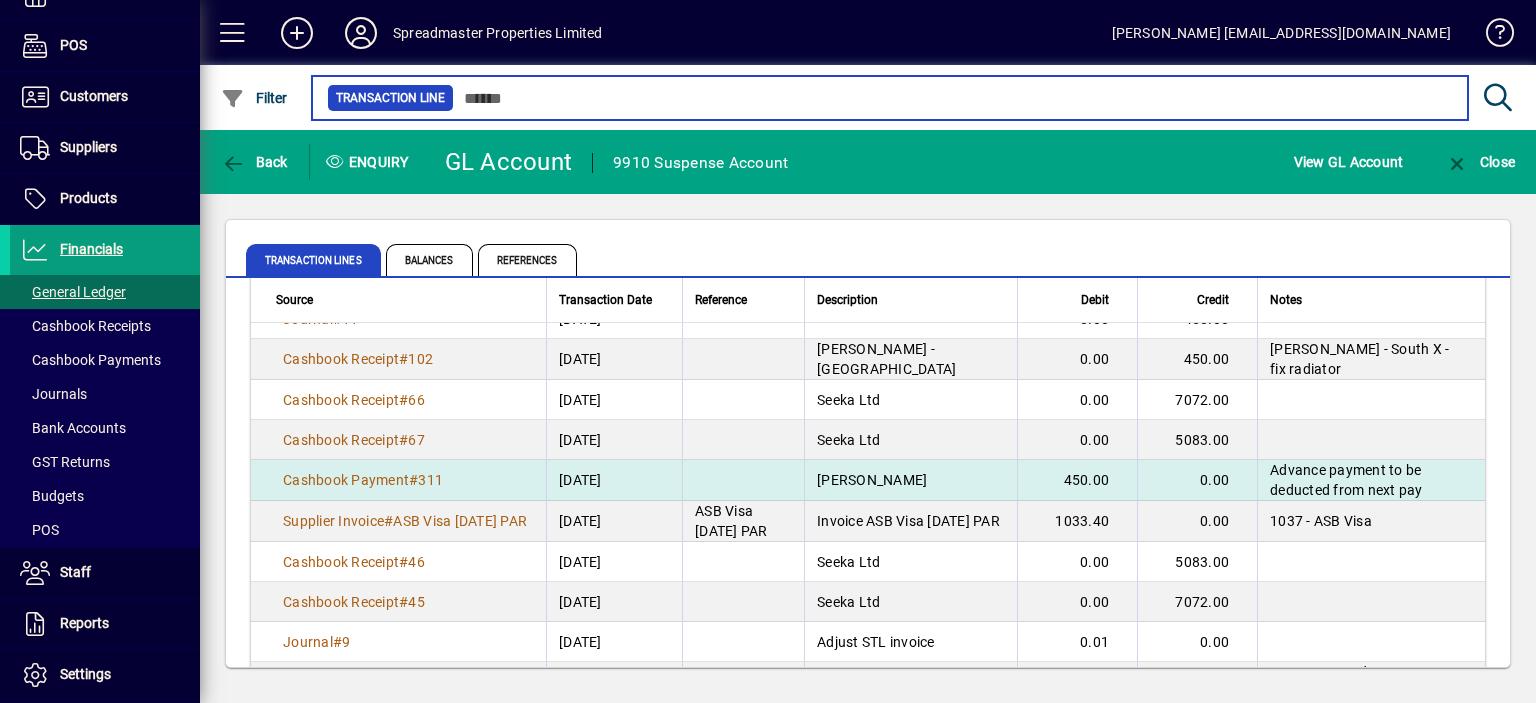 scroll, scrollTop: 0, scrollLeft: 0, axis: both 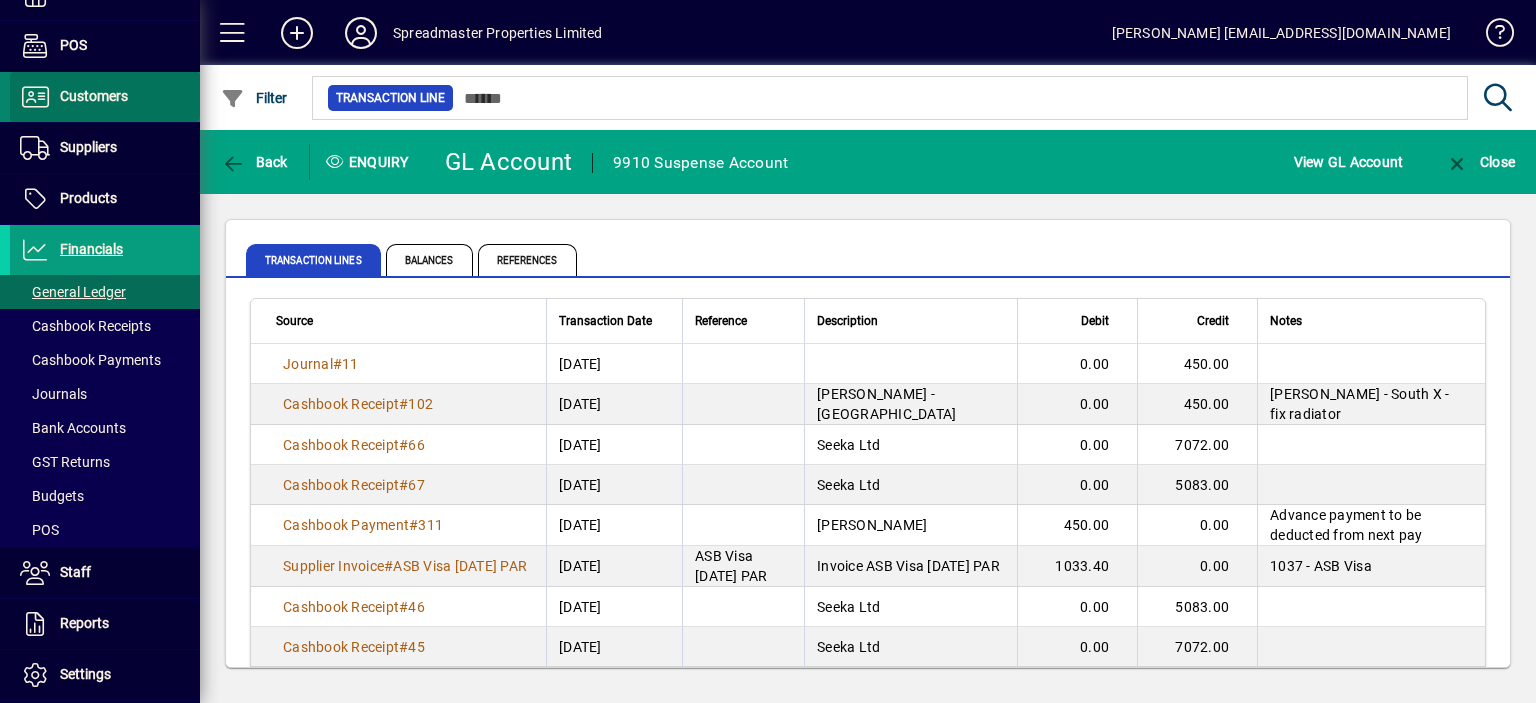 click on "Customers" at bounding box center (94, 96) 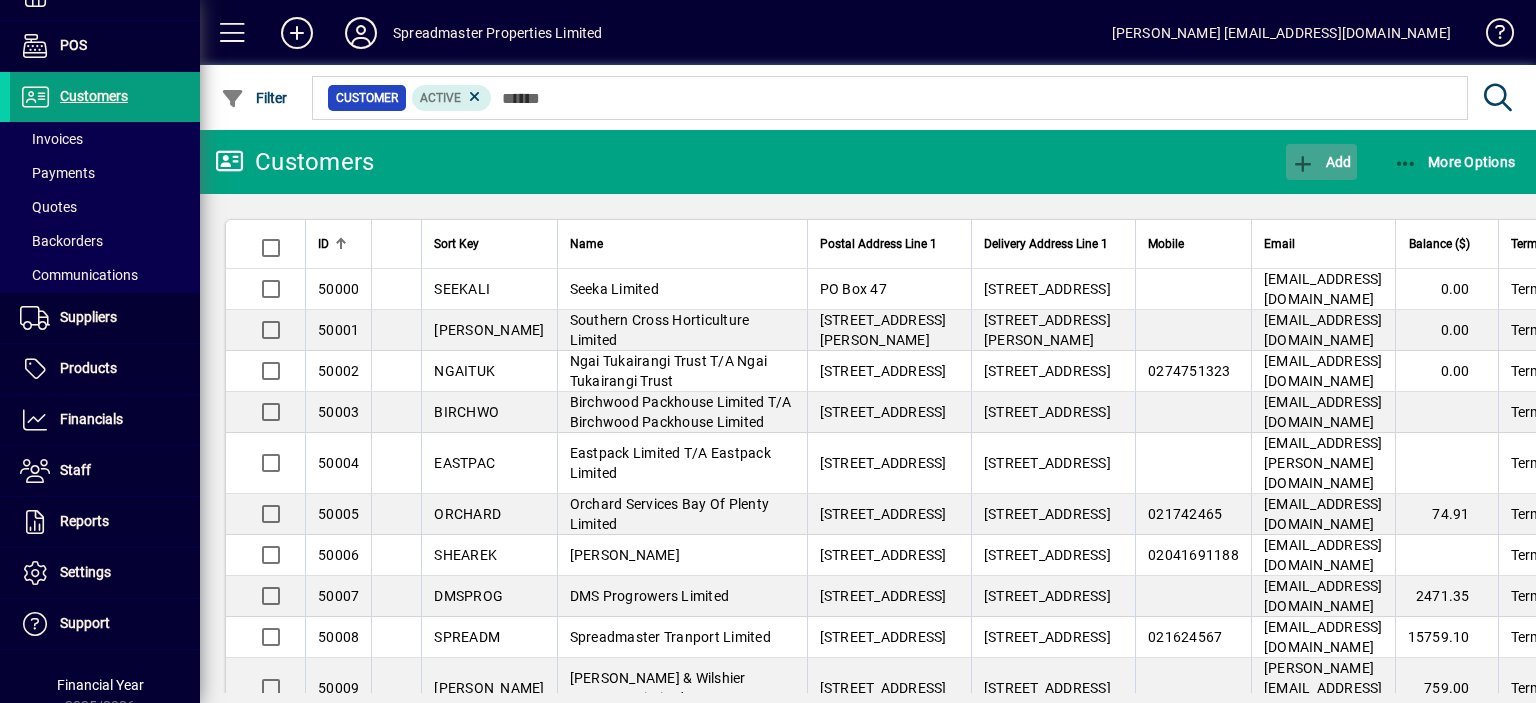 click on "Add" 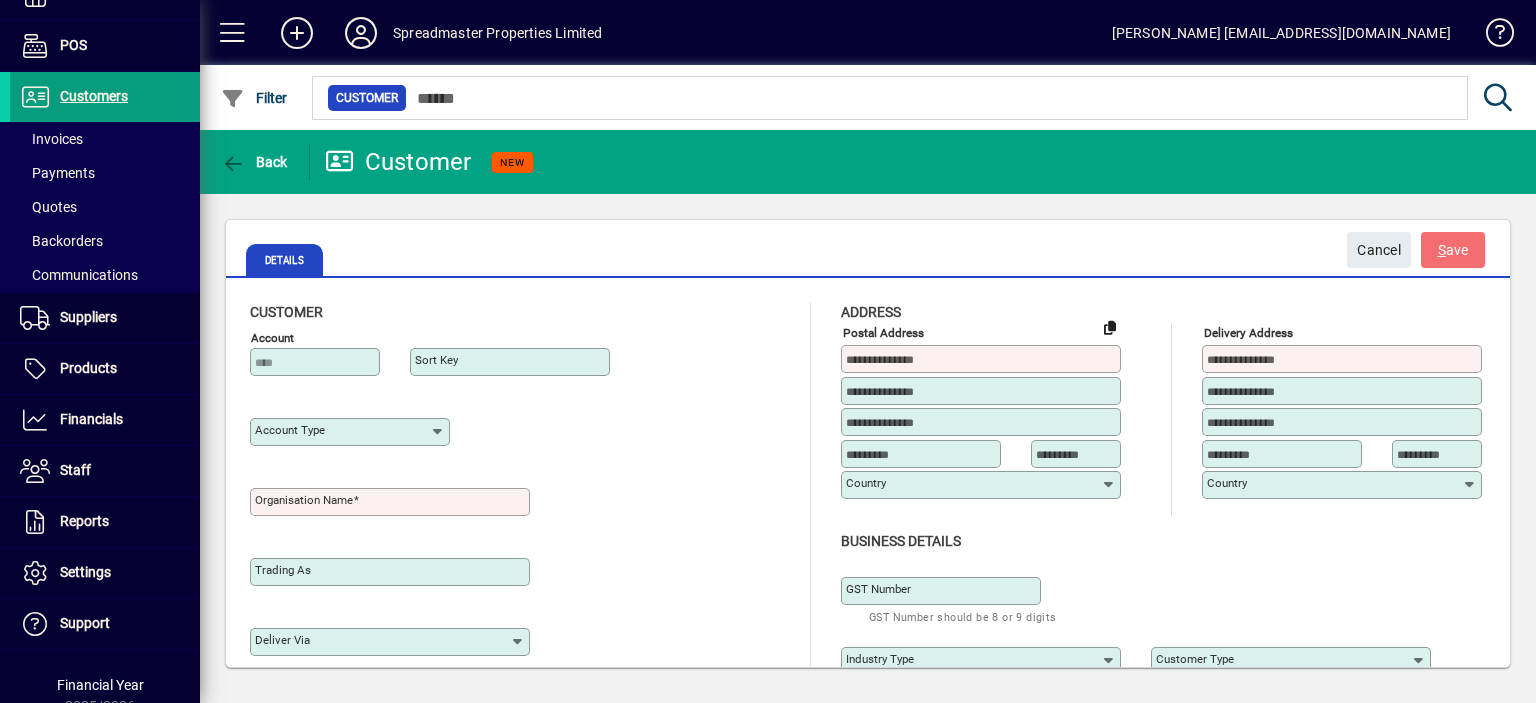 type on "**********" 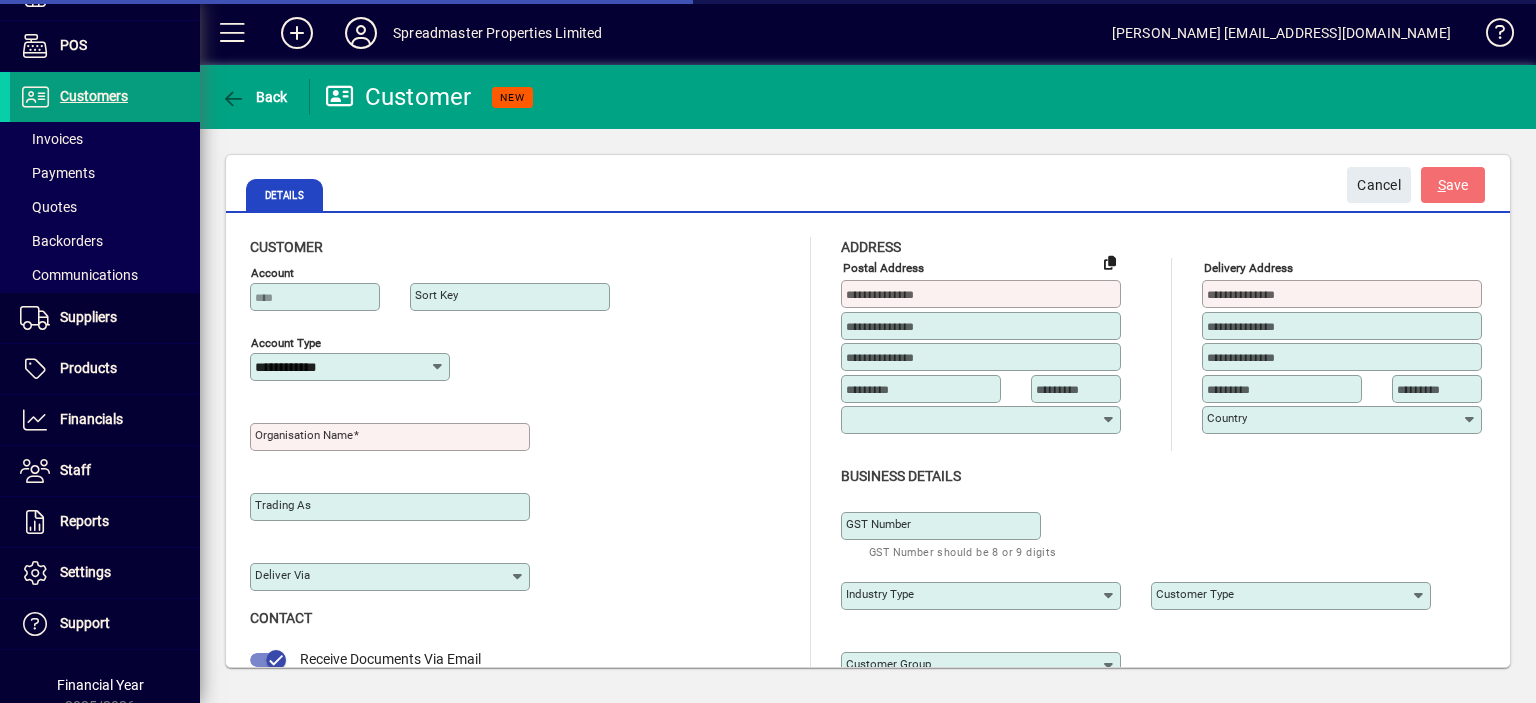 type on "**********" 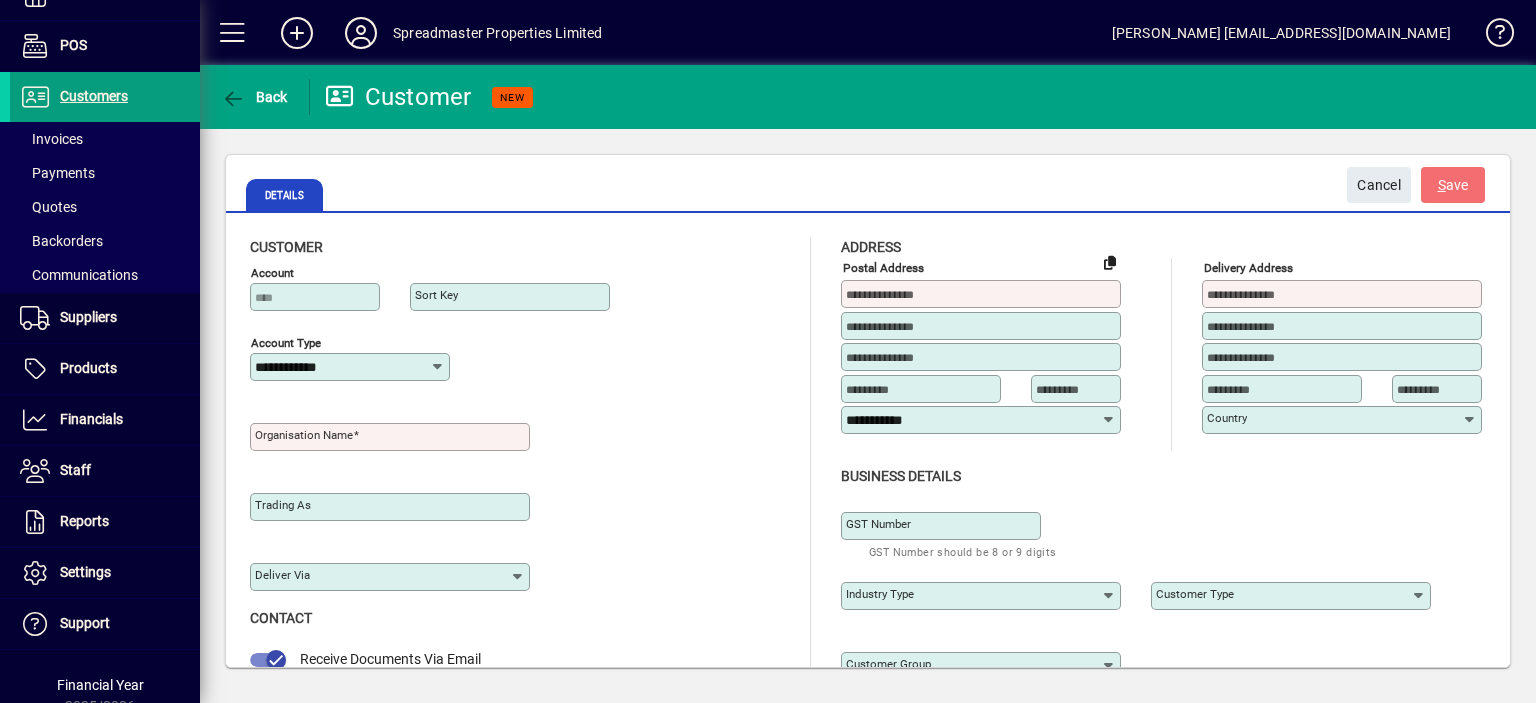 click on "Organisation name" at bounding box center [304, 435] 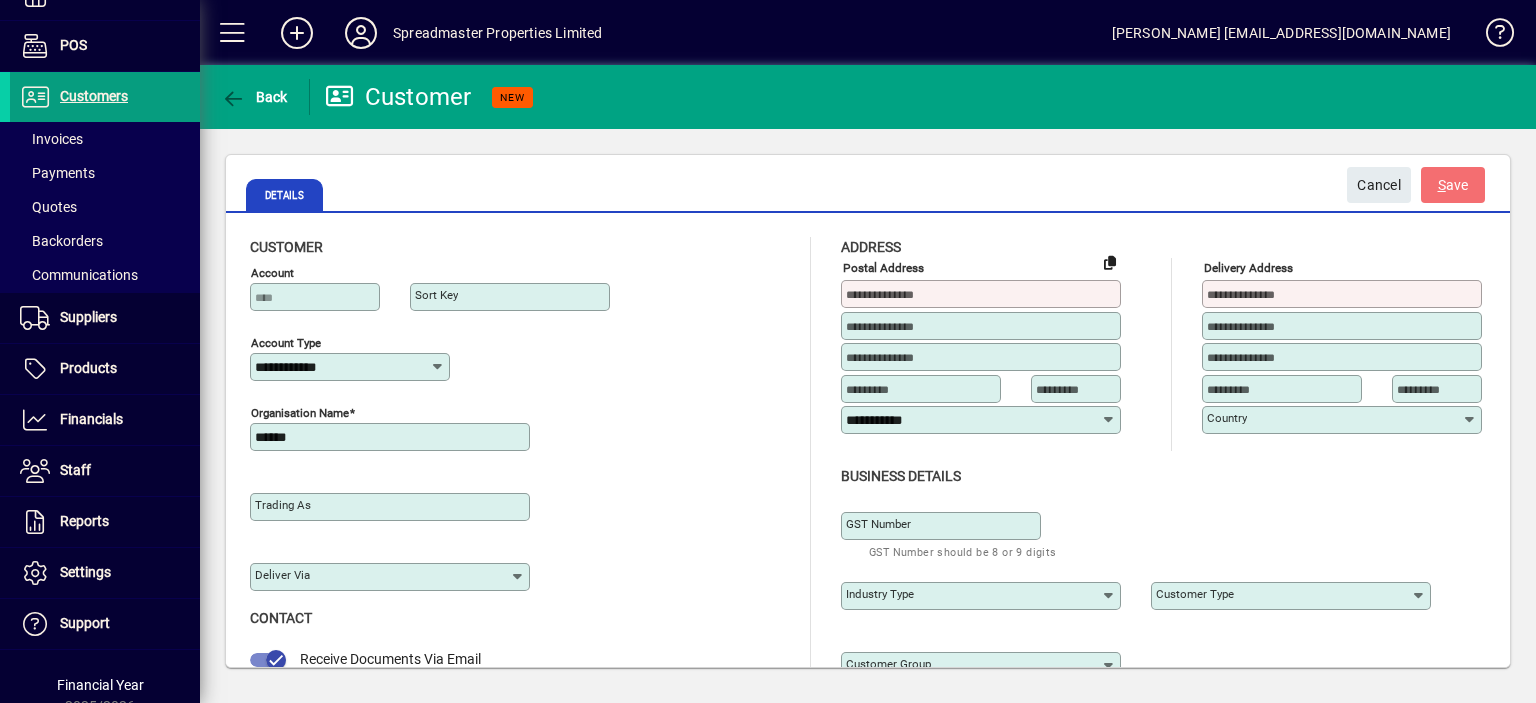 type on "**********" 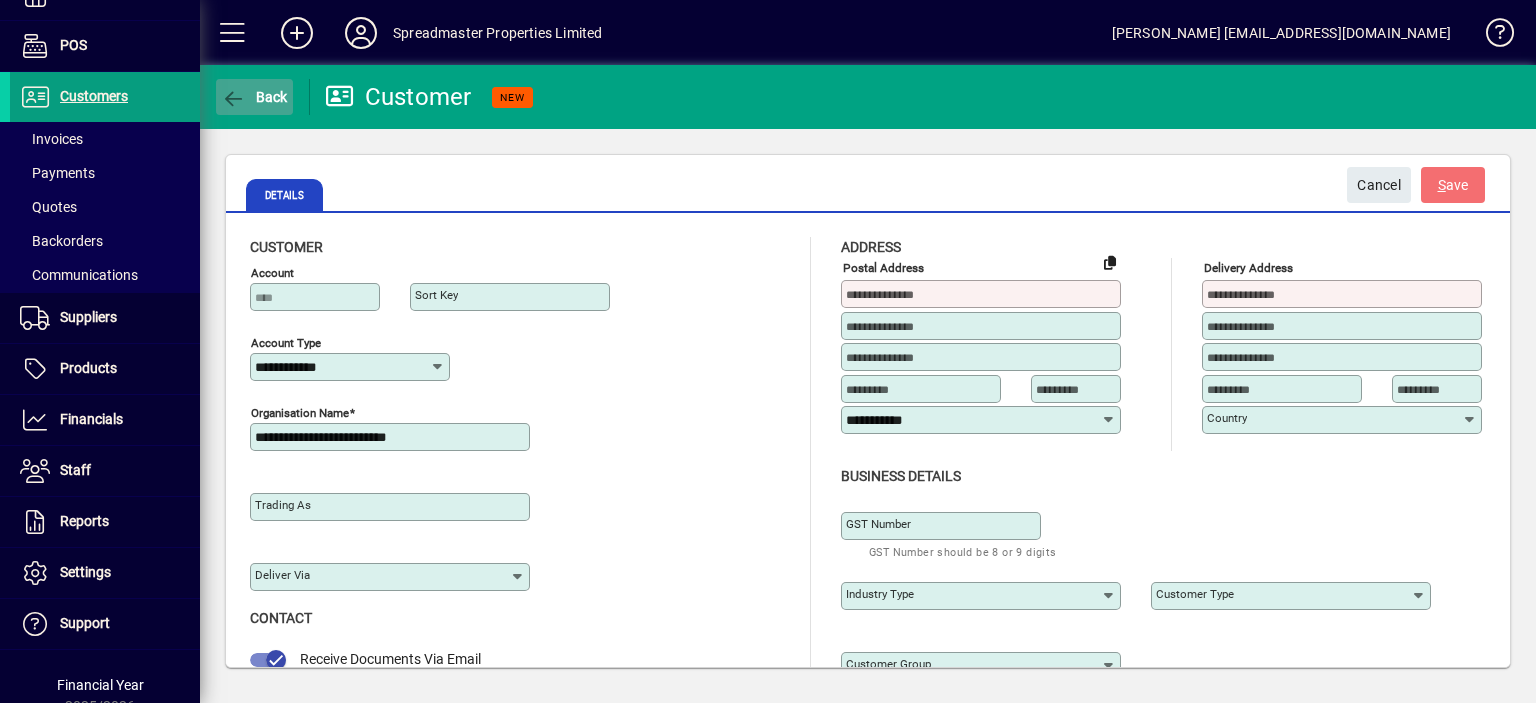 click on "Back" 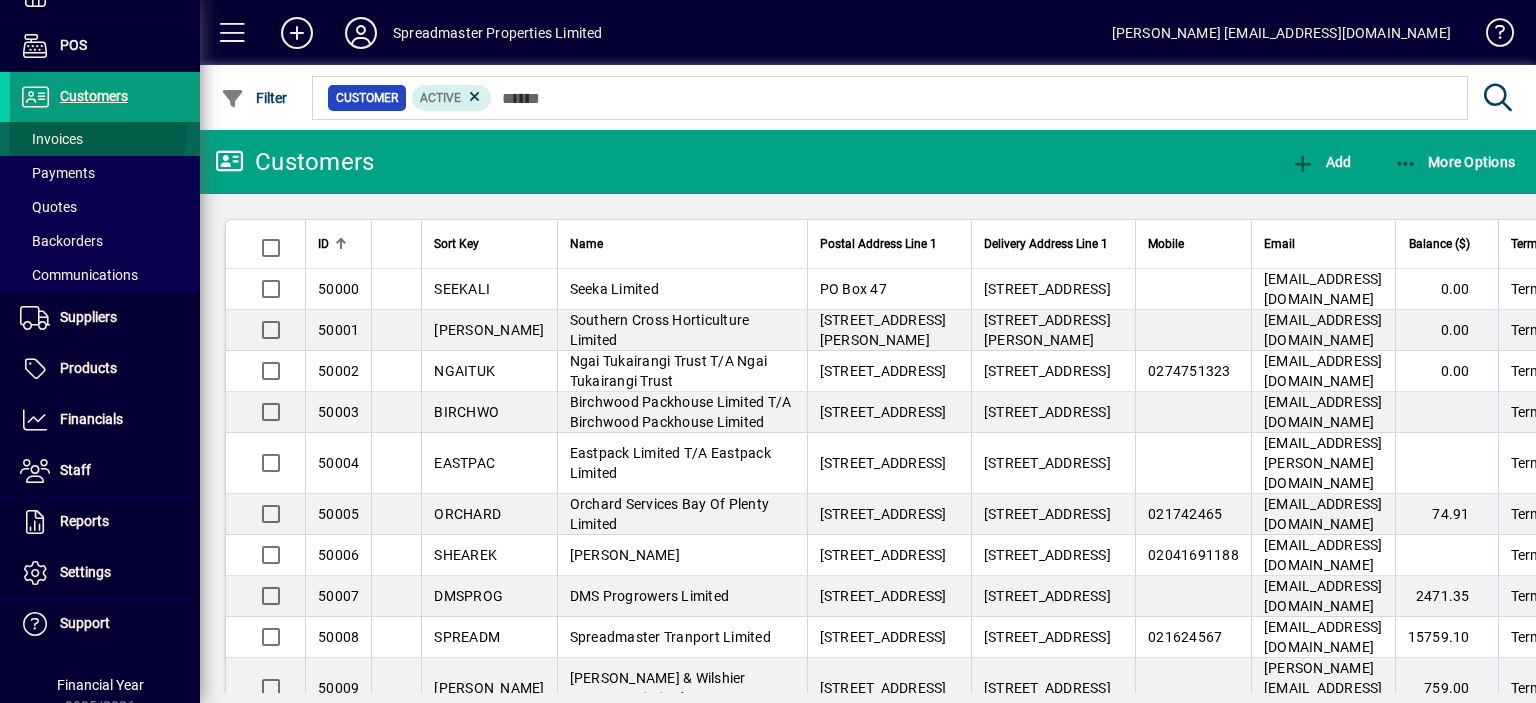 click on "Invoices" at bounding box center [51, 139] 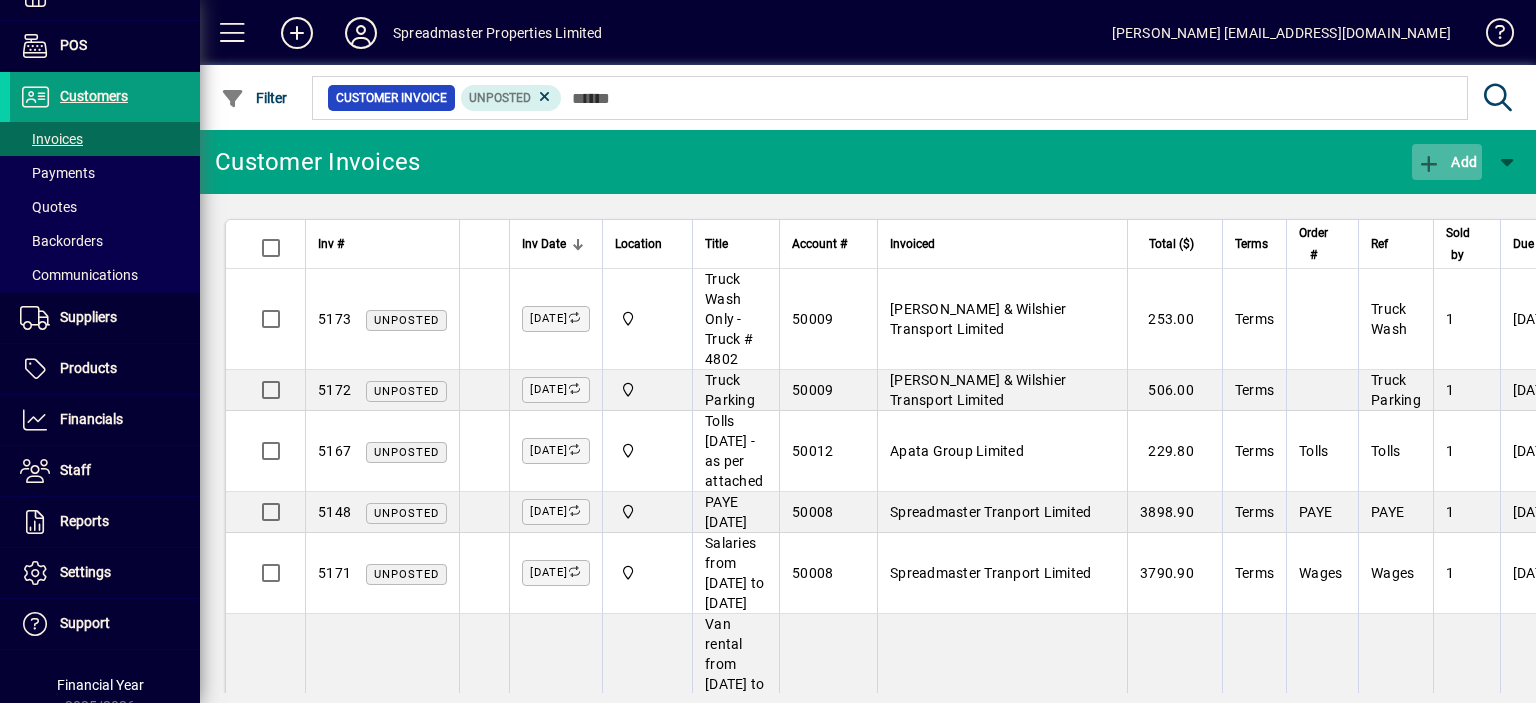 click on "Add" 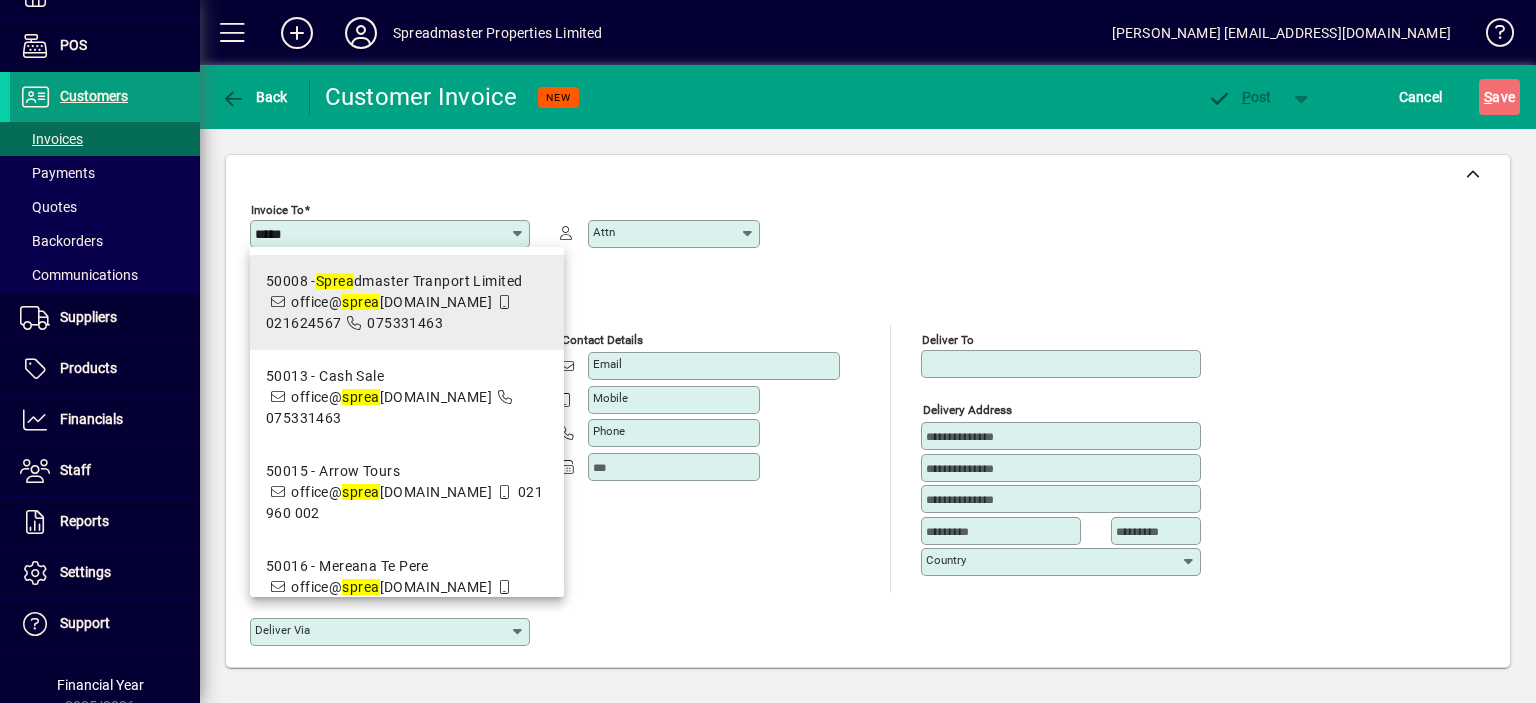 click on "50008 -  Sprea dmaster Tranport Limited" at bounding box center (407, 281) 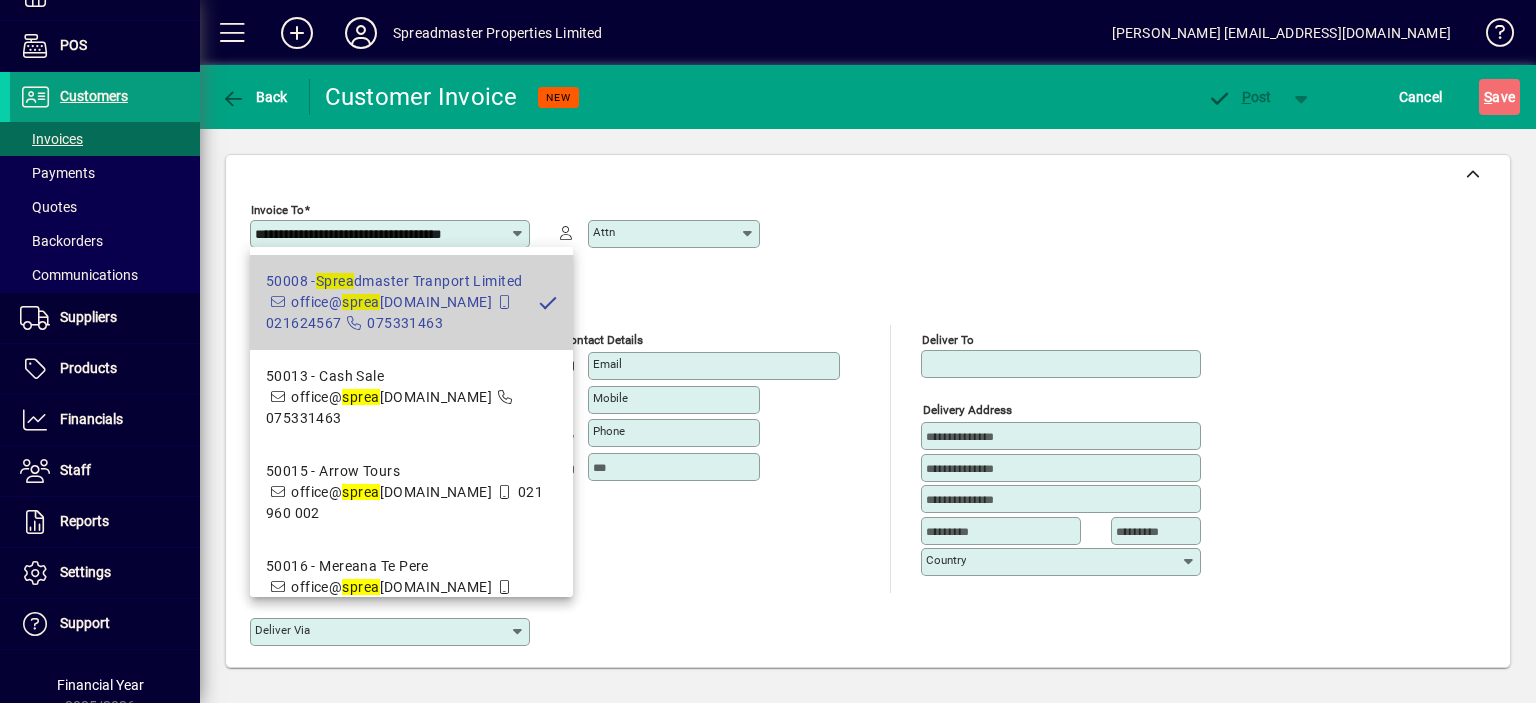 type on "**********" 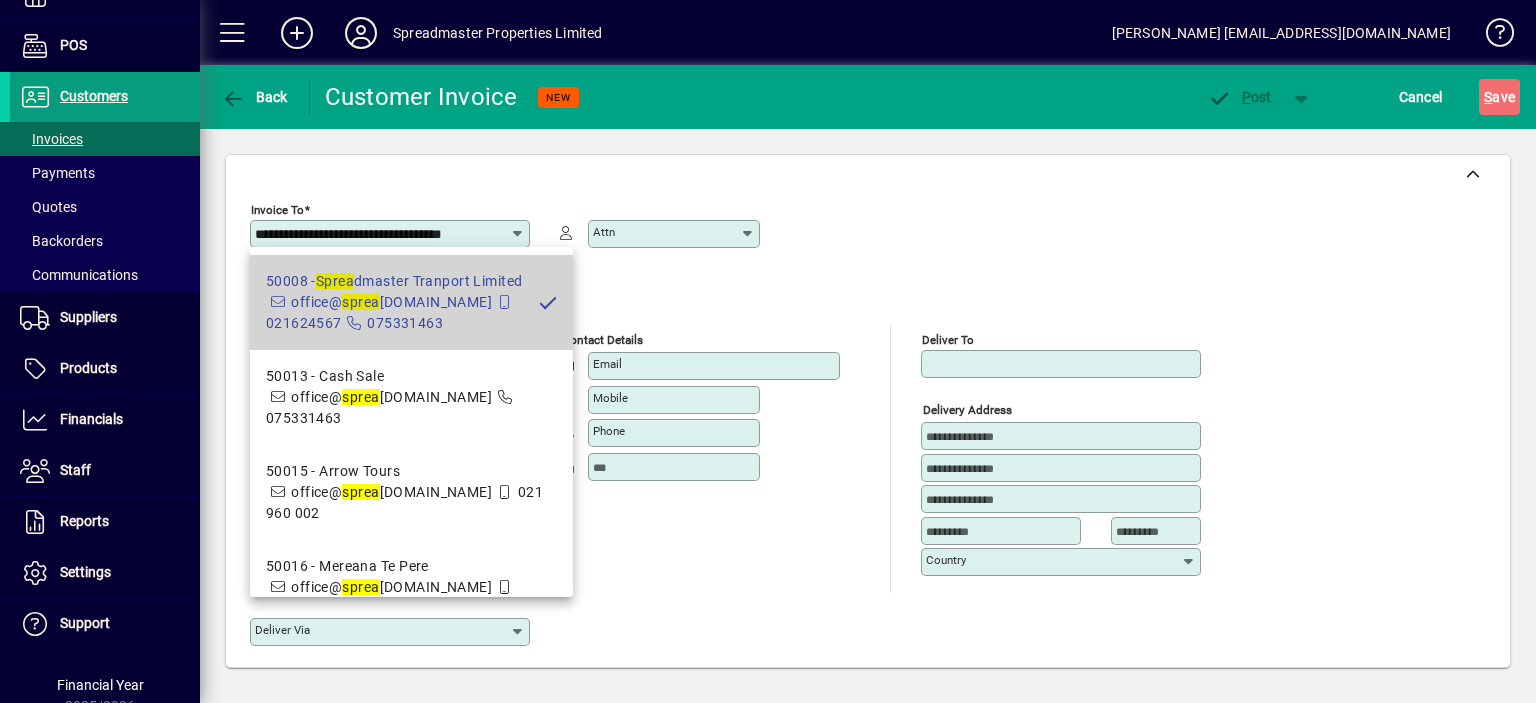type on "*********" 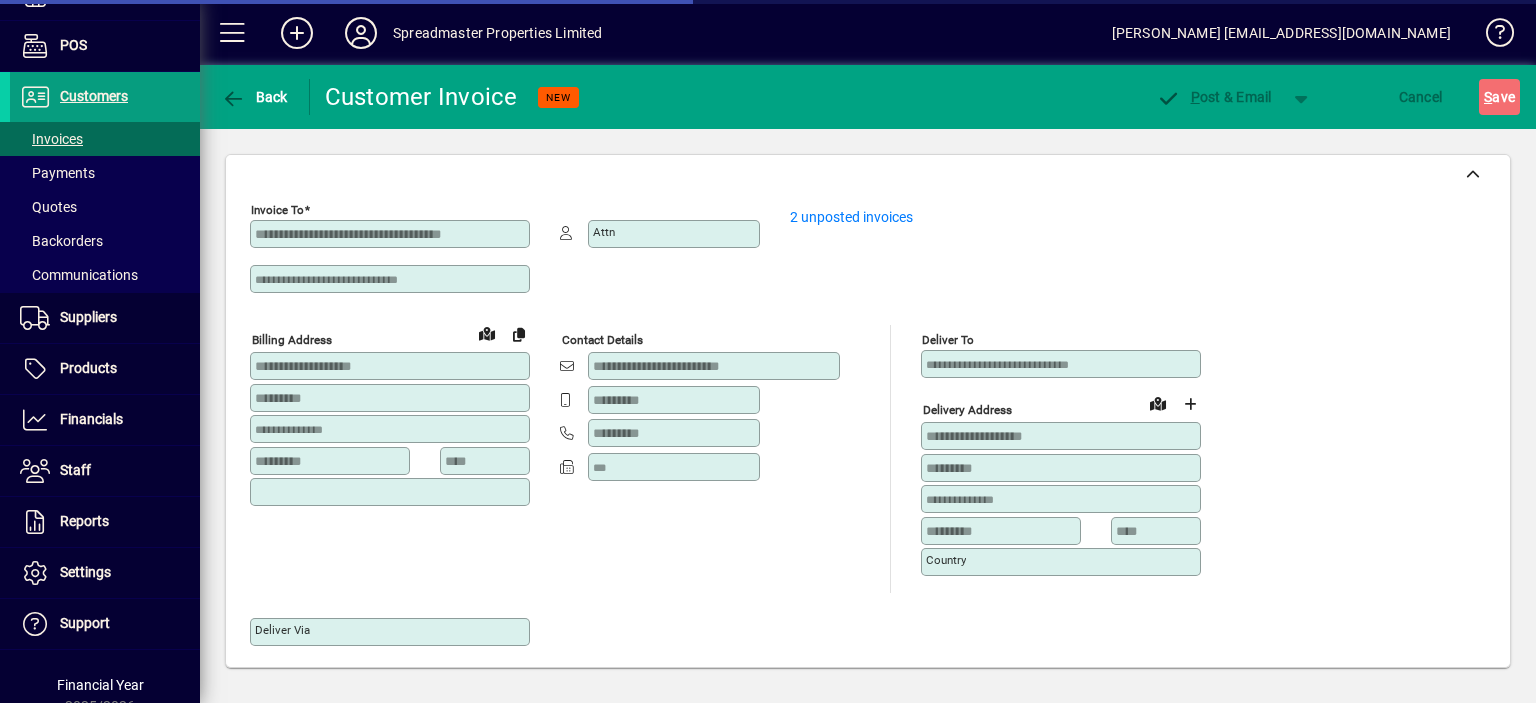 type on "**********" 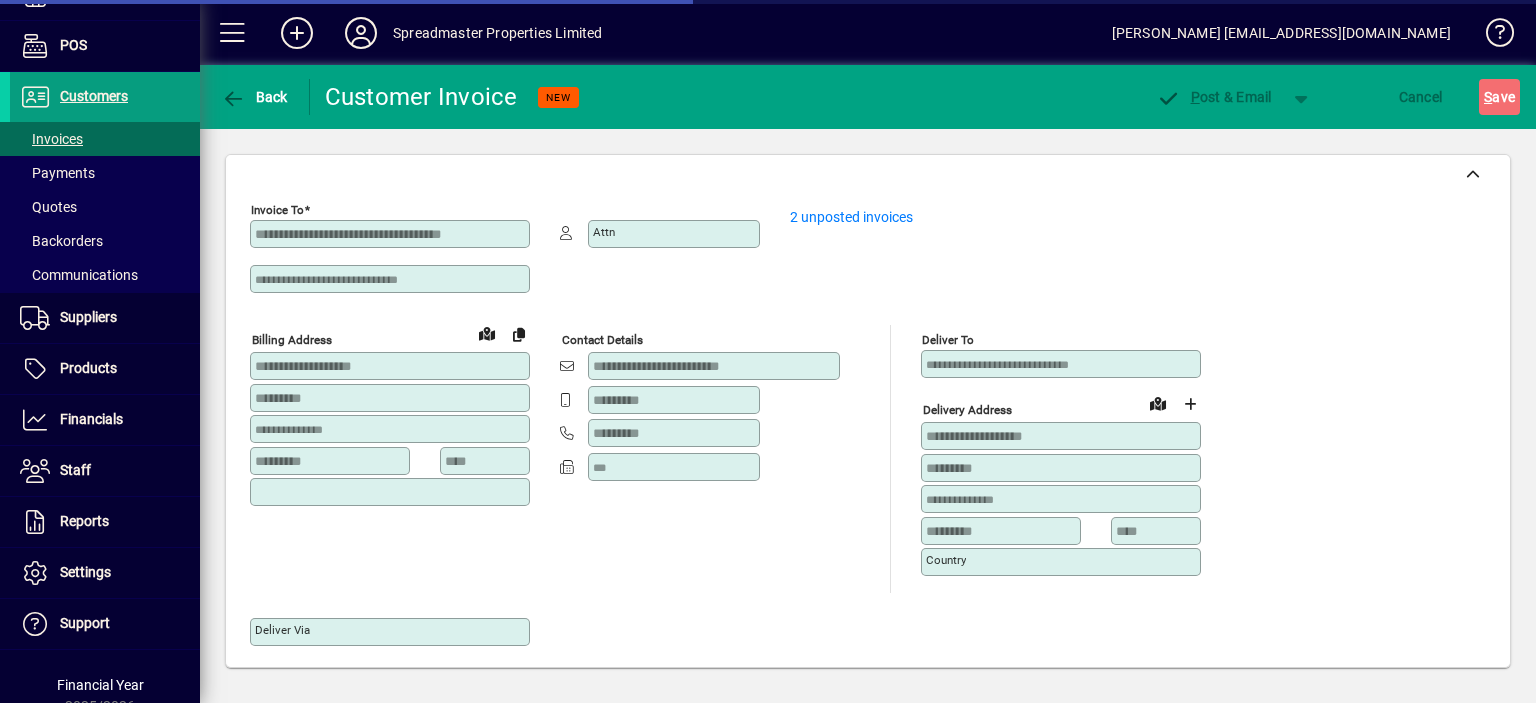 type on "**********" 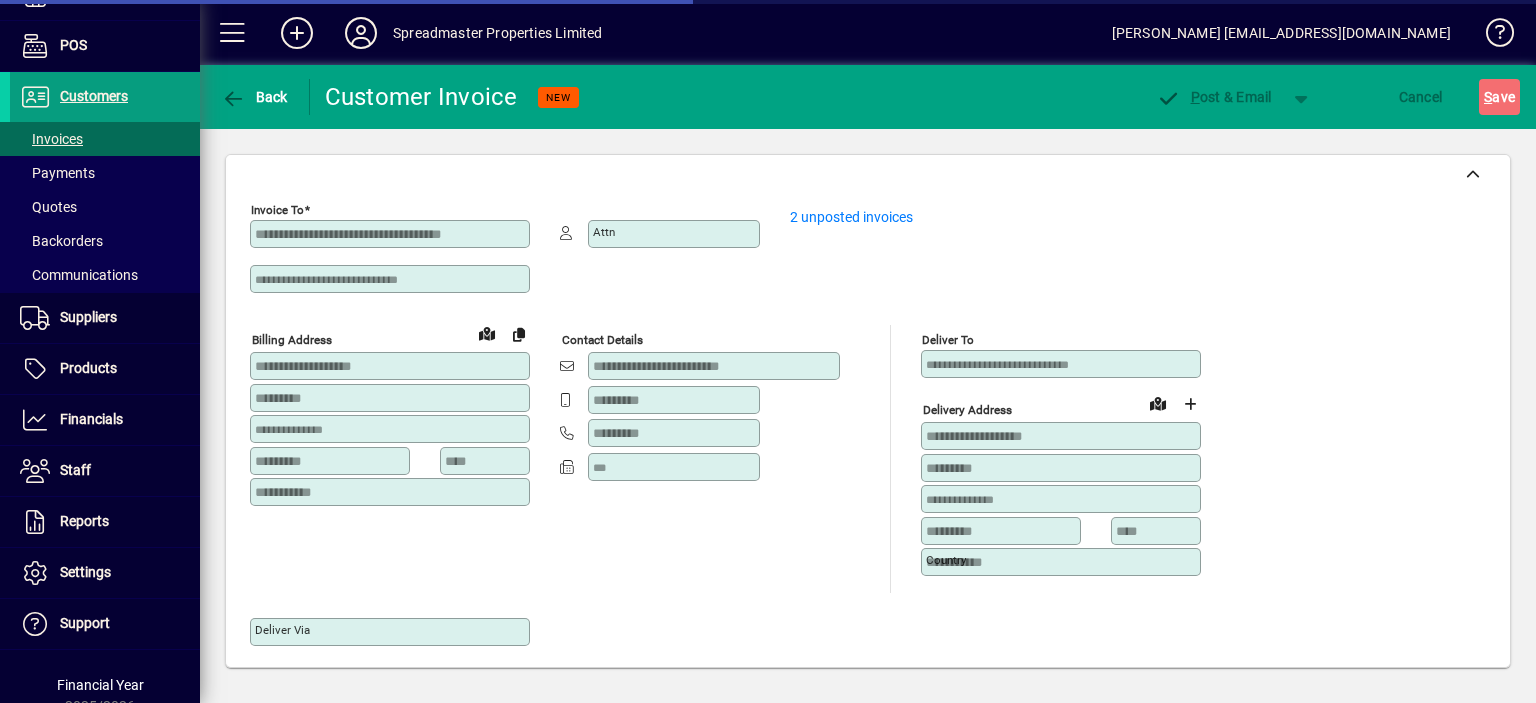 type on "**********" 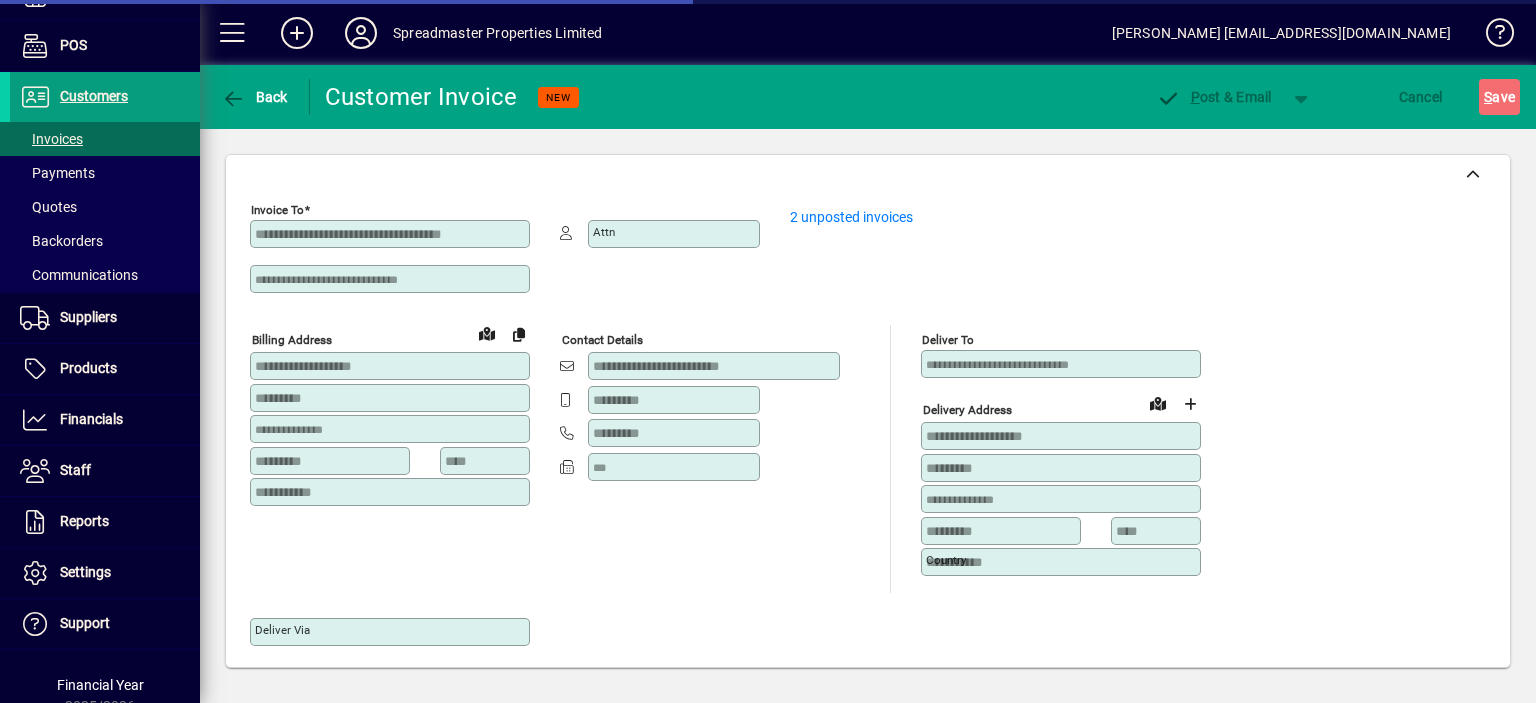 type on "**********" 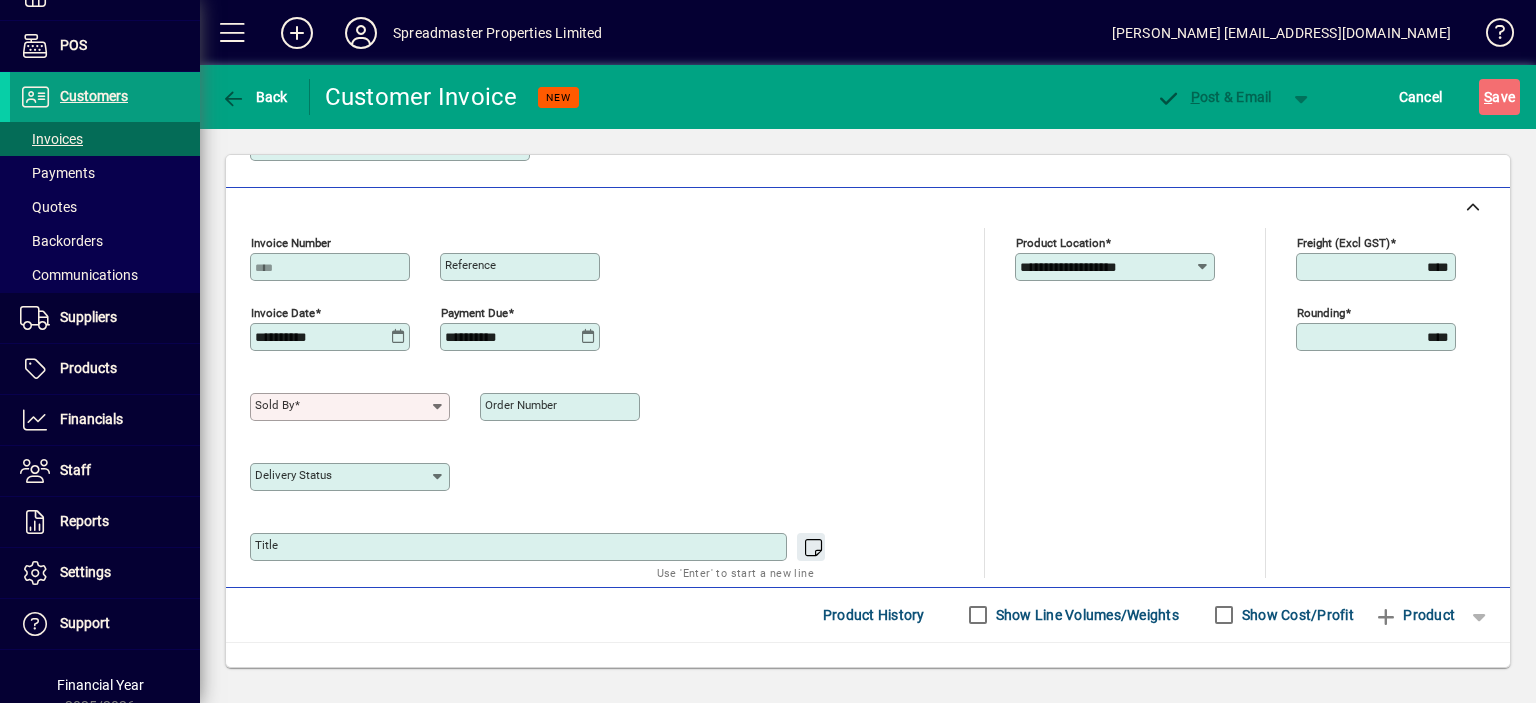 scroll, scrollTop: 700, scrollLeft: 0, axis: vertical 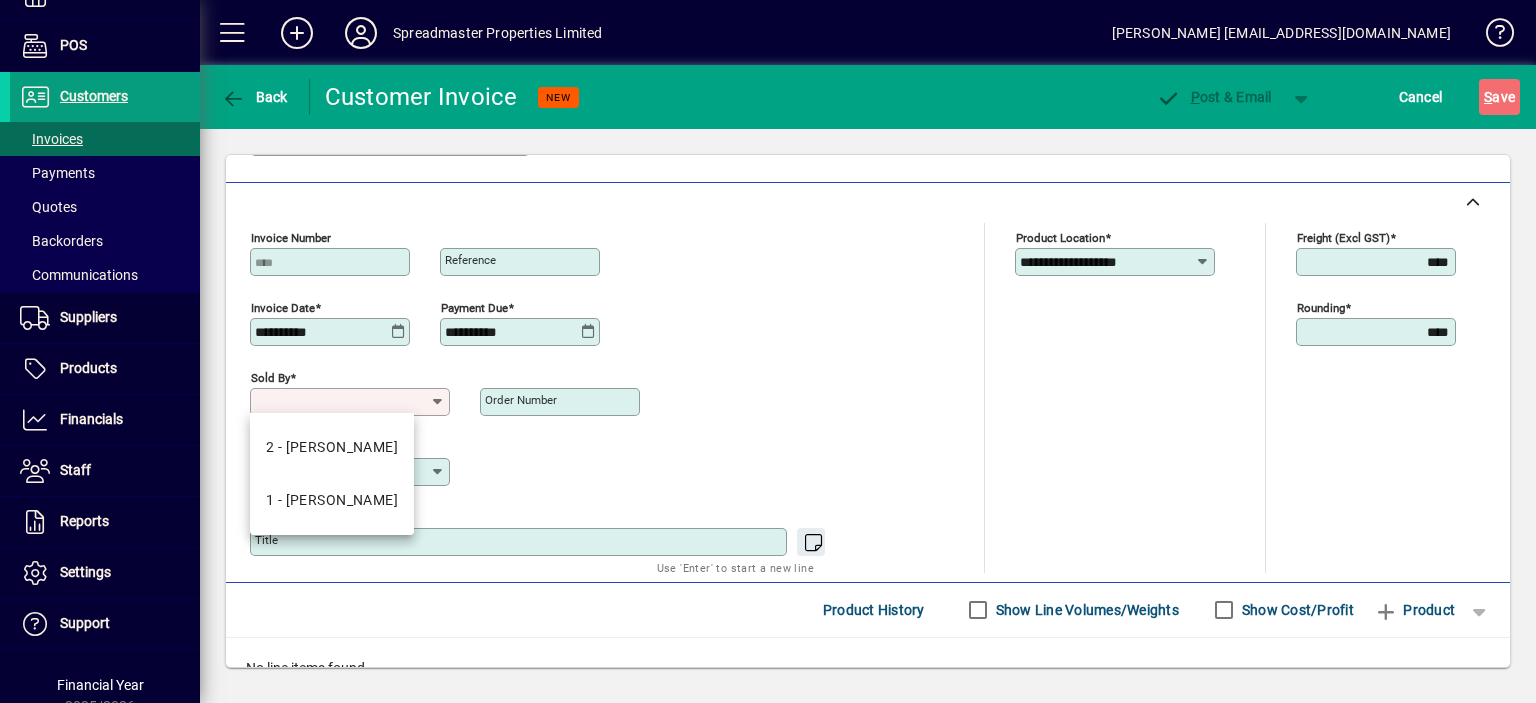 click on "Sold by" at bounding box center (342, 402) 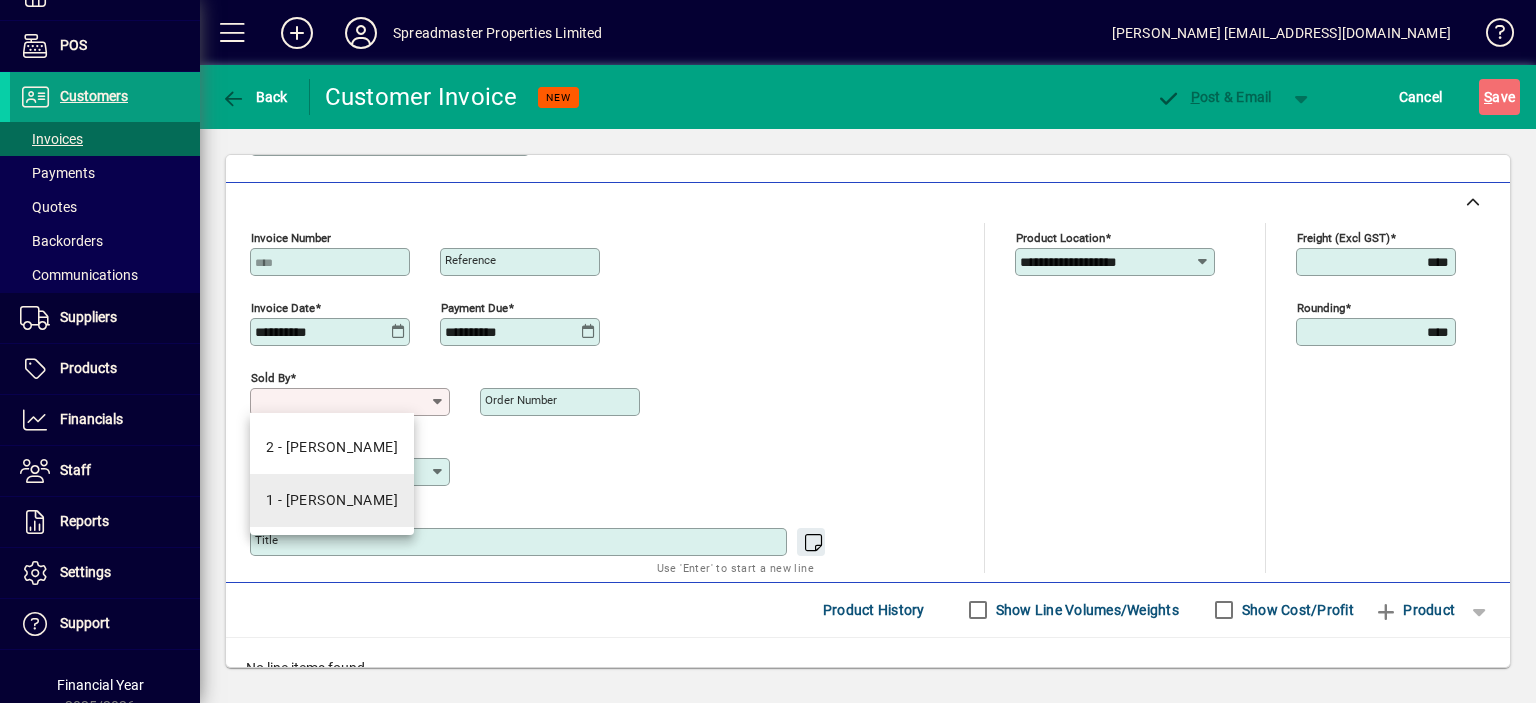 click on "1 - [PERSON_NAME]" at bounding box center [332, 500] 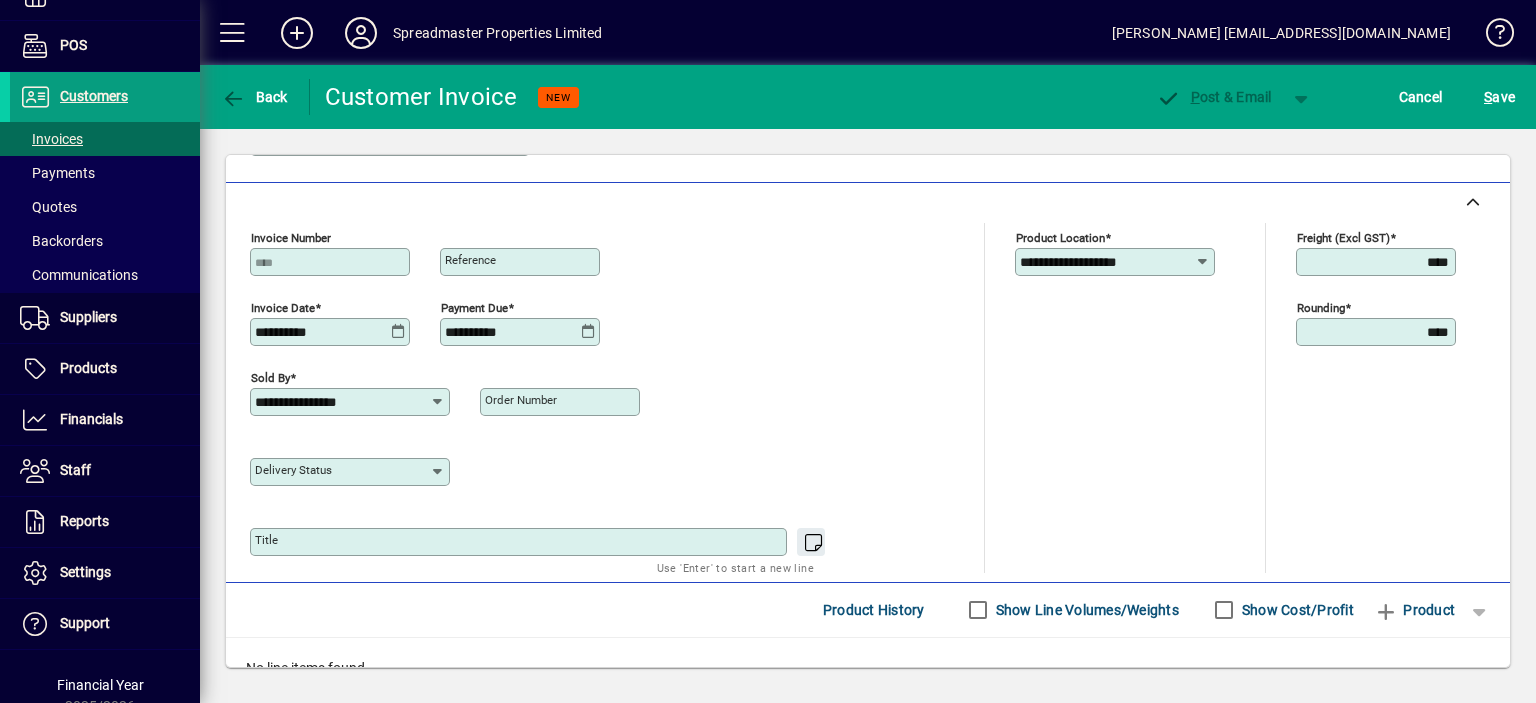 click on "Title" at bounding box center (520, 542) 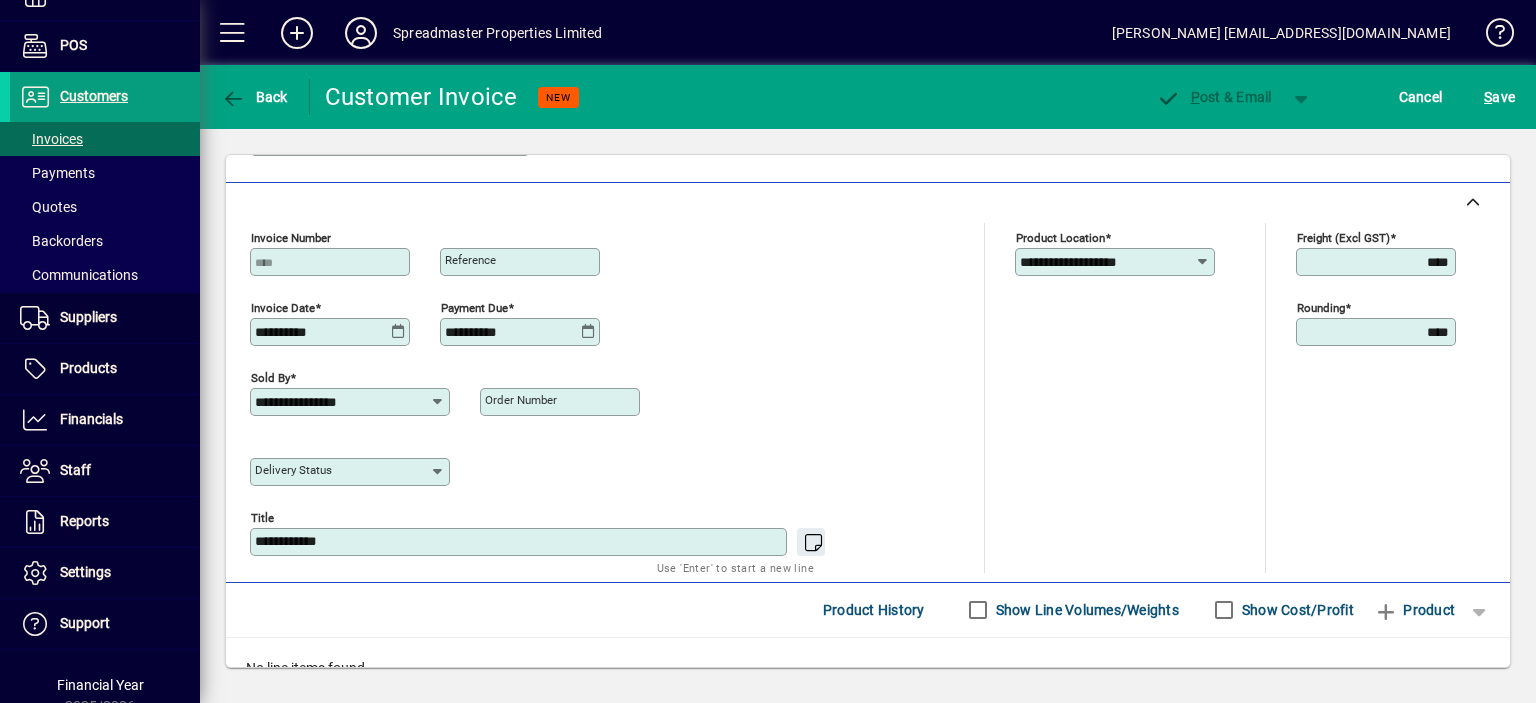 scroll, scrollTop: 840, scrollLeft: 0, axis: vertical 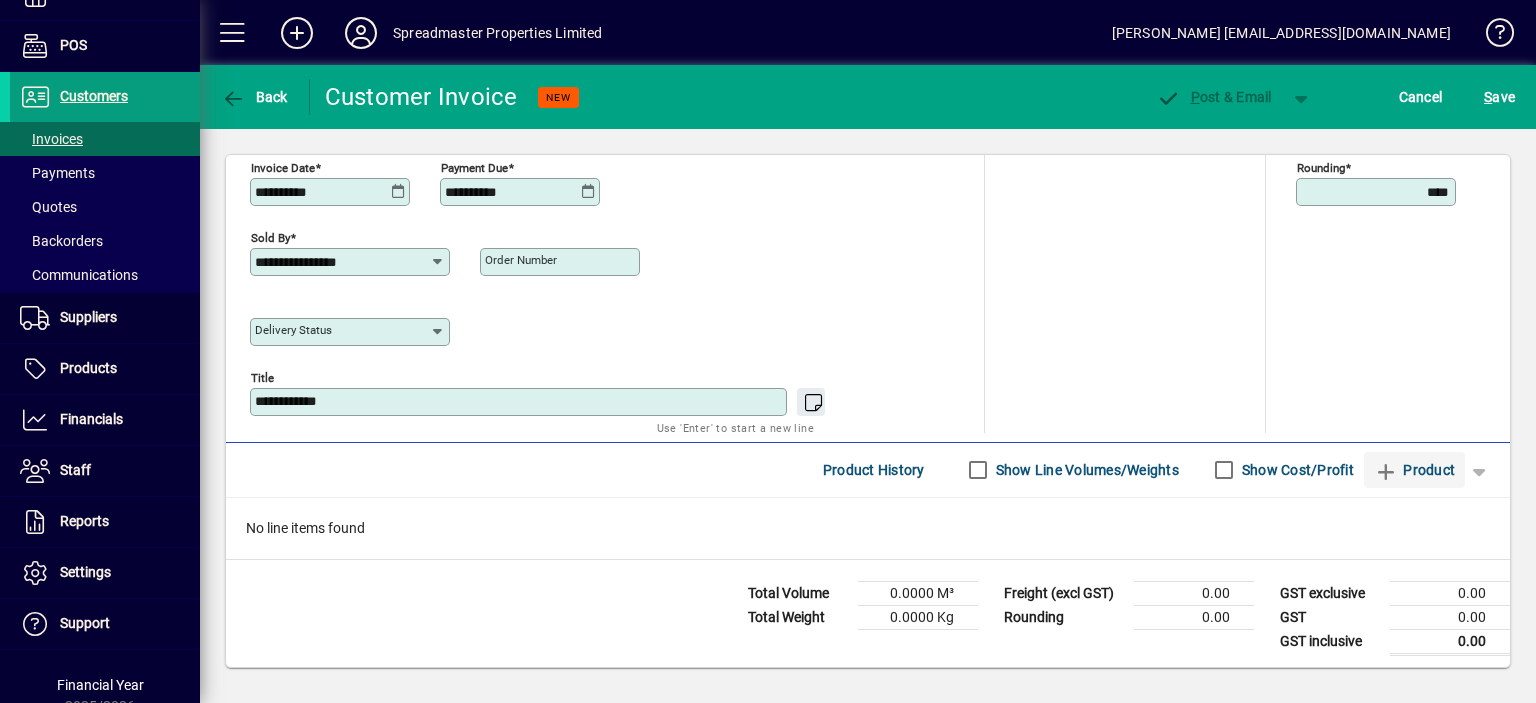 type on "**********" 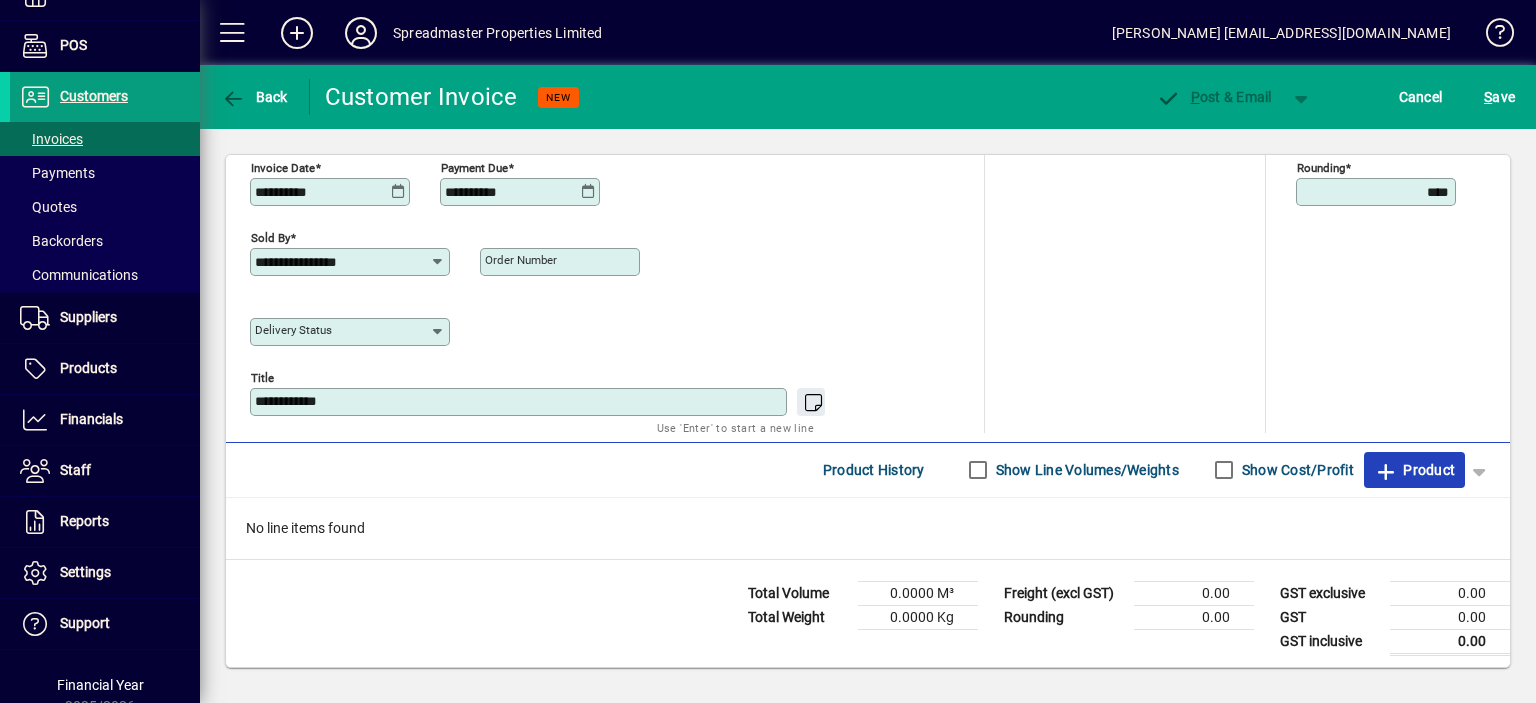 click on "Product" 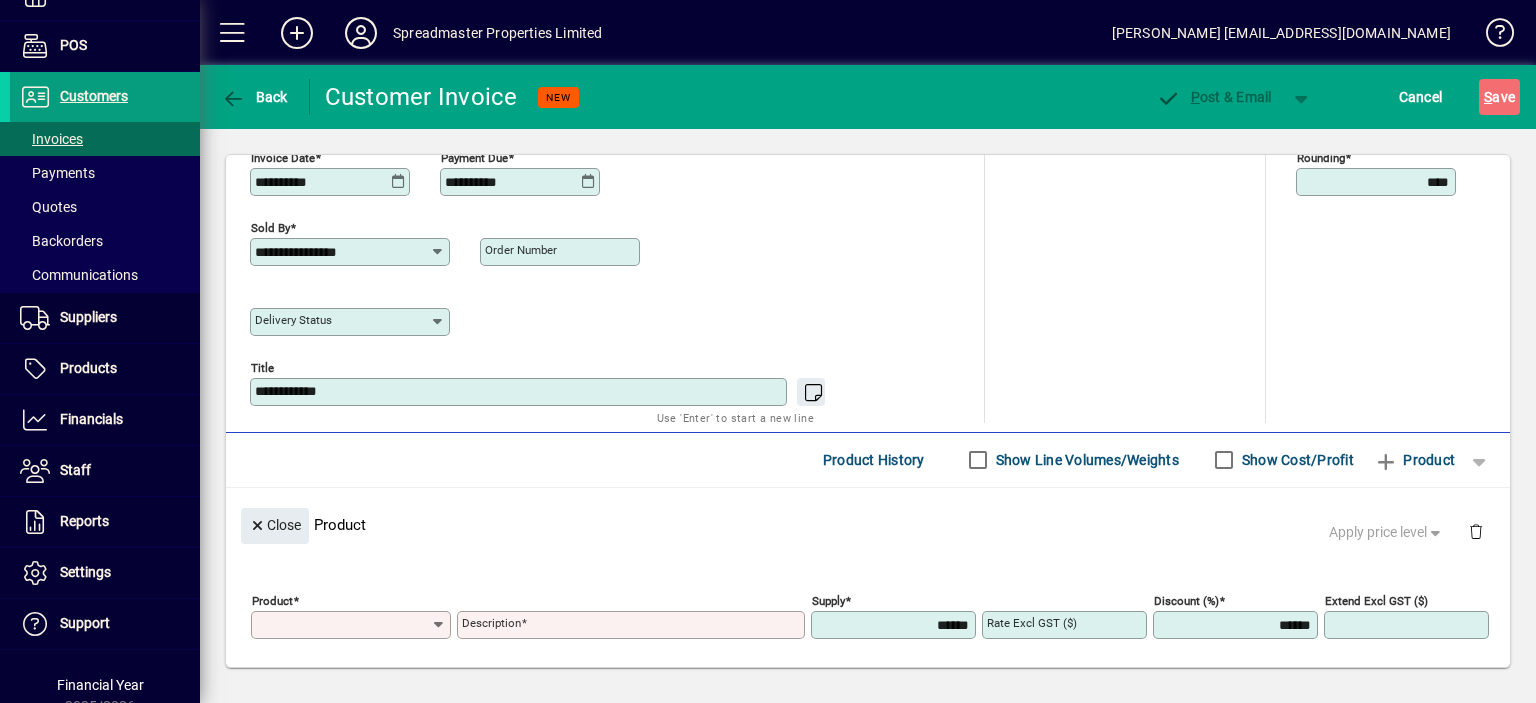 scroll, scrollTop: 123, scrollLeft: 0, axis: vertical 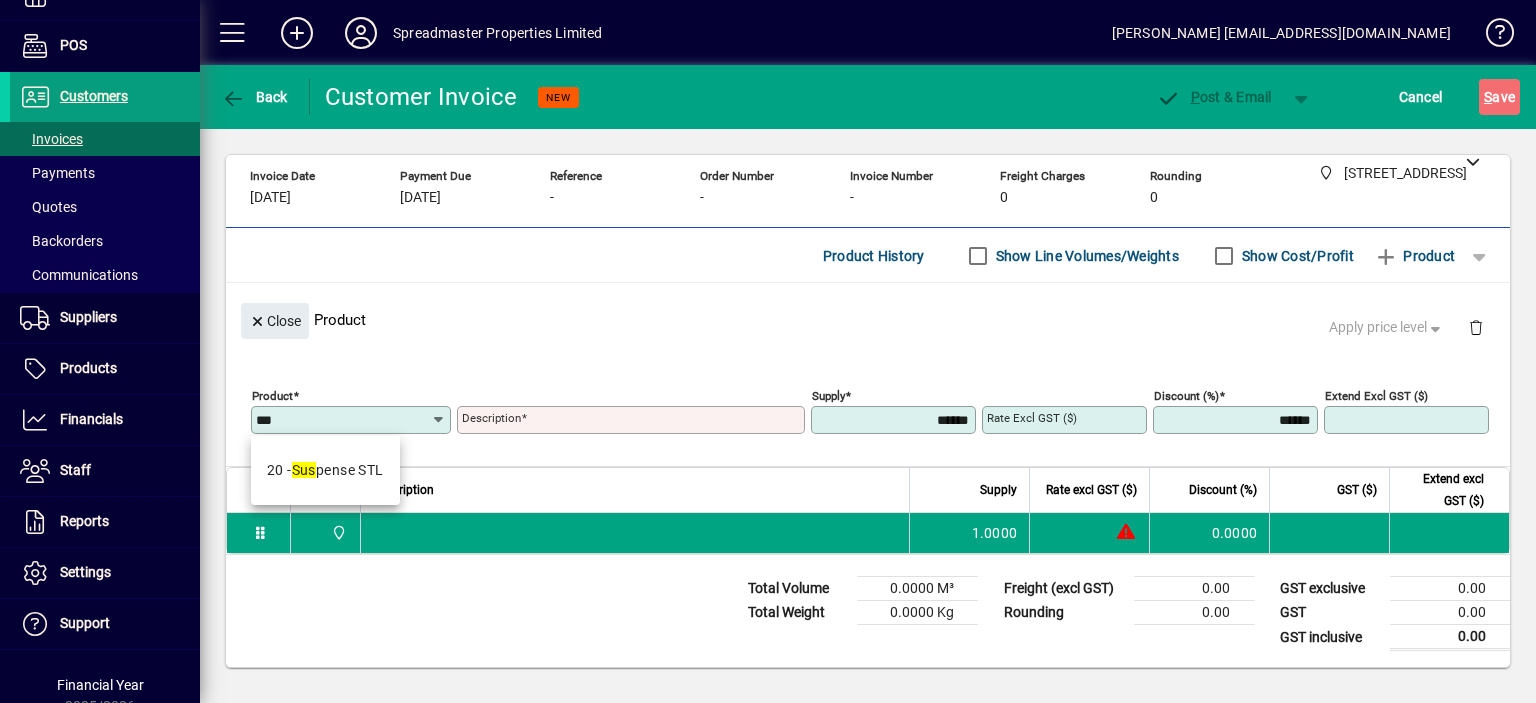 click on "20 -  Sus pense STL" at bounding box center (325, 470) 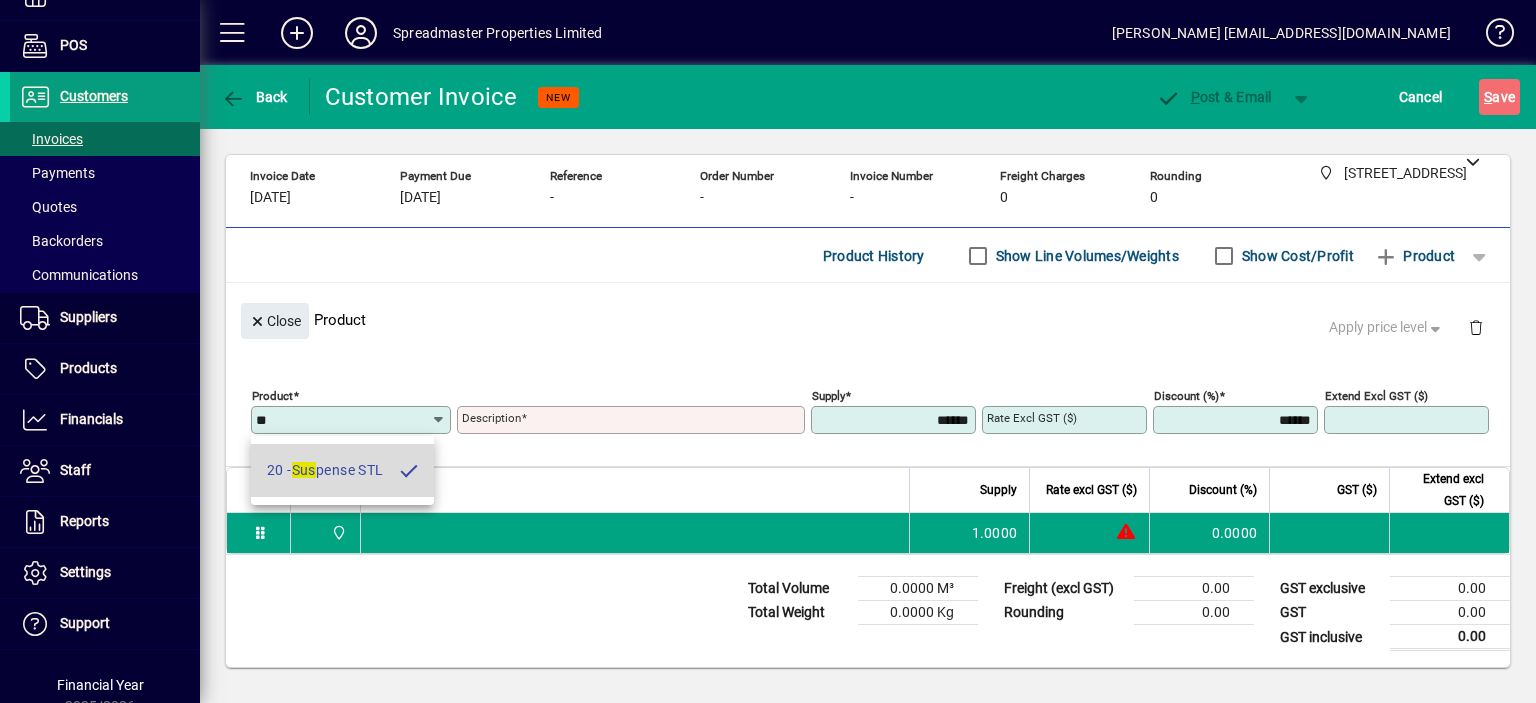 type on "**********" 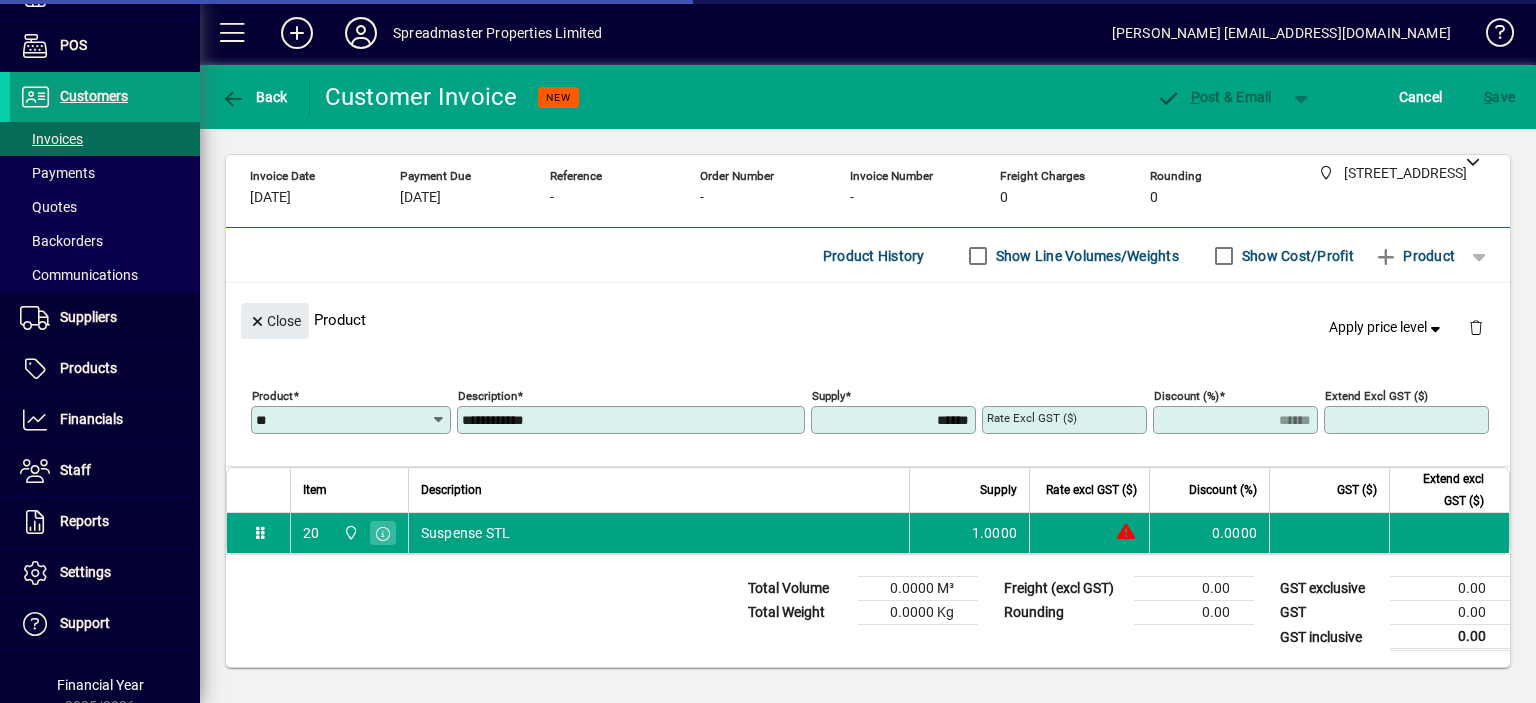 type on "****" 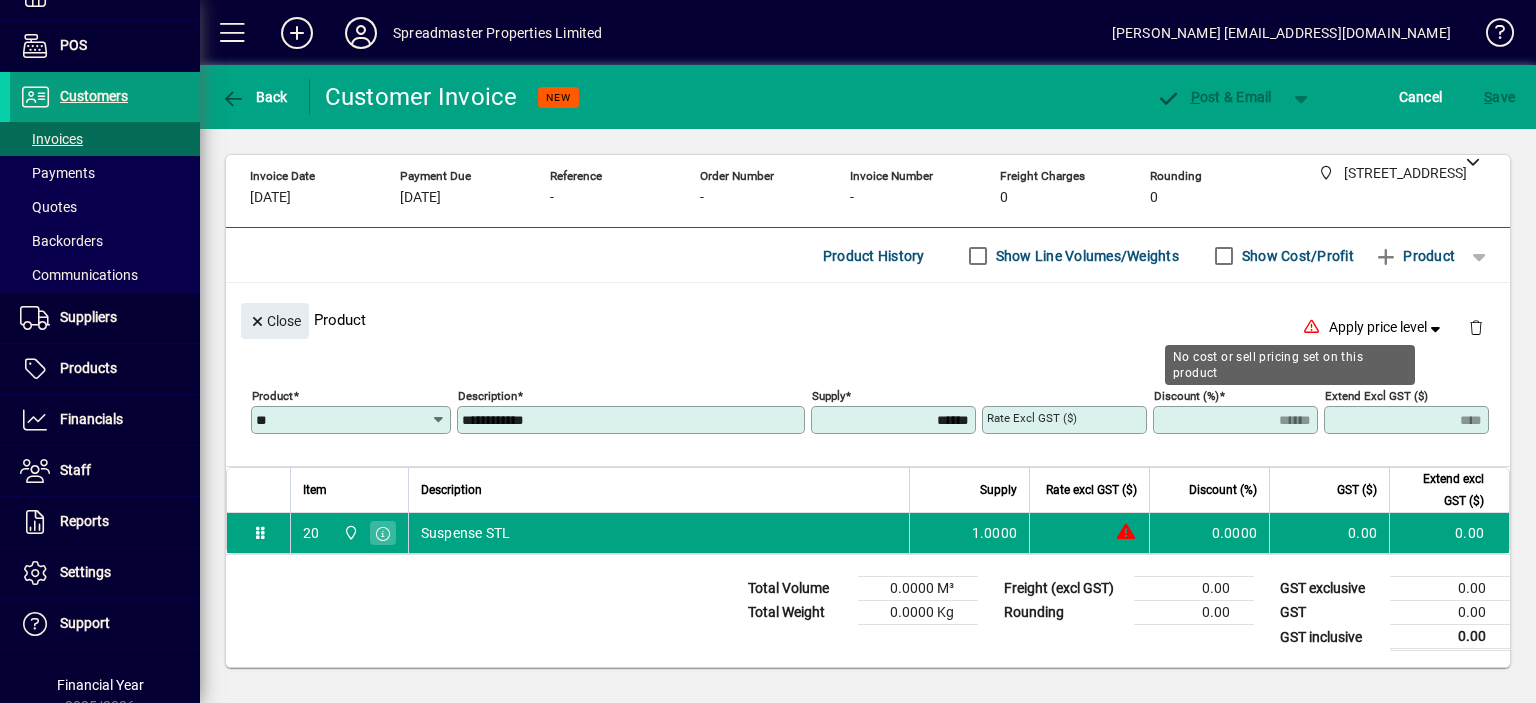 click on "**********" at bounding box center (633, 420) 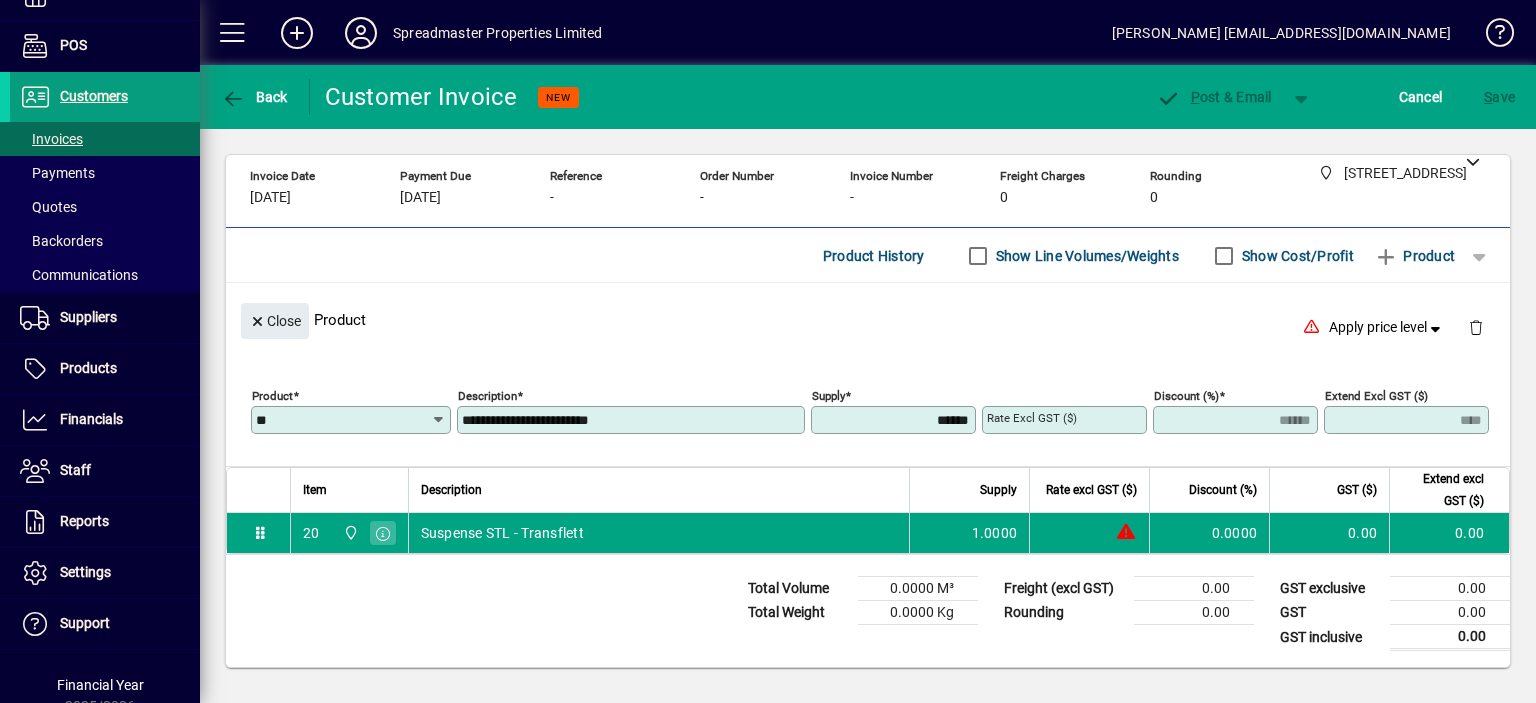 click on "**********" at bounding box center [633, 420] 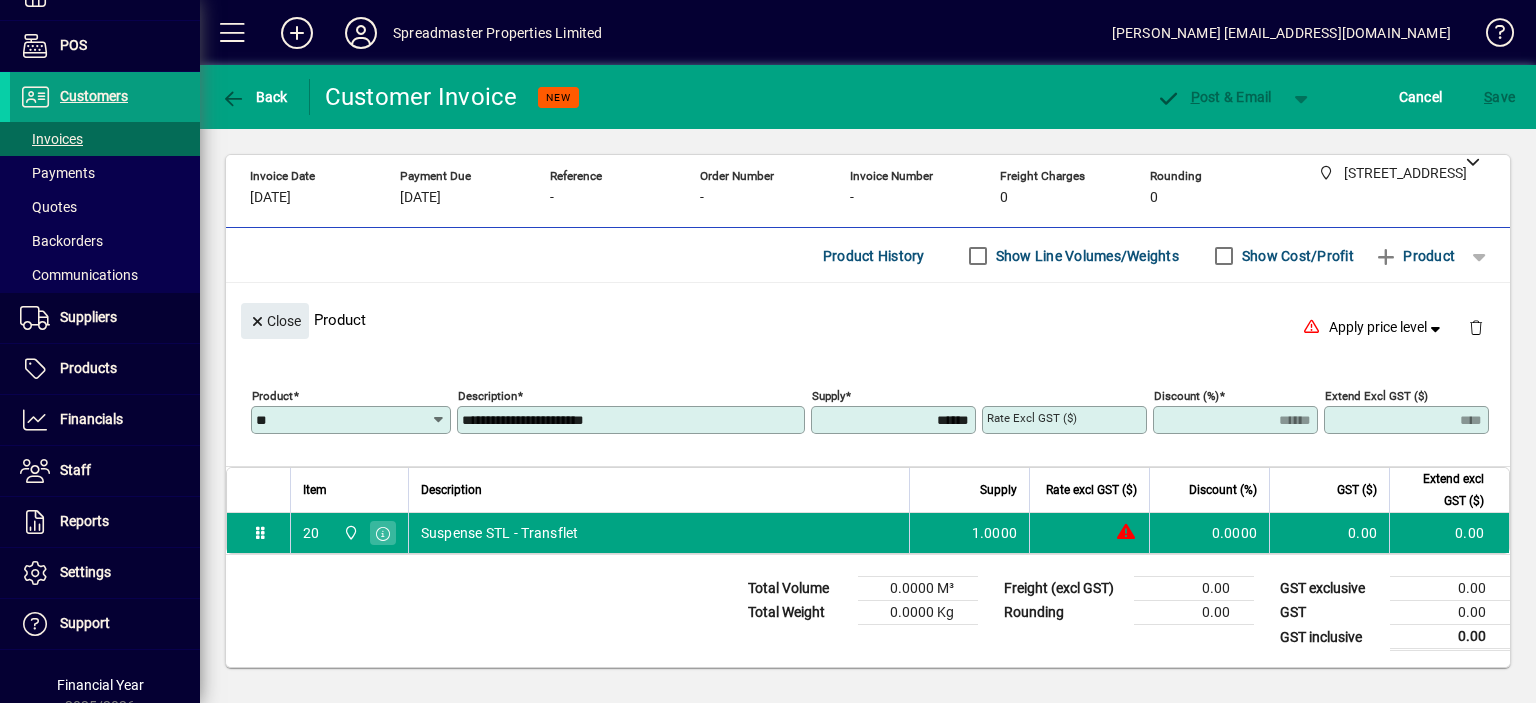 type on "**********" 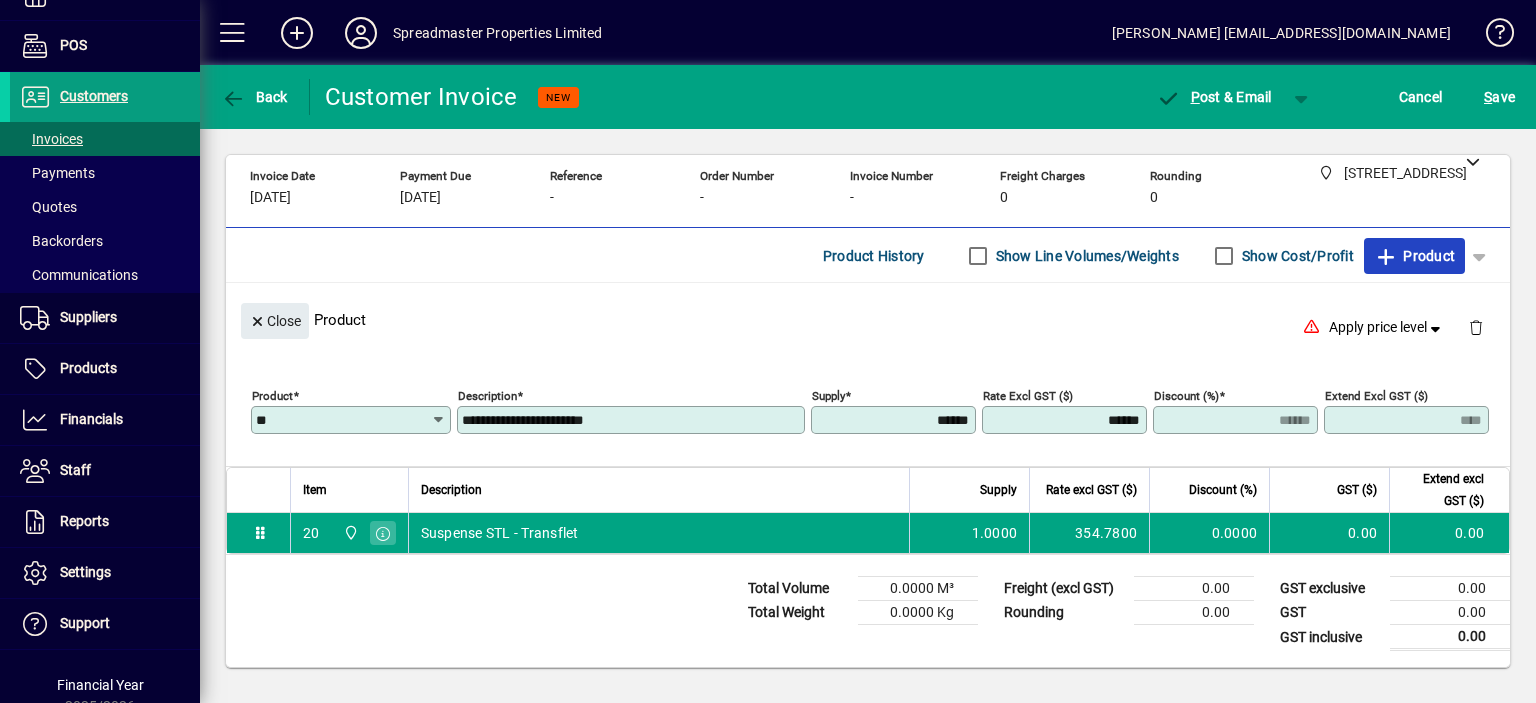 type on "********" 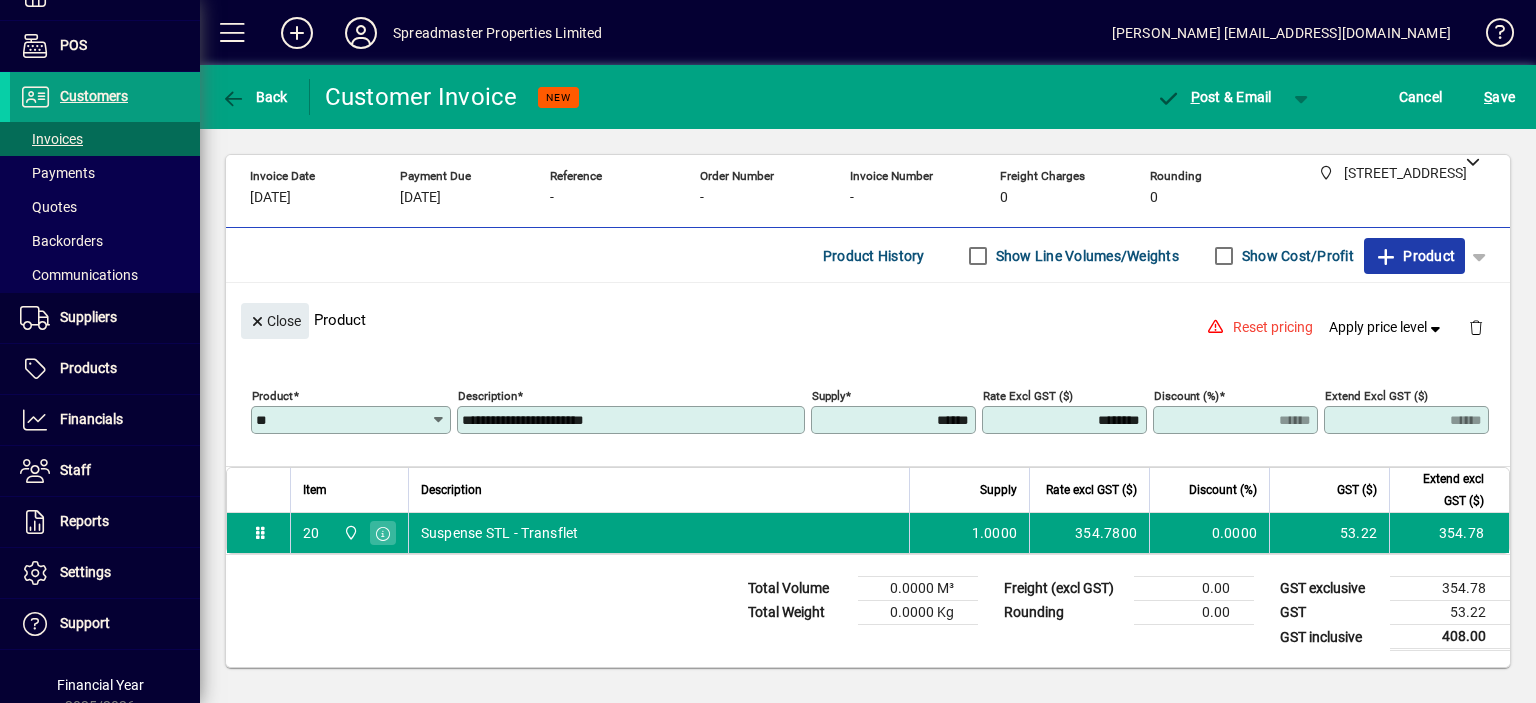 type 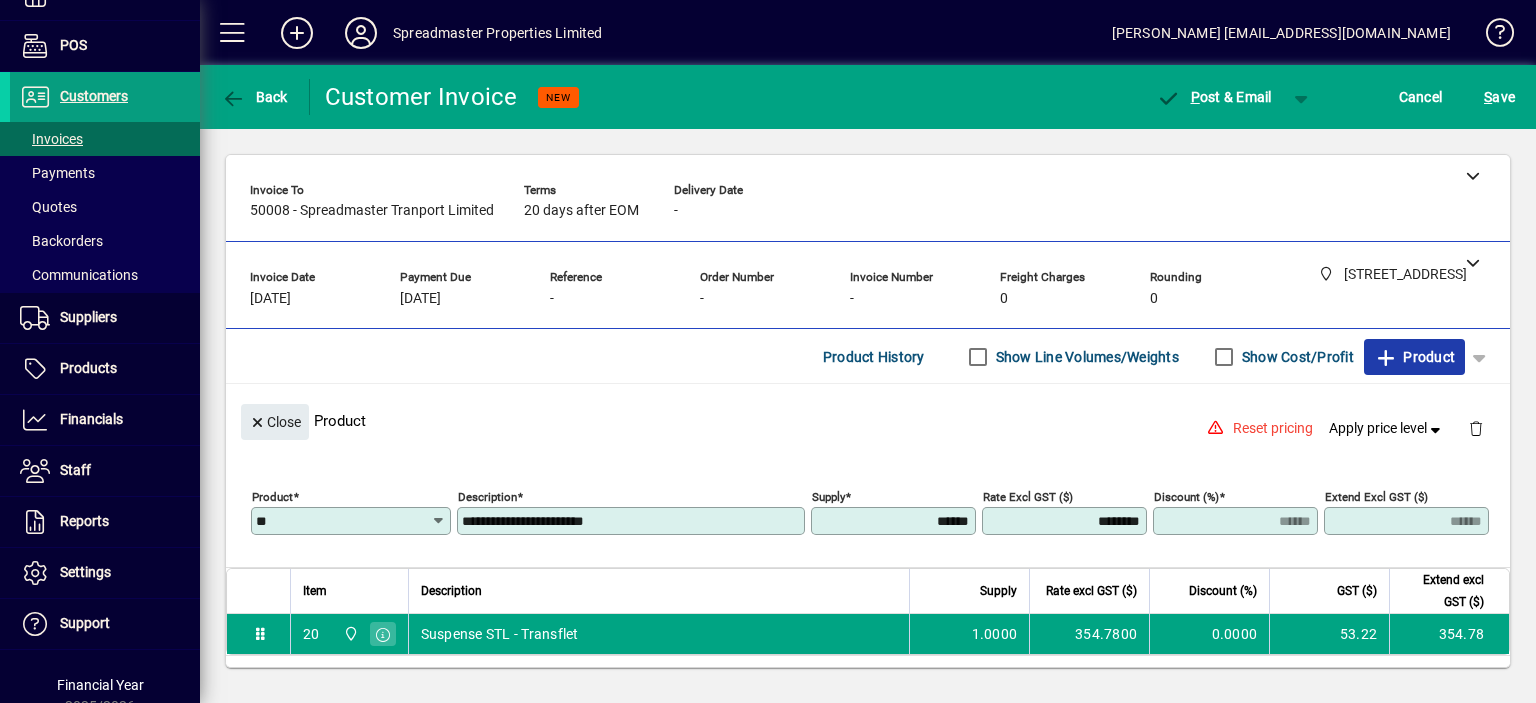 scroll, scrollTop: 0, scrollLeft: 0, axis: both 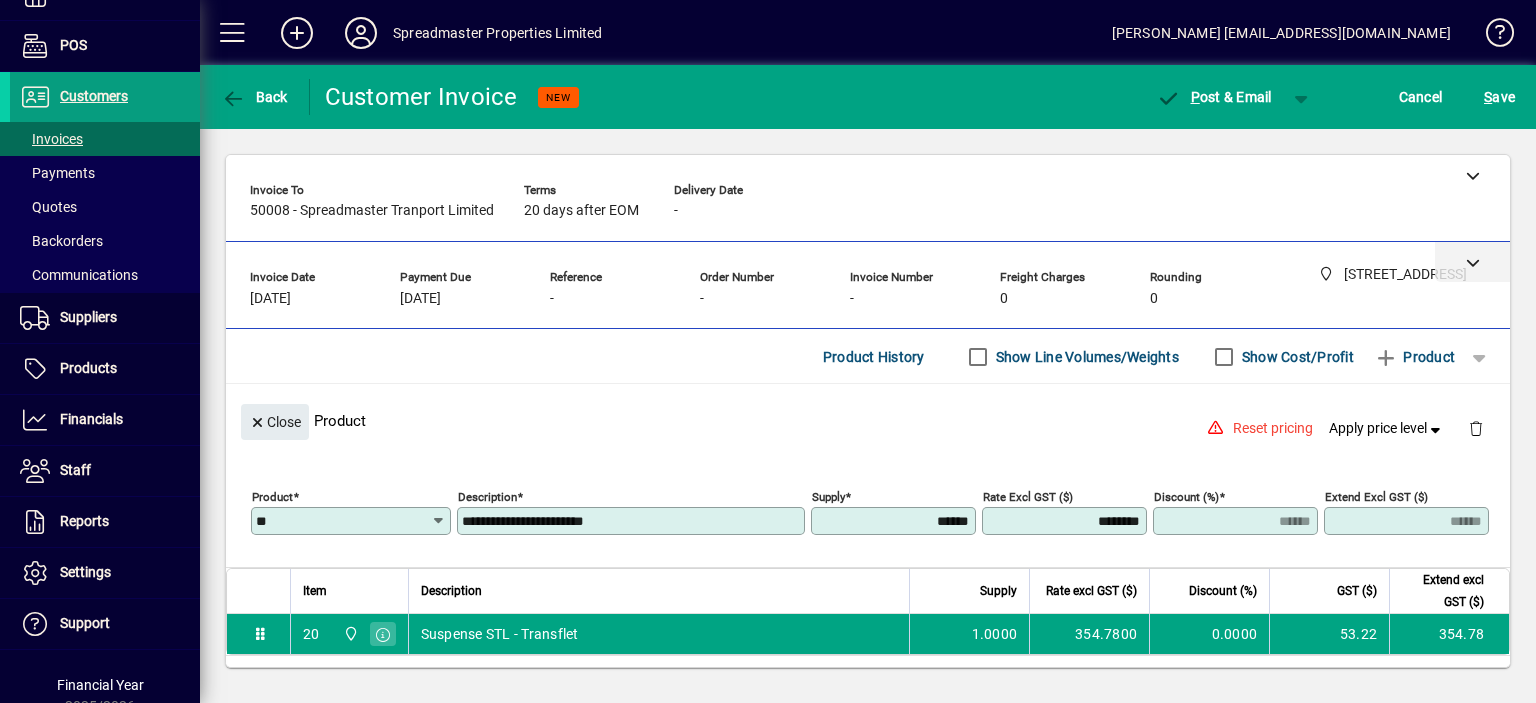 click 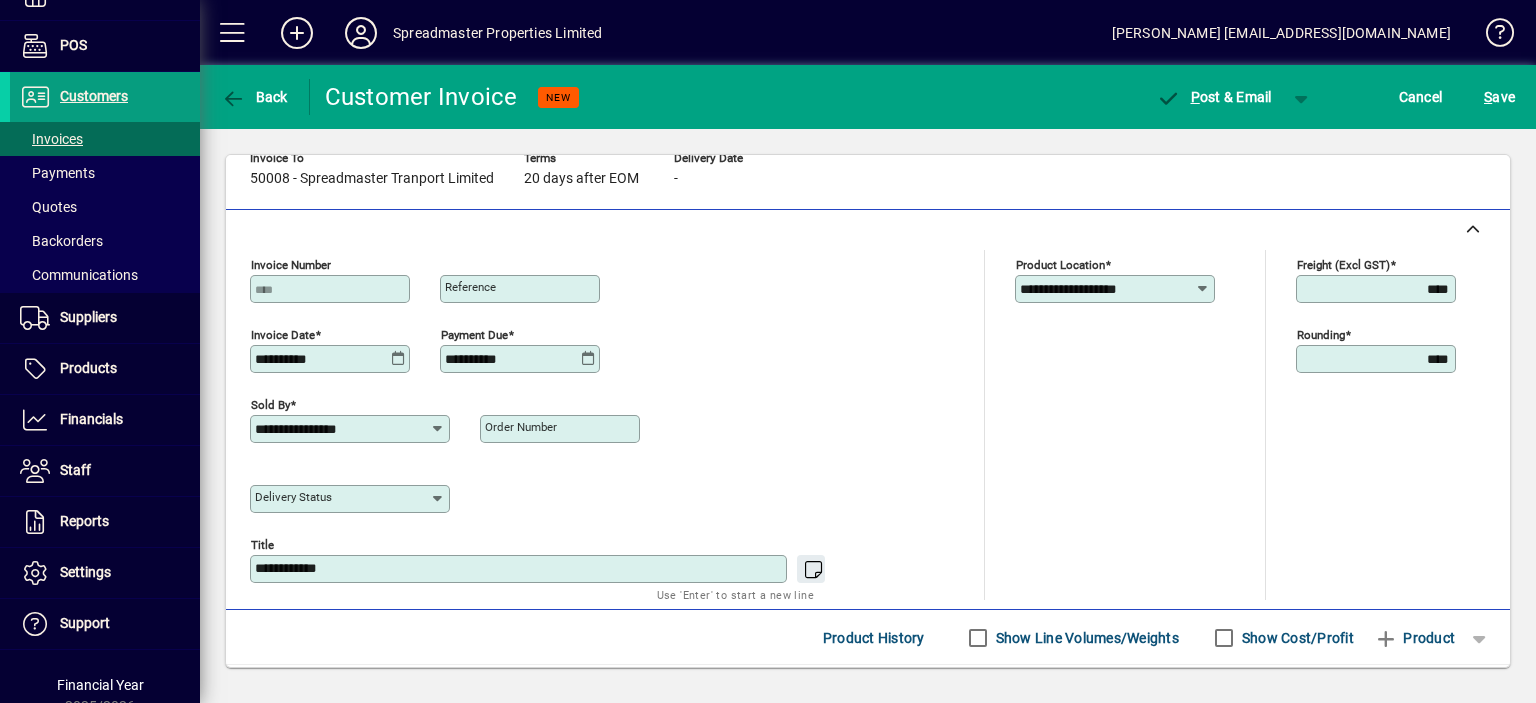 scroll, scrollTop: 0, scrollLeft: 0, axis: both 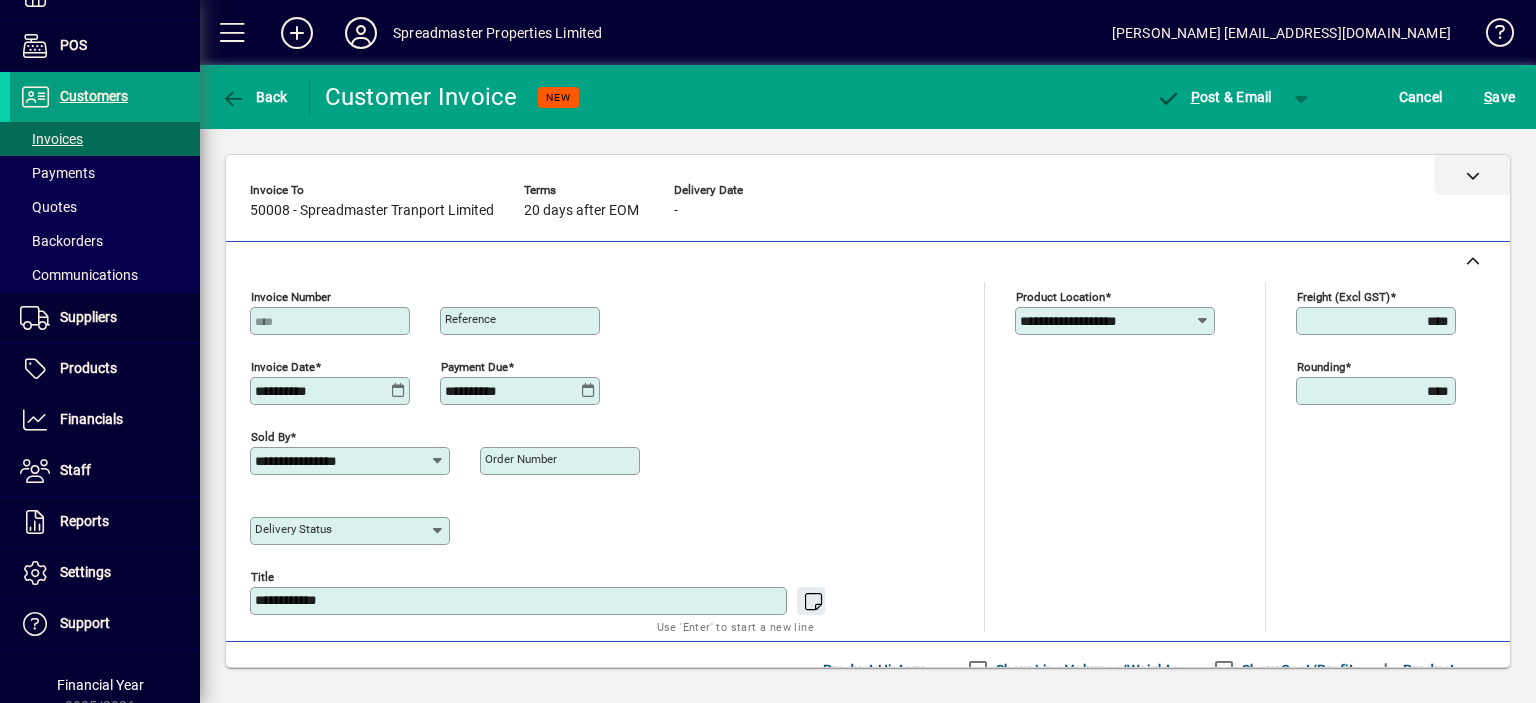 click 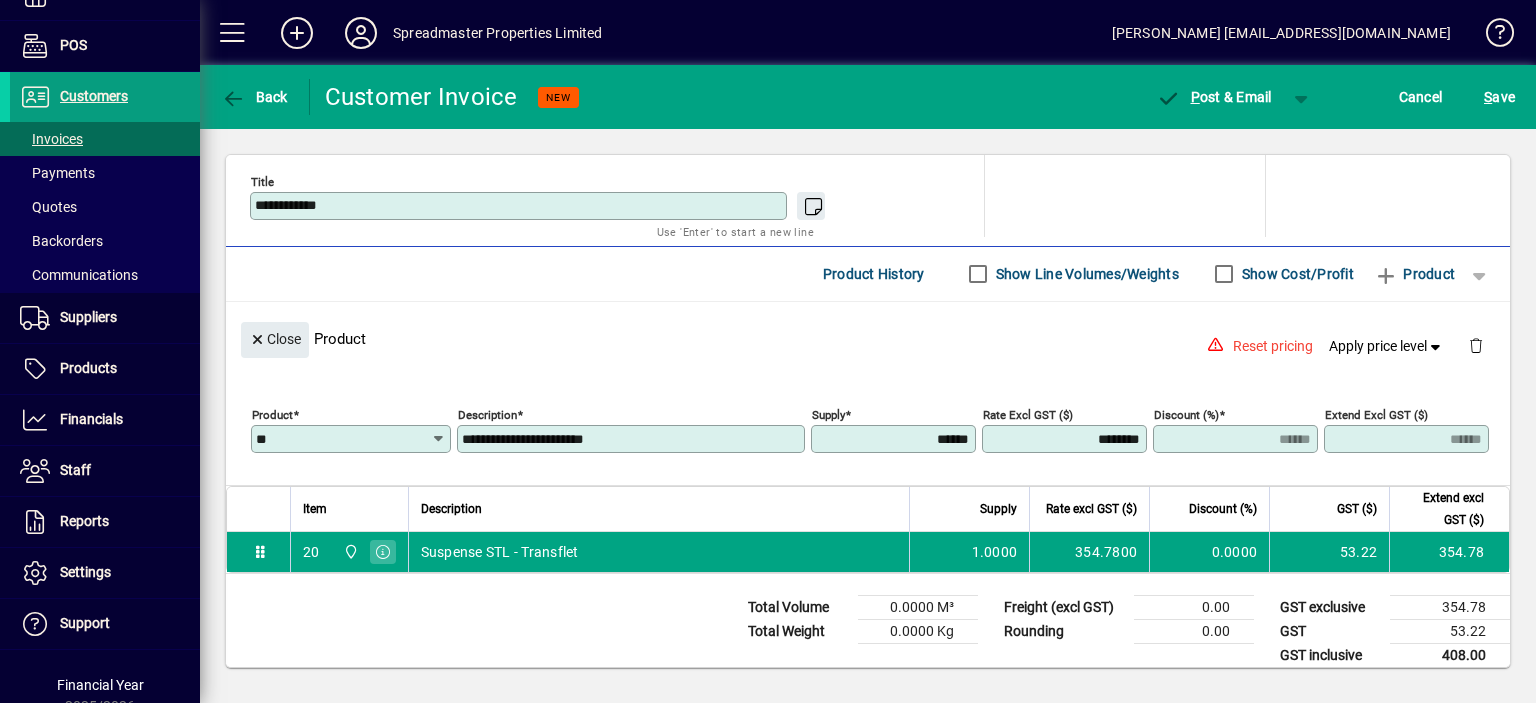 scroll, scrollTop: 1049, scrollLeft: 0, axis: vertical 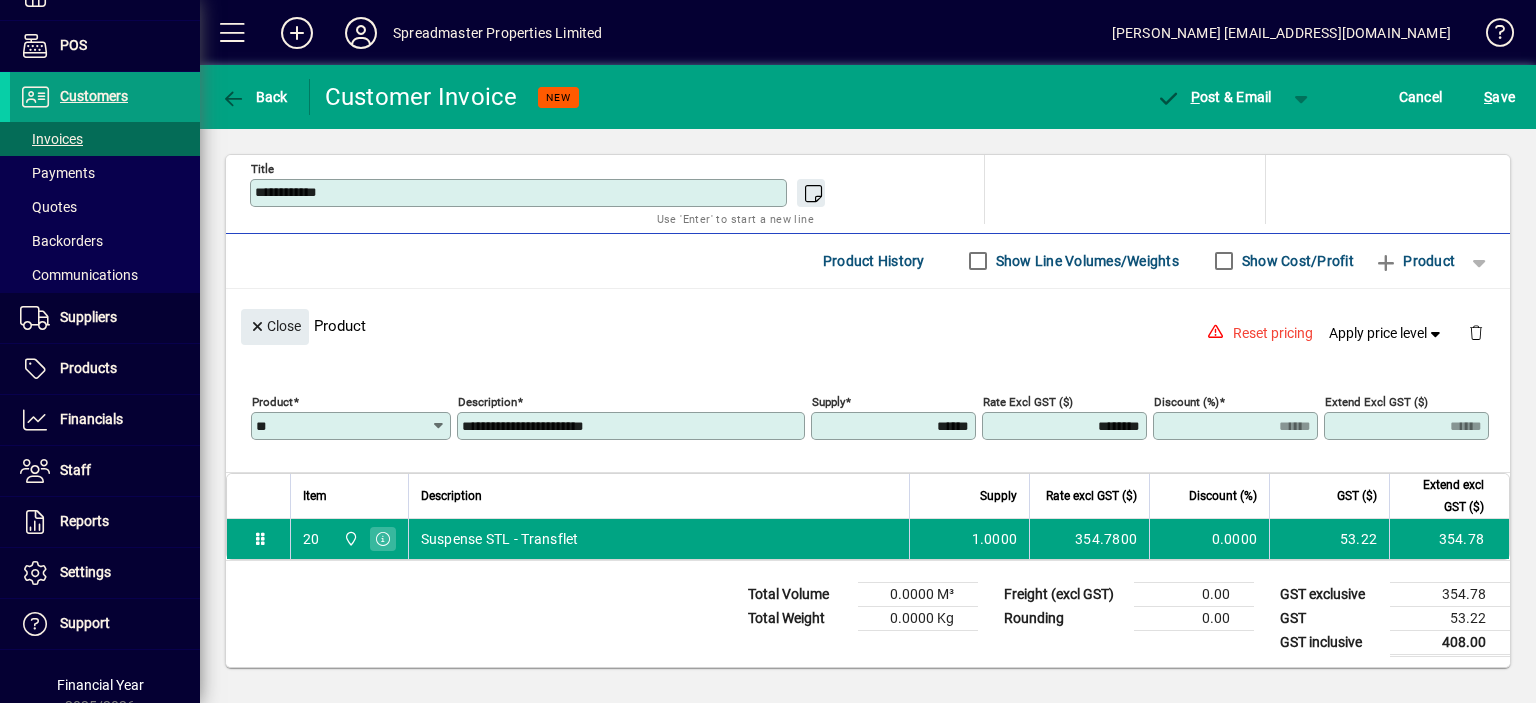 click on "********" at bounding box center [1066, 426] 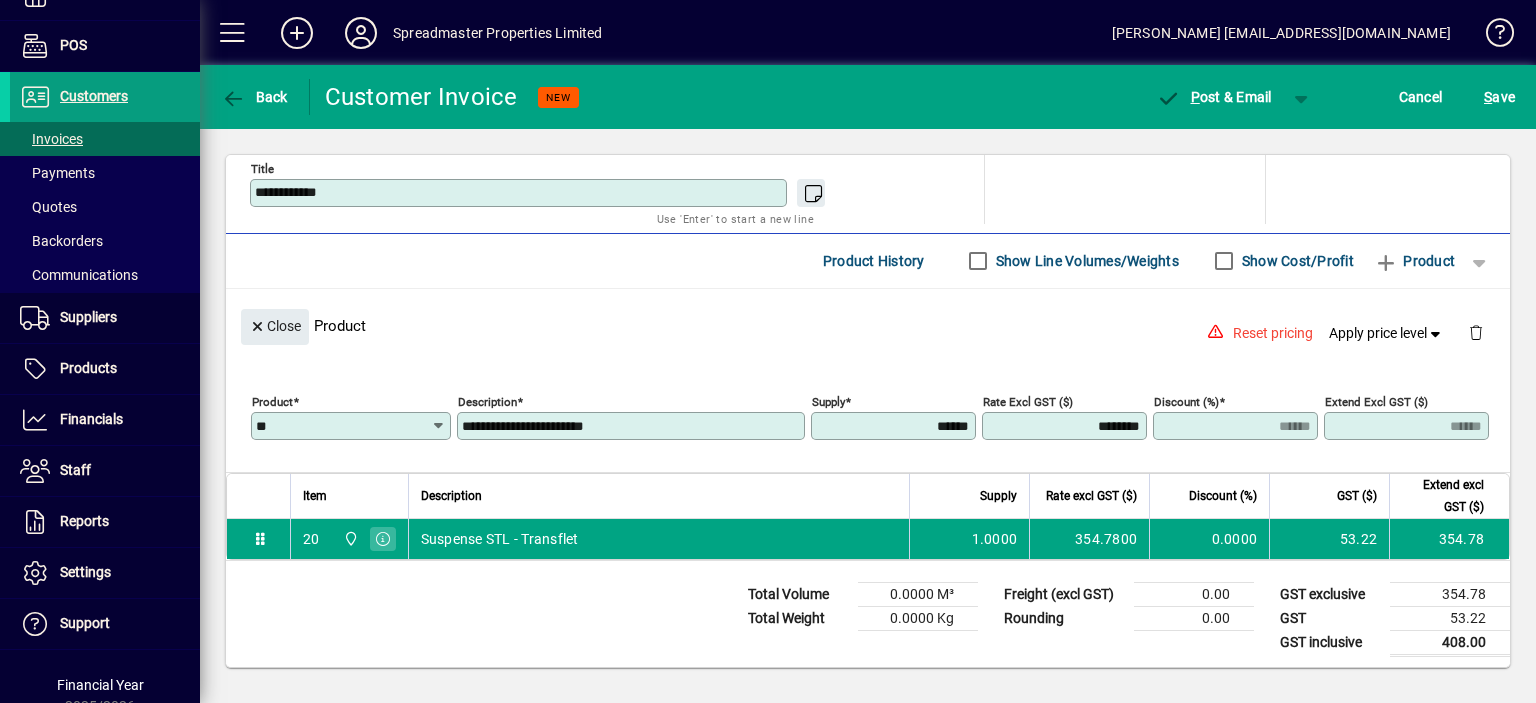 click on "********" at bounding box center (1066, 426) 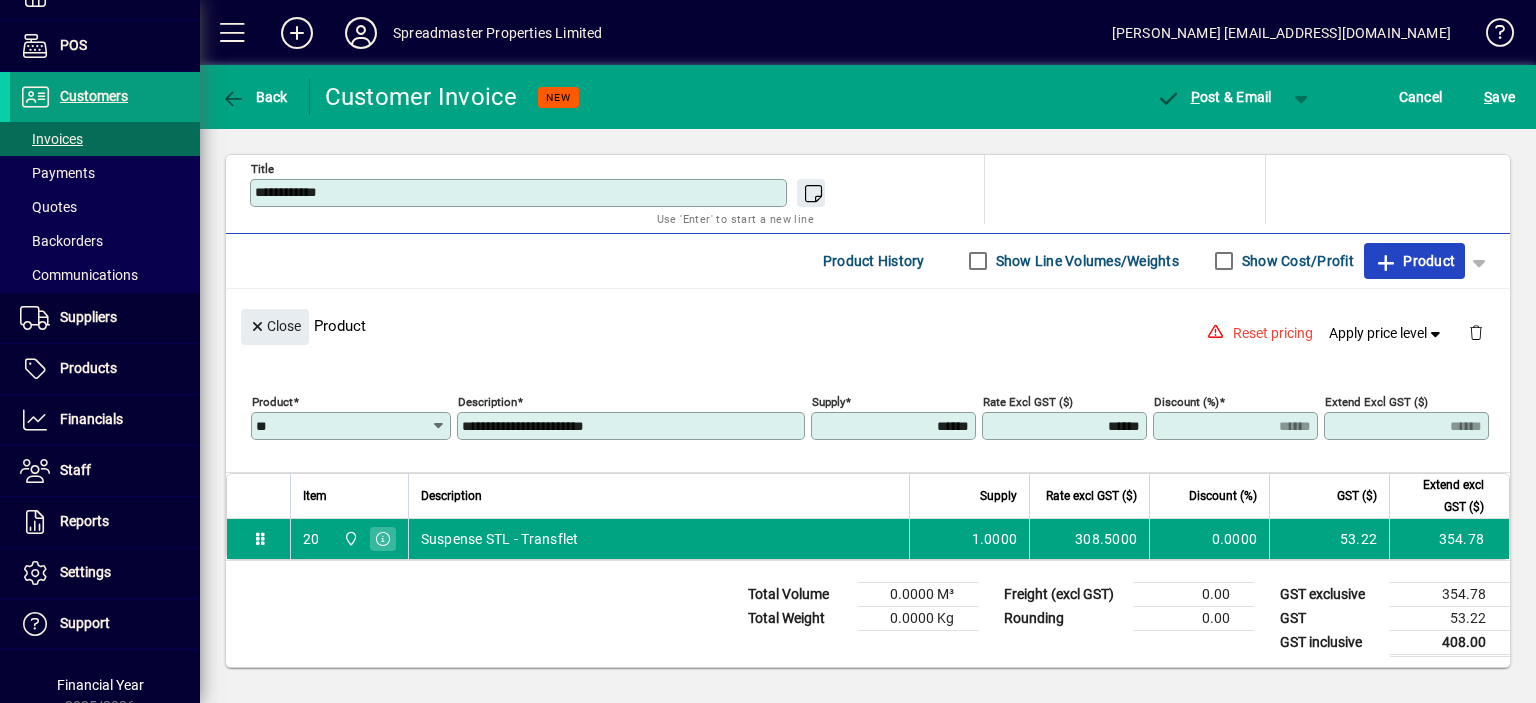 type on "********" 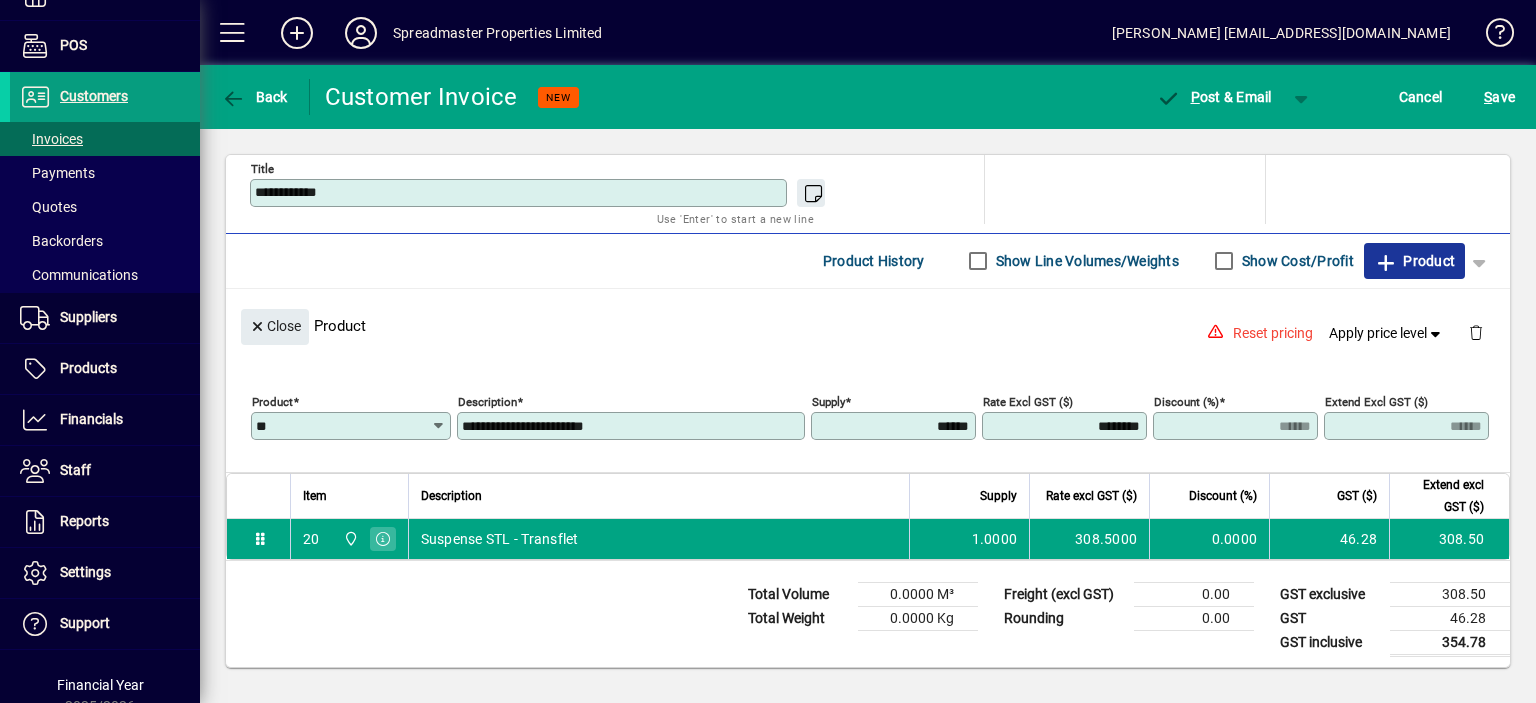 click on "Product" 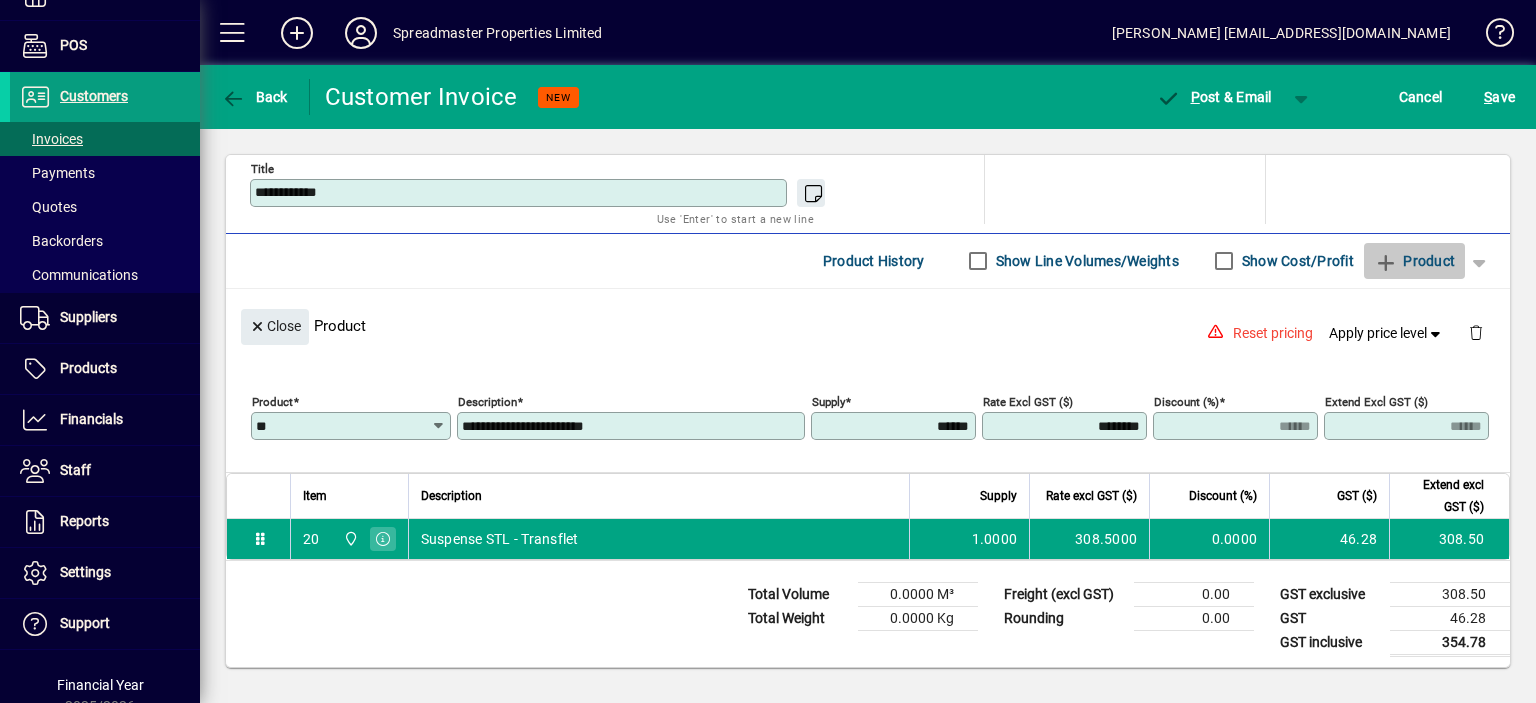 type 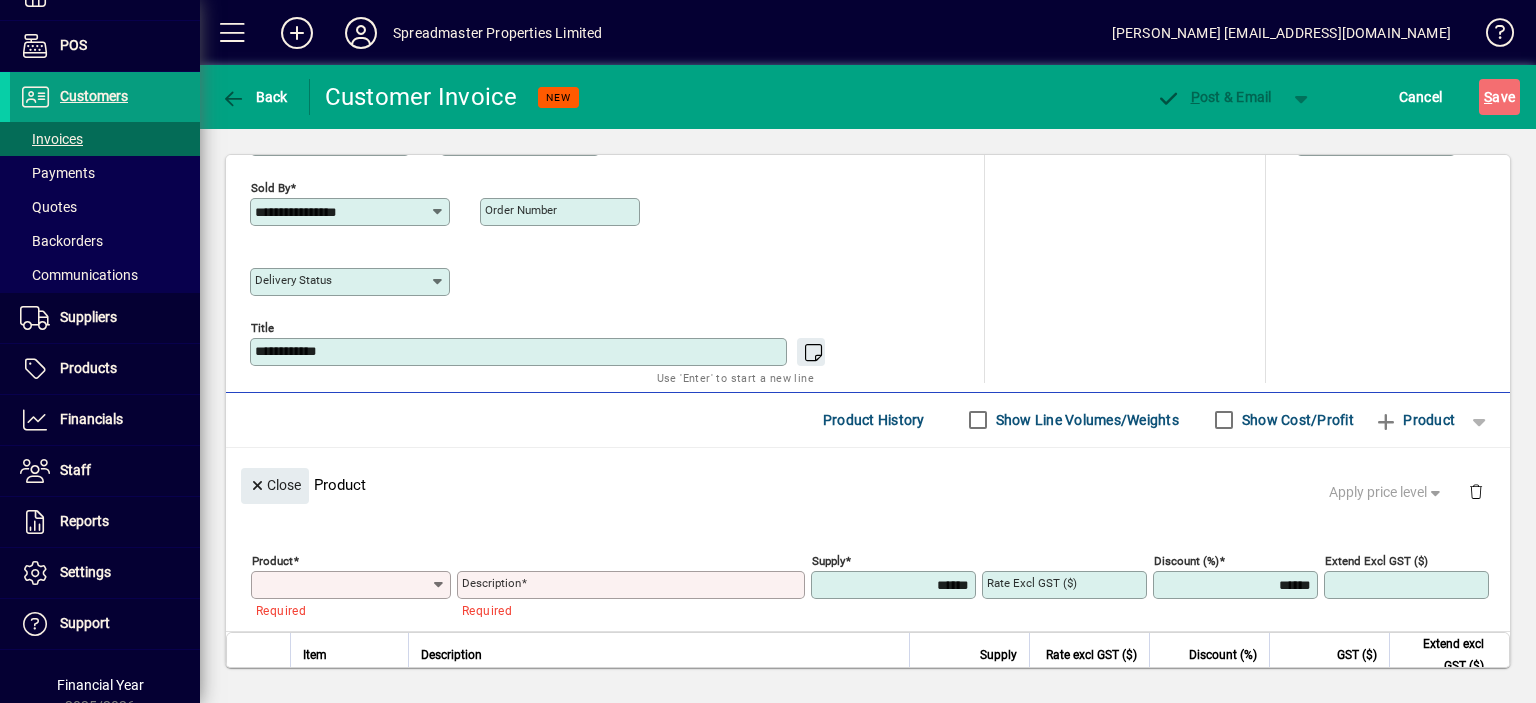 scroll, scrollTop: 163, scrollLeft: 0, axis: vertical 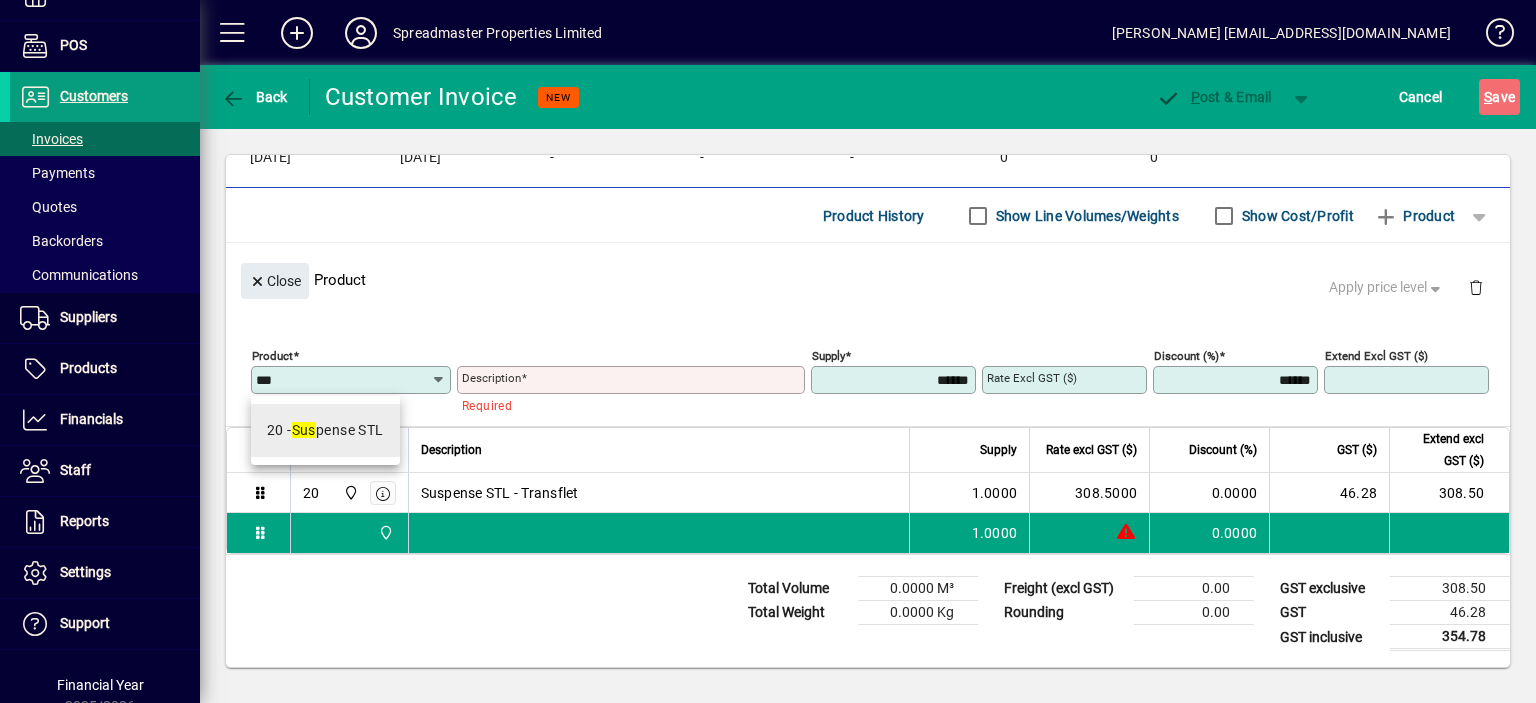 click on "20 -  Sus pense STL" at bounding box center [325, 430] 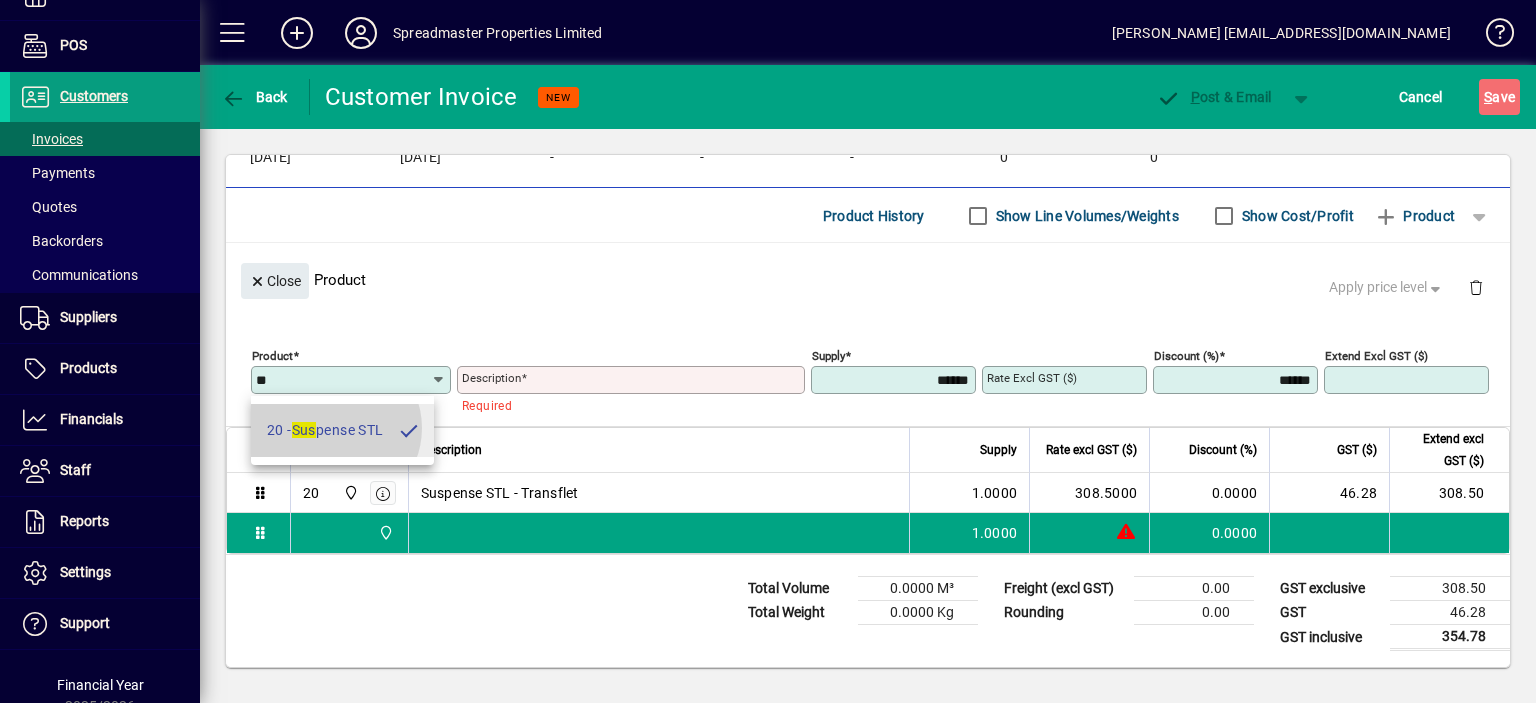 type on "**********" 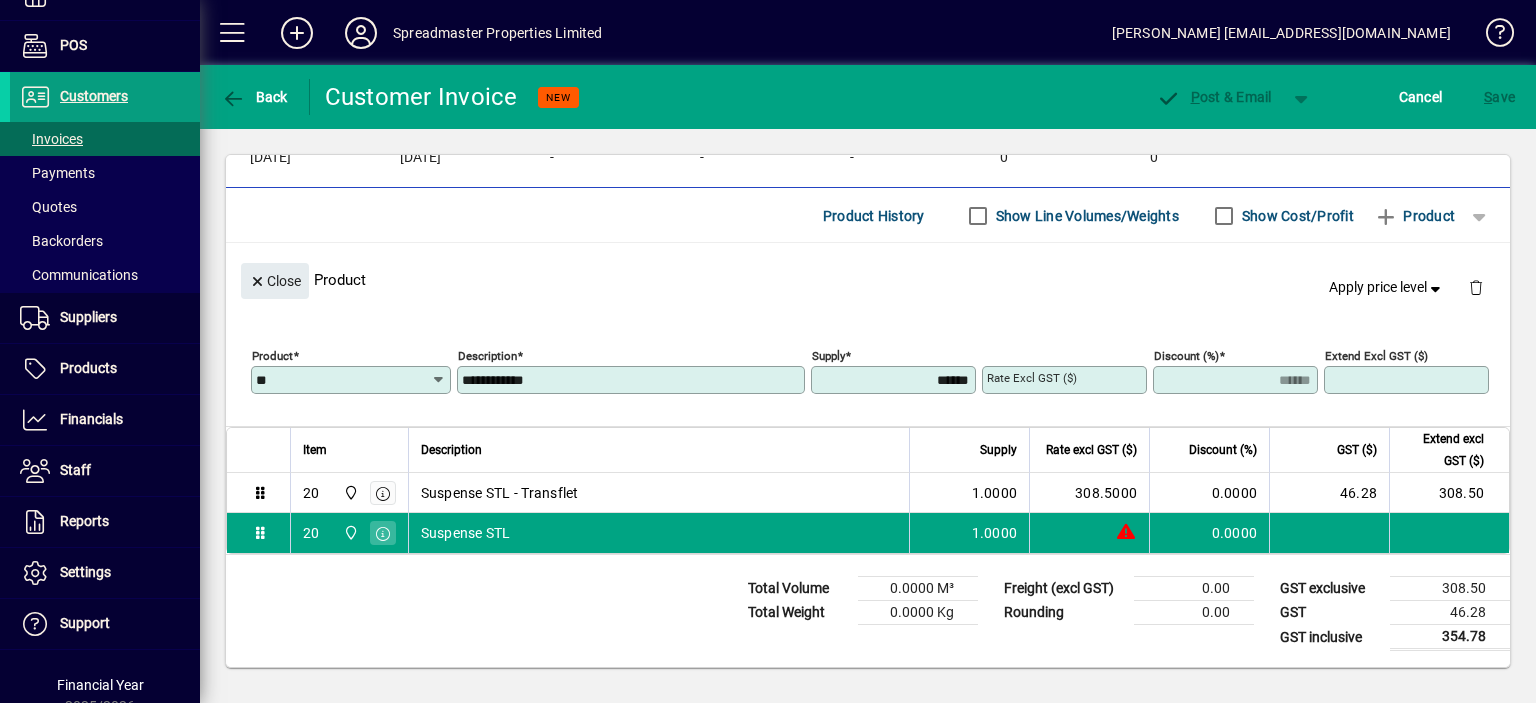 type on "****" 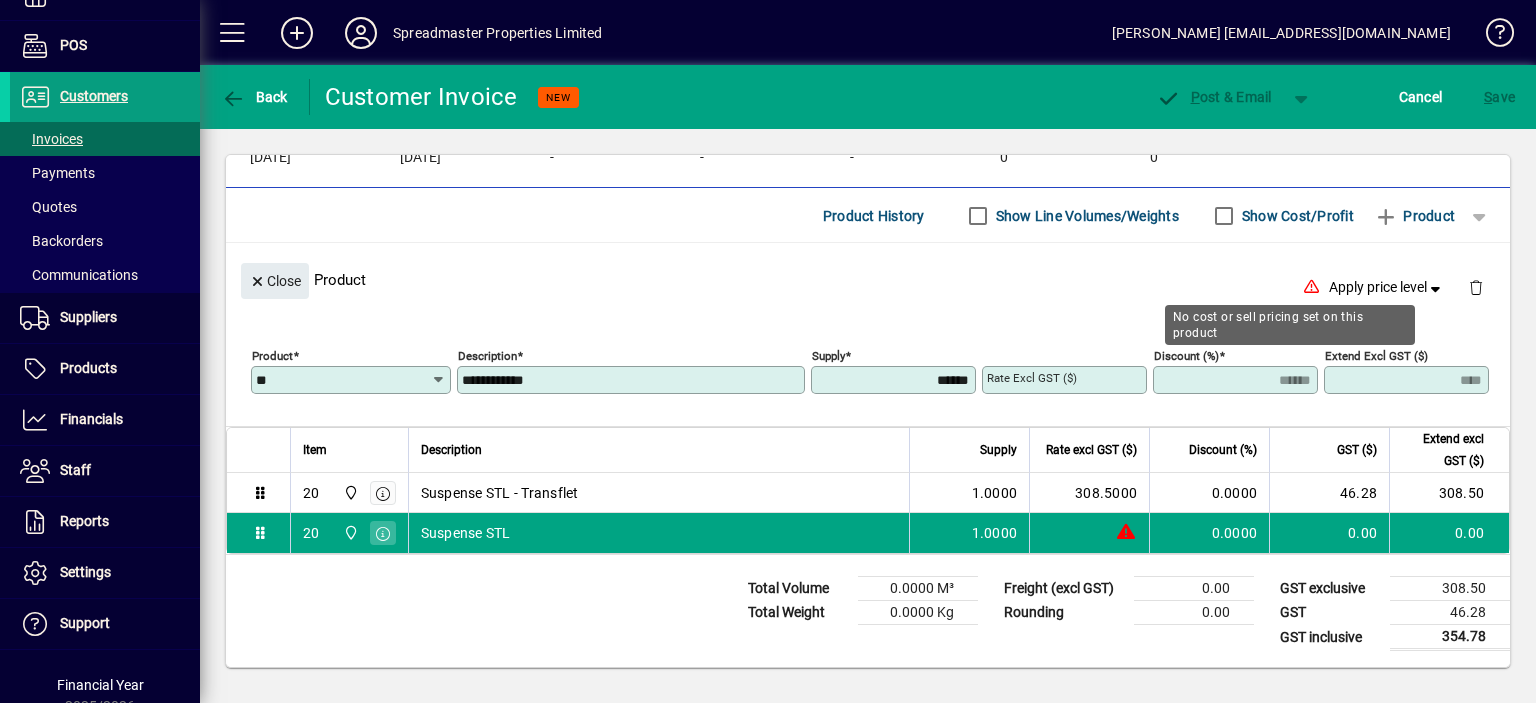 click on "**********" at bounding box center [633, 380] 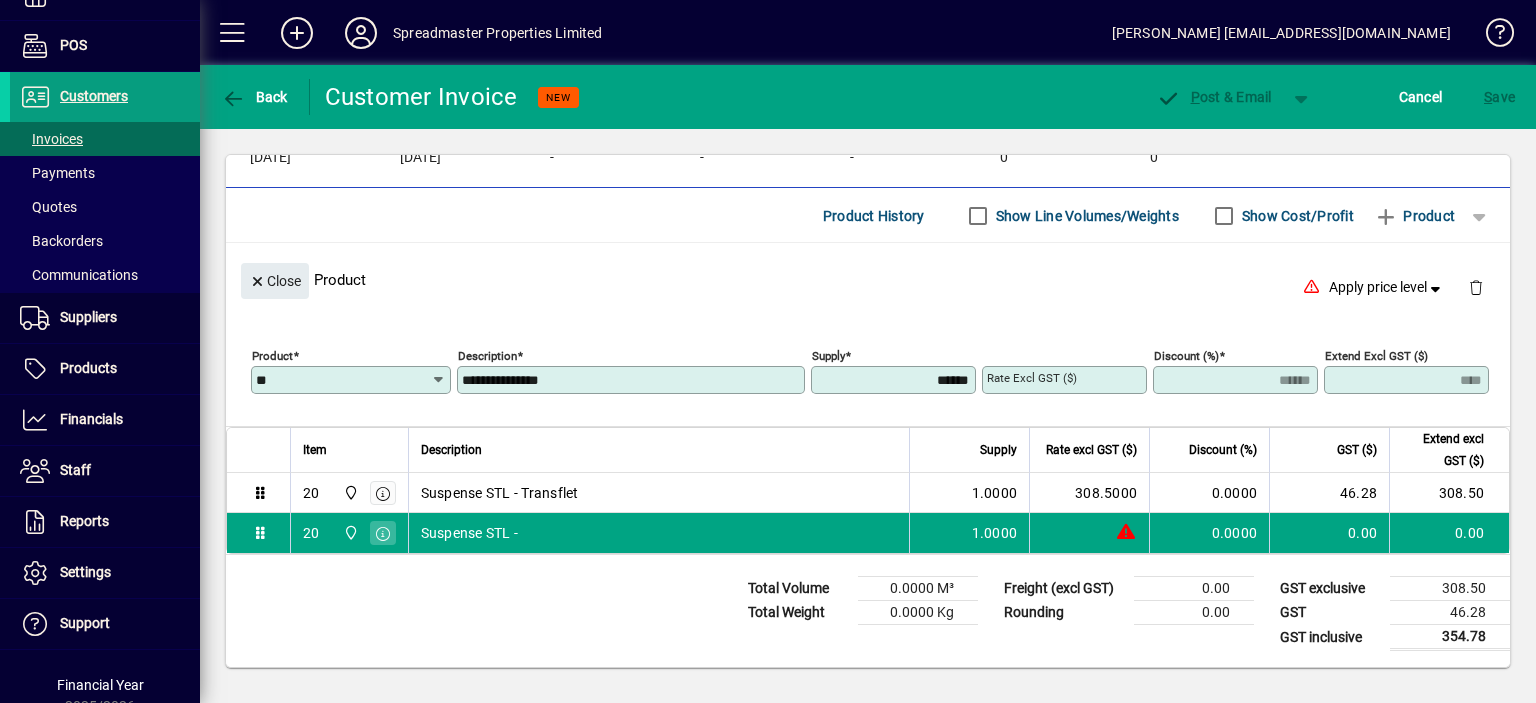 type on "**********" 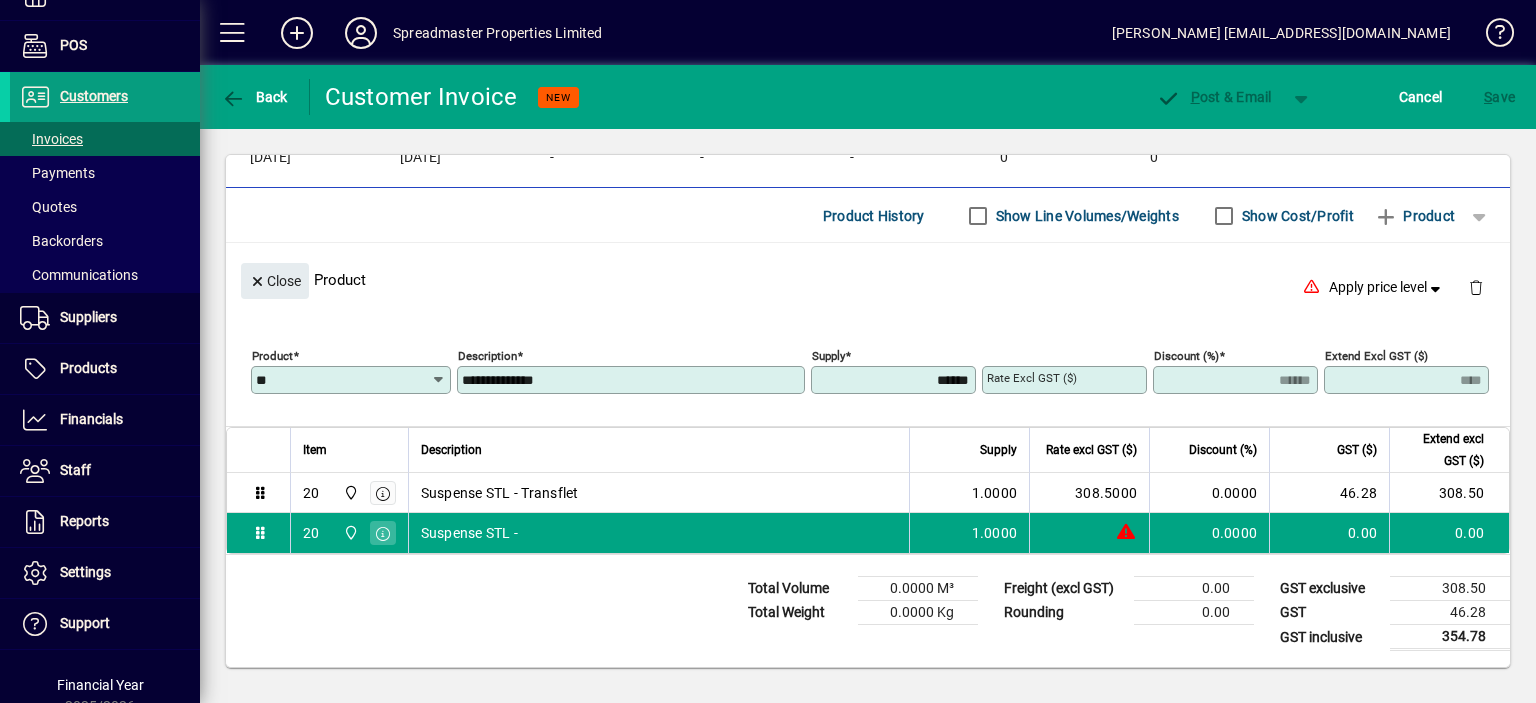 click on "Rate excl GST ($)" at bounding box center (1032, 378) 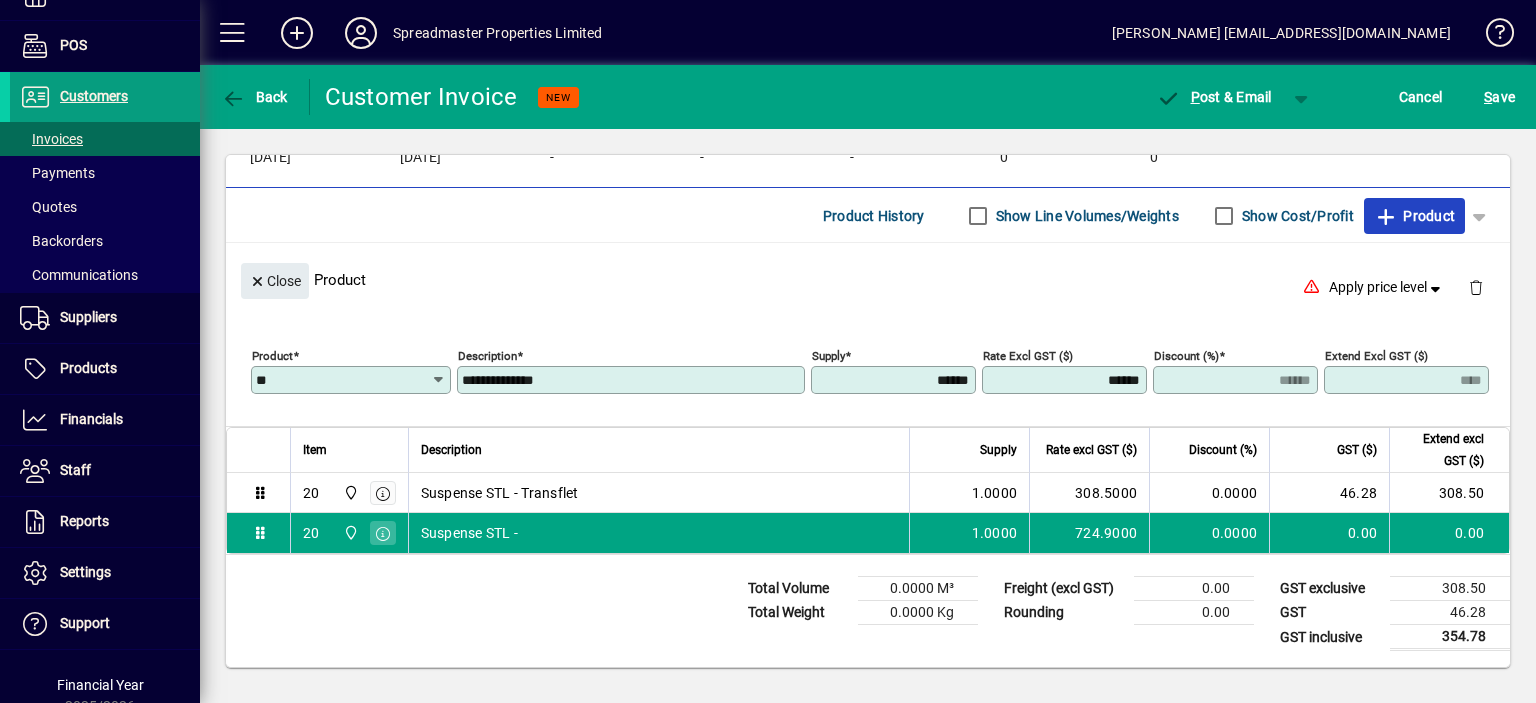 type on "********" 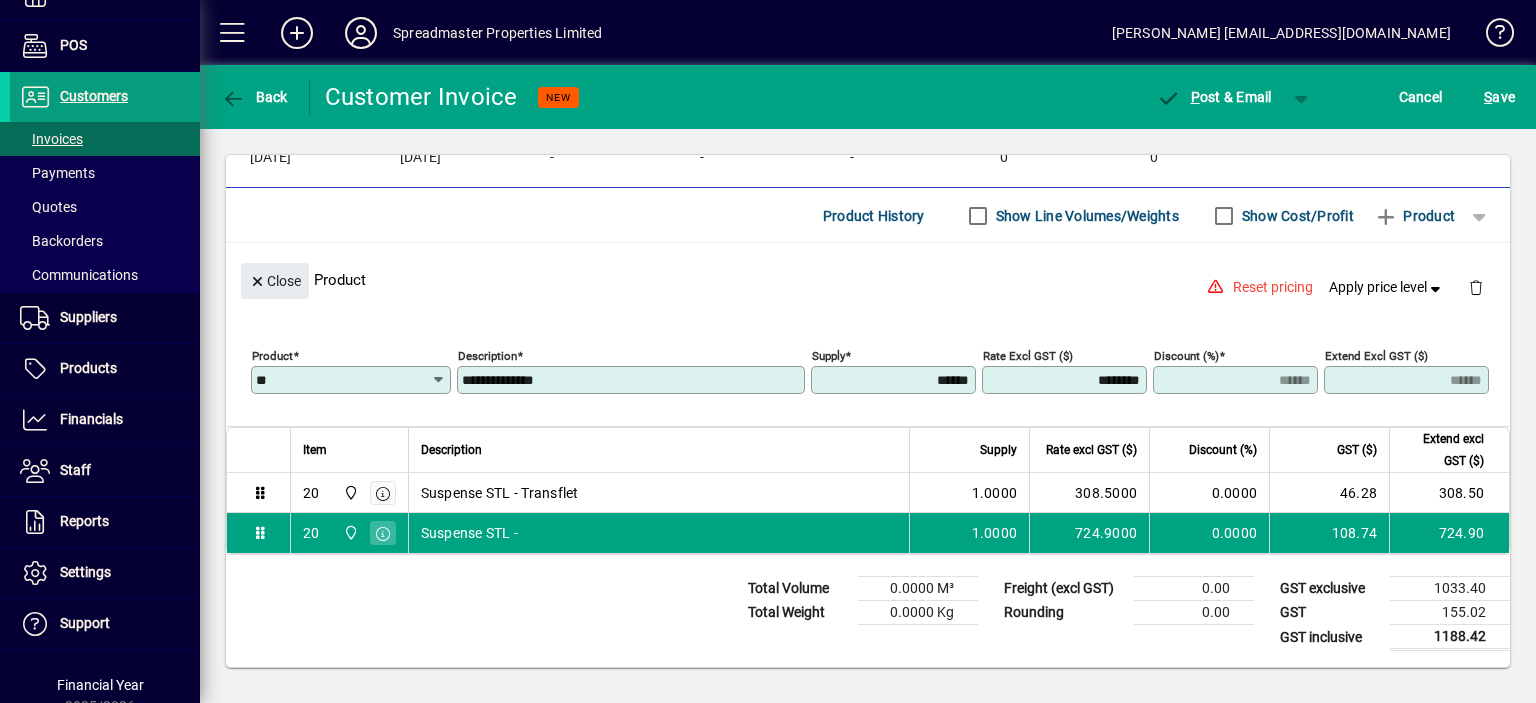 click on "**********" at bounding box center (633, 380) 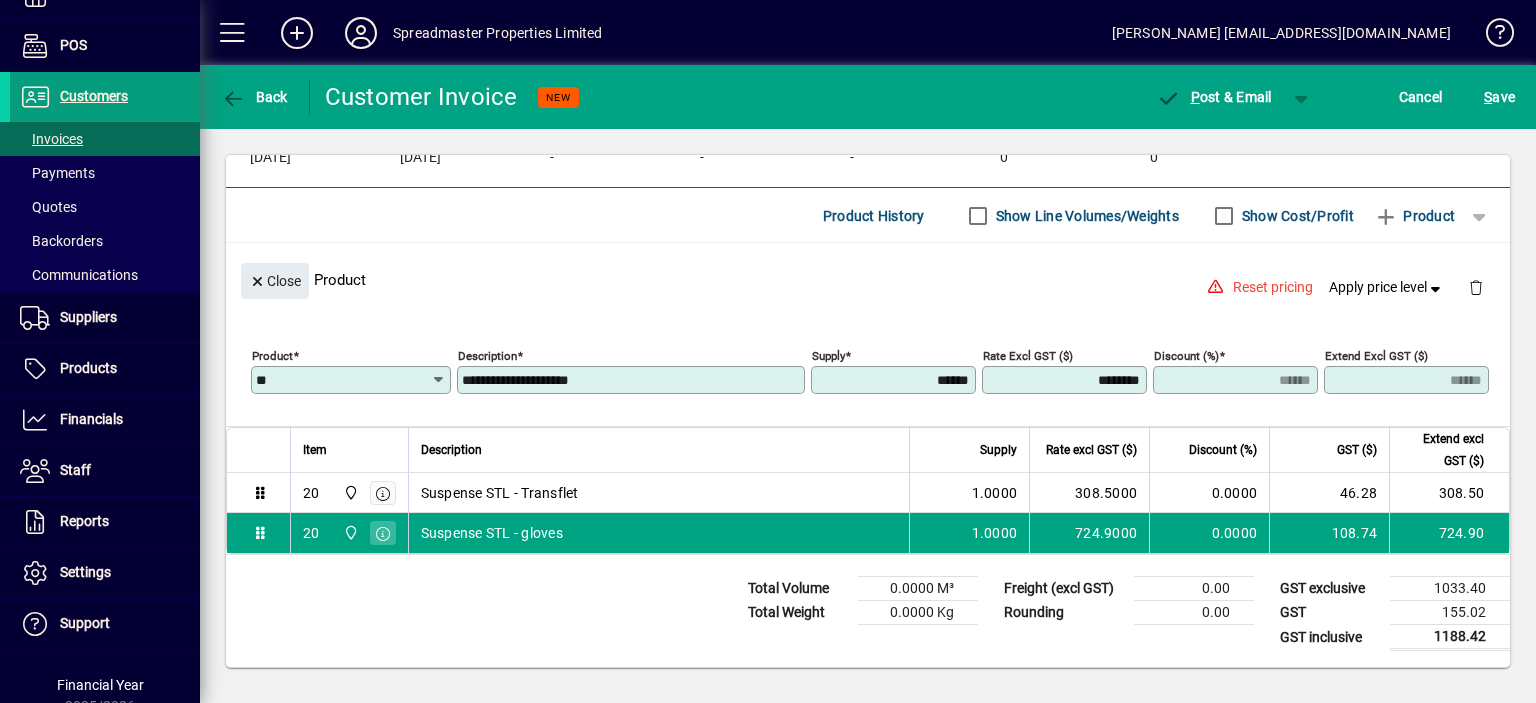 type on "**********" 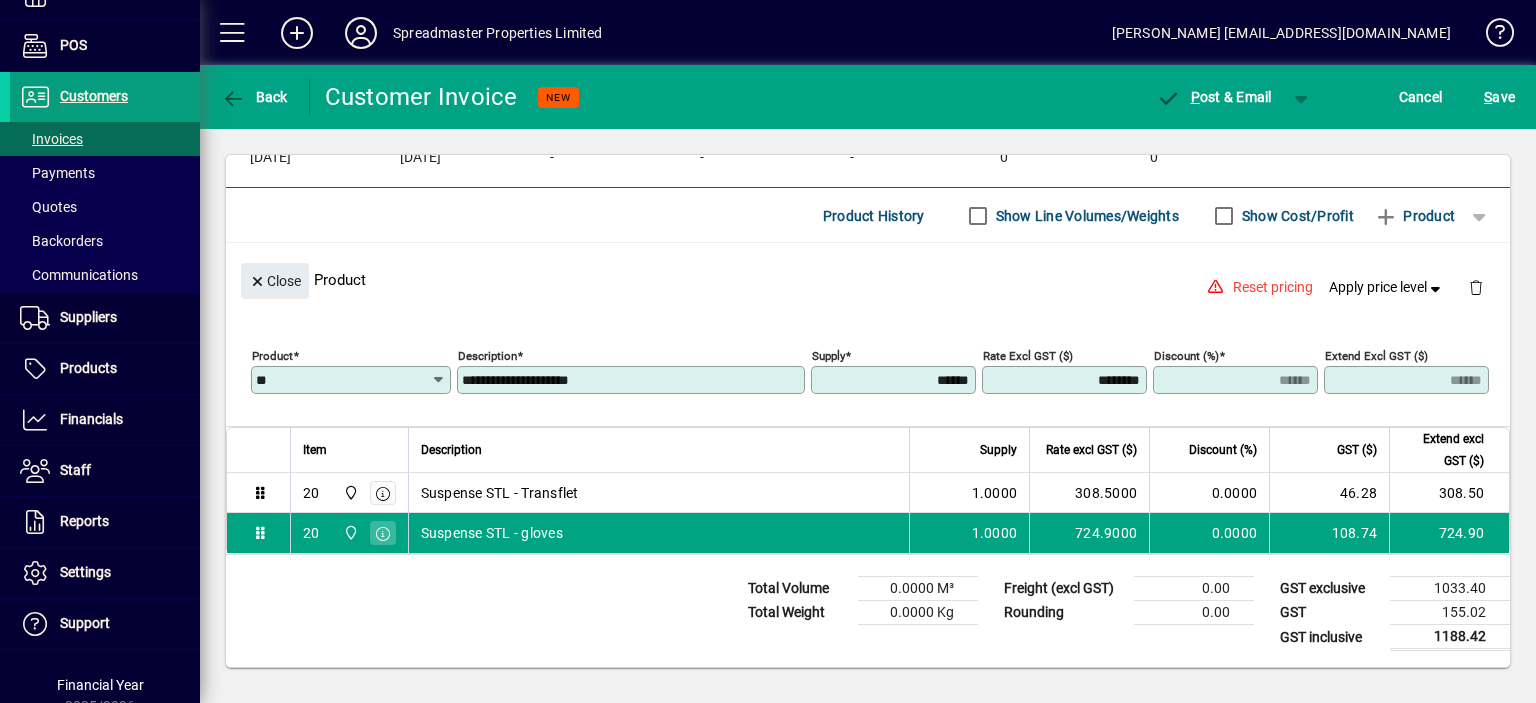 scroll, scrollTop: 0, scrollLeft: 0, axis: both 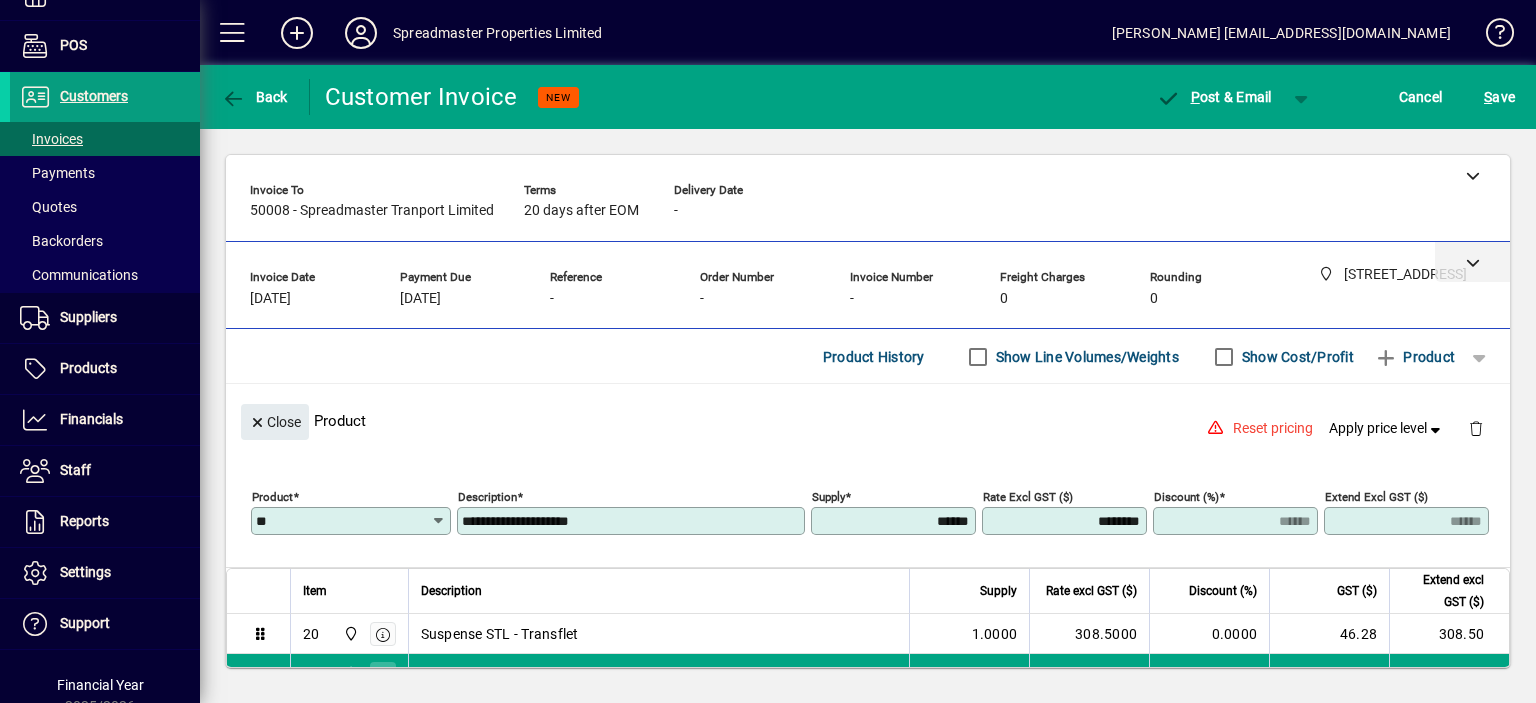 click 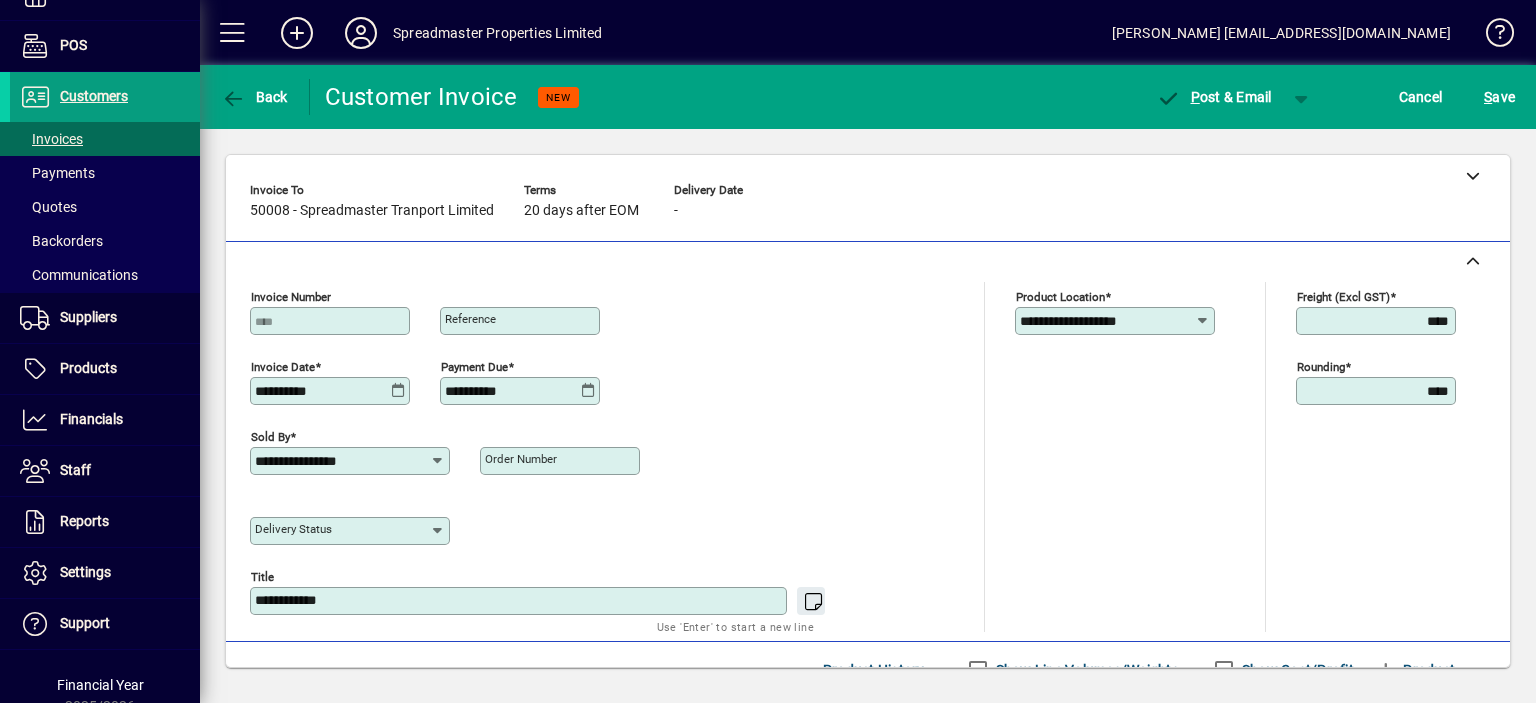 click 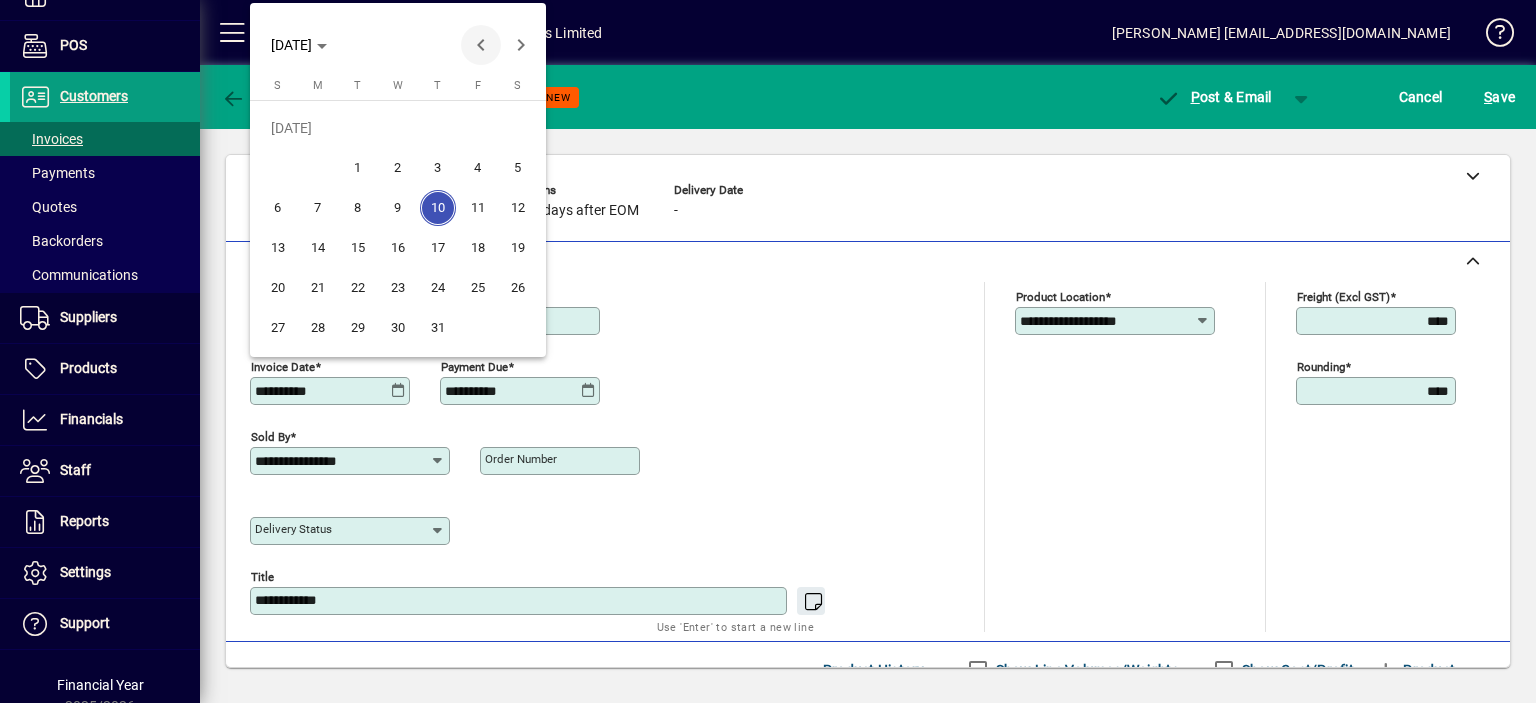 click at bounding box center (481, 45) 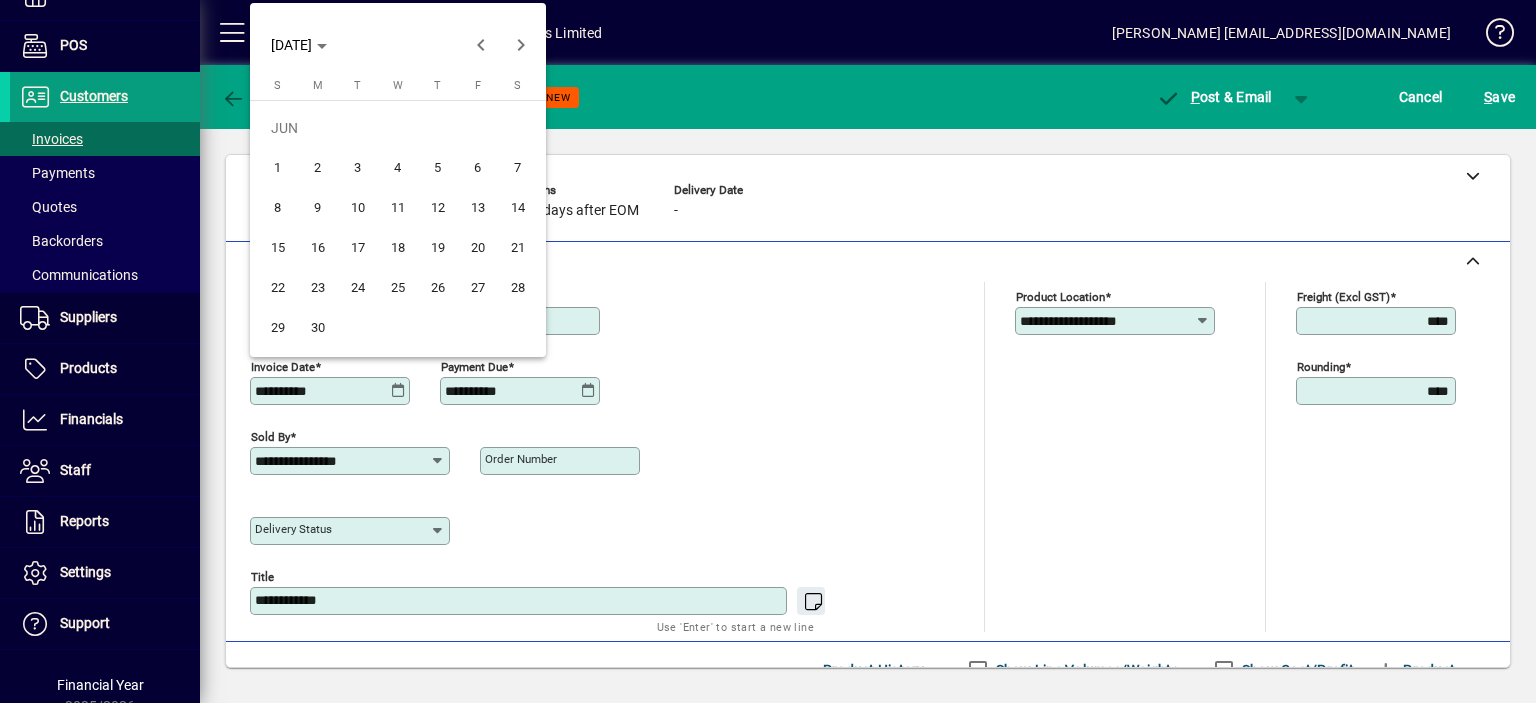 click on "1" at bounding box center (278, 168) 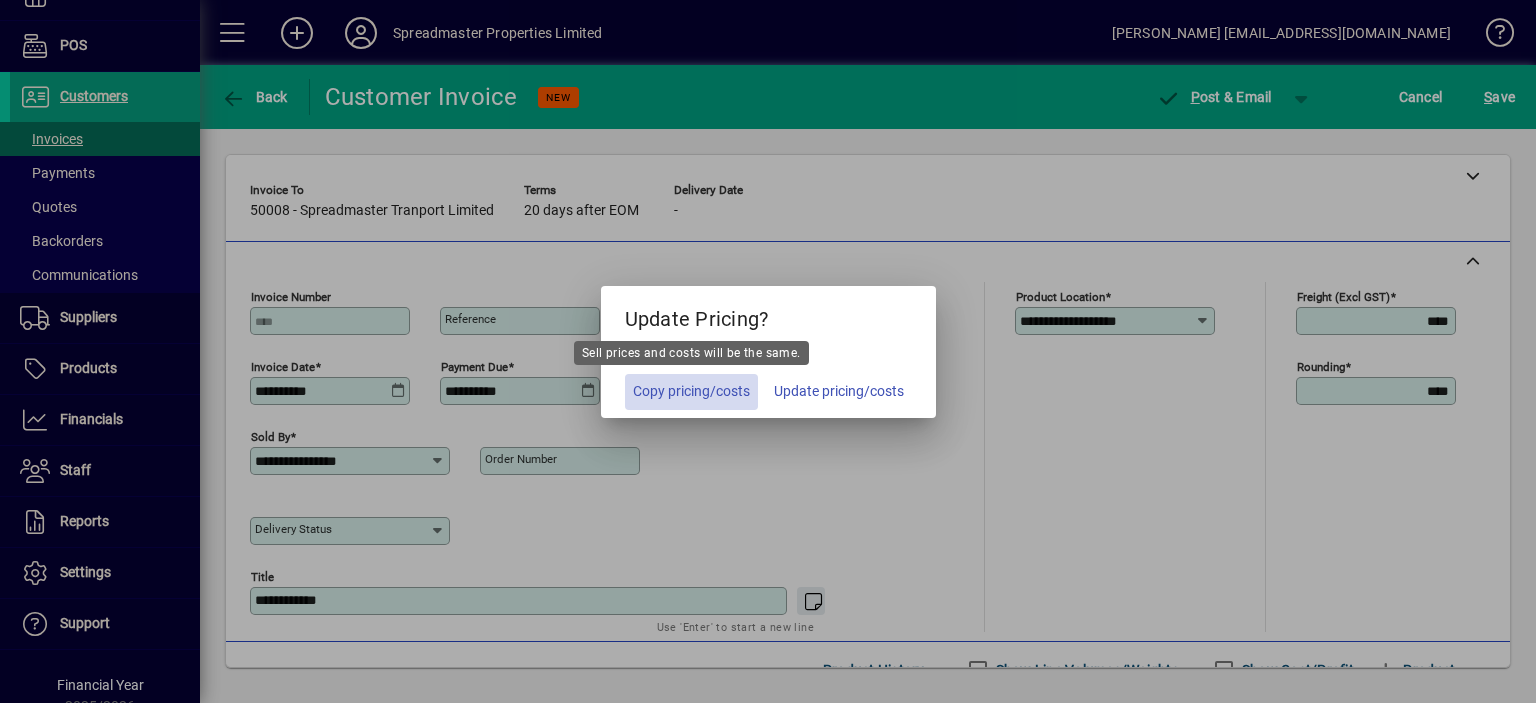 click on "Copy pricing/costs" 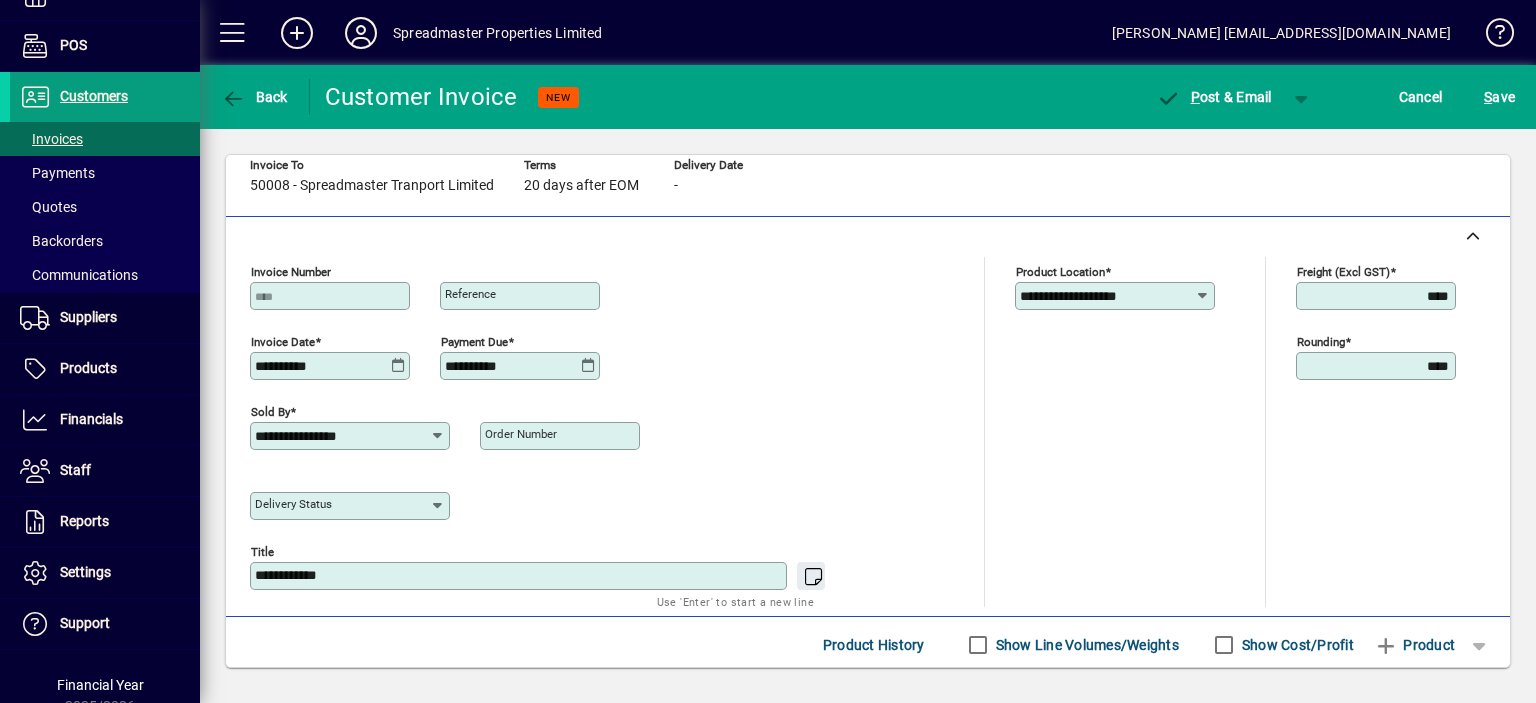 scroll, scrollTop: 0, scrollLeft: 0, axis: both 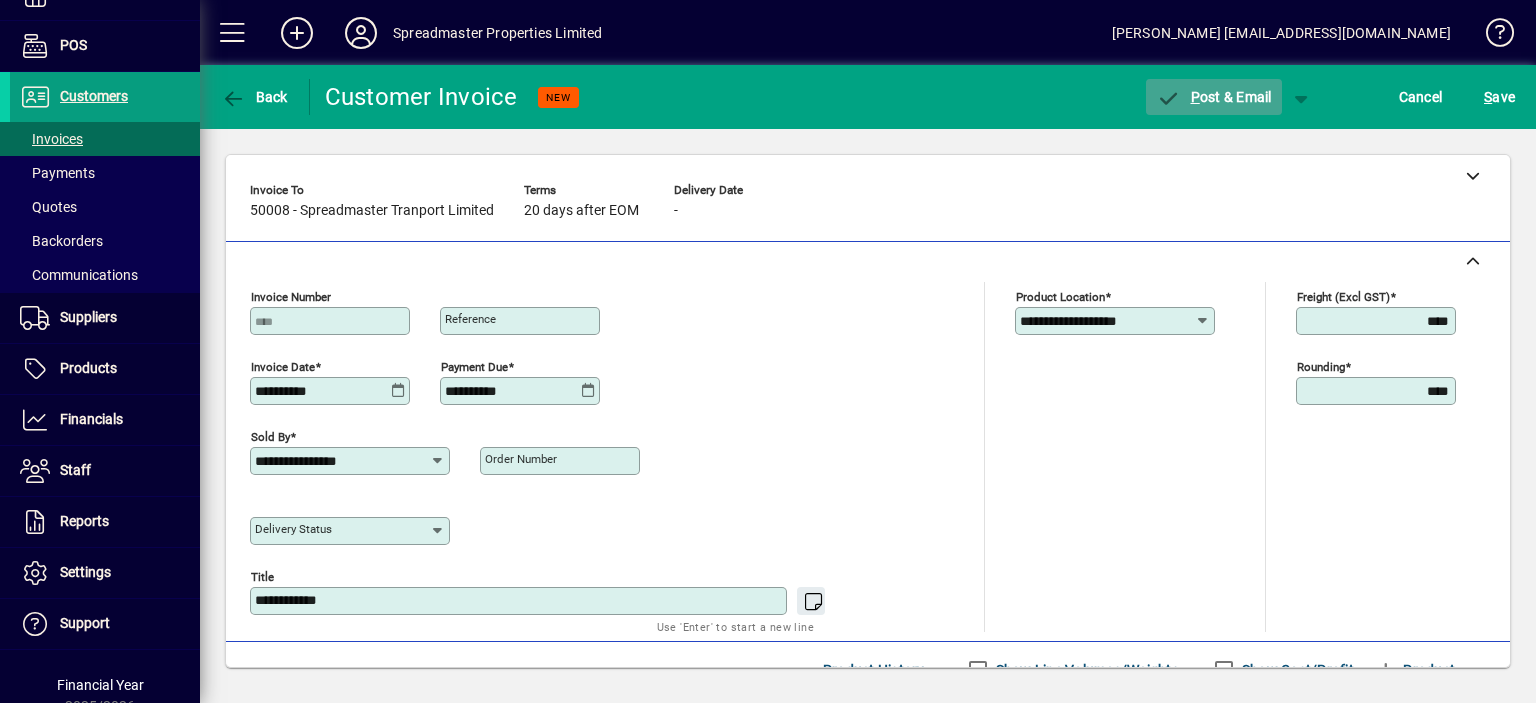 click on "P ost & Email" 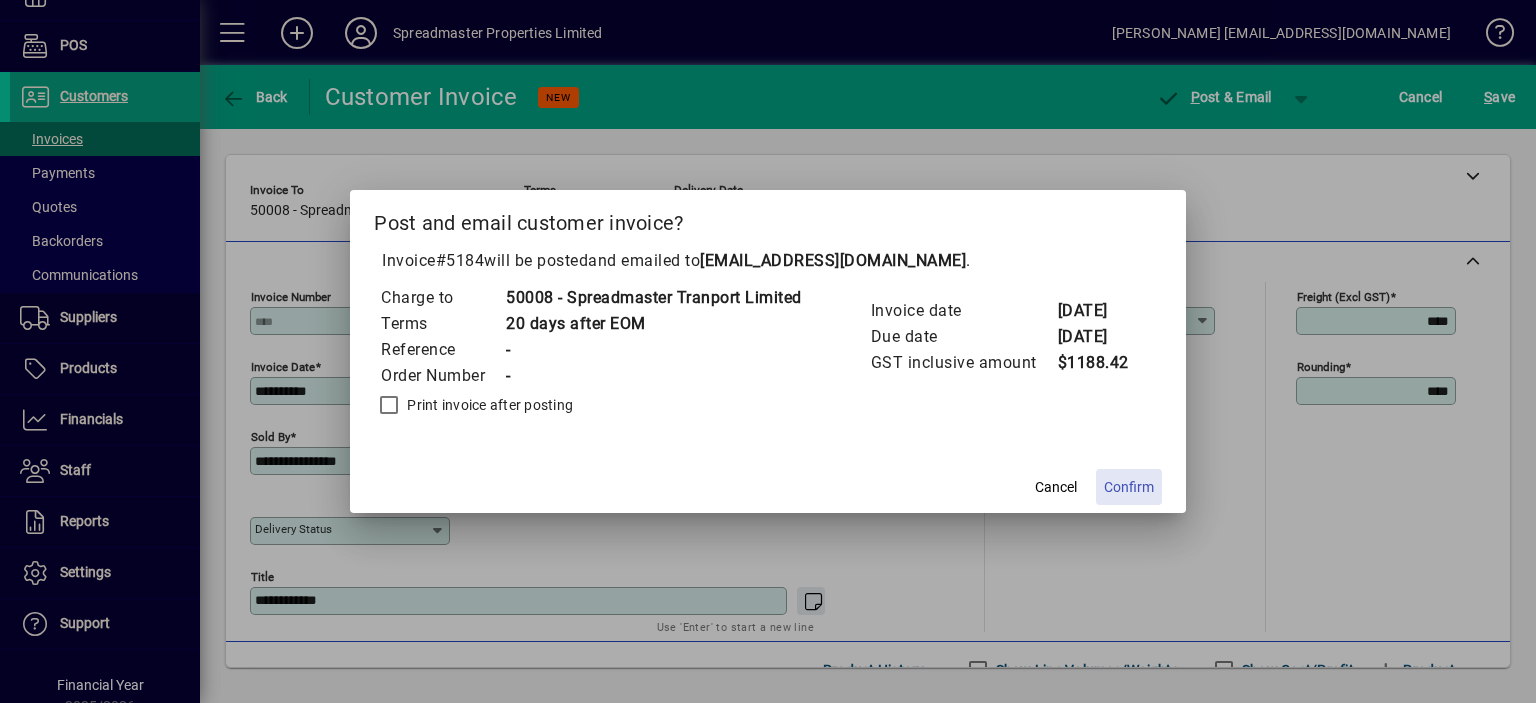 click on "Confirm" 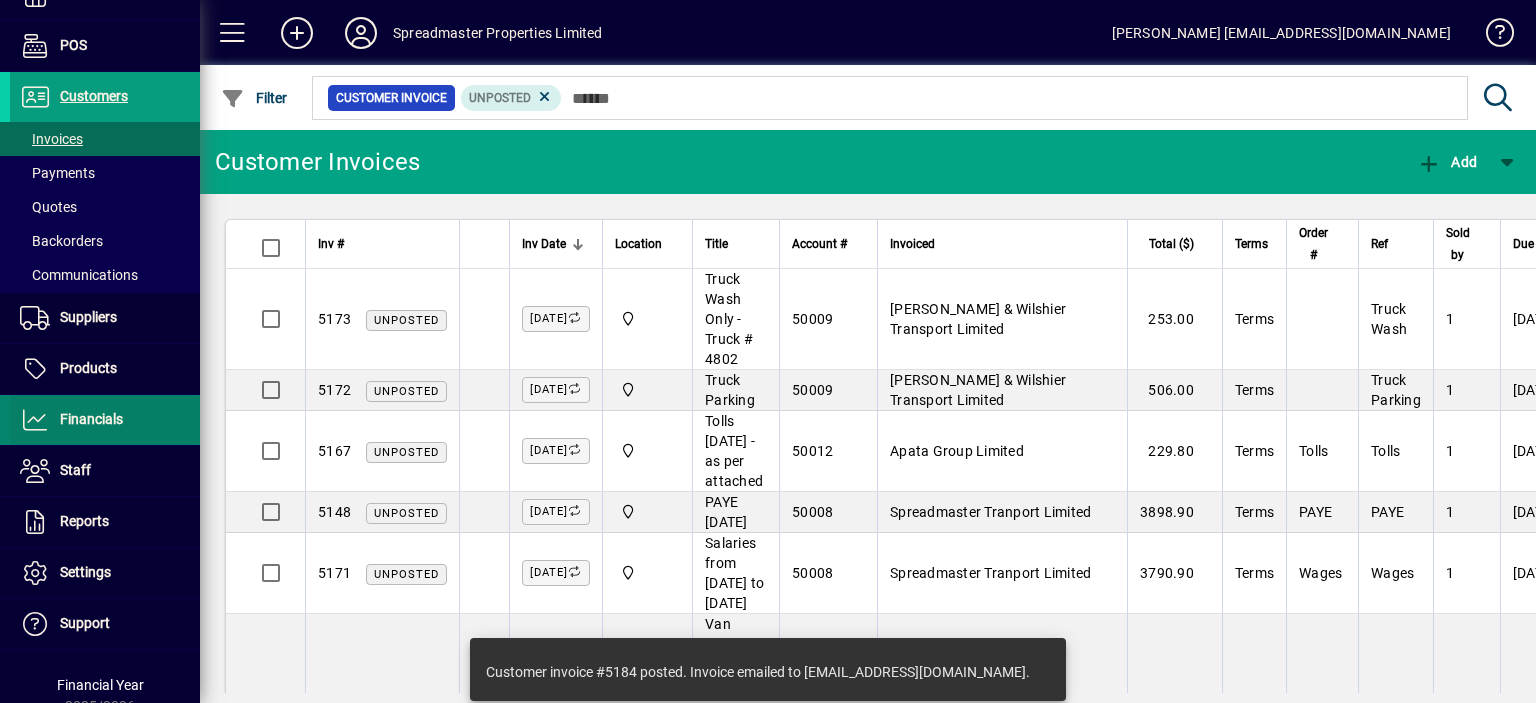 click on "Financials" at bounding box center [91, 419] 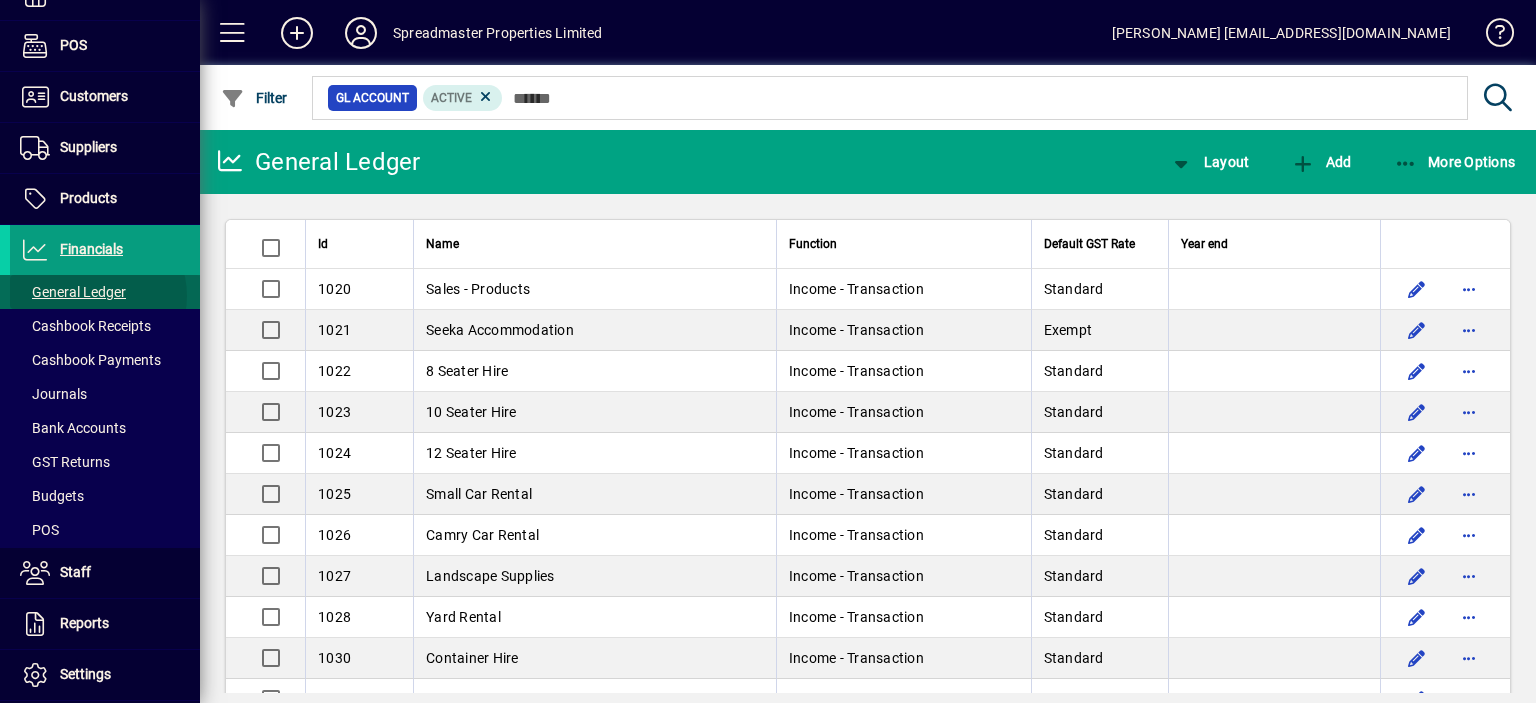 click on "General Ledger" at bounding box center (73, 292) 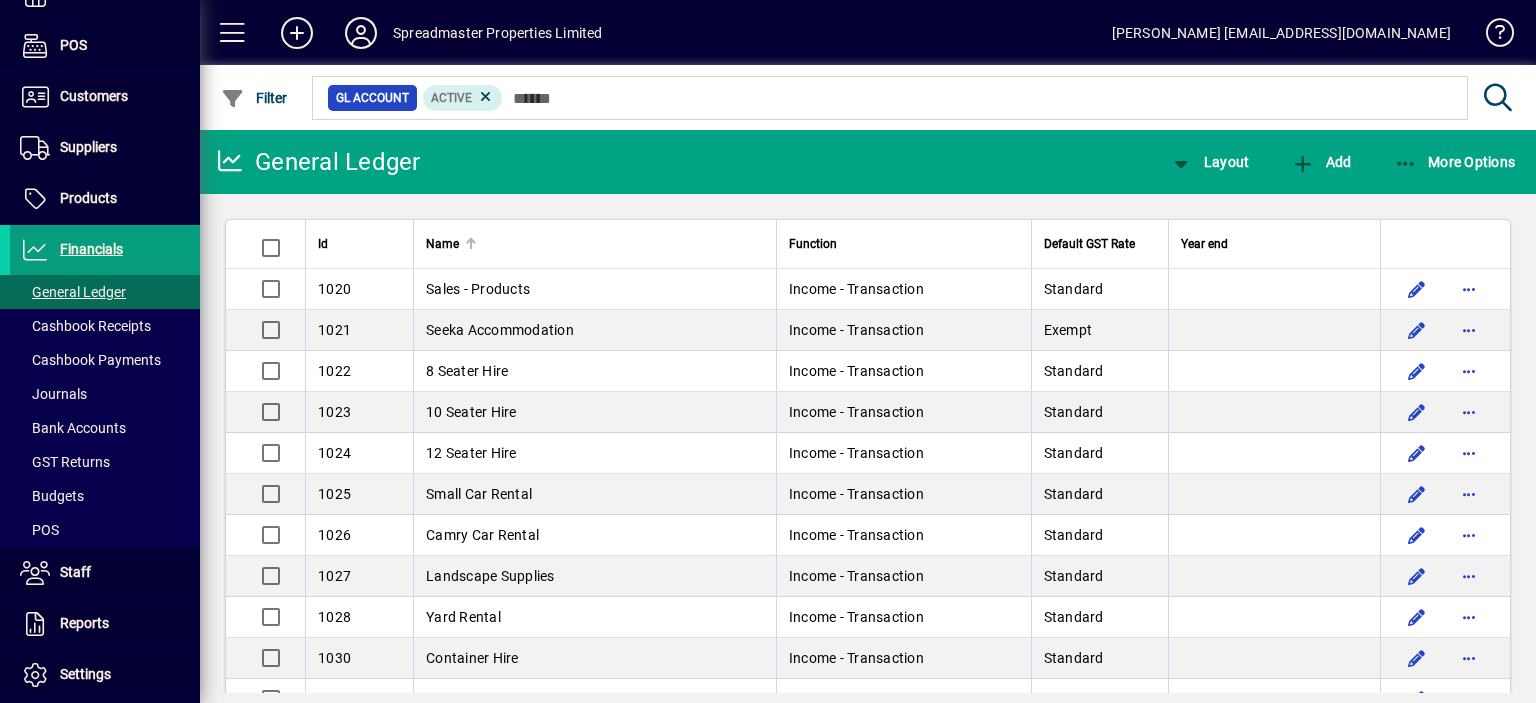 click at bounding box center (473, 241) 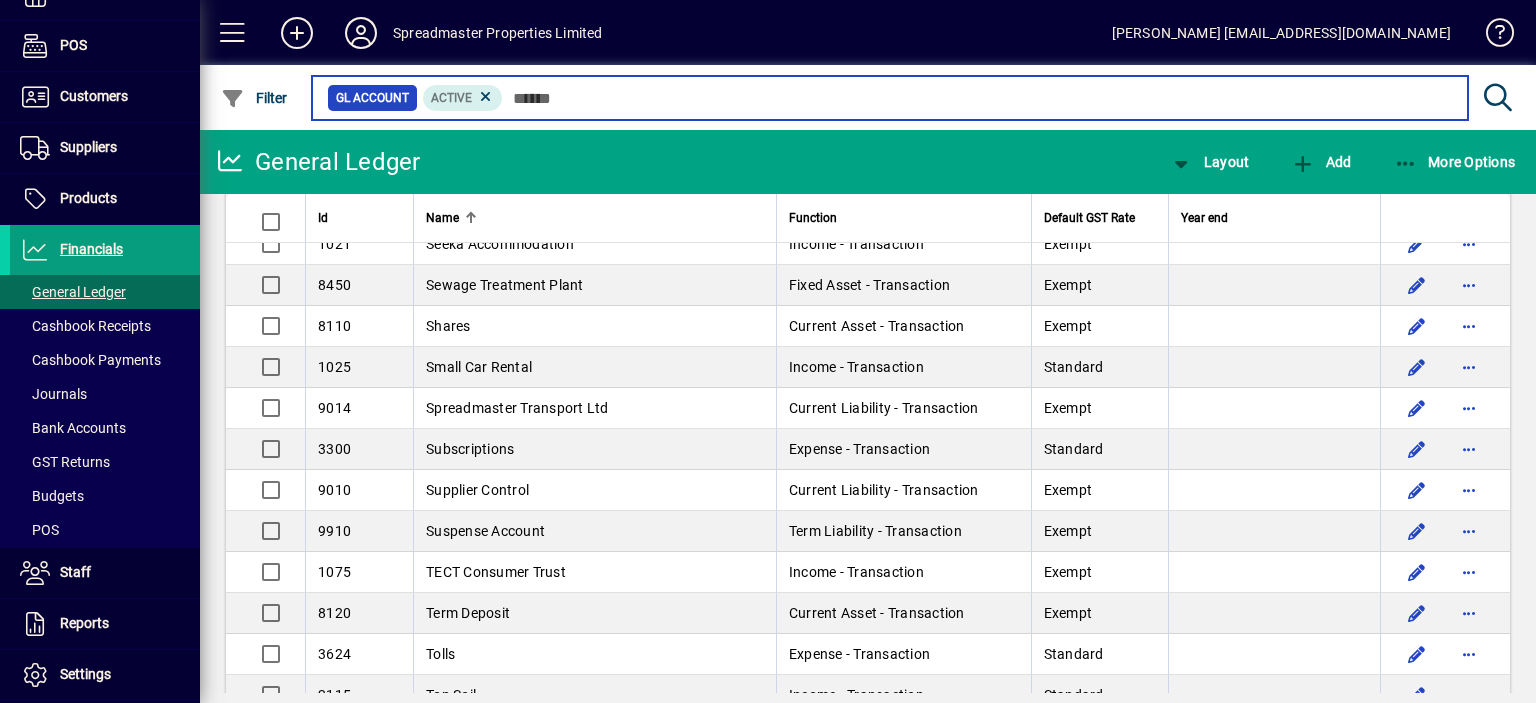 scroll, scrollTop: 4900, scrollLeft: 0, axis: vertical 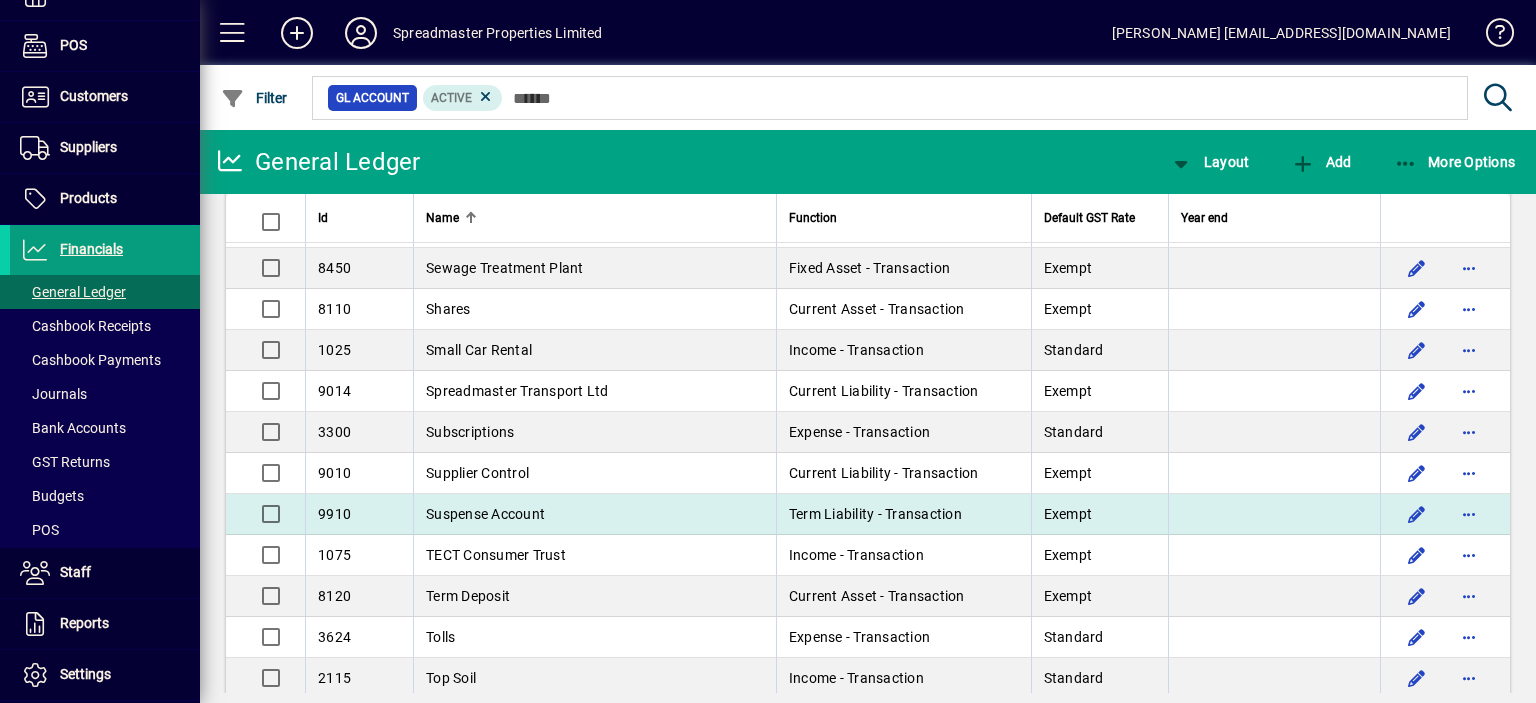 click on "Suspense Account" at bounding box center [485, 514] 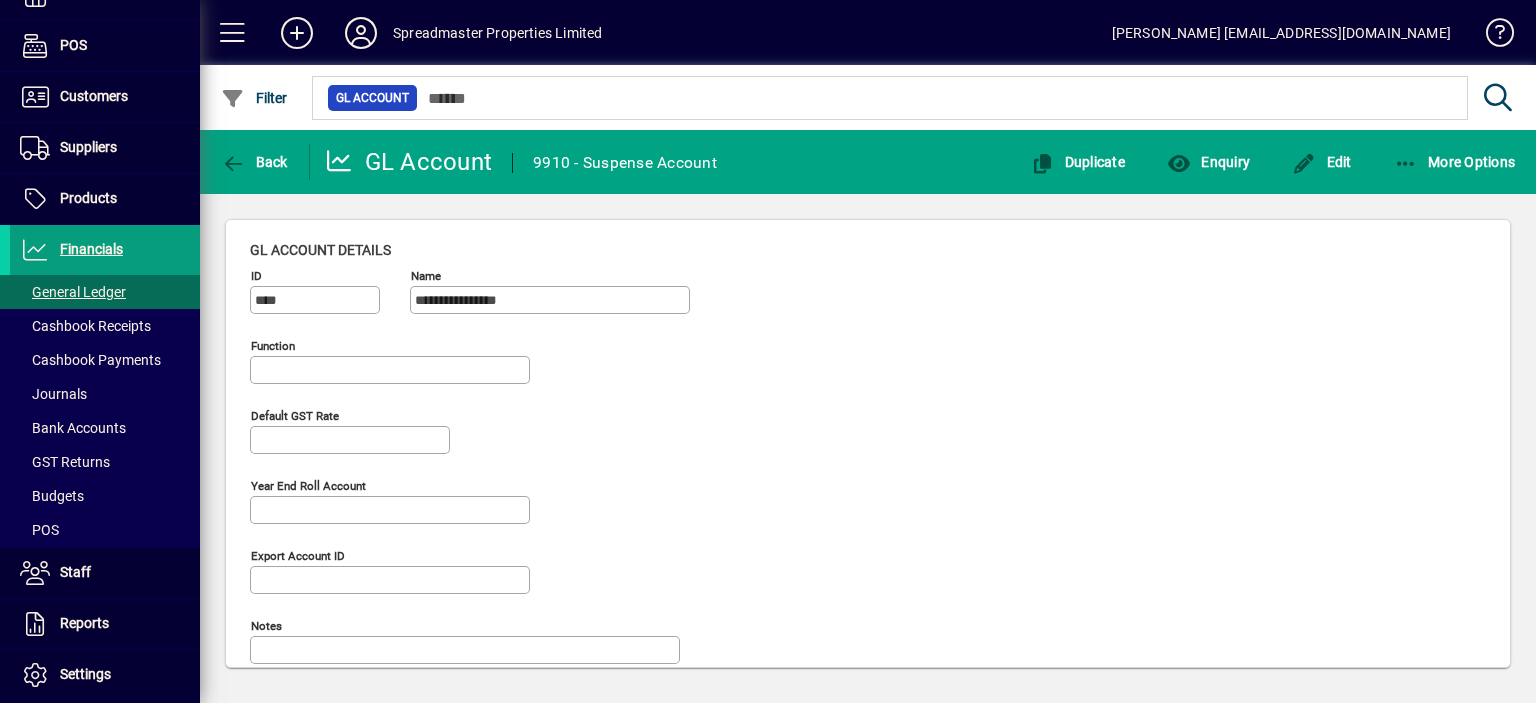 type on "**********" 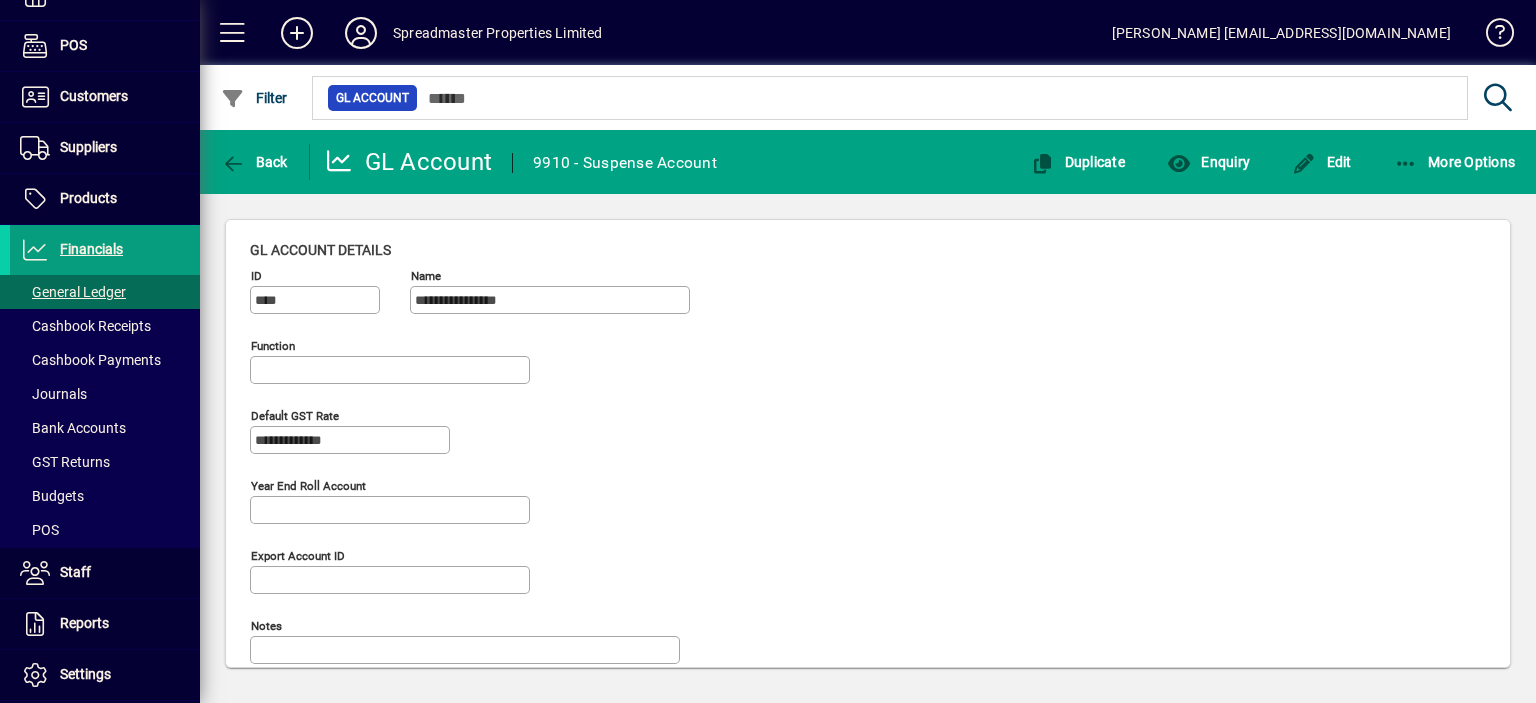 type on "**********" 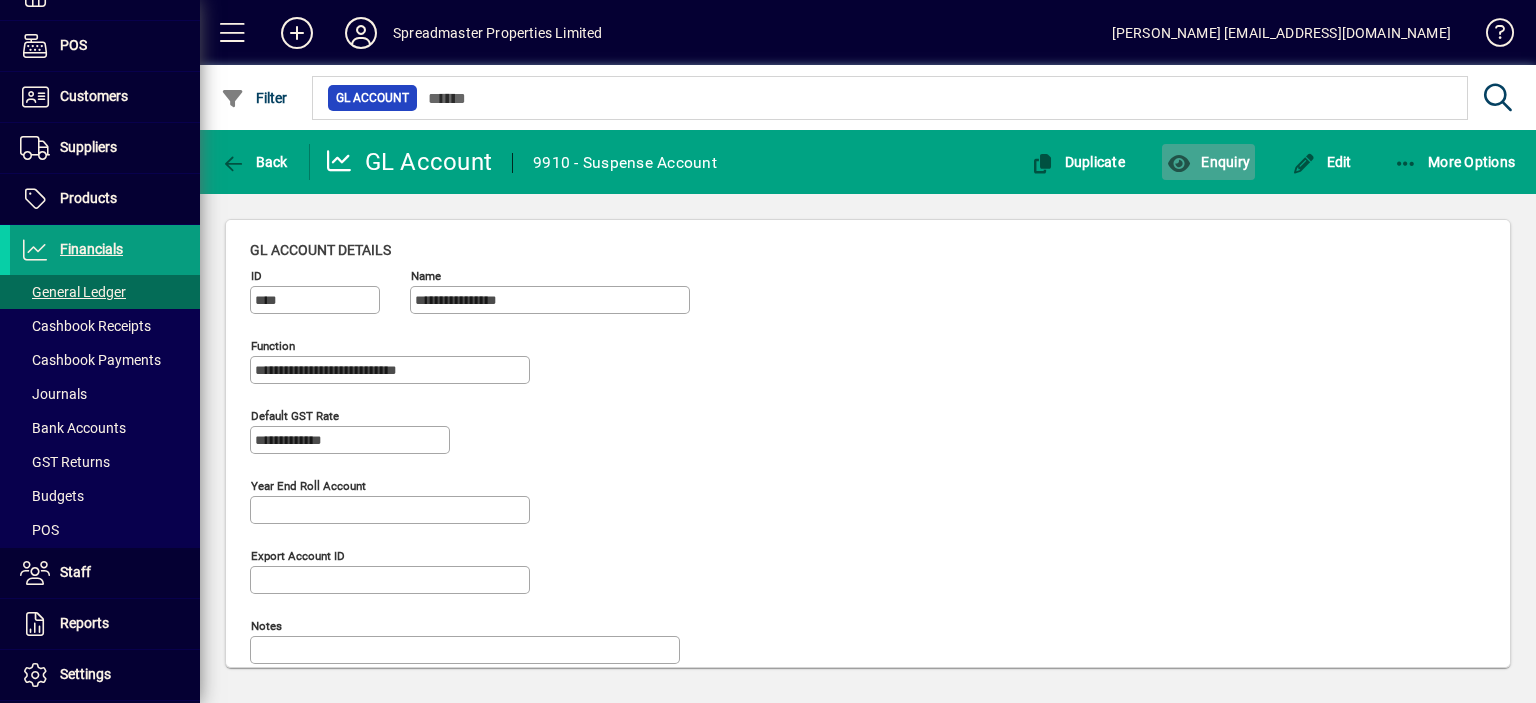 click on "Enquiry" 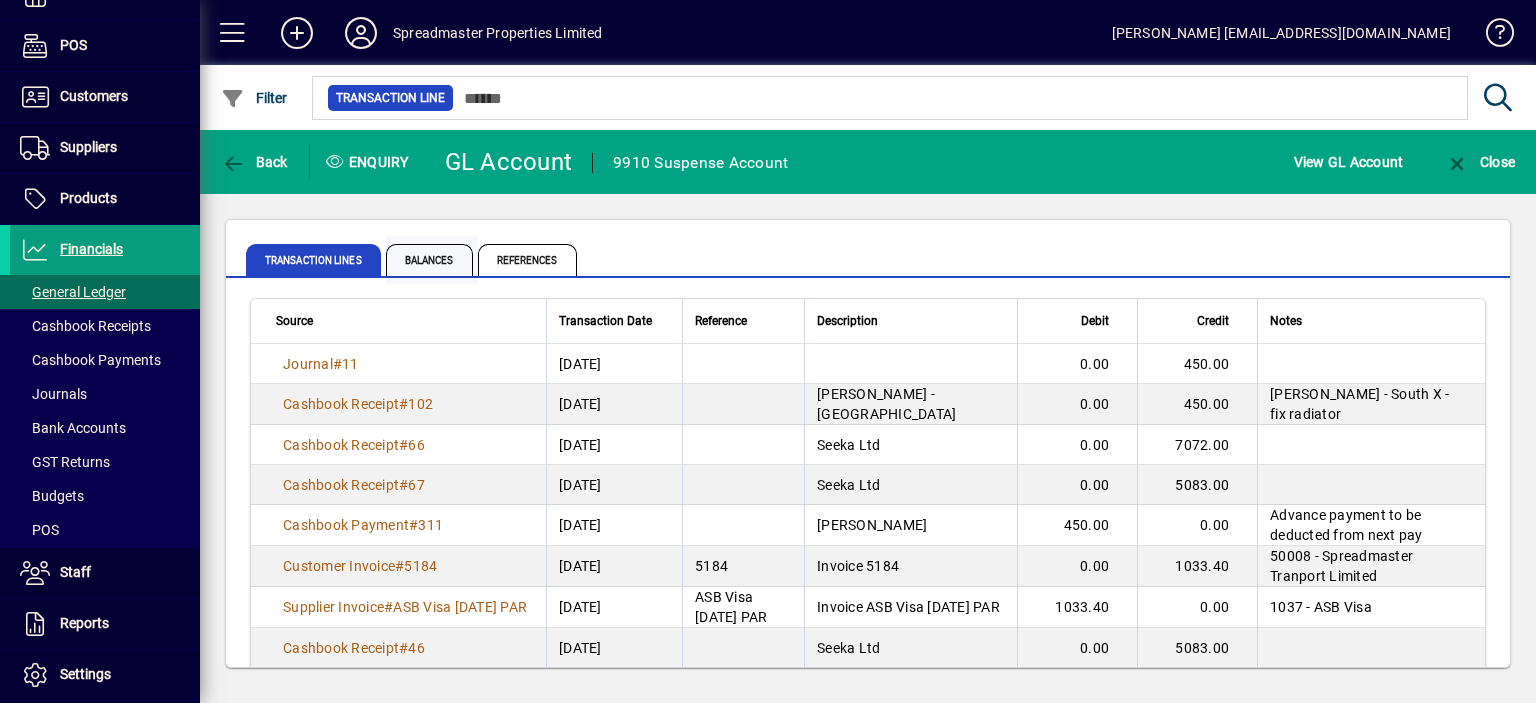 click on "Balances" at bounding box center [429, 260] 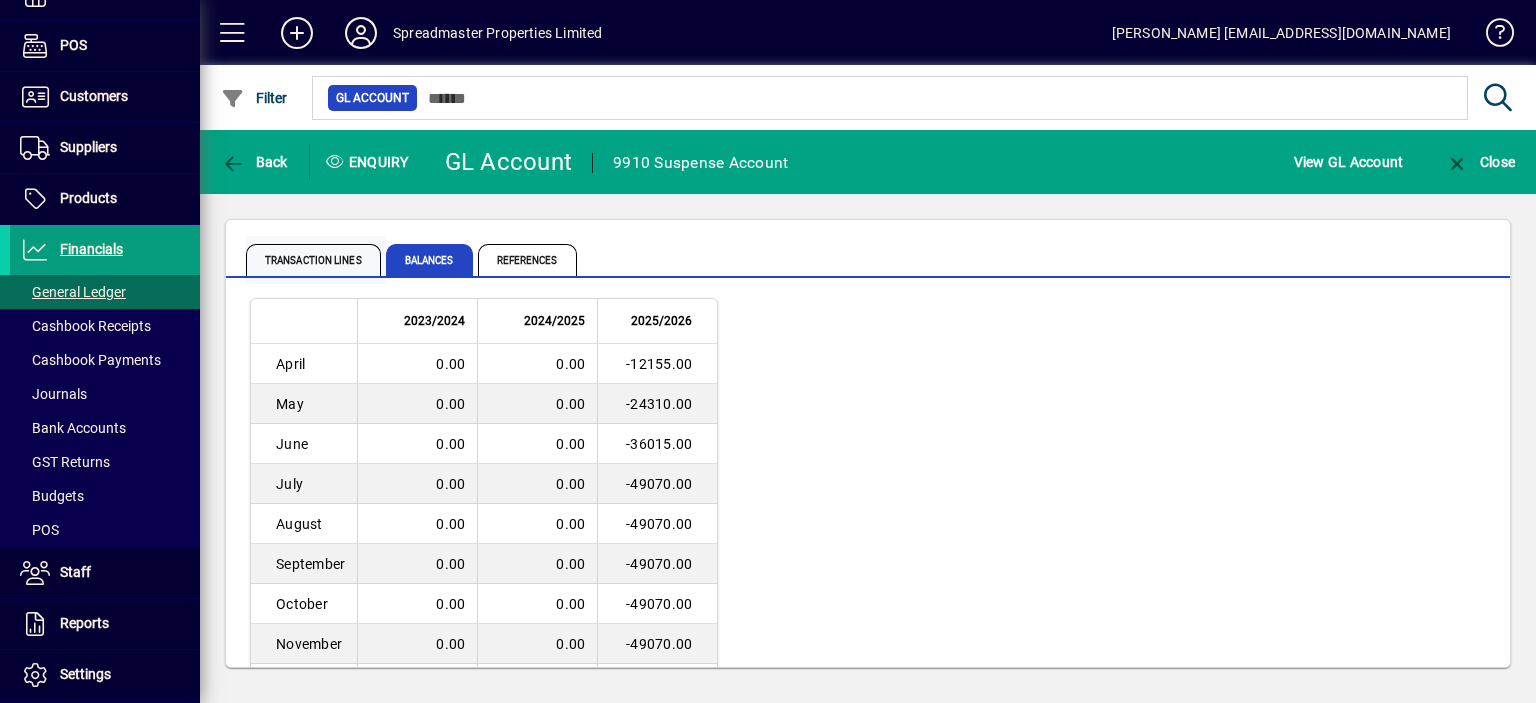 click on "Transaction lines" at bounding box center (313, 260) 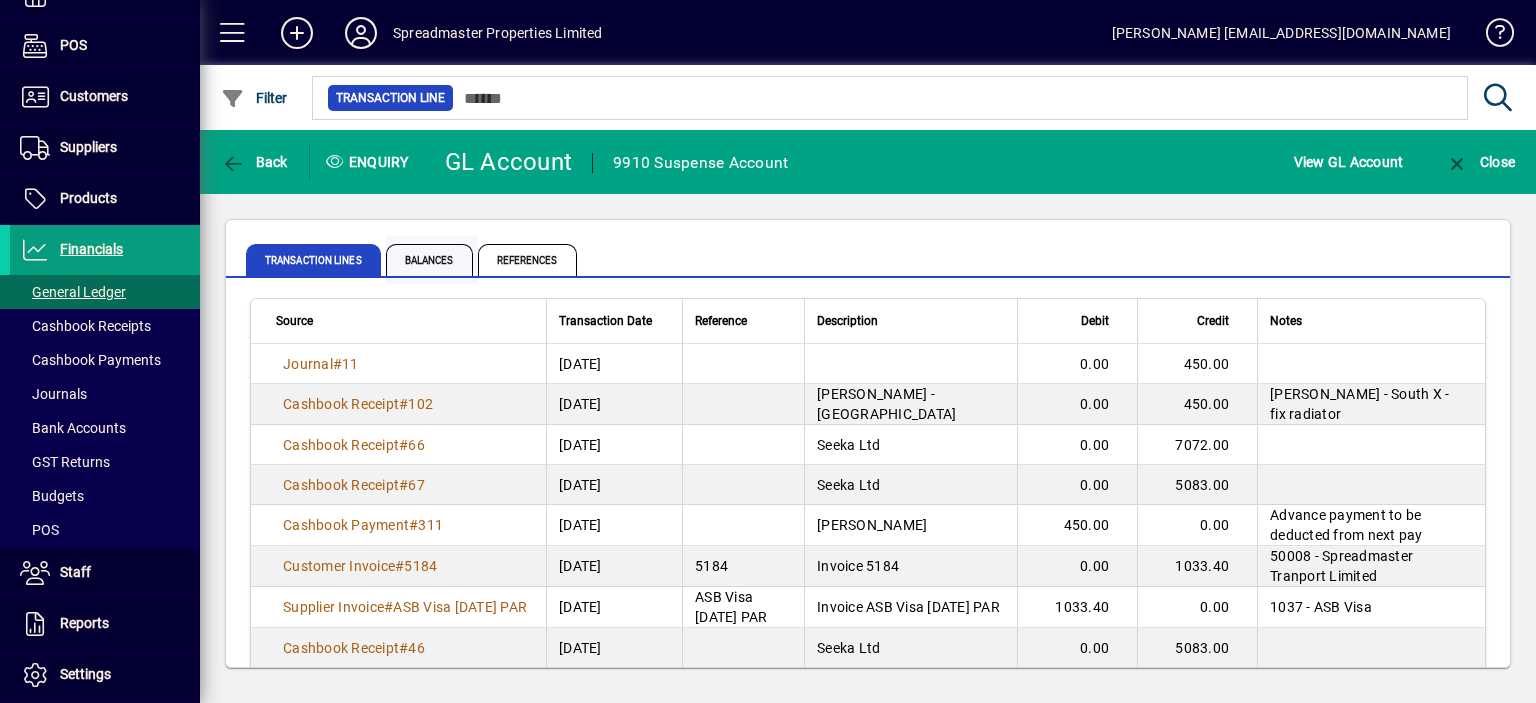click on "Balances" at bounding box center [429, 260] 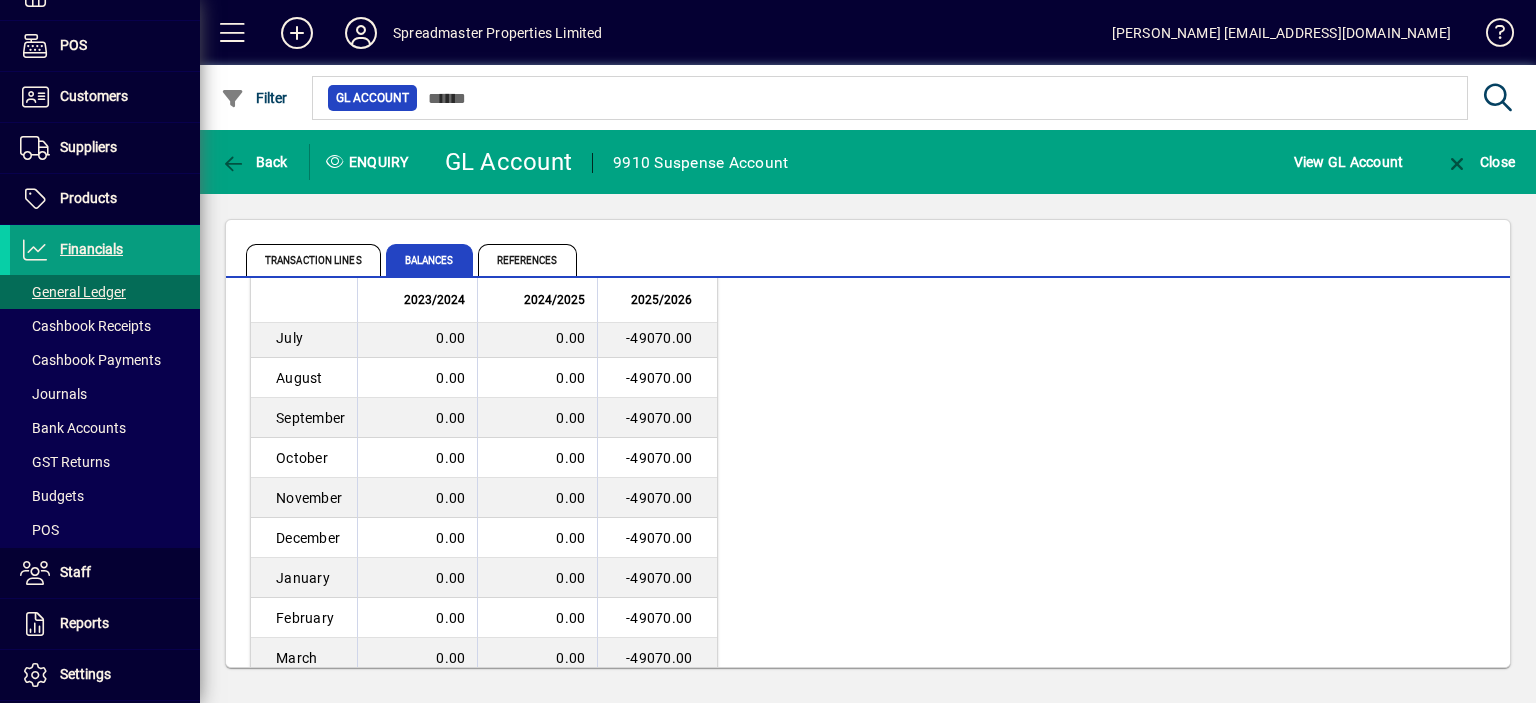 scroll, scrollTop: 166, scrollLeft: 0, axis: vertical 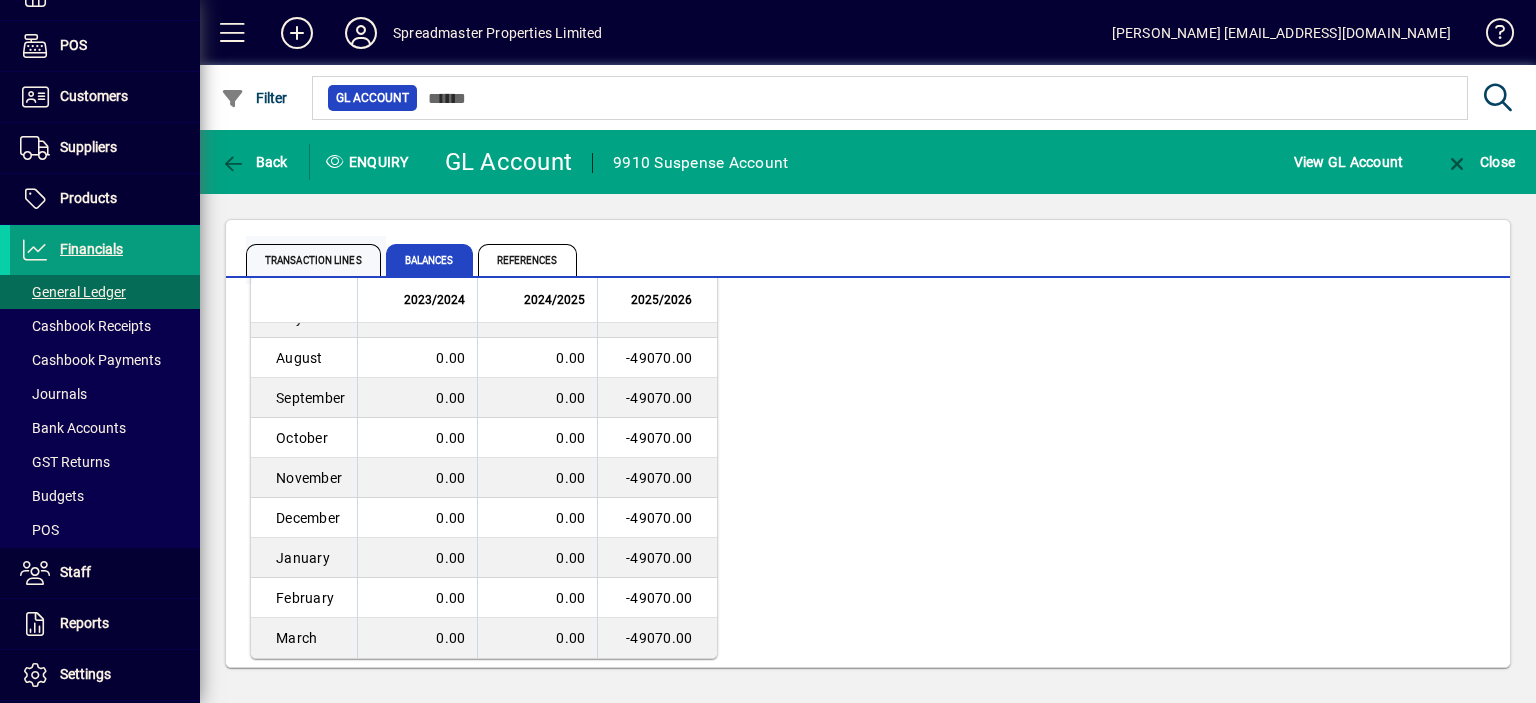 click on "Transaction lines" at bounding box center (313, 260) 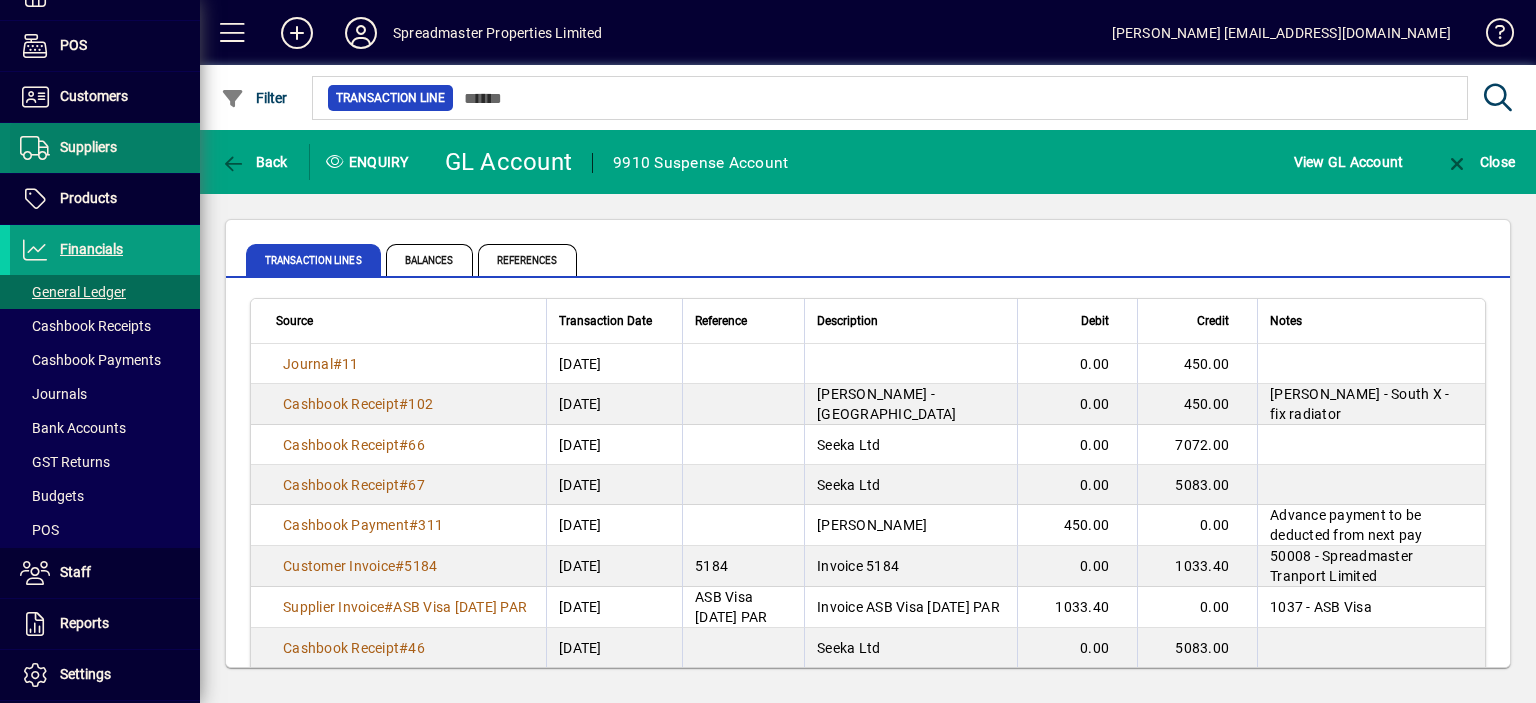 click on "Suppliers" at bounding box center [88, 147] 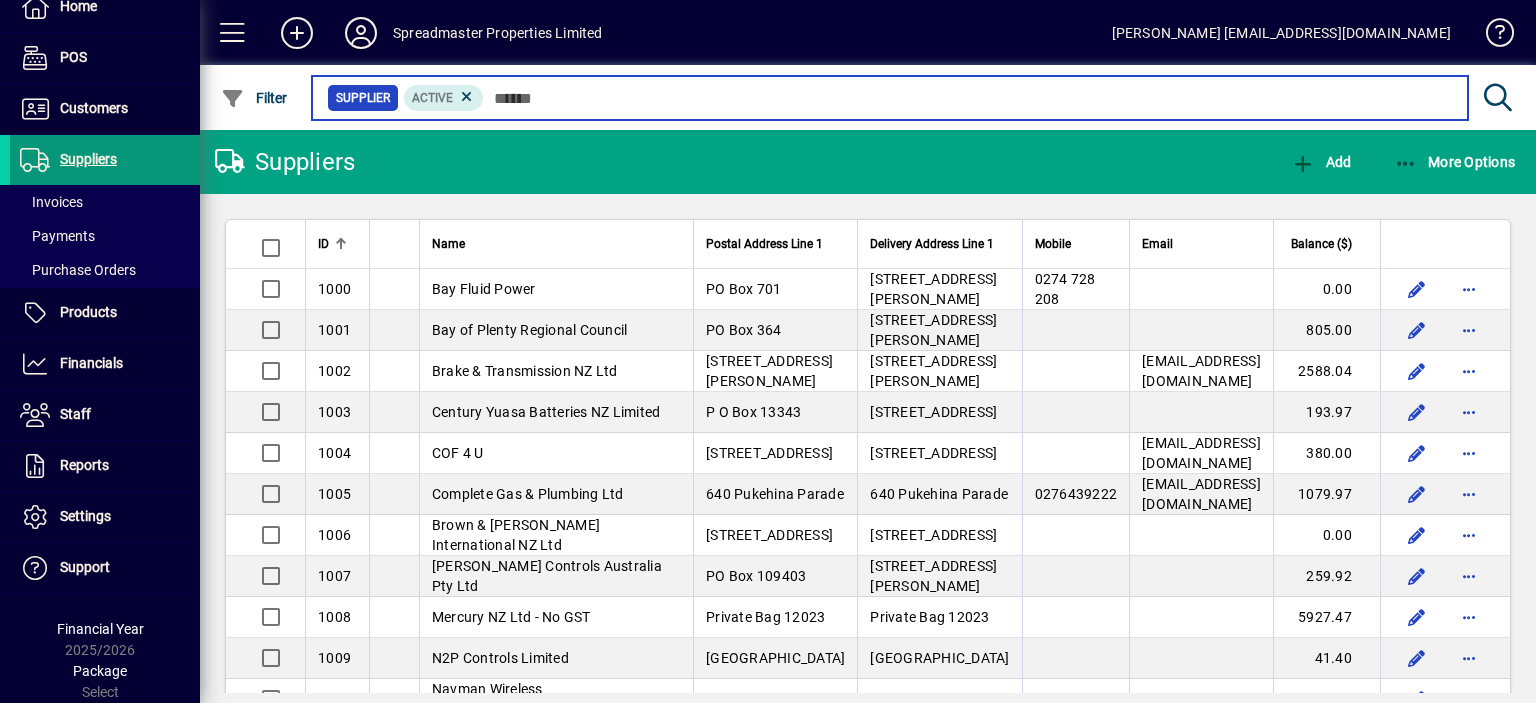 scroll, scrollTop: 85, scrollLeft: 0, axis: vertical 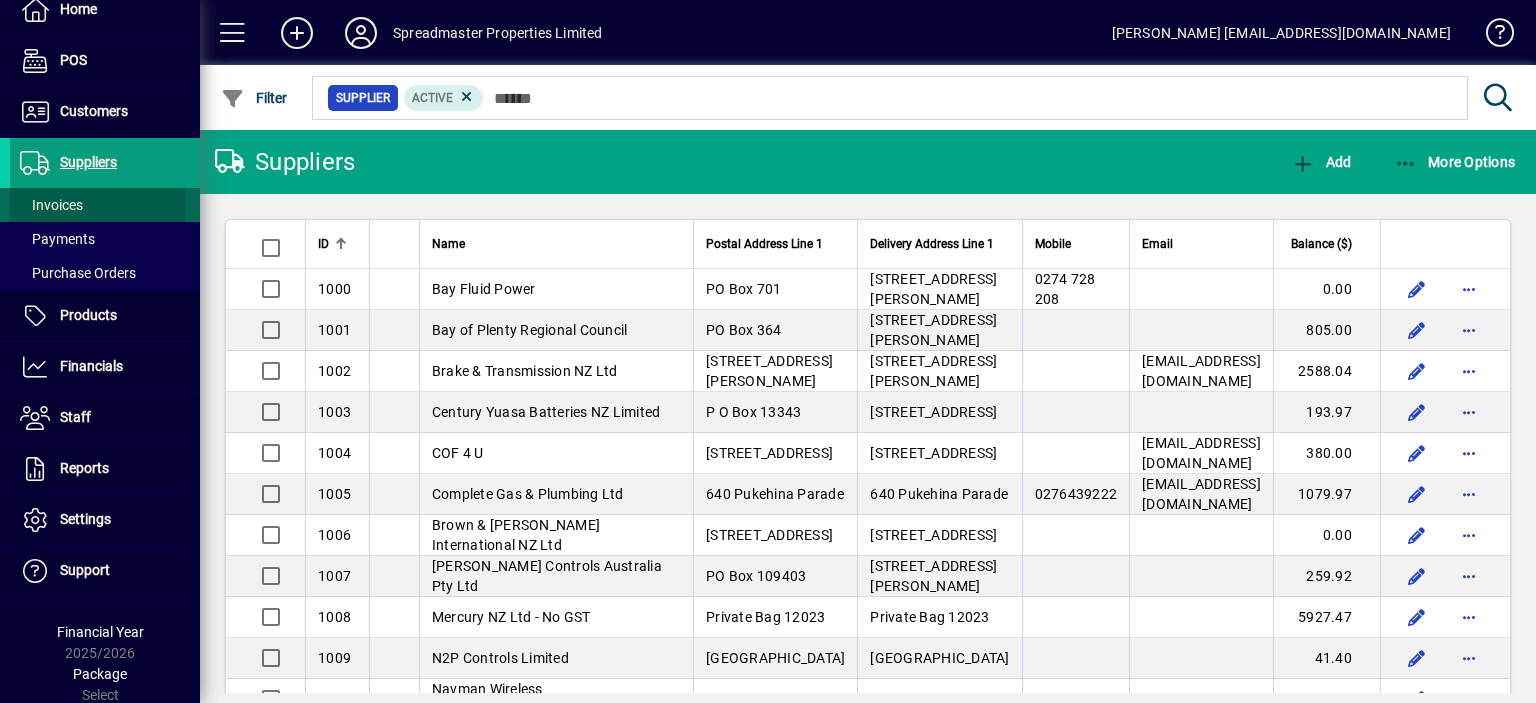 click on "Invoices" at bounding box center [51, 205] 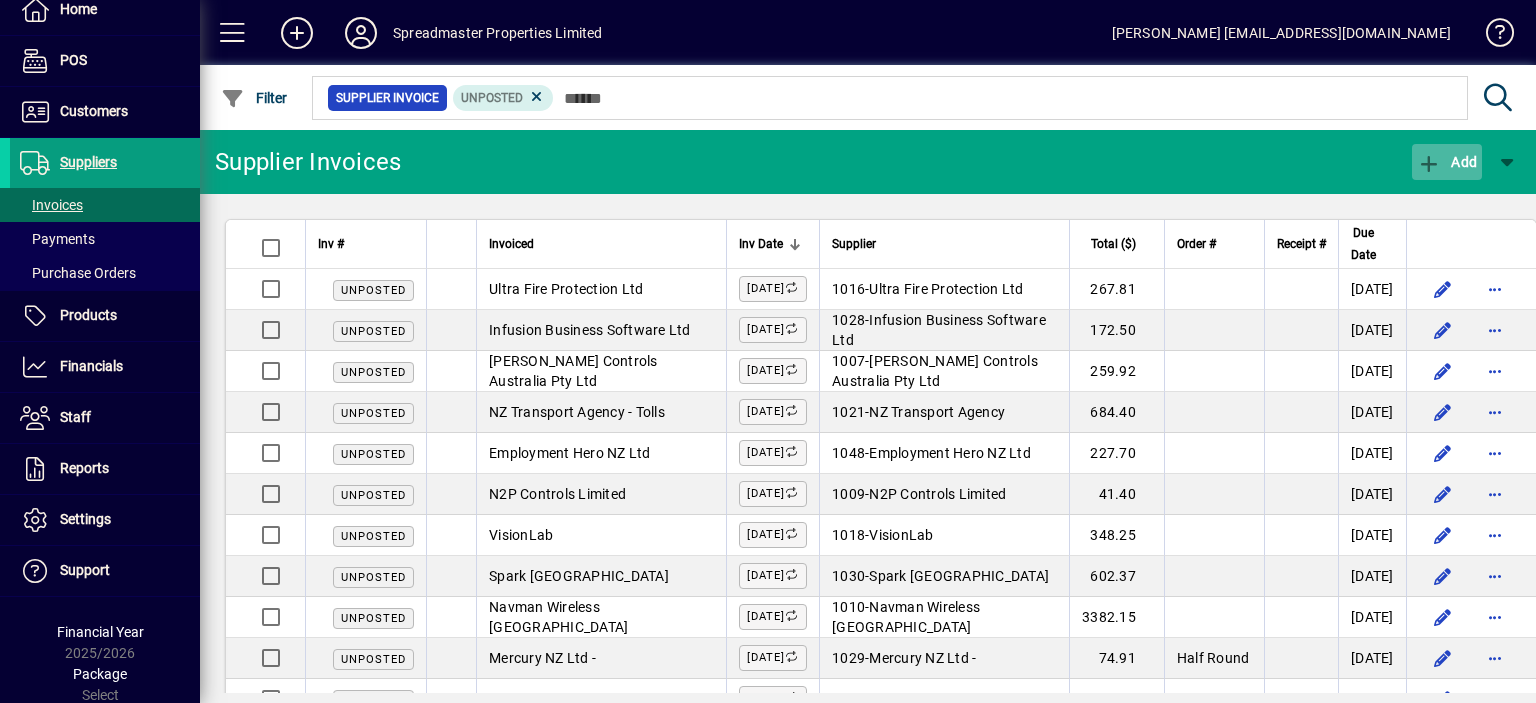 click on "Add" 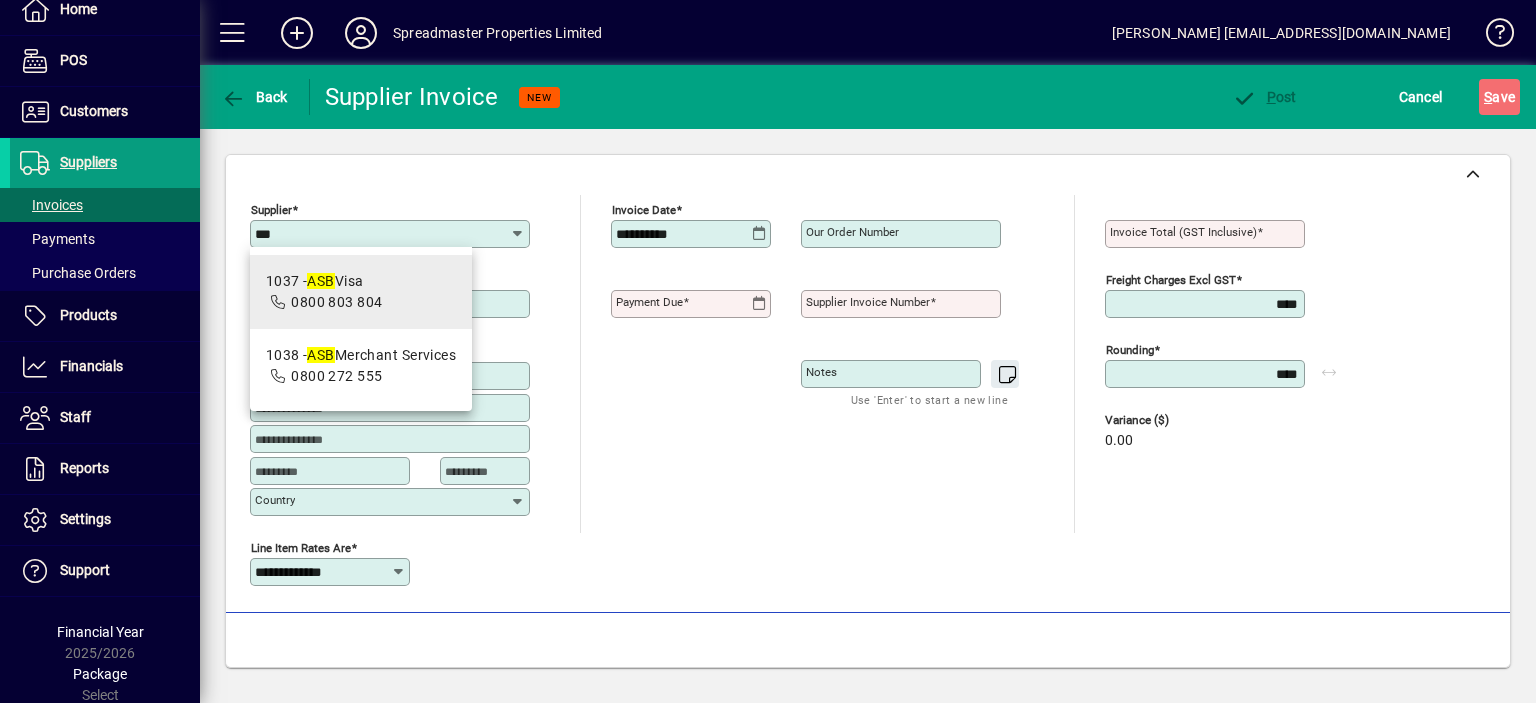 click on "1037 -  ASB  Visa" at bounding box center (324, 281) 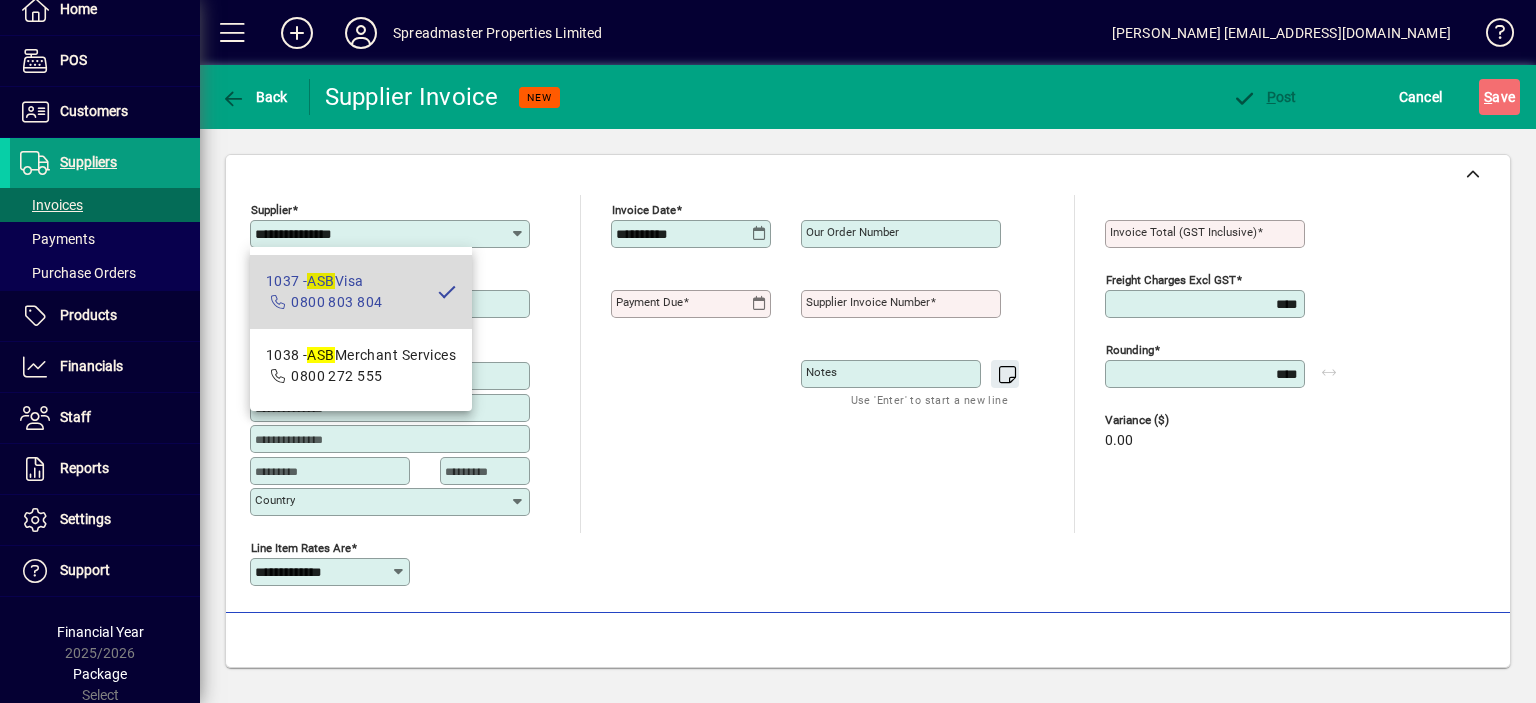 type on "**********" 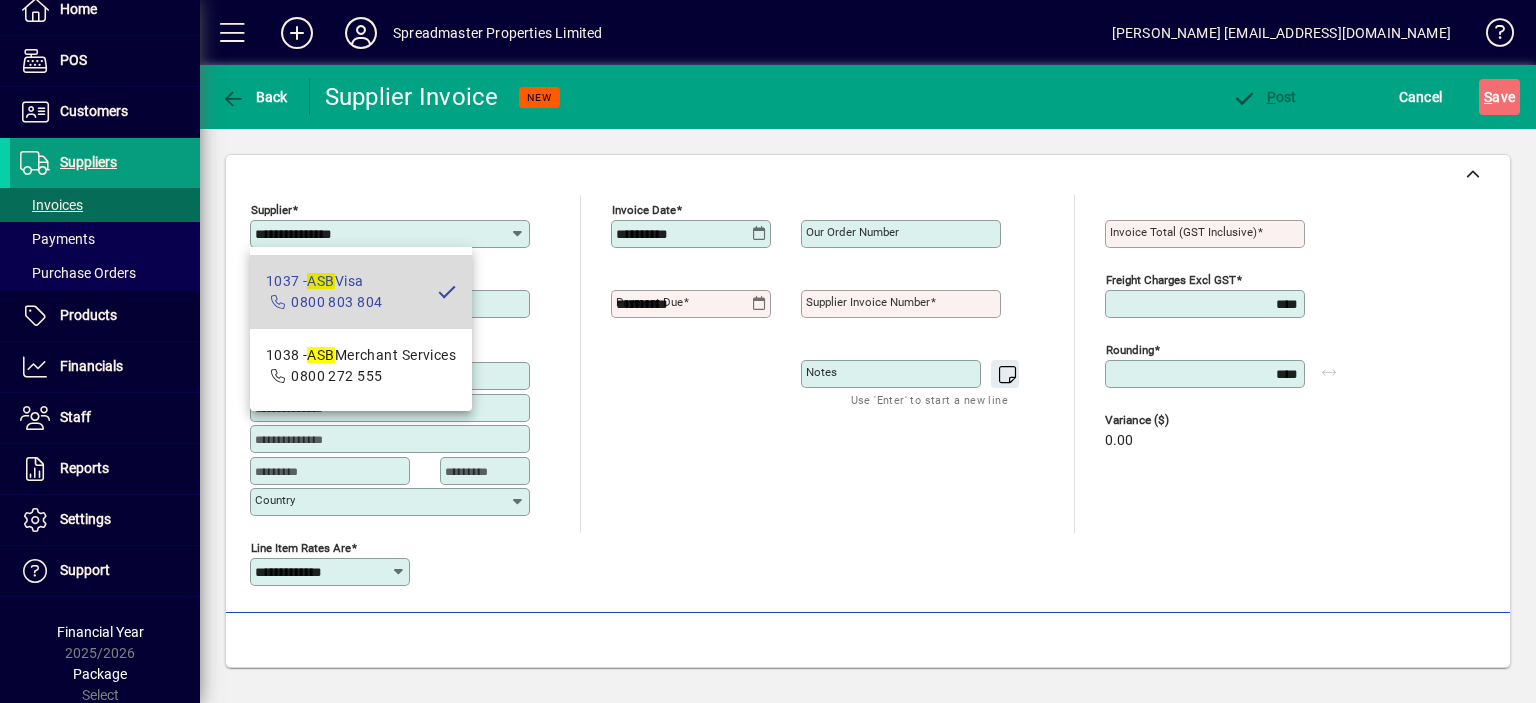 type on "**********" 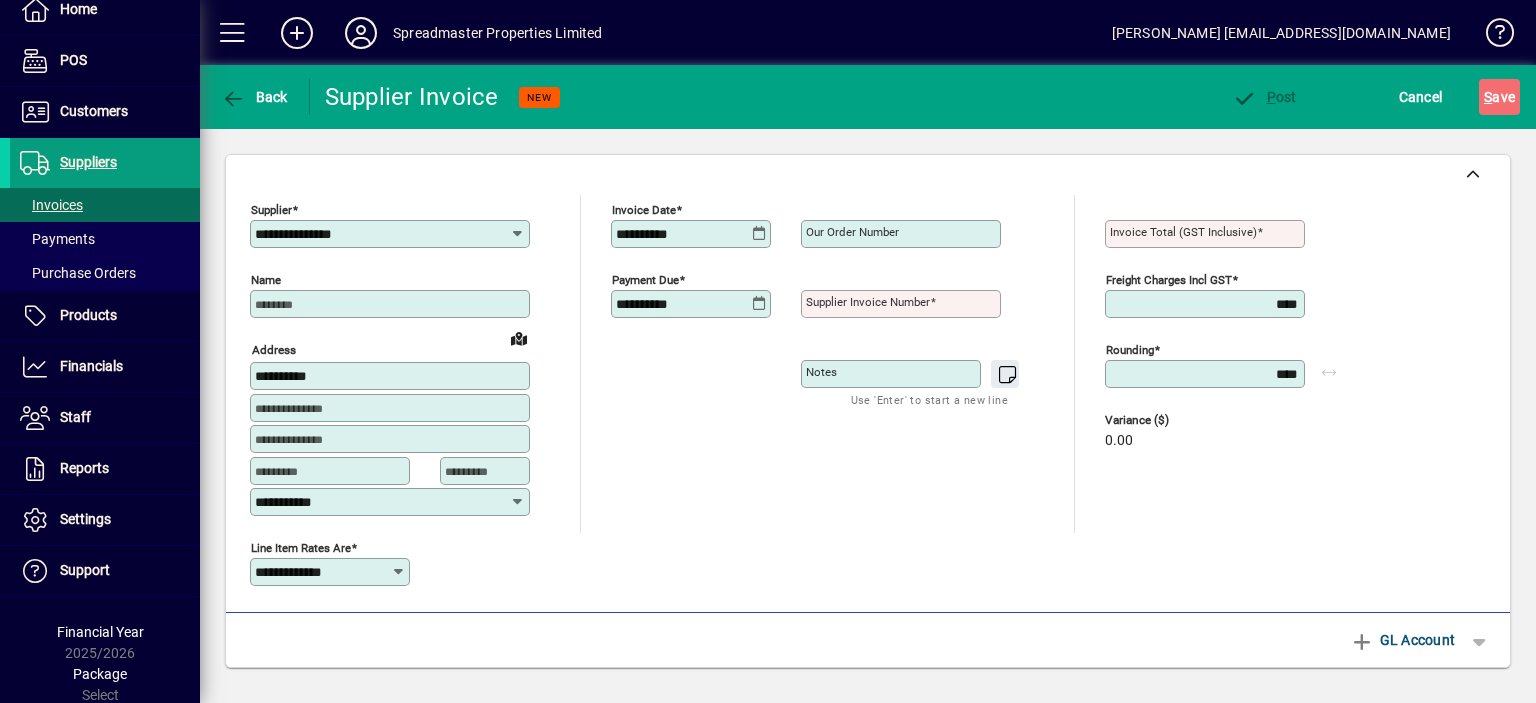 type on "**********" 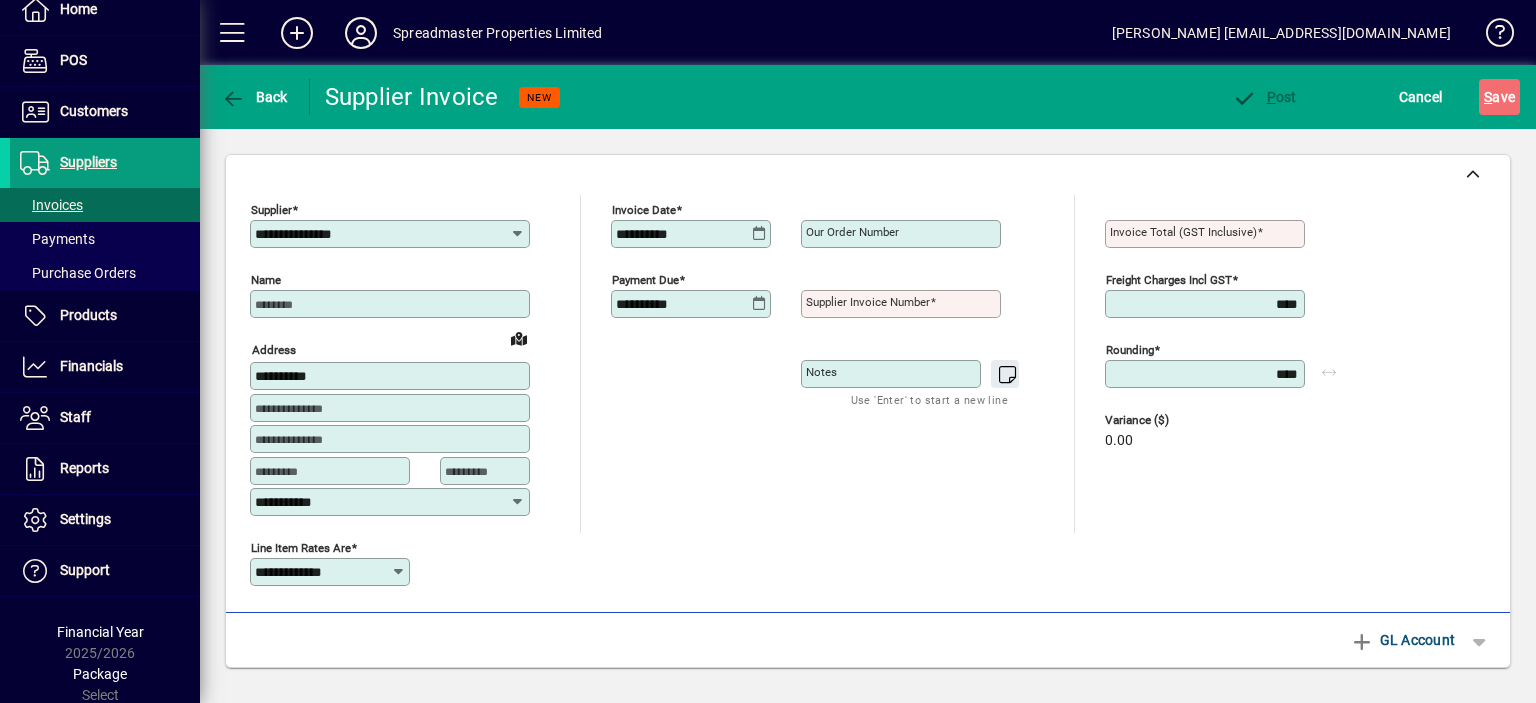 click 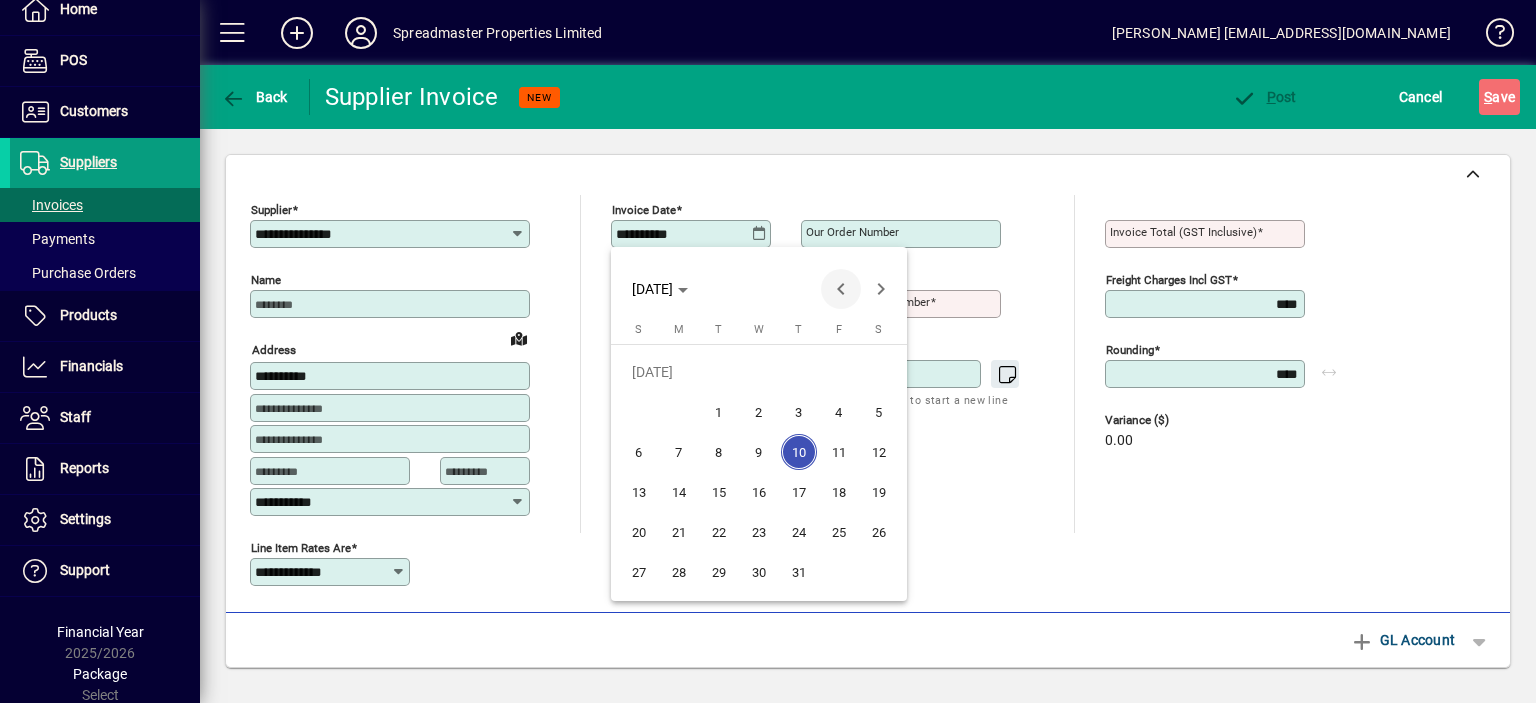 click at bounding box center [841, 289] 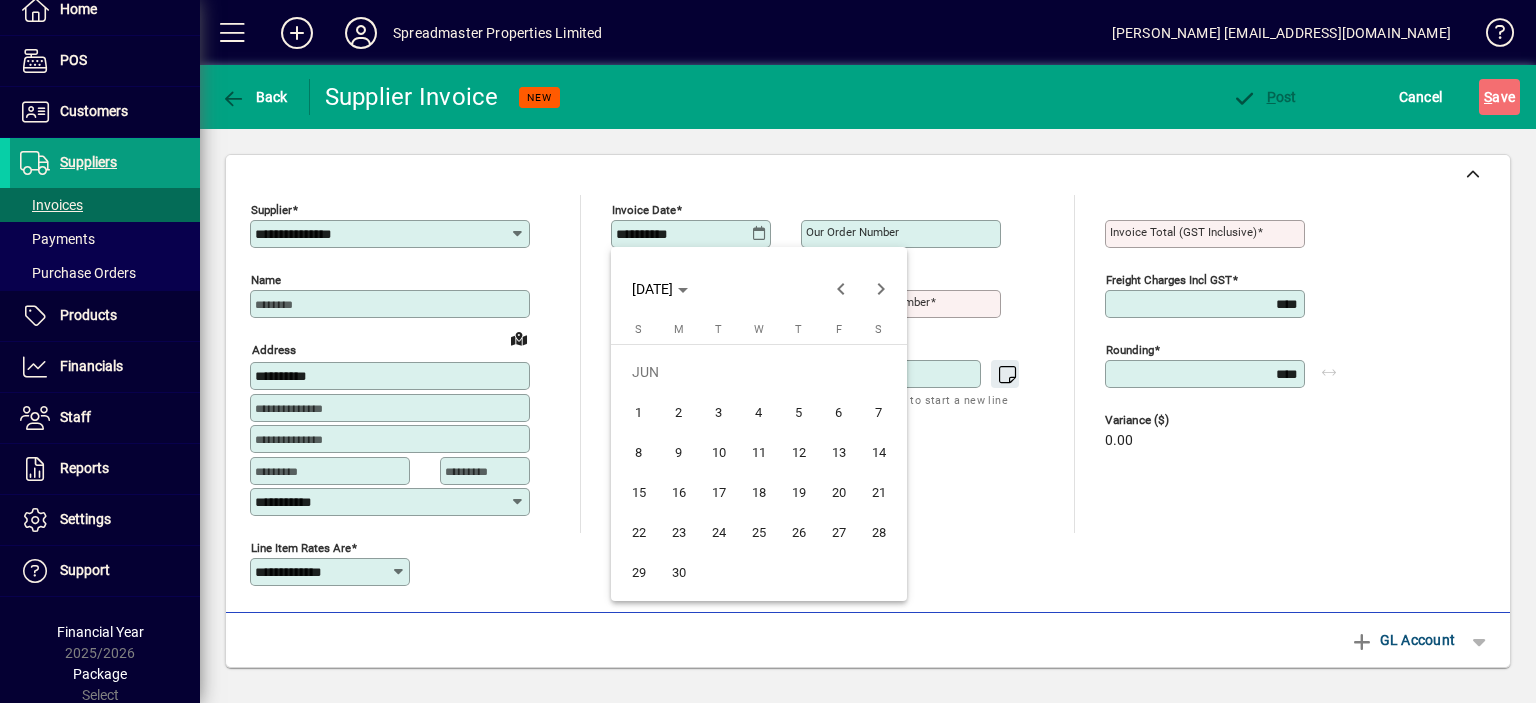 click on "1" at bounding box center (639, 412) 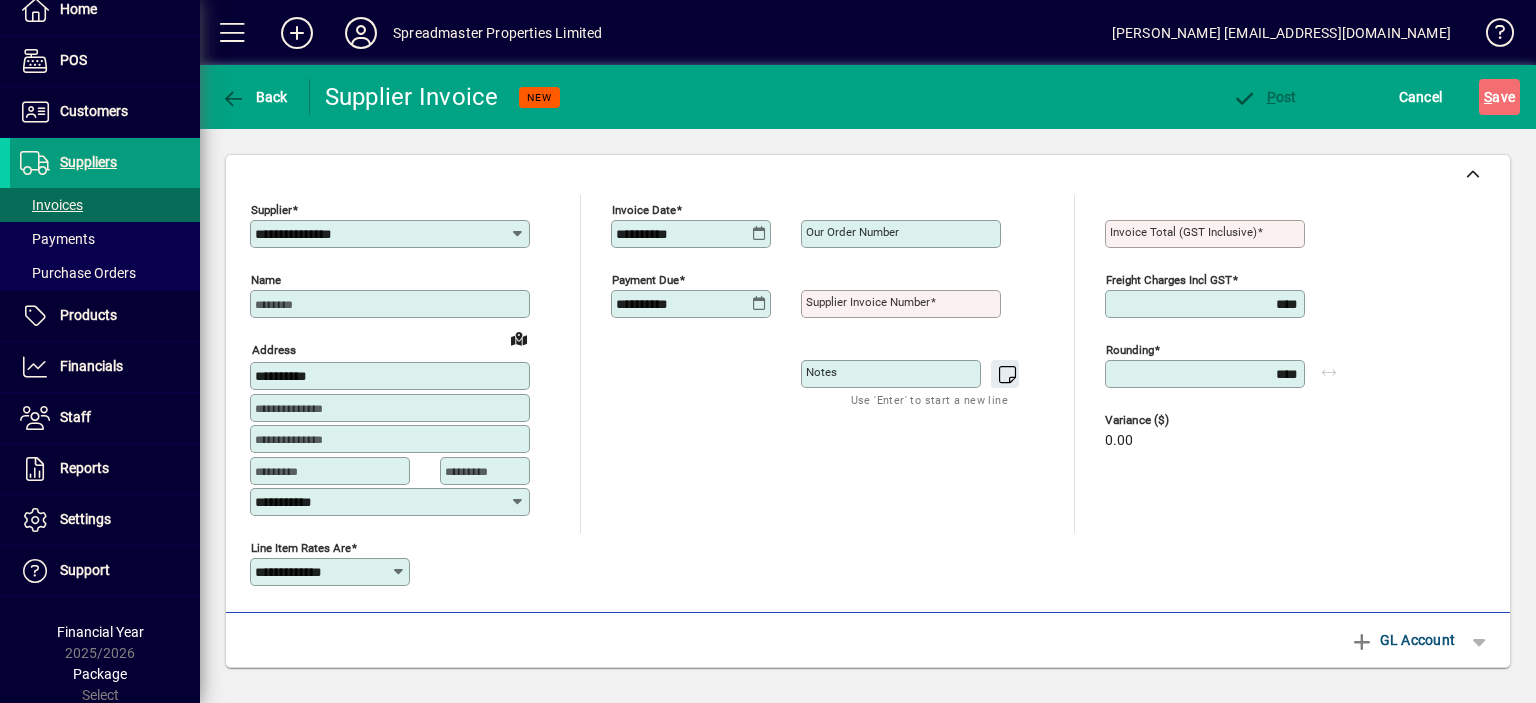 click on "Supplier invoice number" at bounding box center [868, 302] 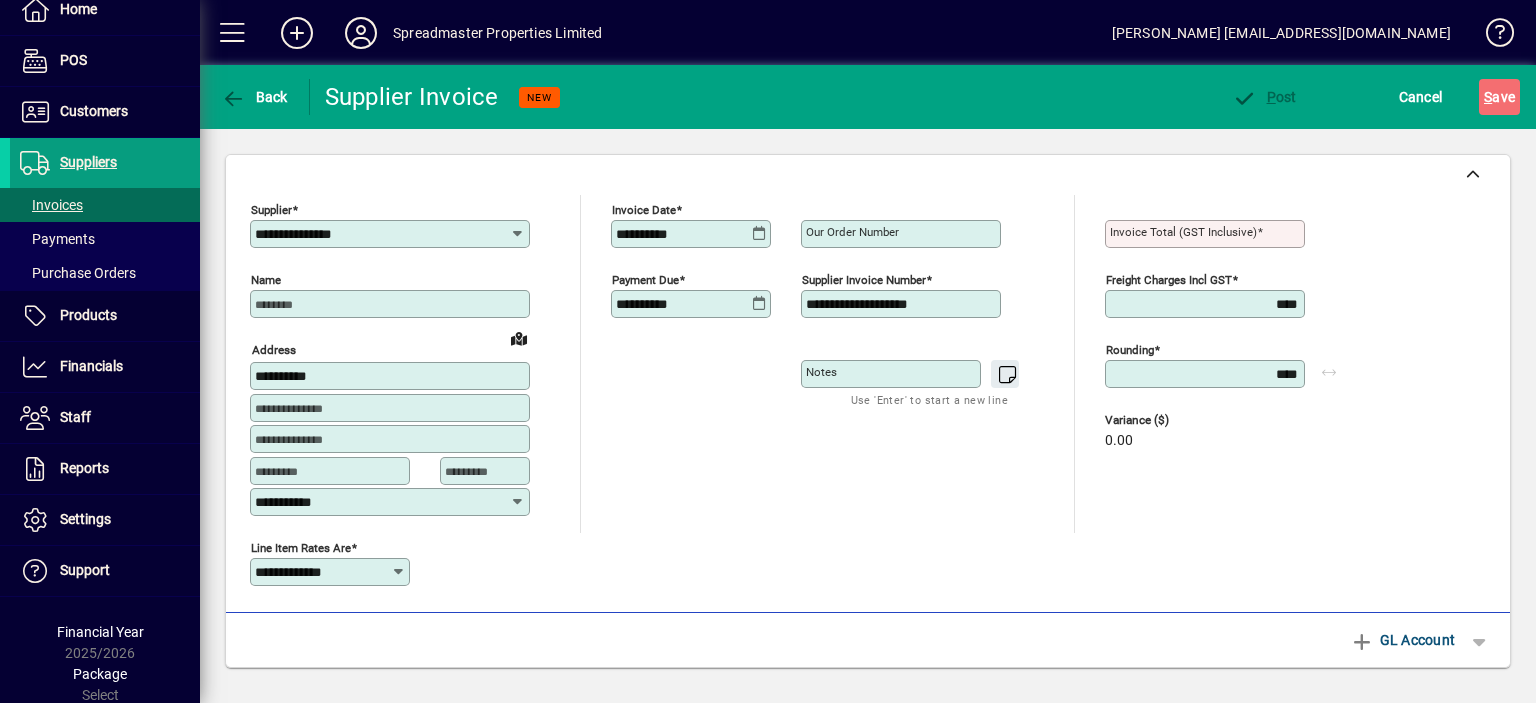 type on "**********" 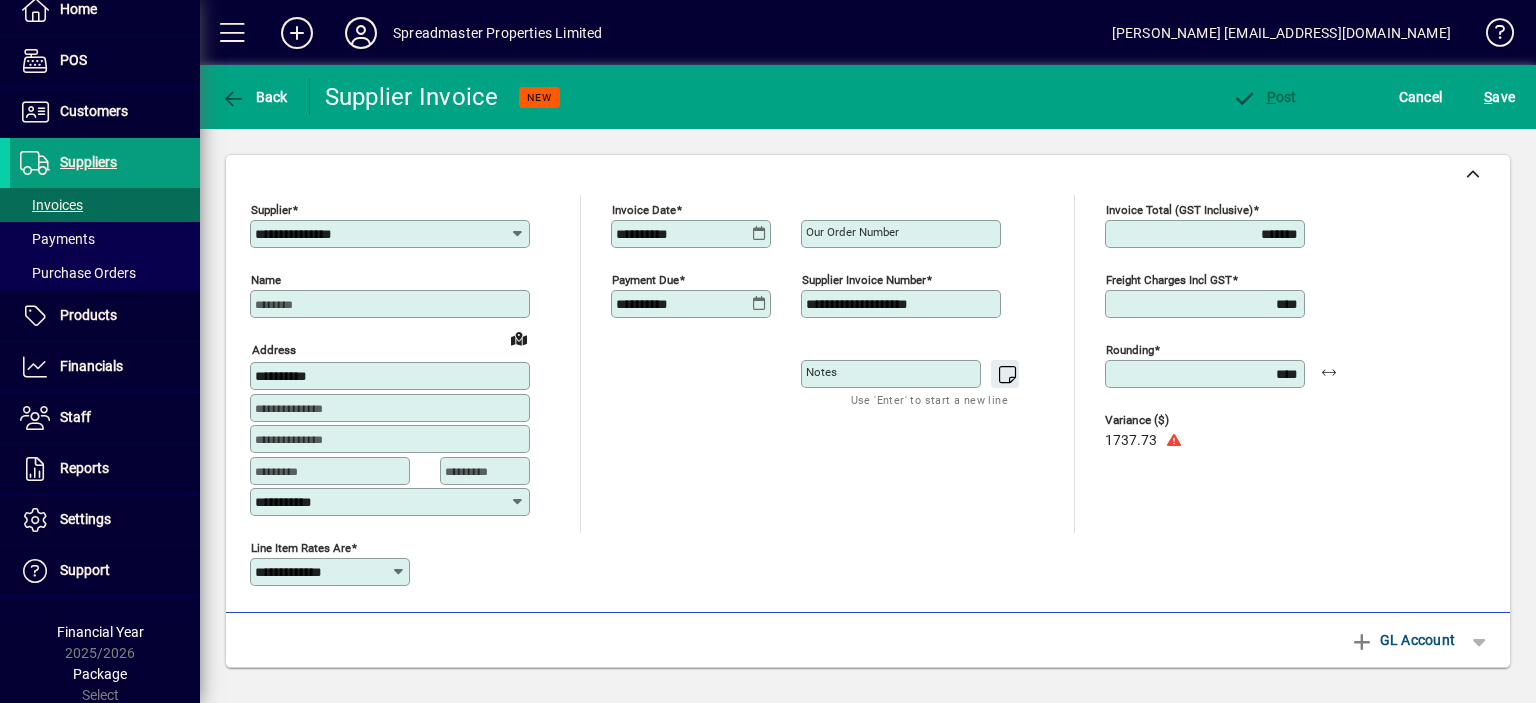 type on "*******" 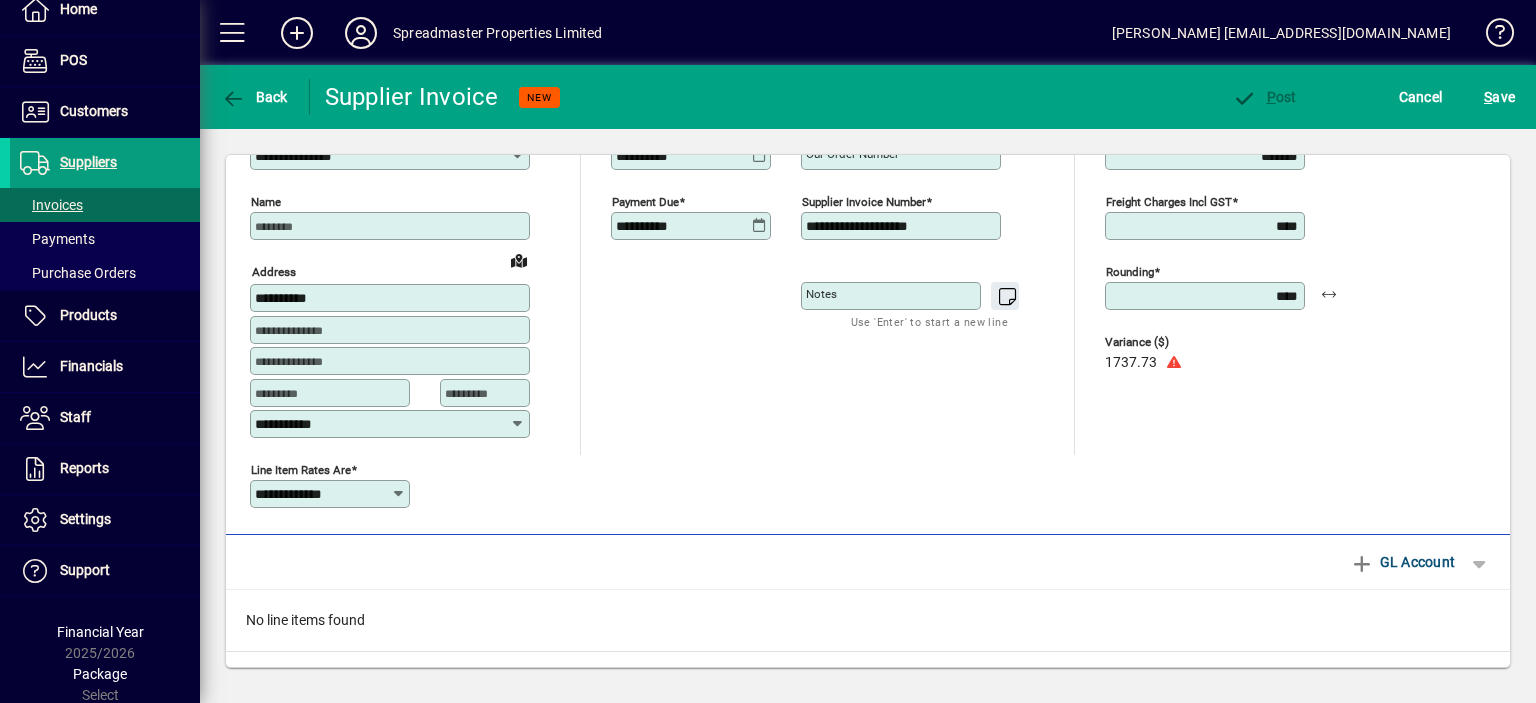 scroll, scrollTop: 170, scrollLeft: 0, axis: vertical 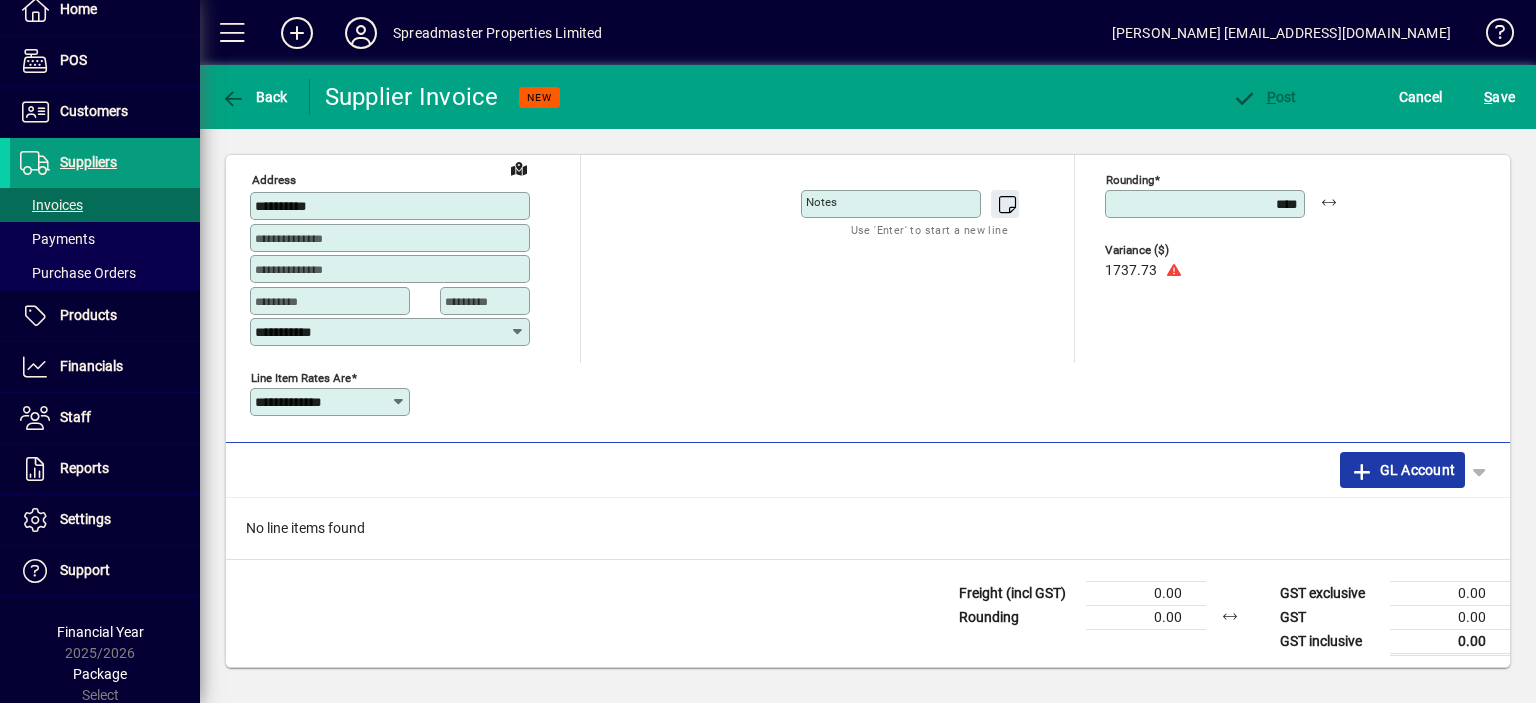 click on "GL Account" 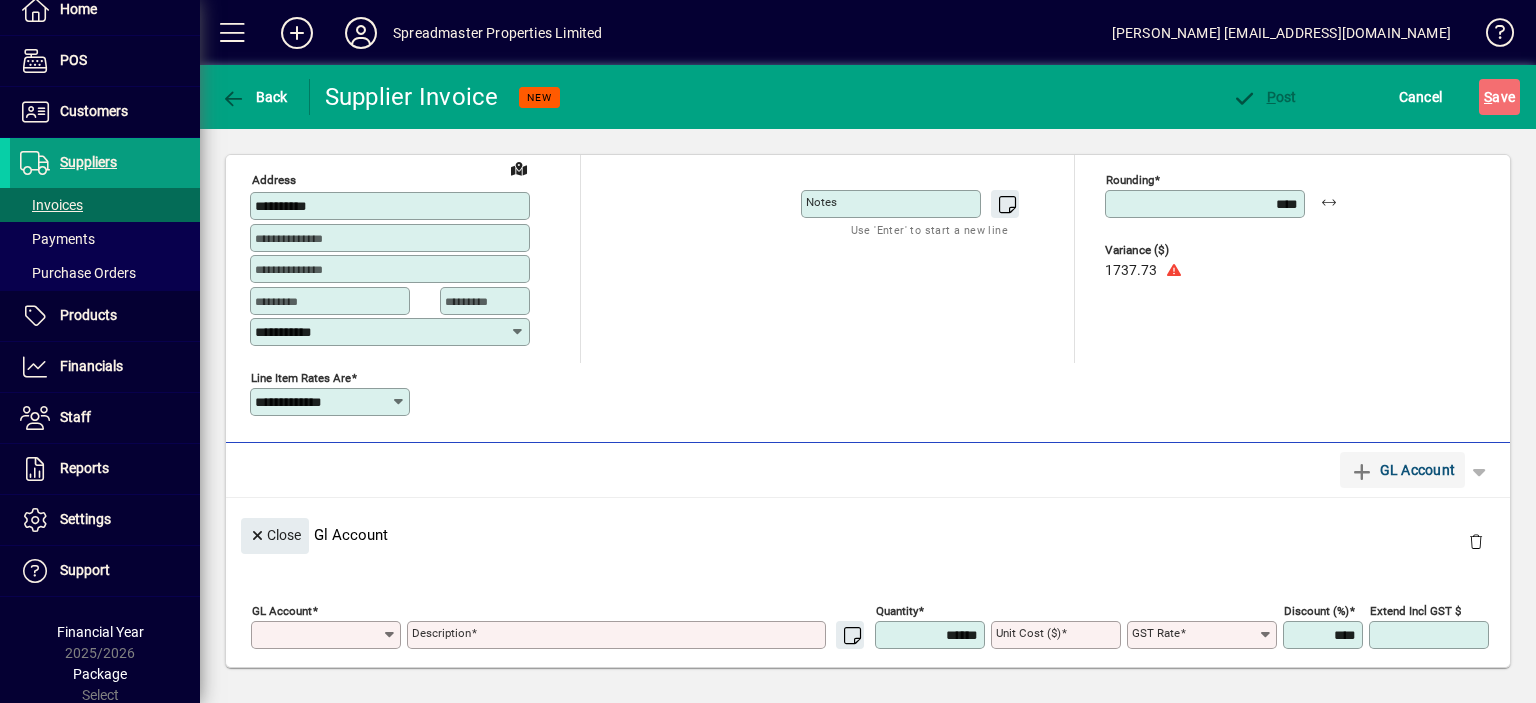 scroll, scrollTop: 11, scrollLeft: 0, axis: vertical 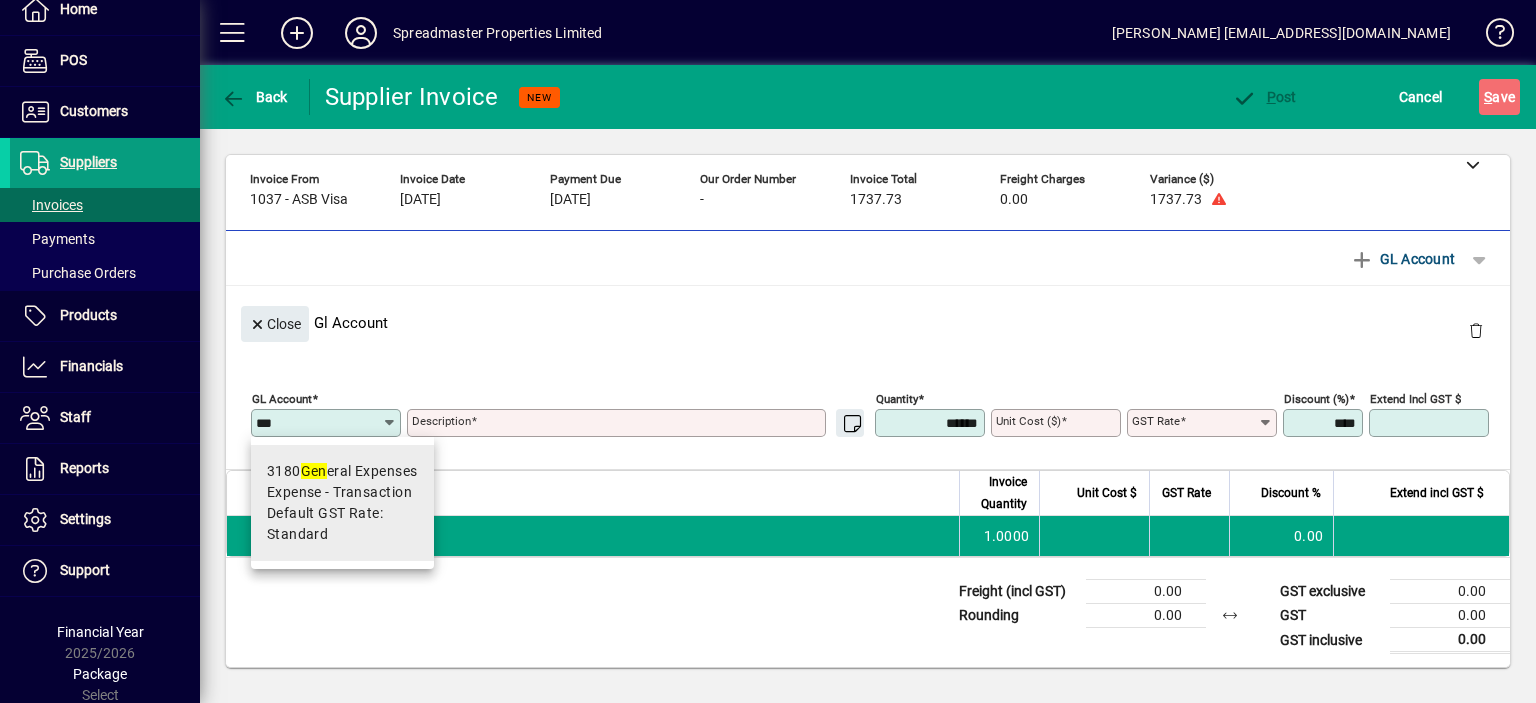 click on "3180  Gen eral Expenses" at bounding box center (342, 471) 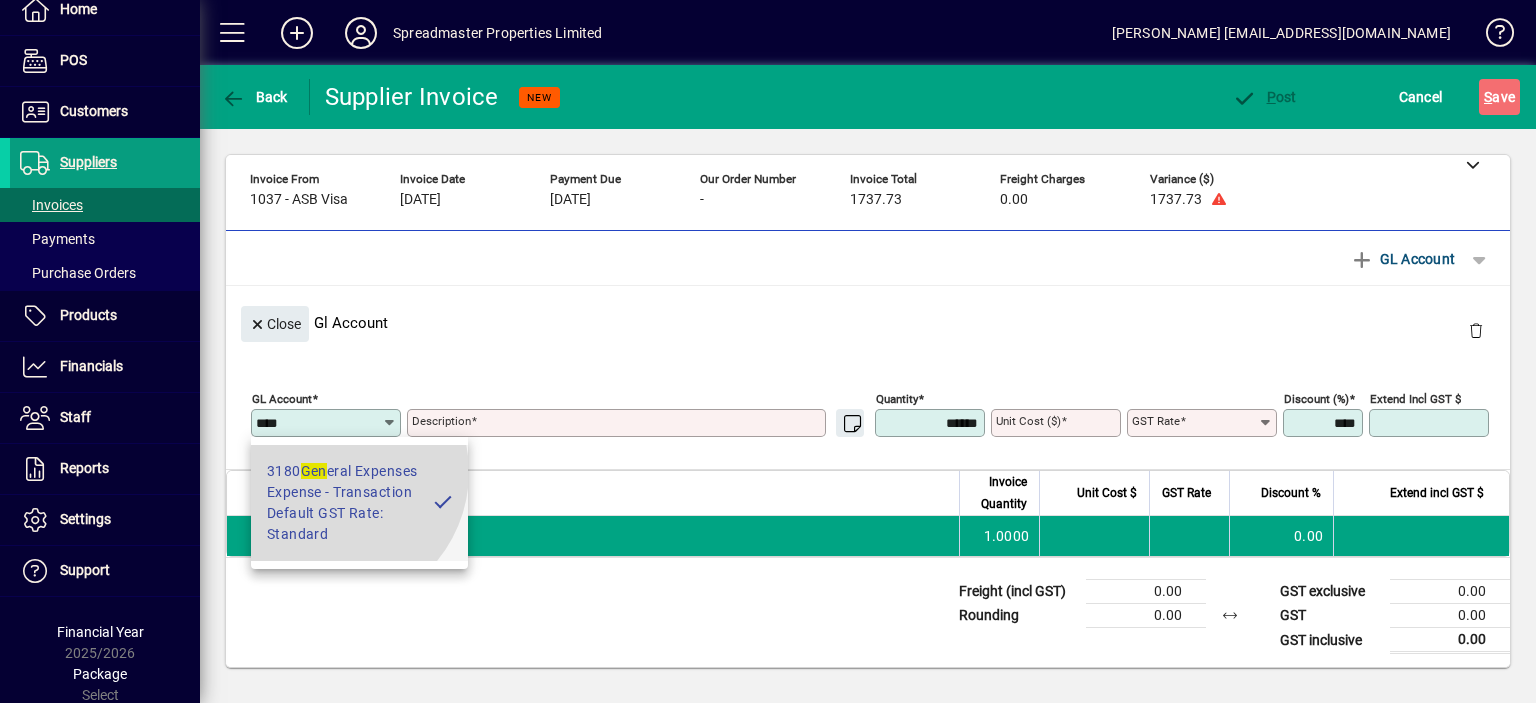 type on "**********" 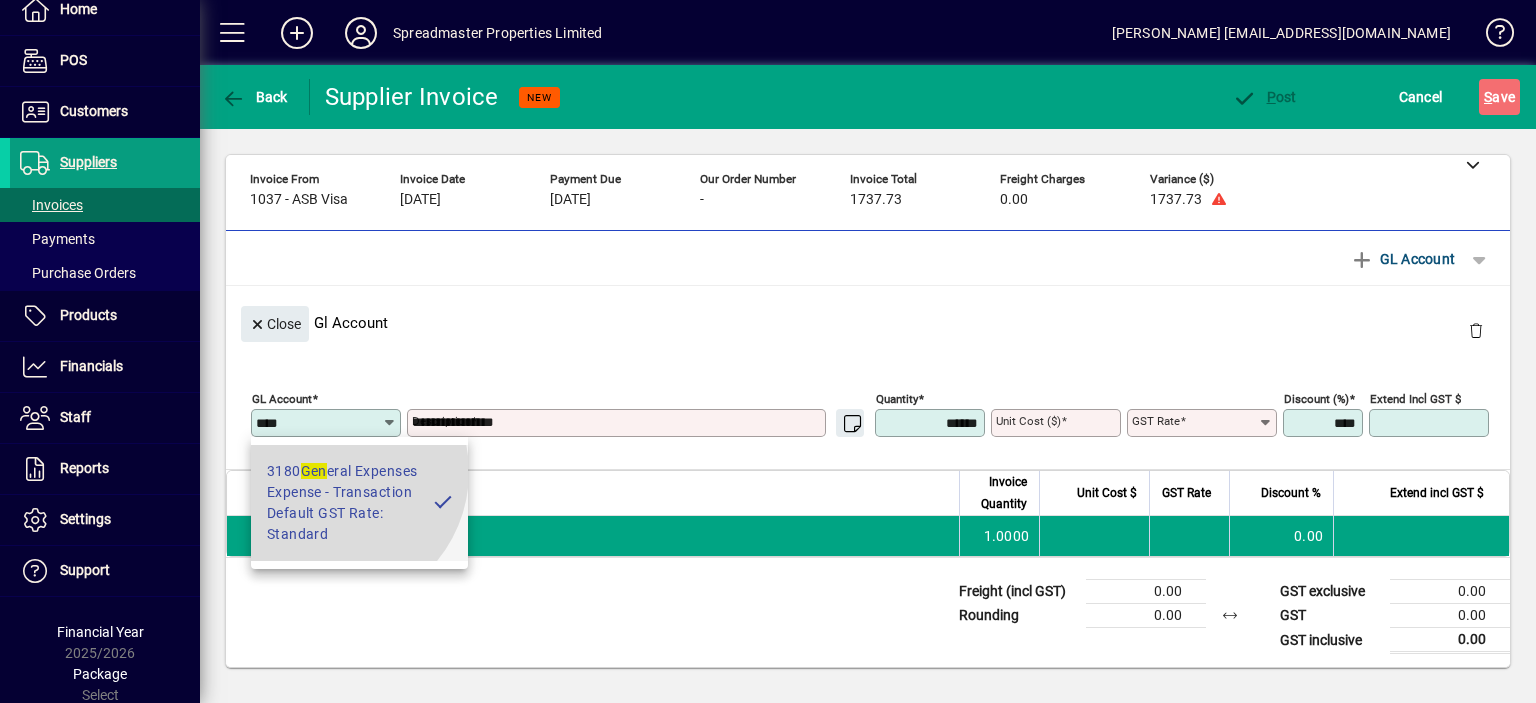 type on "****" 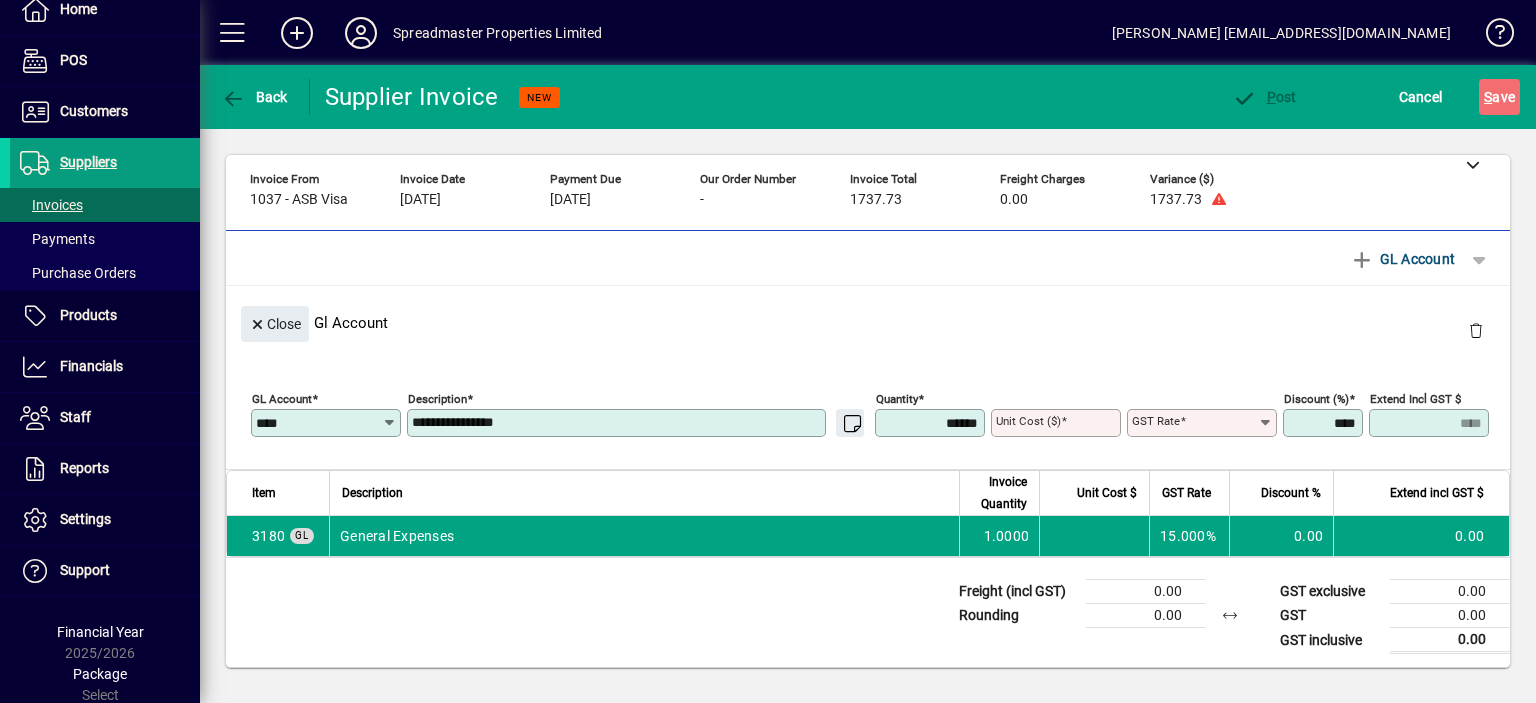 type on "********" 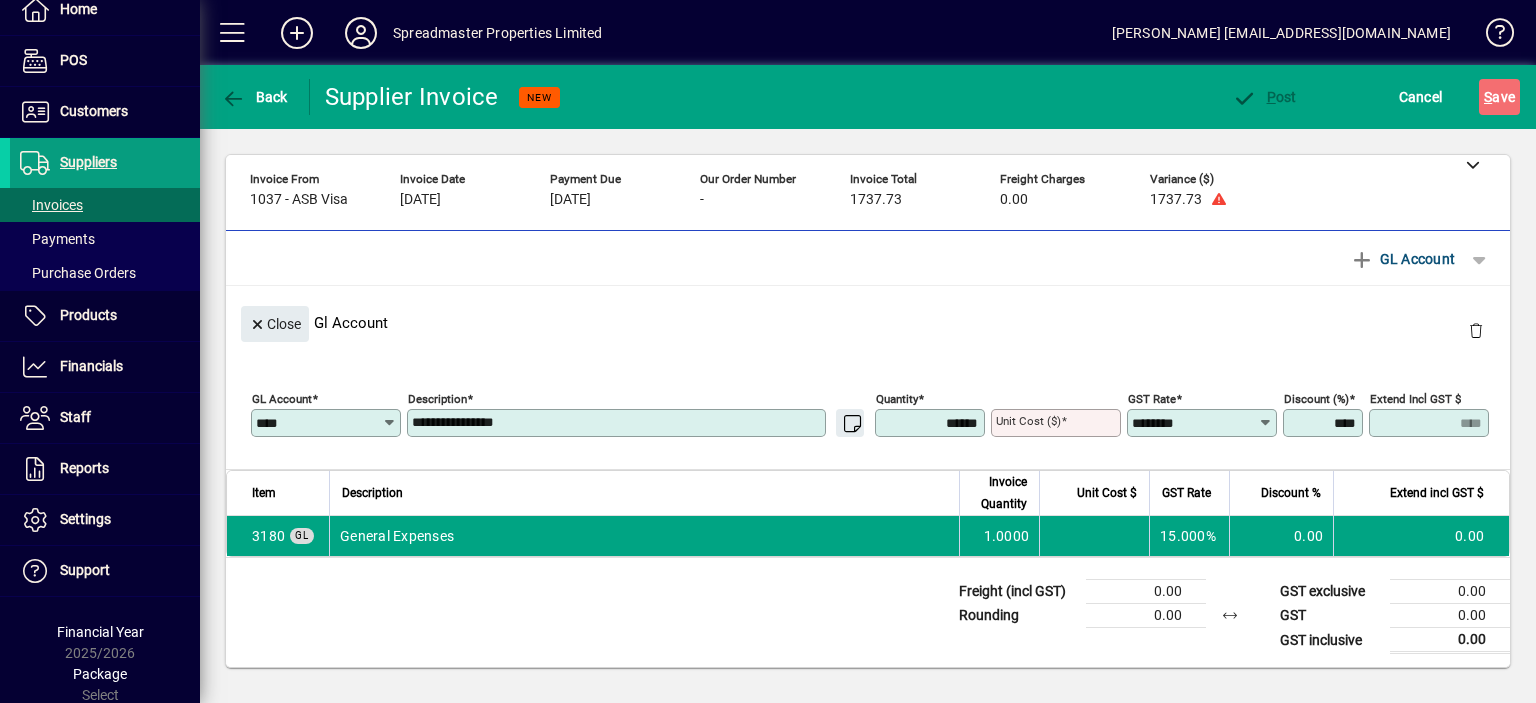click on "**********" at bounding box center (618, 423) 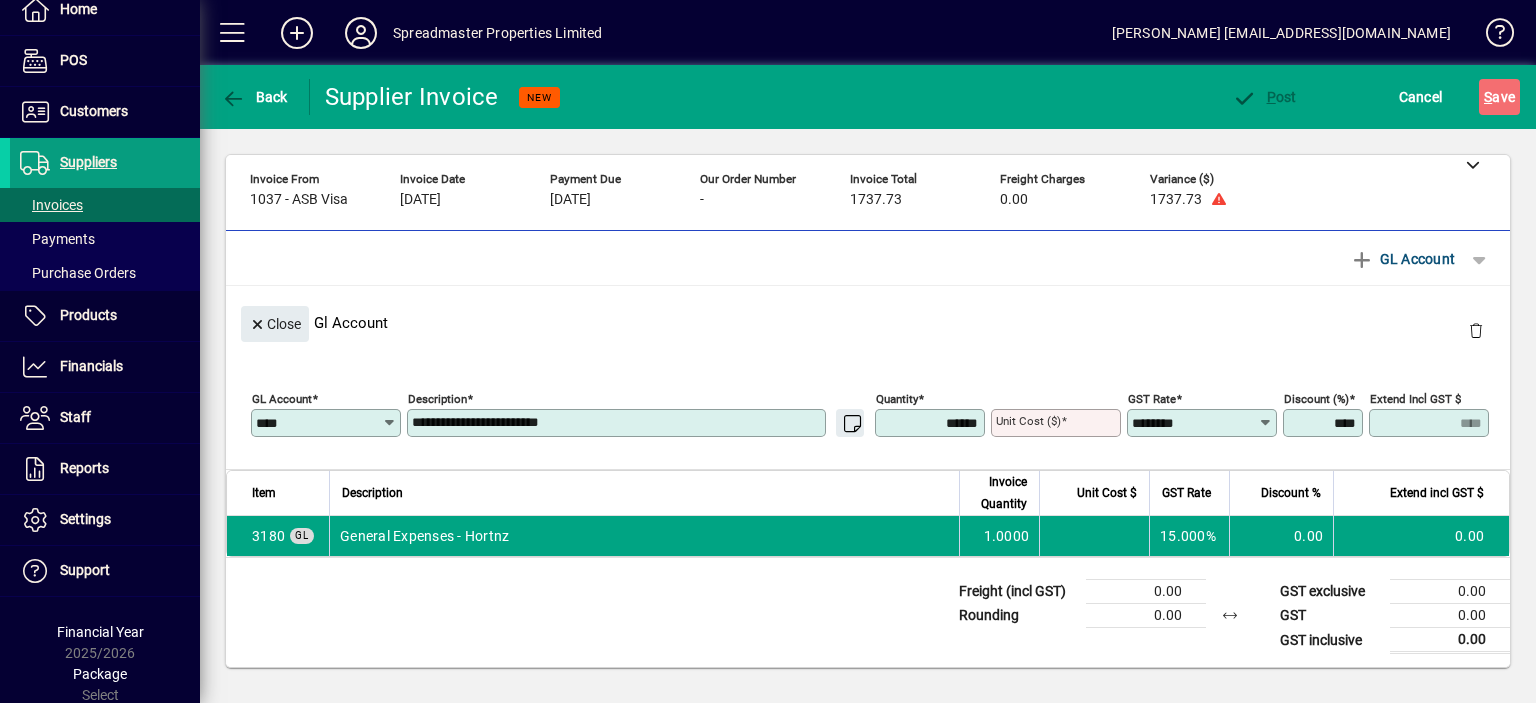 type on "**********" 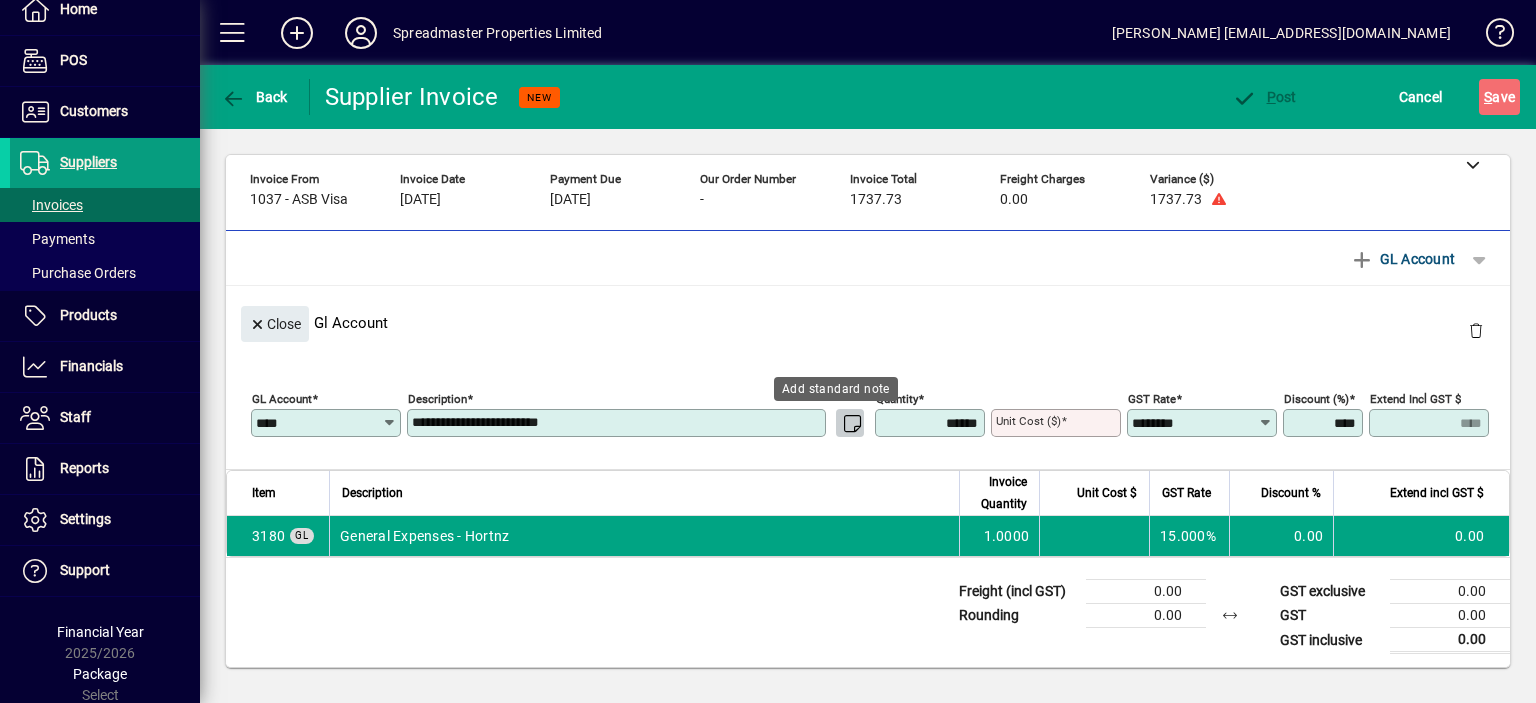 type 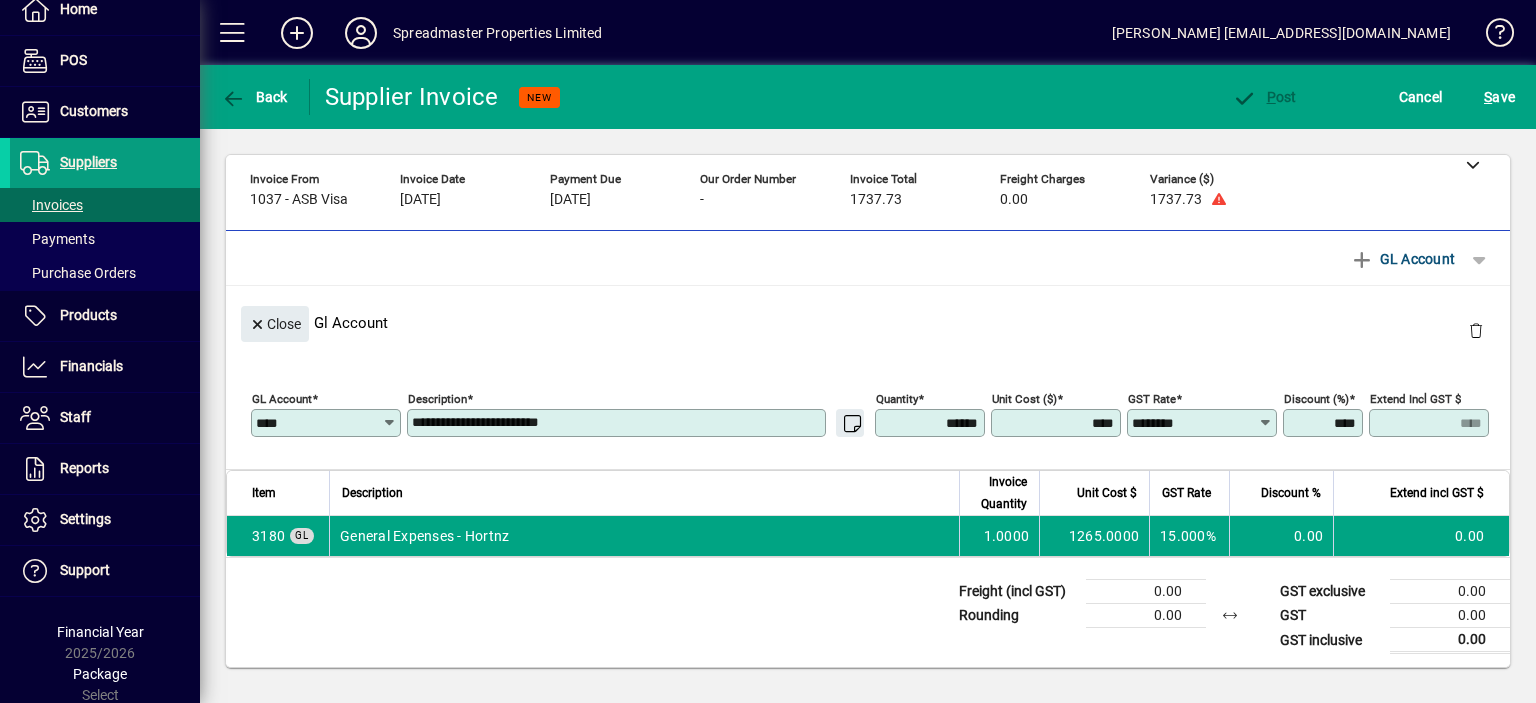 type on "*********" 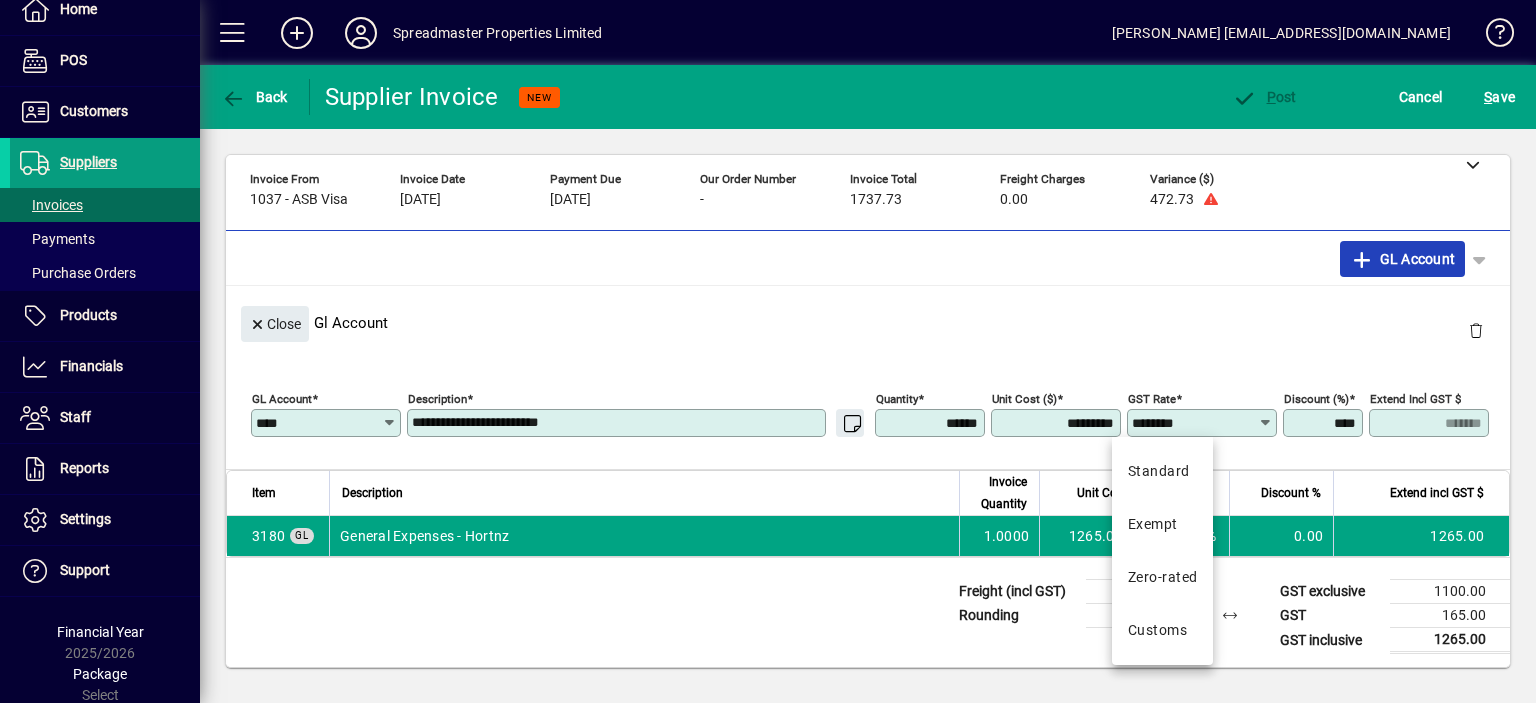 click on "GL Account" 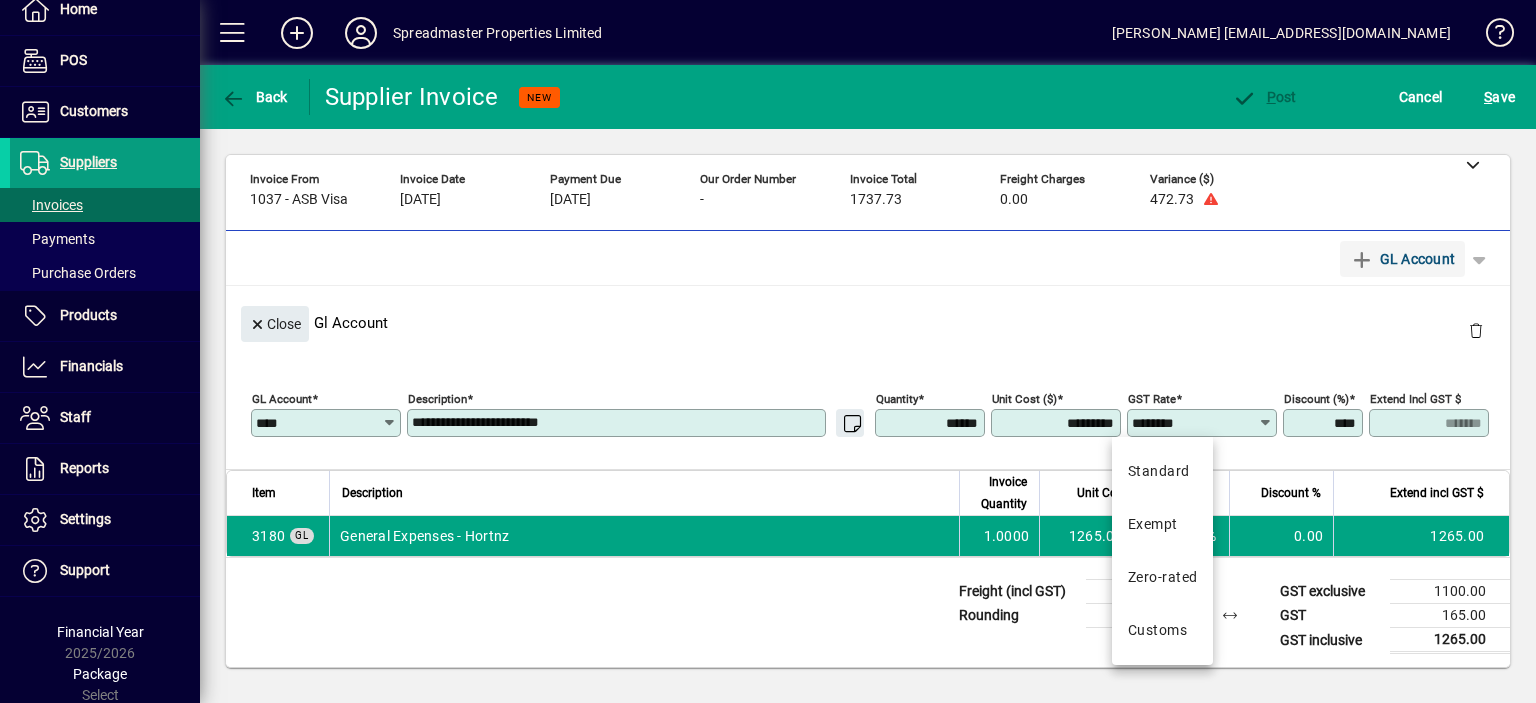 type 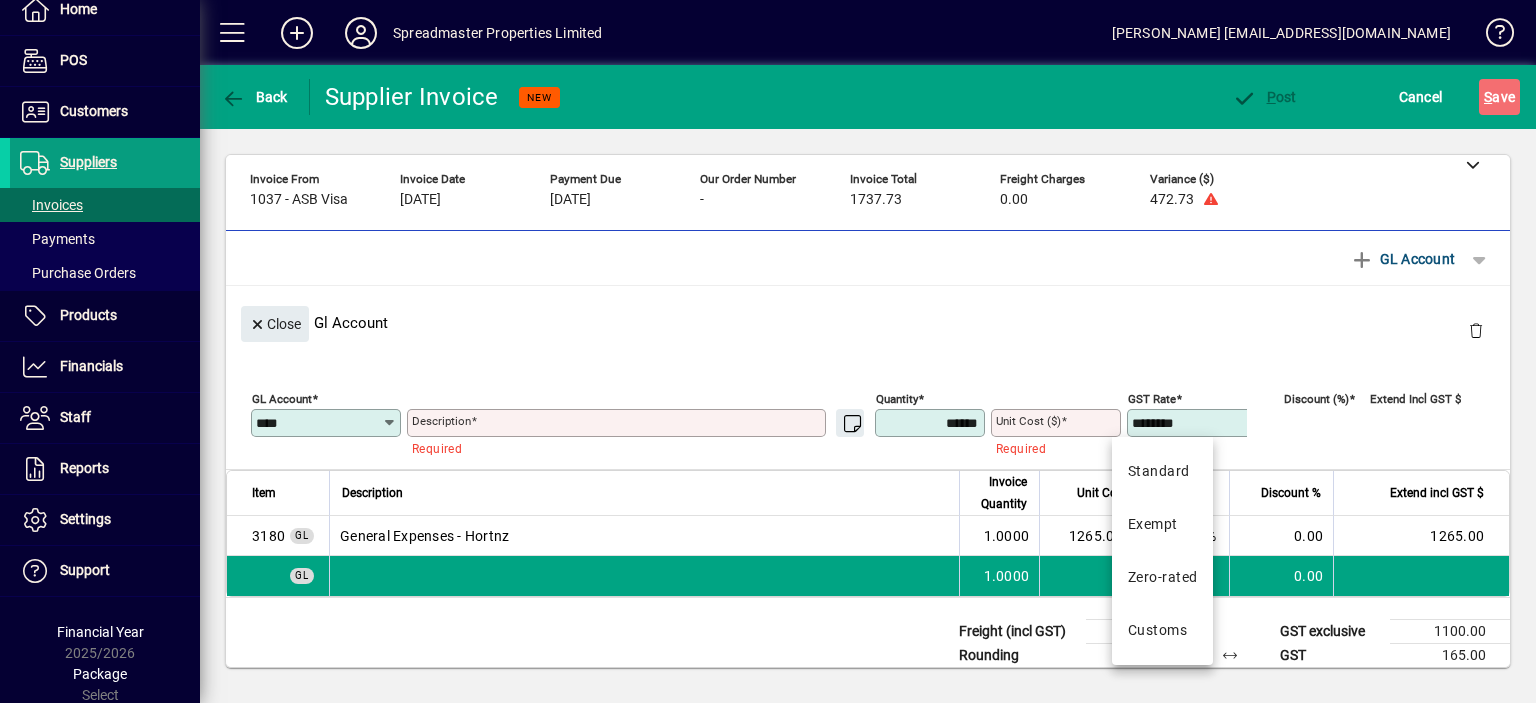 type 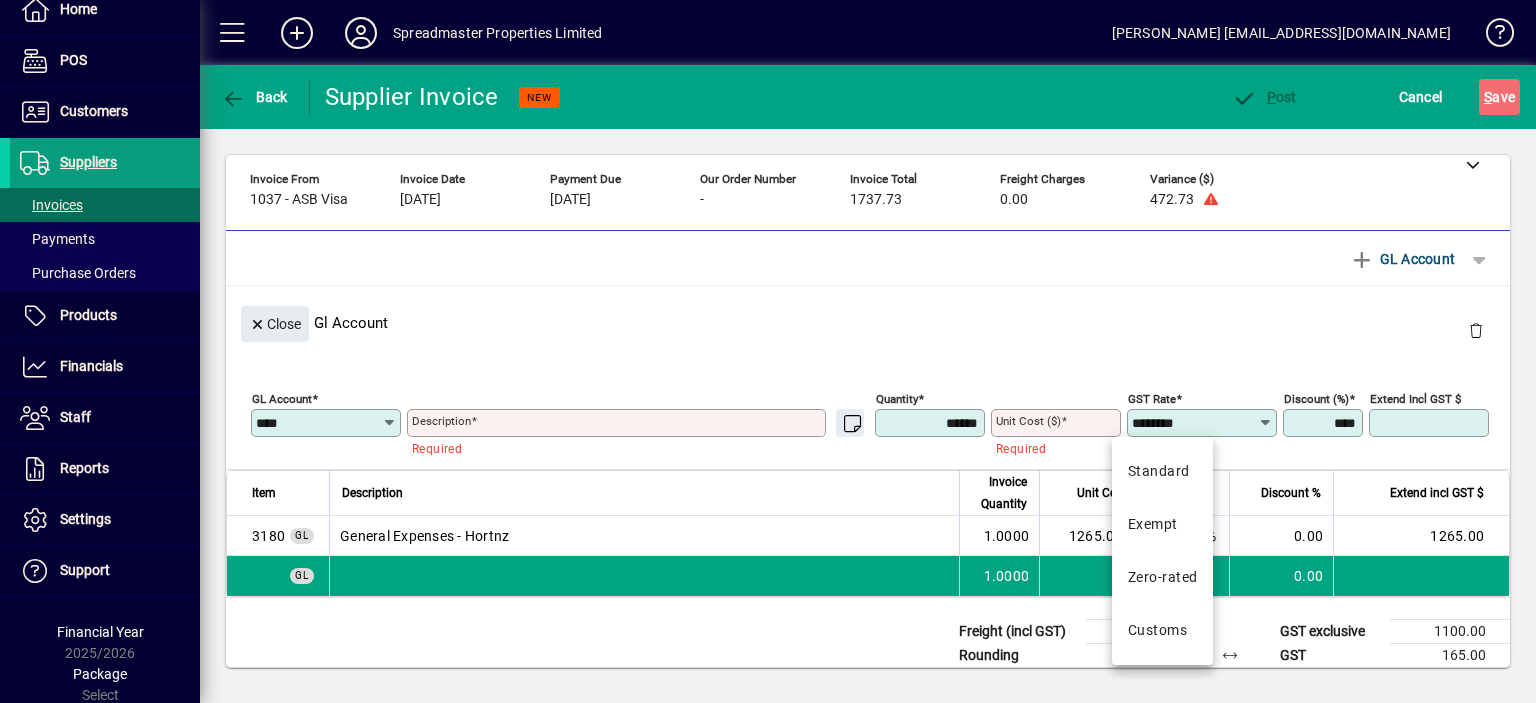 type 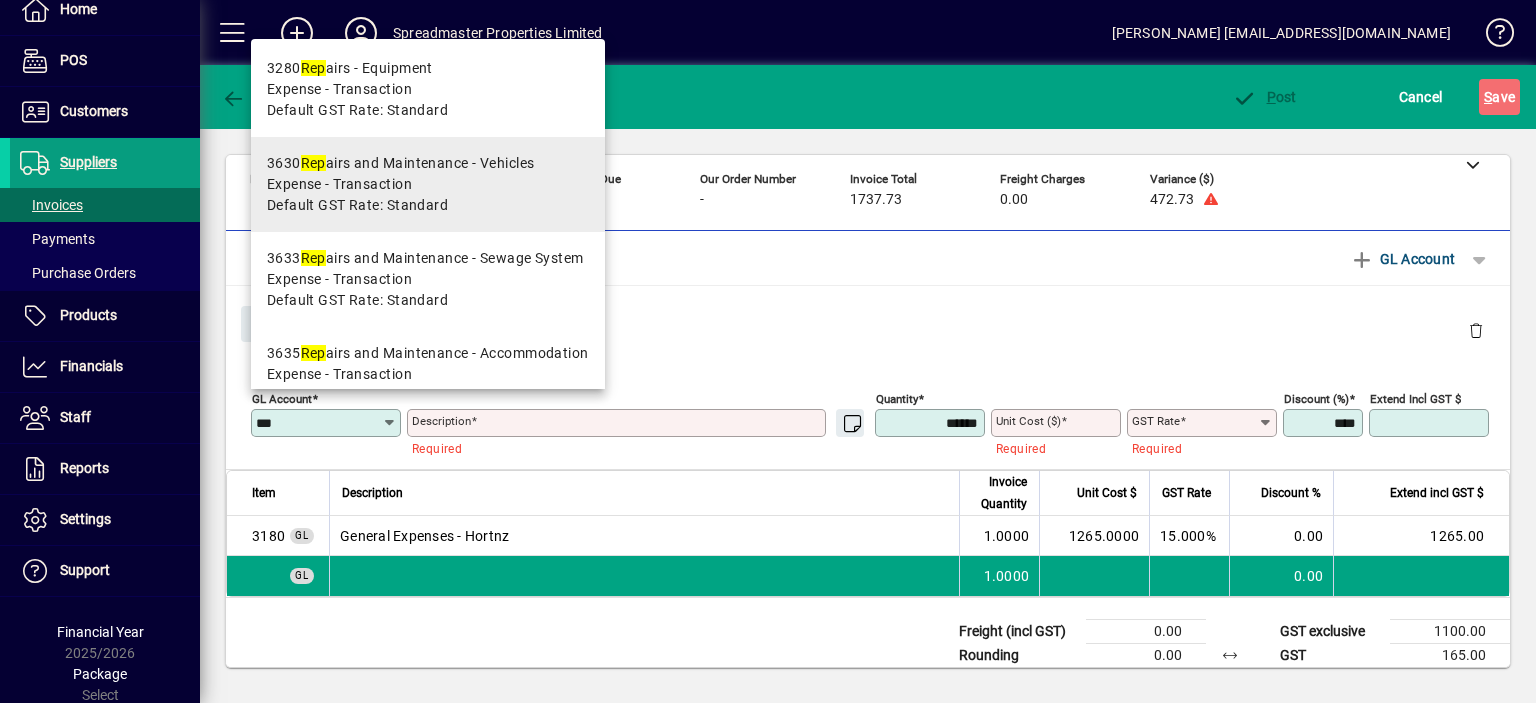 scroll, scrollTop: 200, scrollLeft: 0, axis: vertical 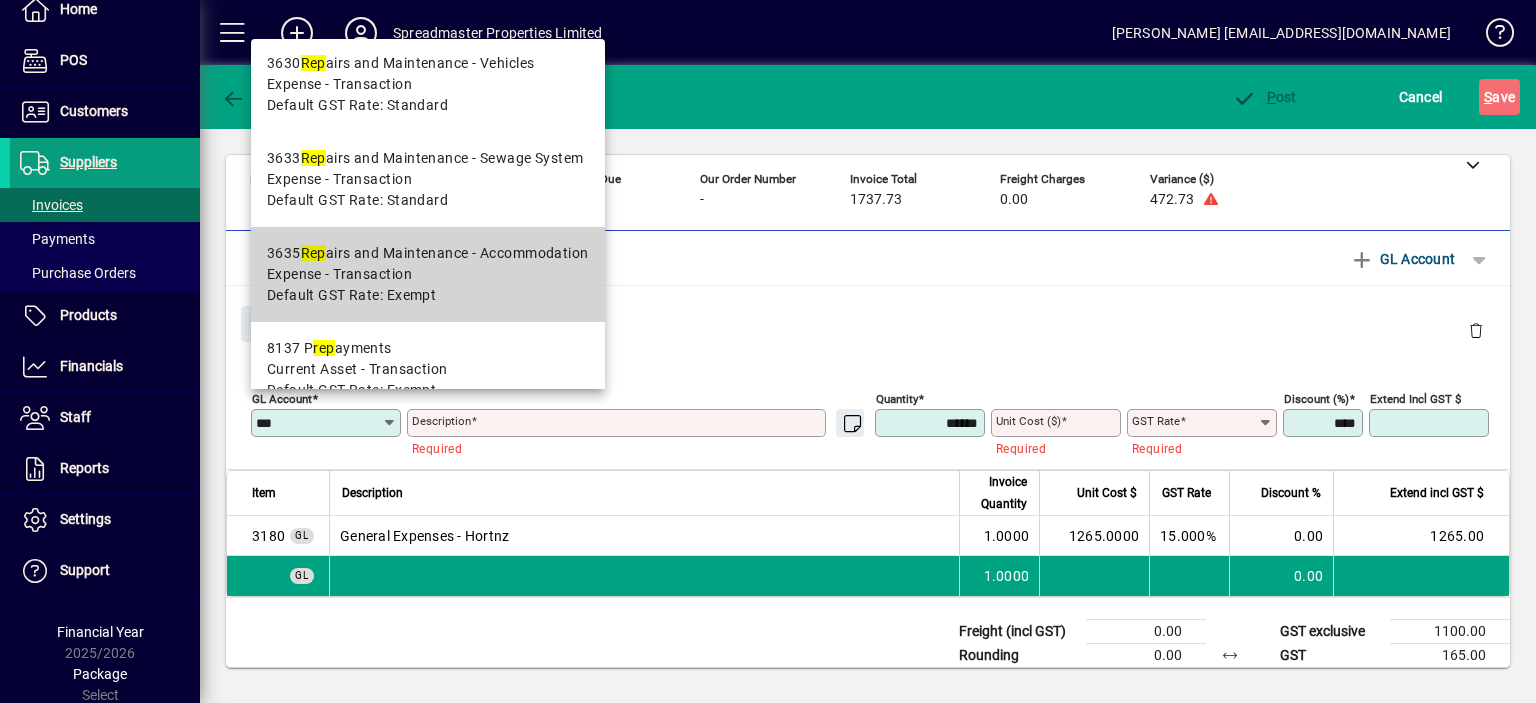 click on "3635  Rep airs and Maintenance - Accommodation" at bounding box center (428, 253) 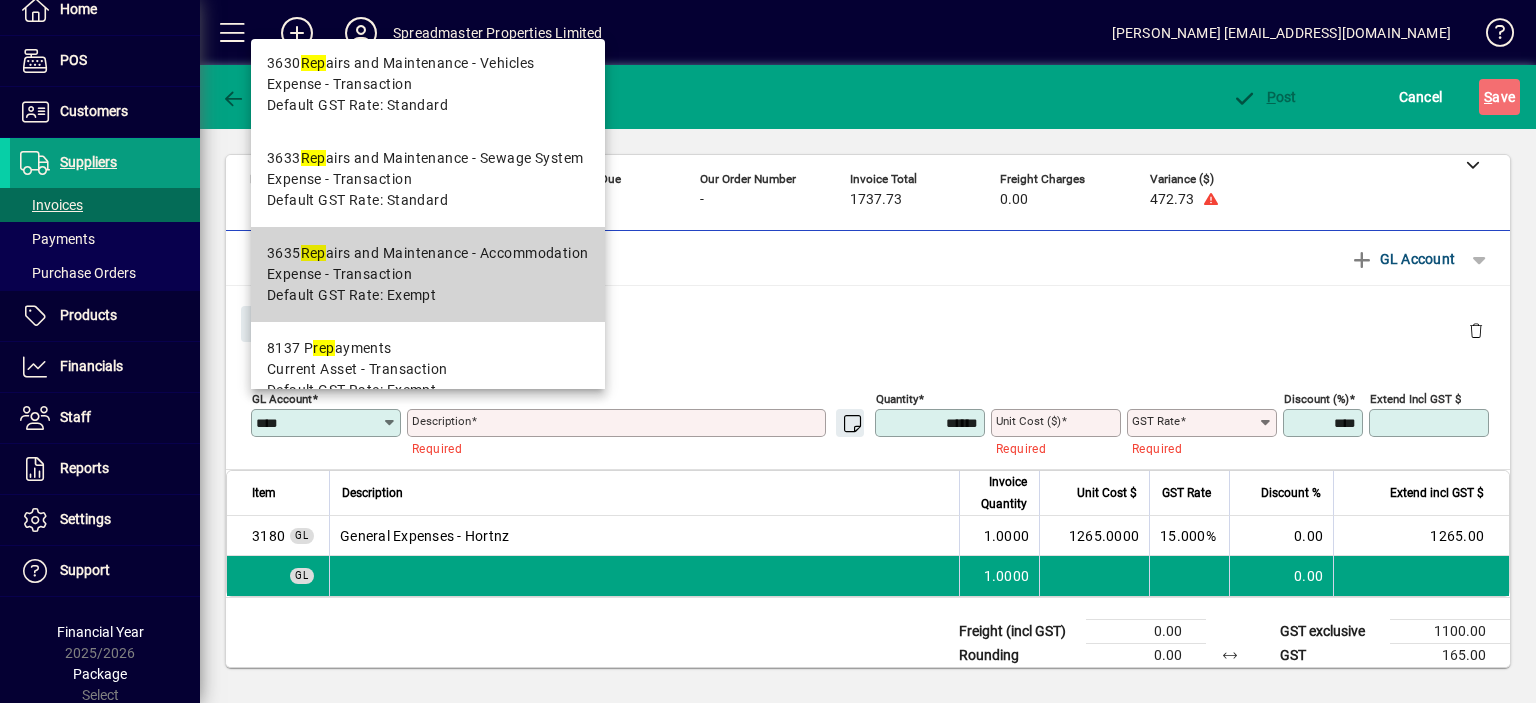 type on "**********" 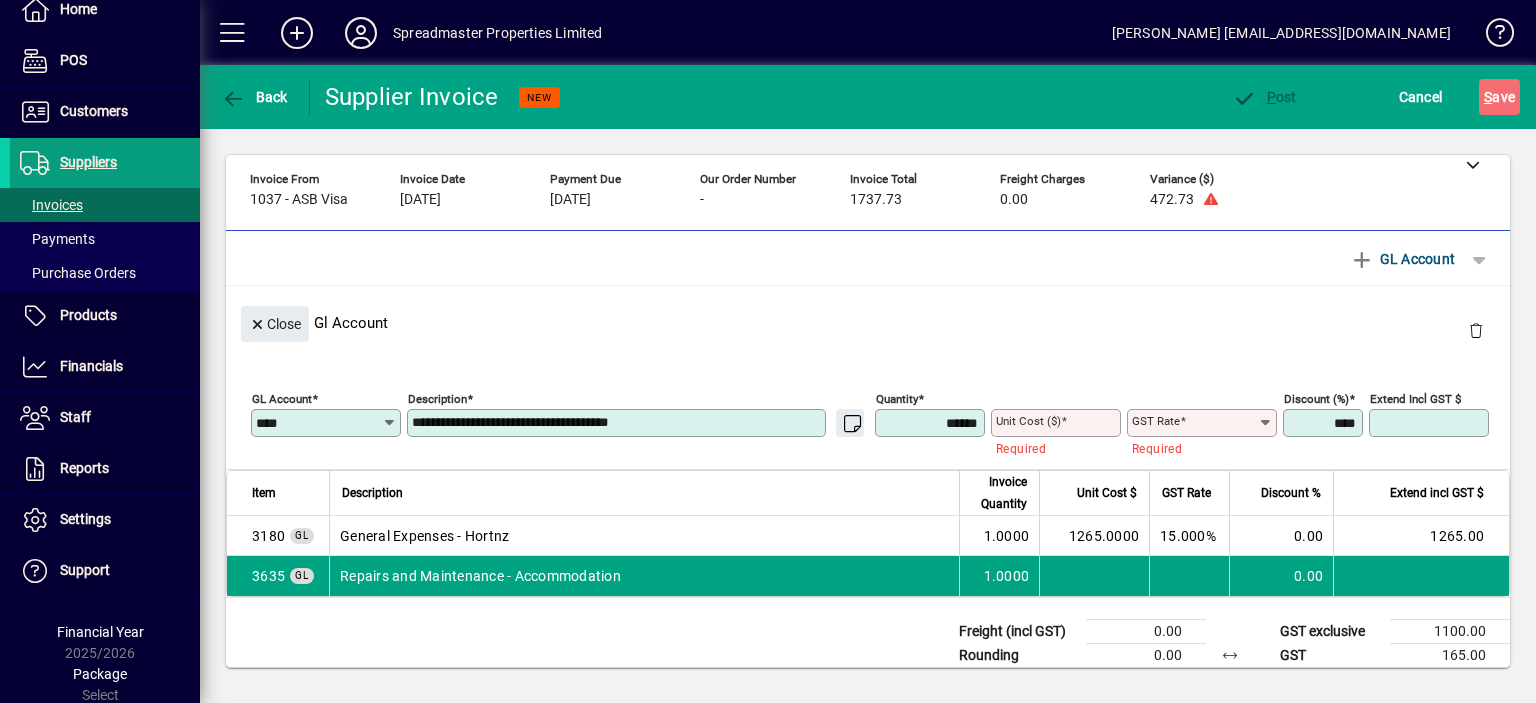 type on "****" 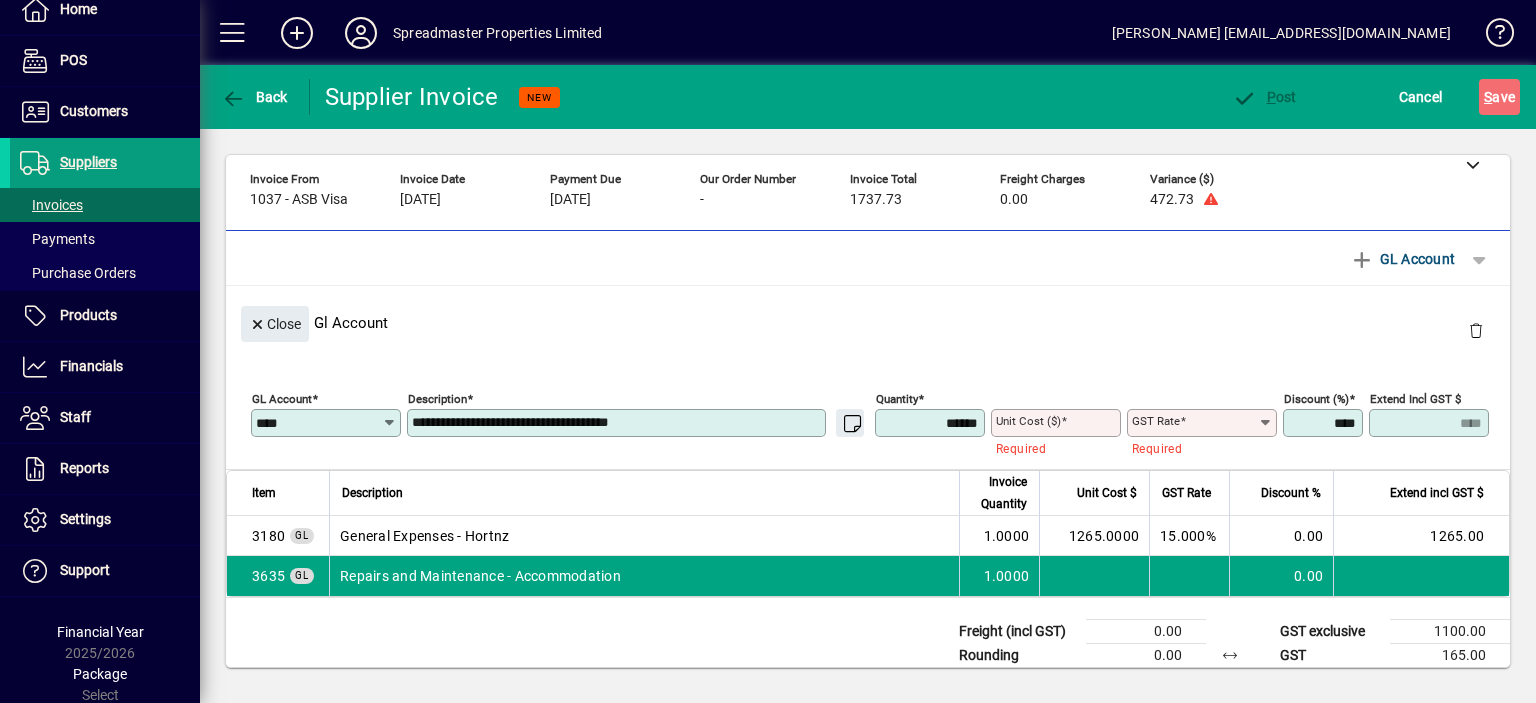 type on "******" 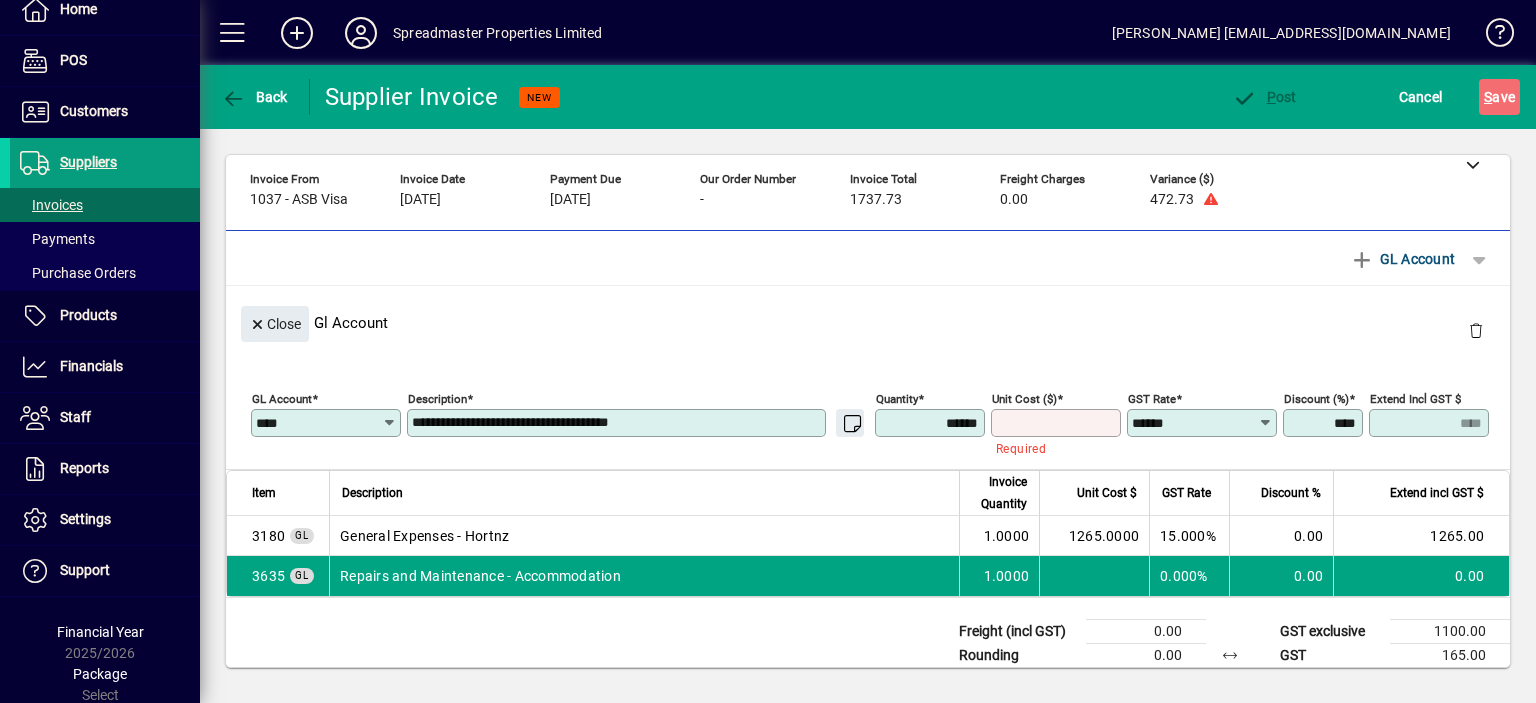 click on "Unit Cost ($)" at bounding box center (1058, 423) 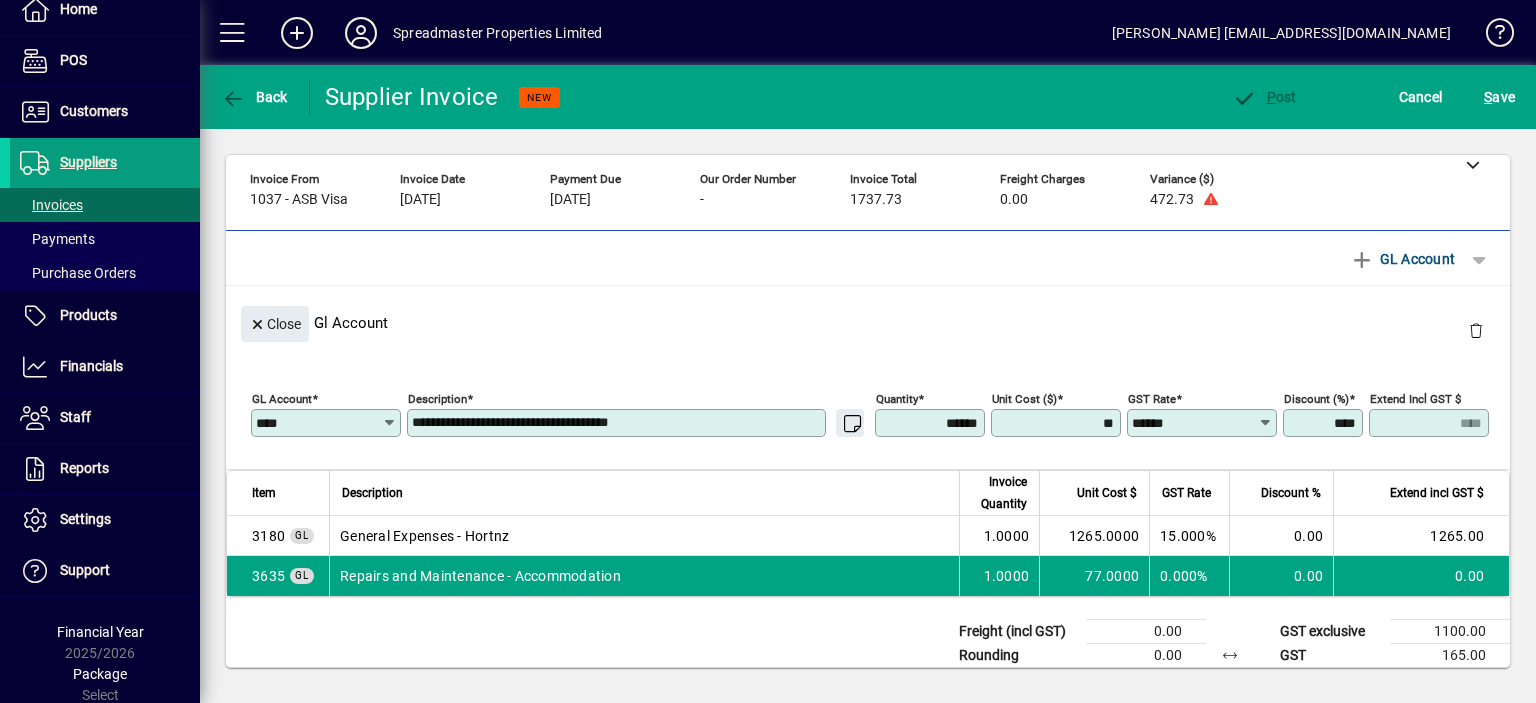 type on "*******" 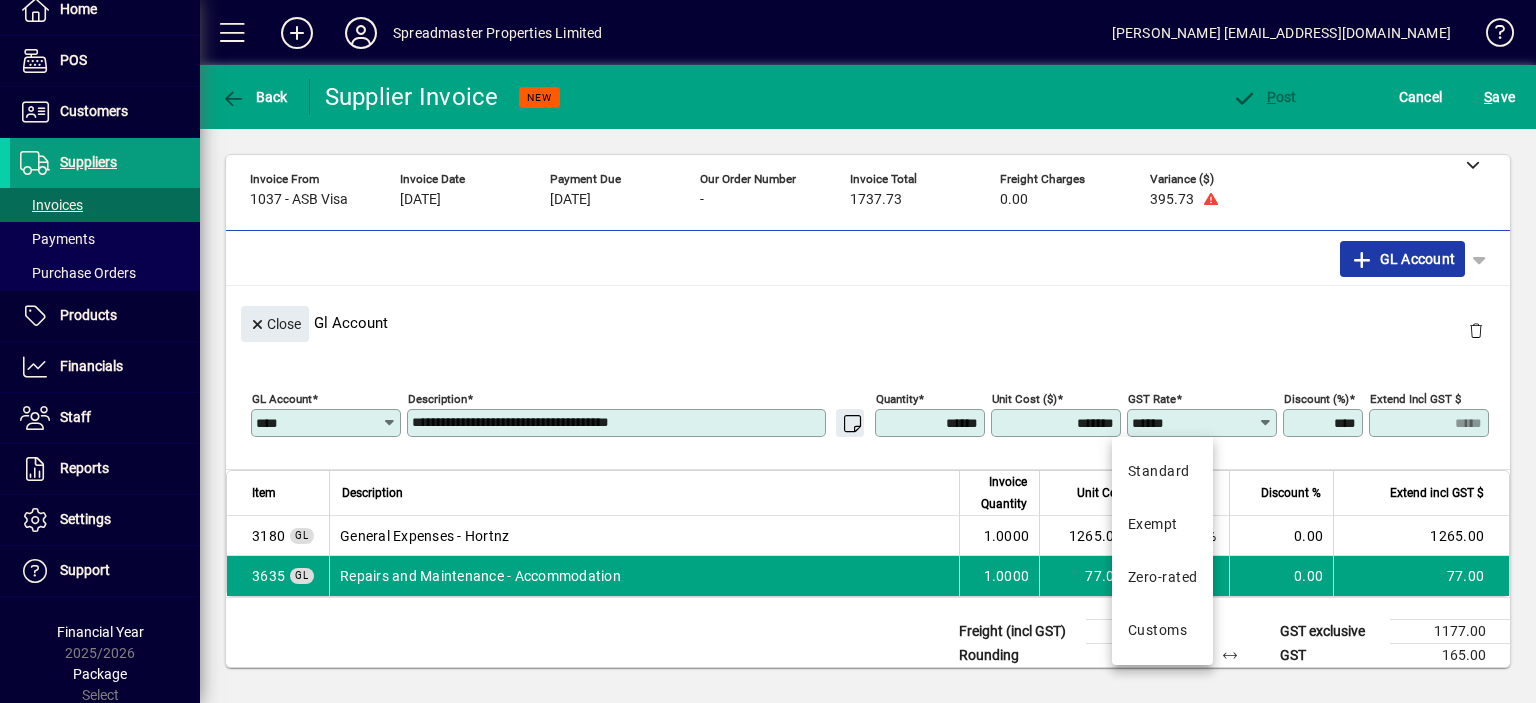 click on "GL Account" 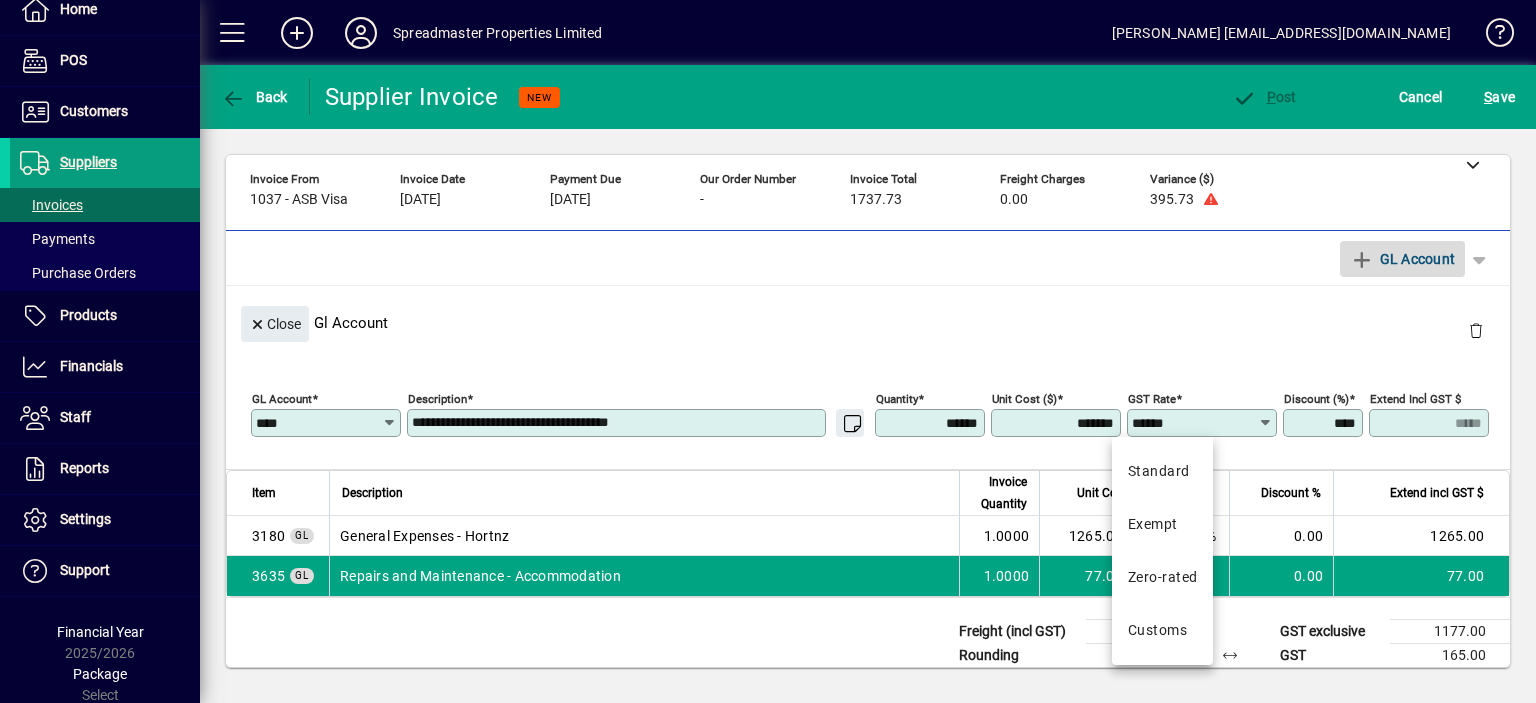 type 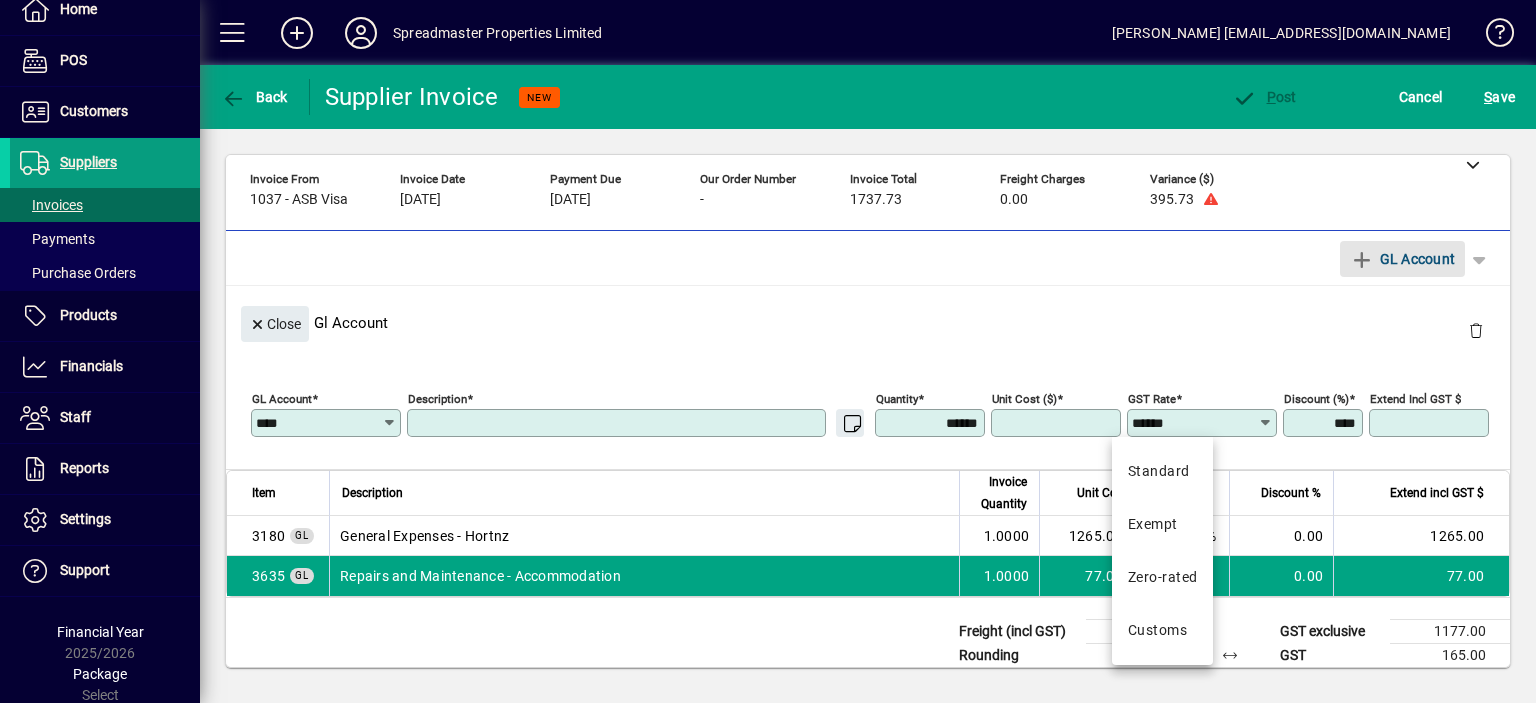 type 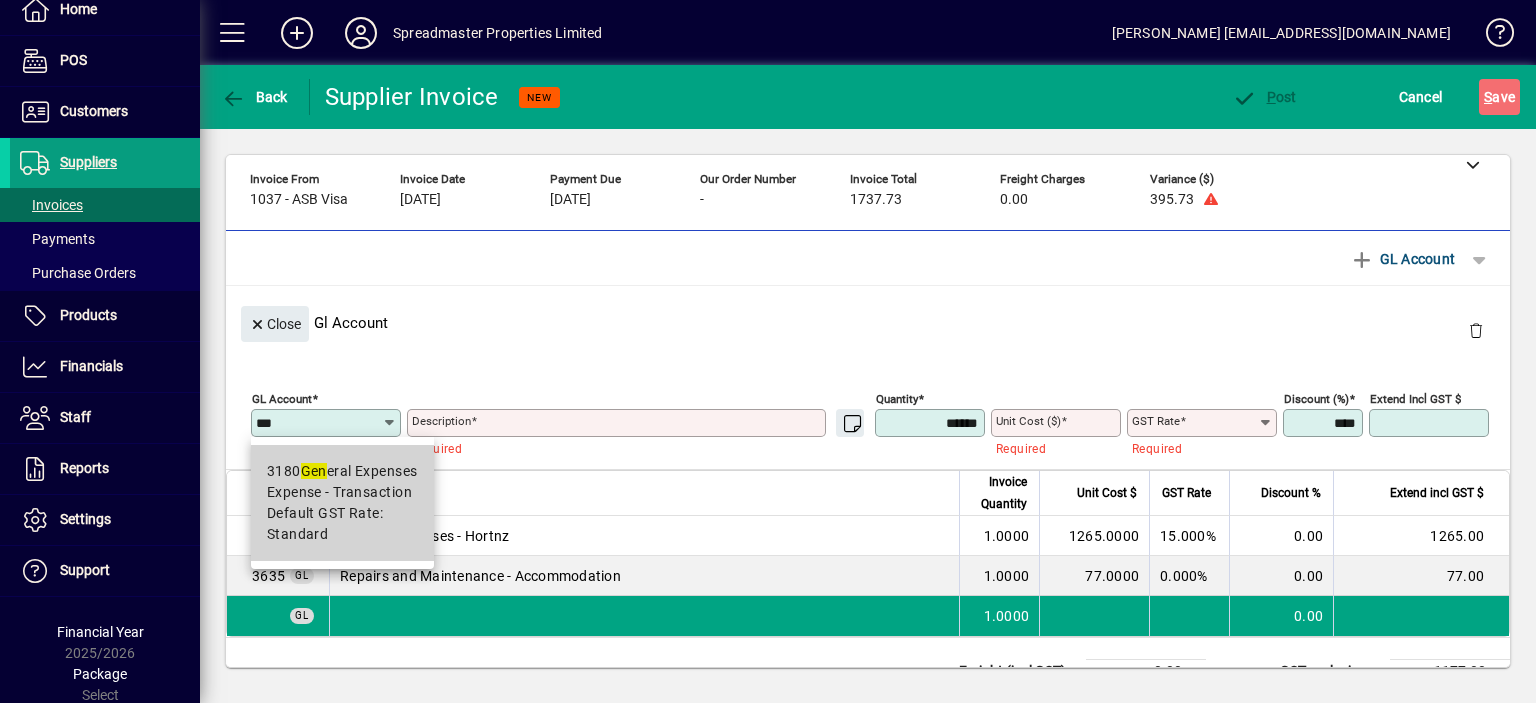 click on "3180  Gen eral Expenses" at bounding box center (342, 471) 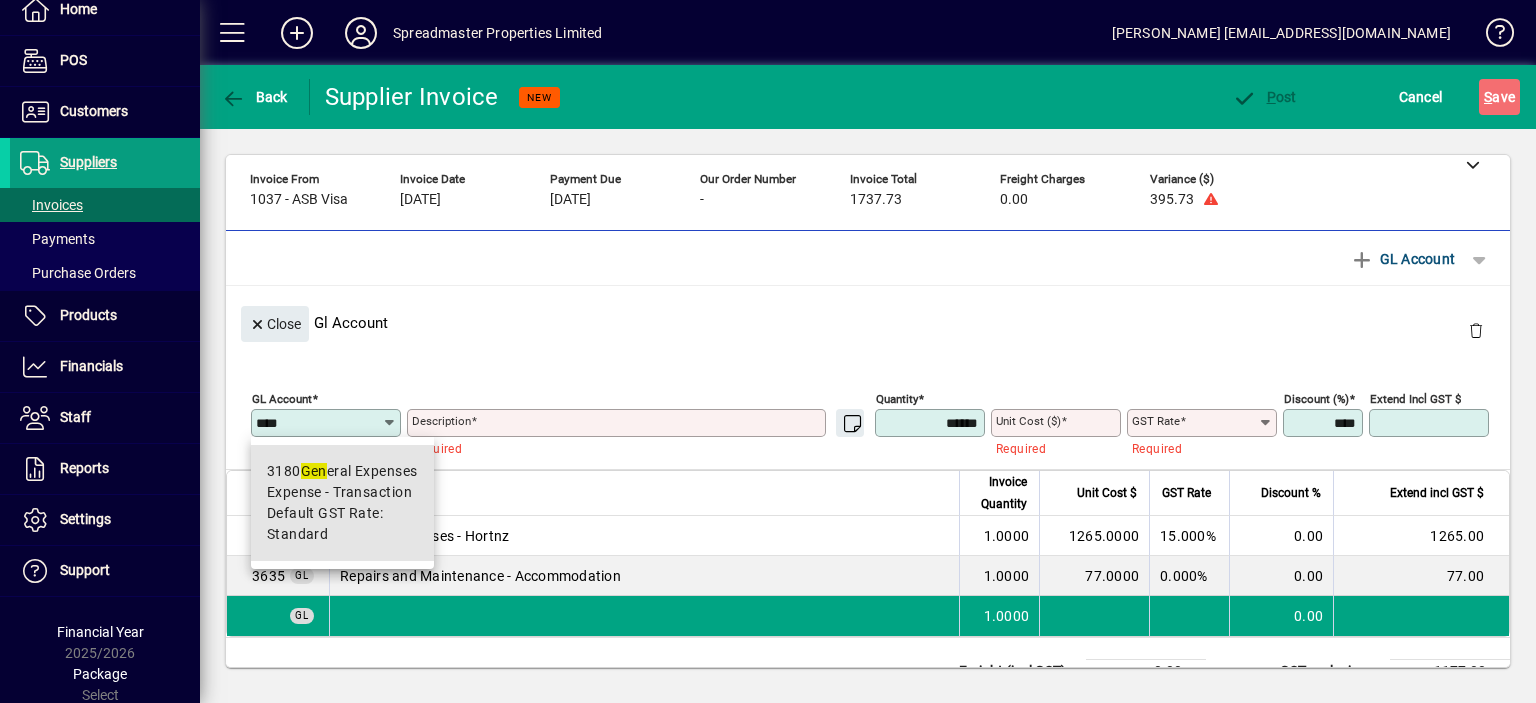 type on "**********" 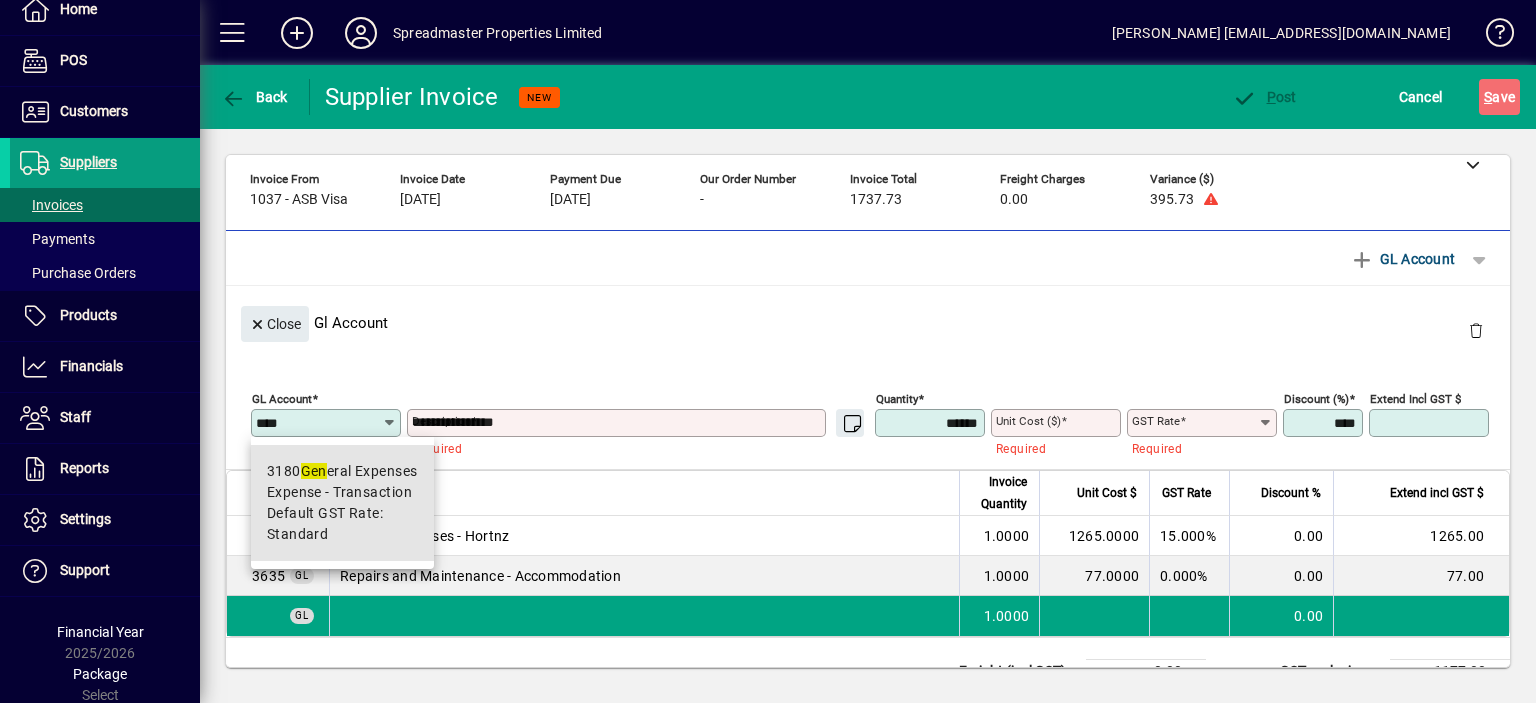 type on "****" 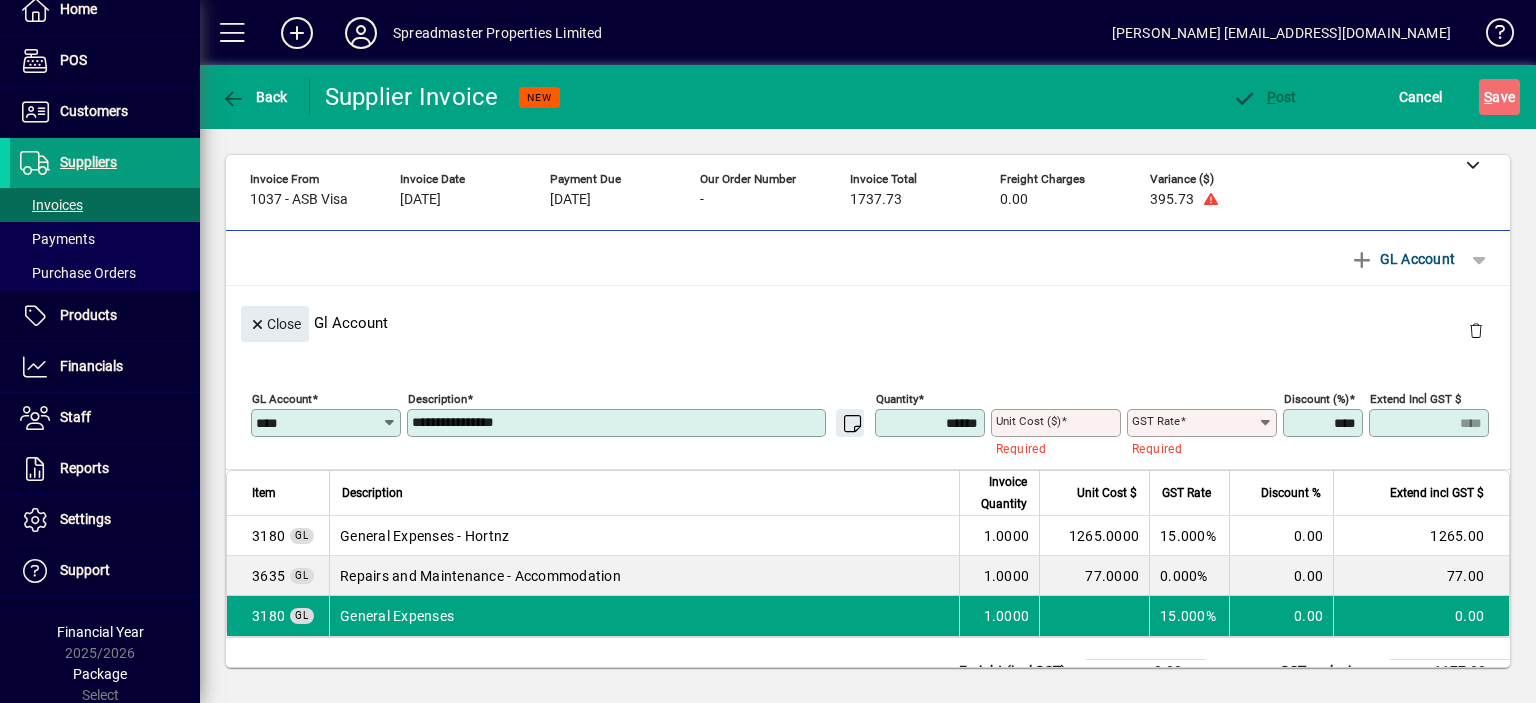type on "********" 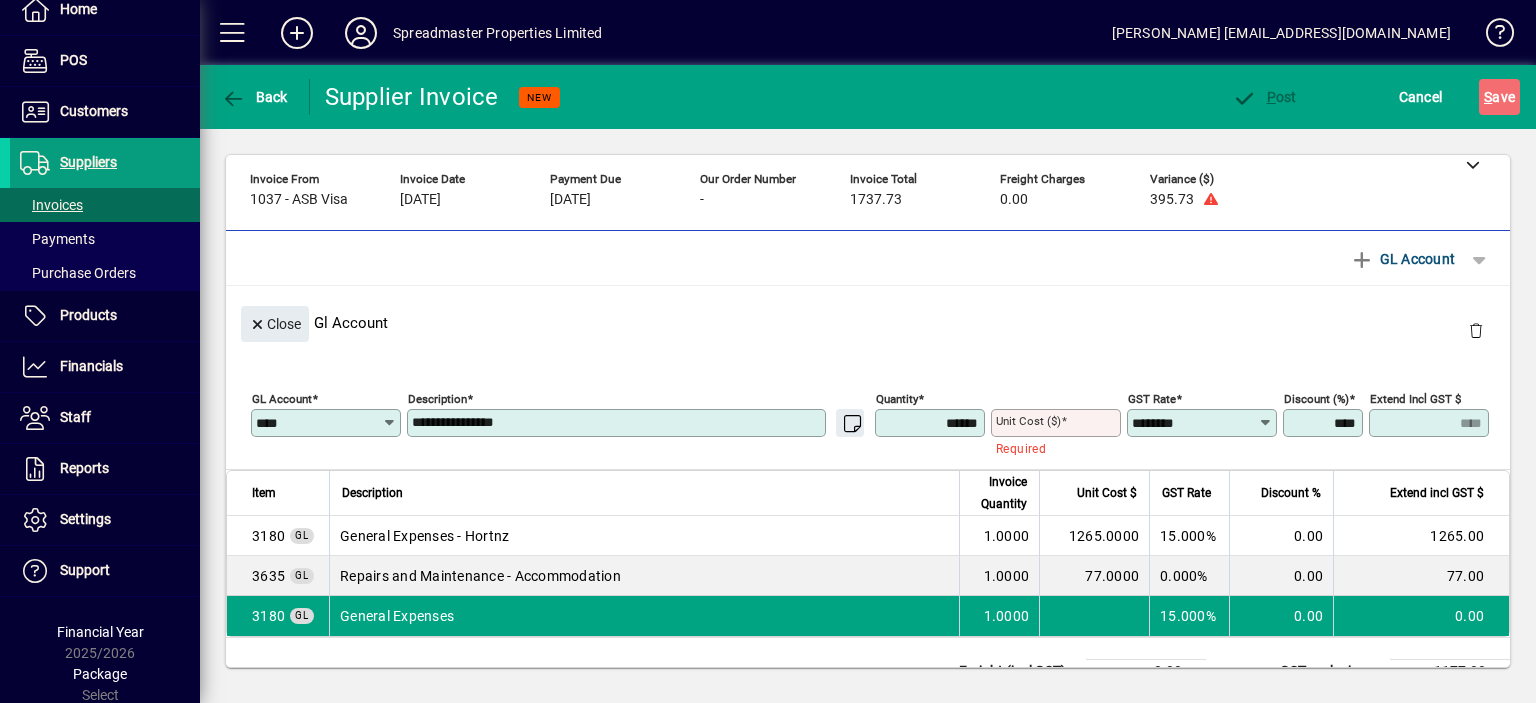 click on "**********" at bounding box center (618, 423) 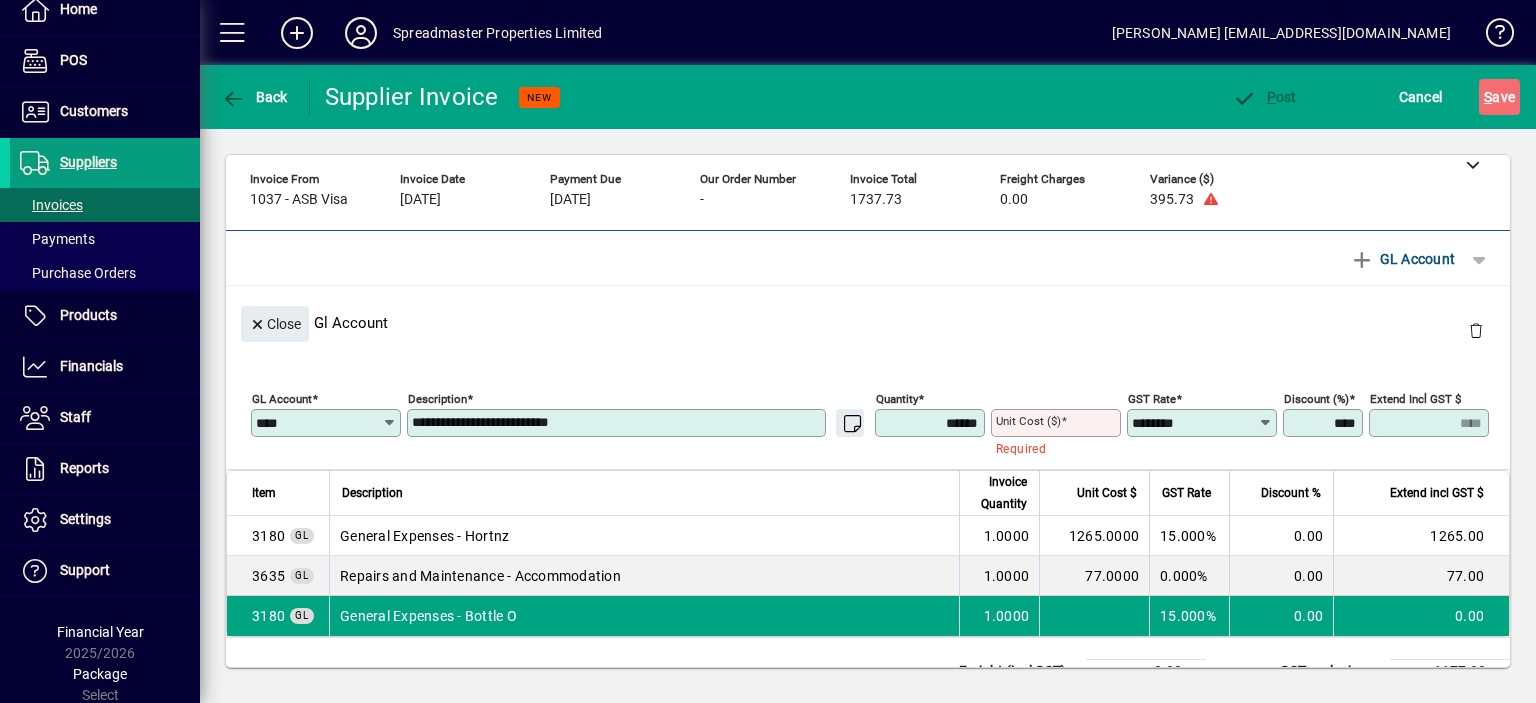 type on "**********" 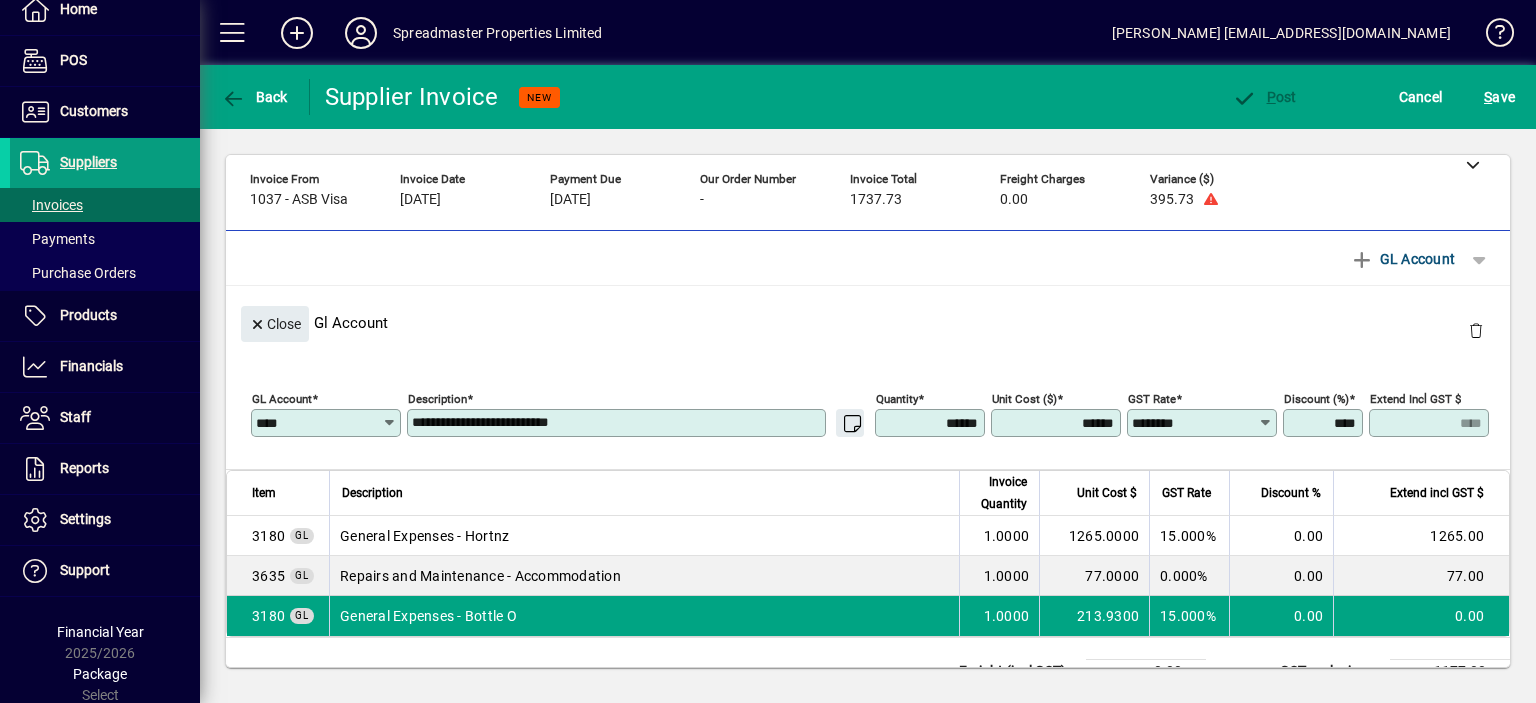type on "********" 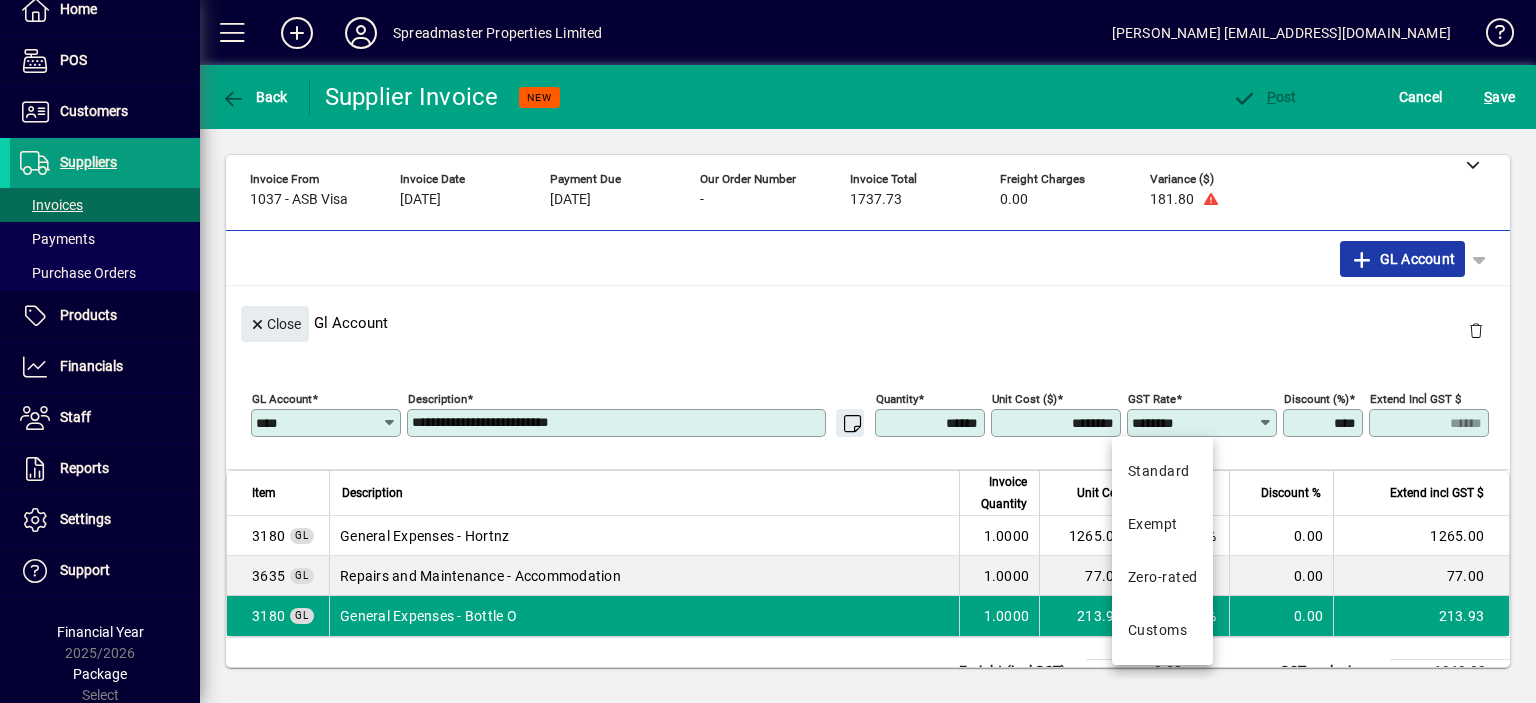 click on "GL Account" 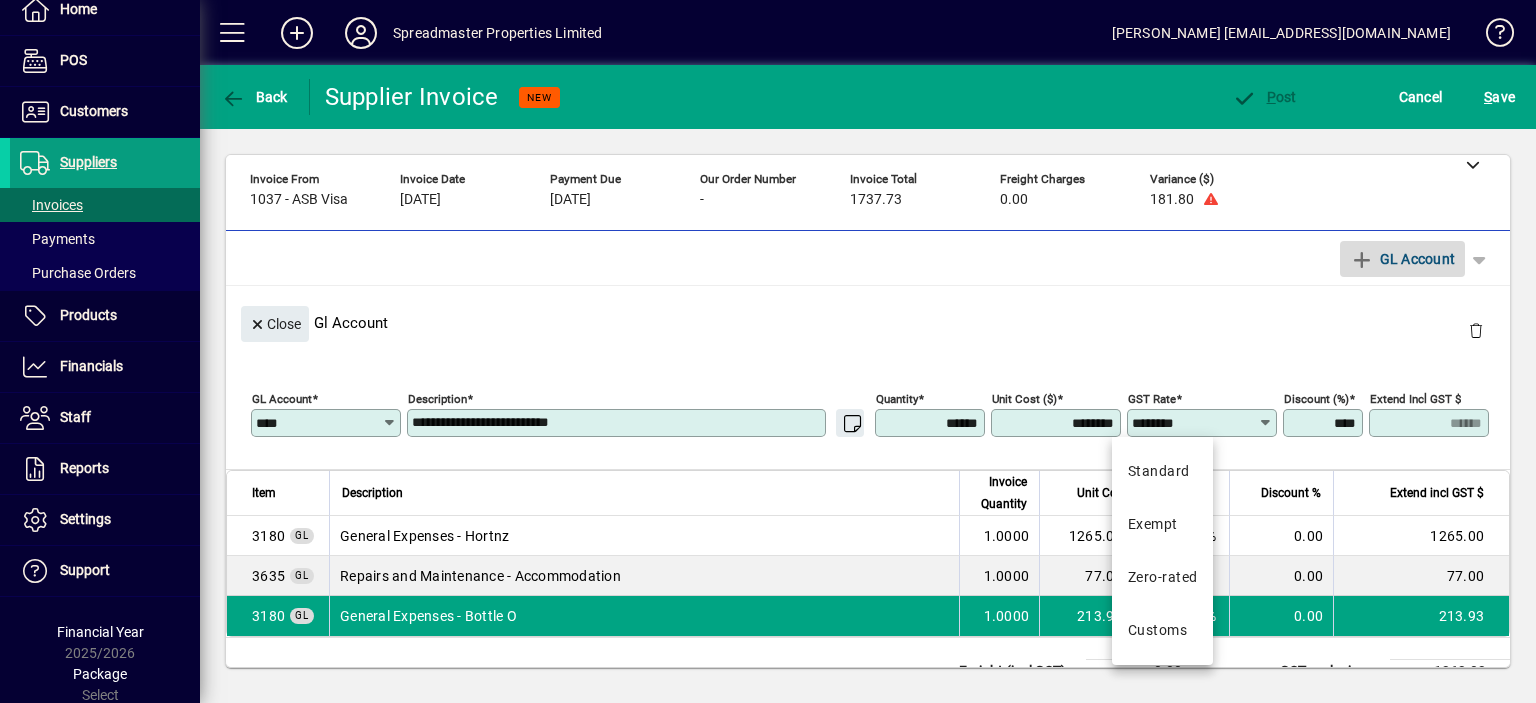 type 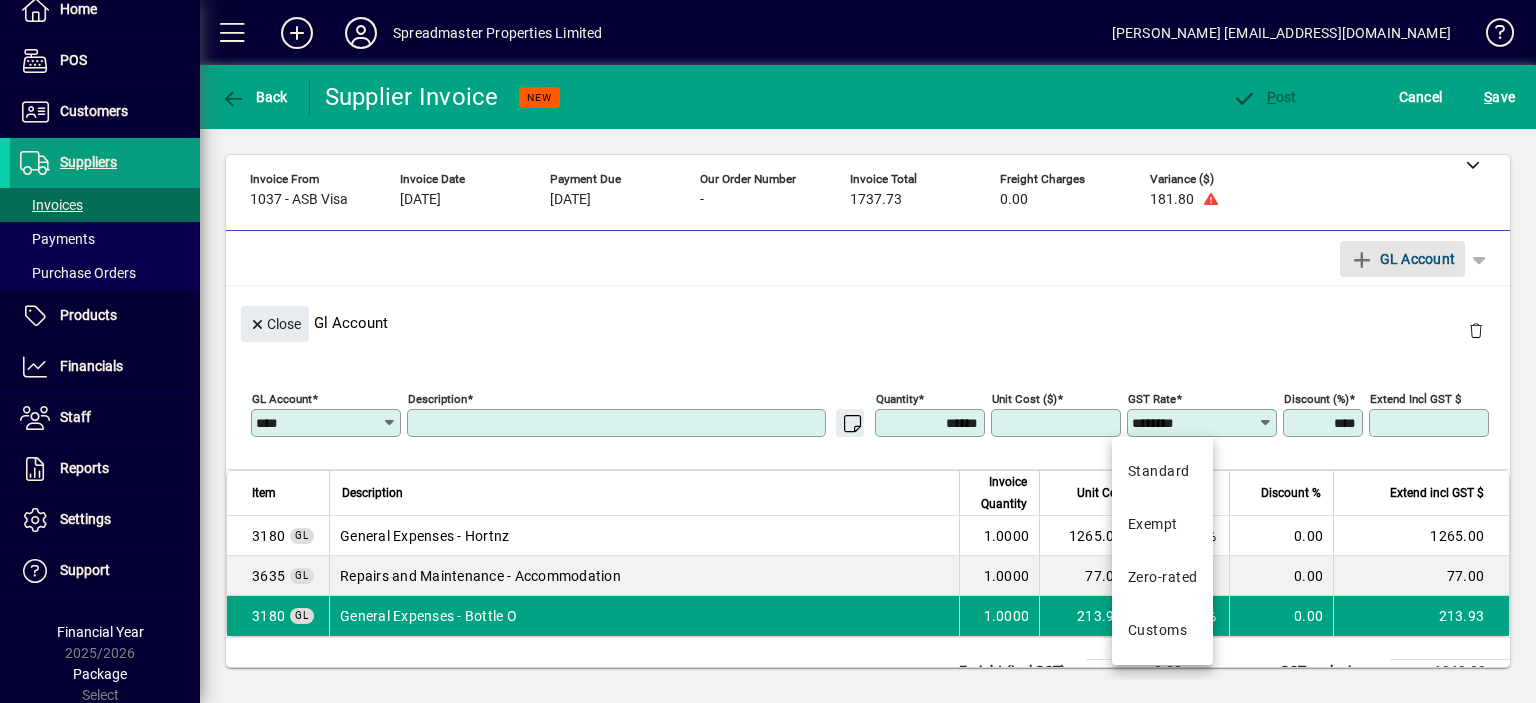 type 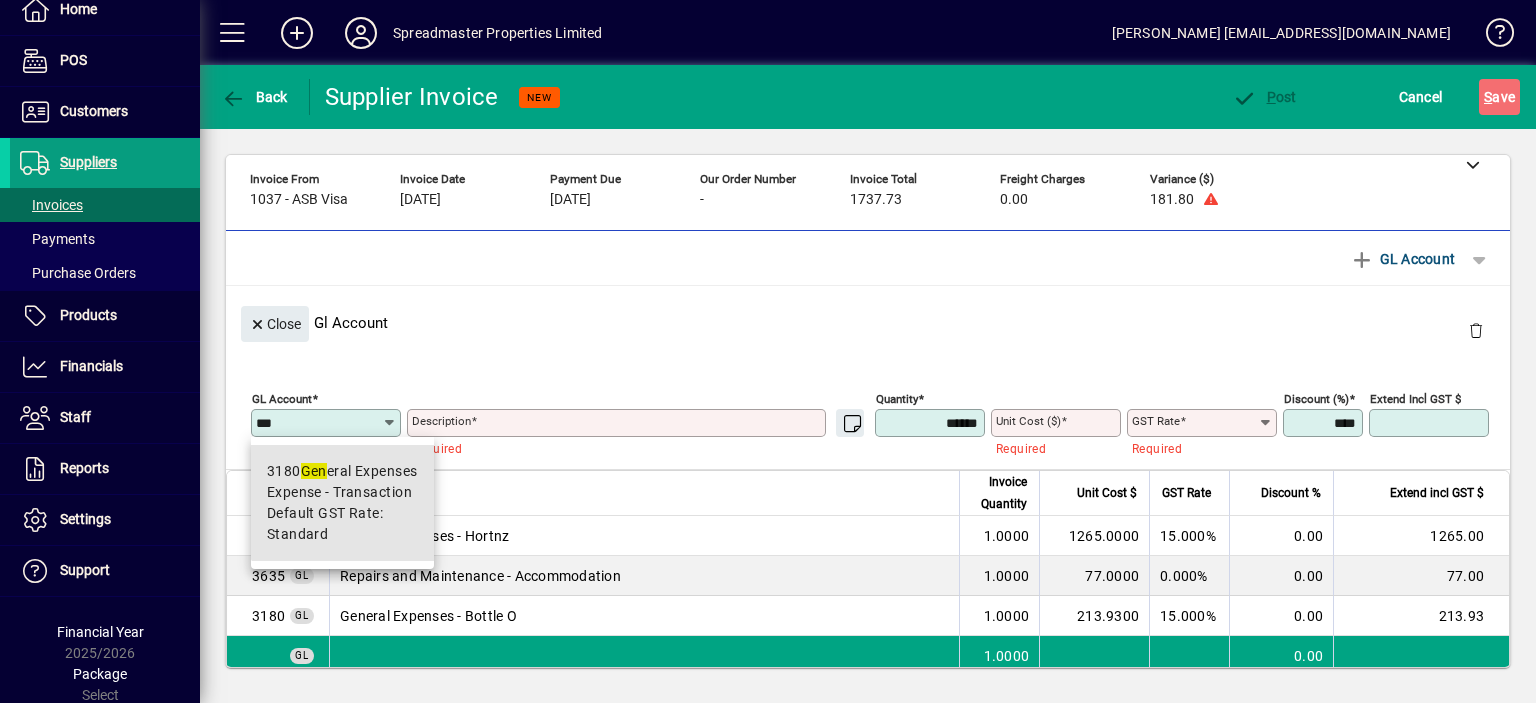drag, startPoint x: 390, startPoint y: 473, endPoint x: 493, endPoint y: 447, distance: 106.23088 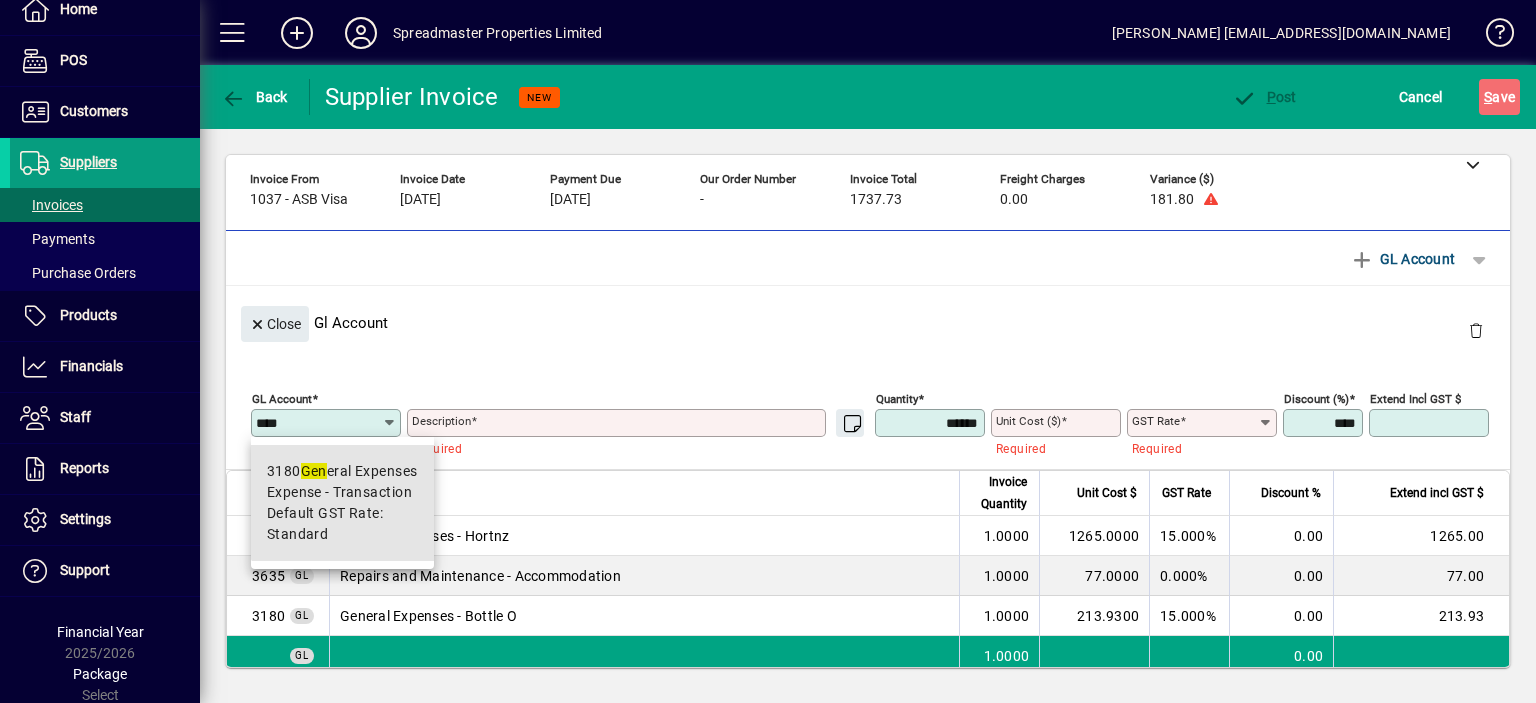 type on "**********" 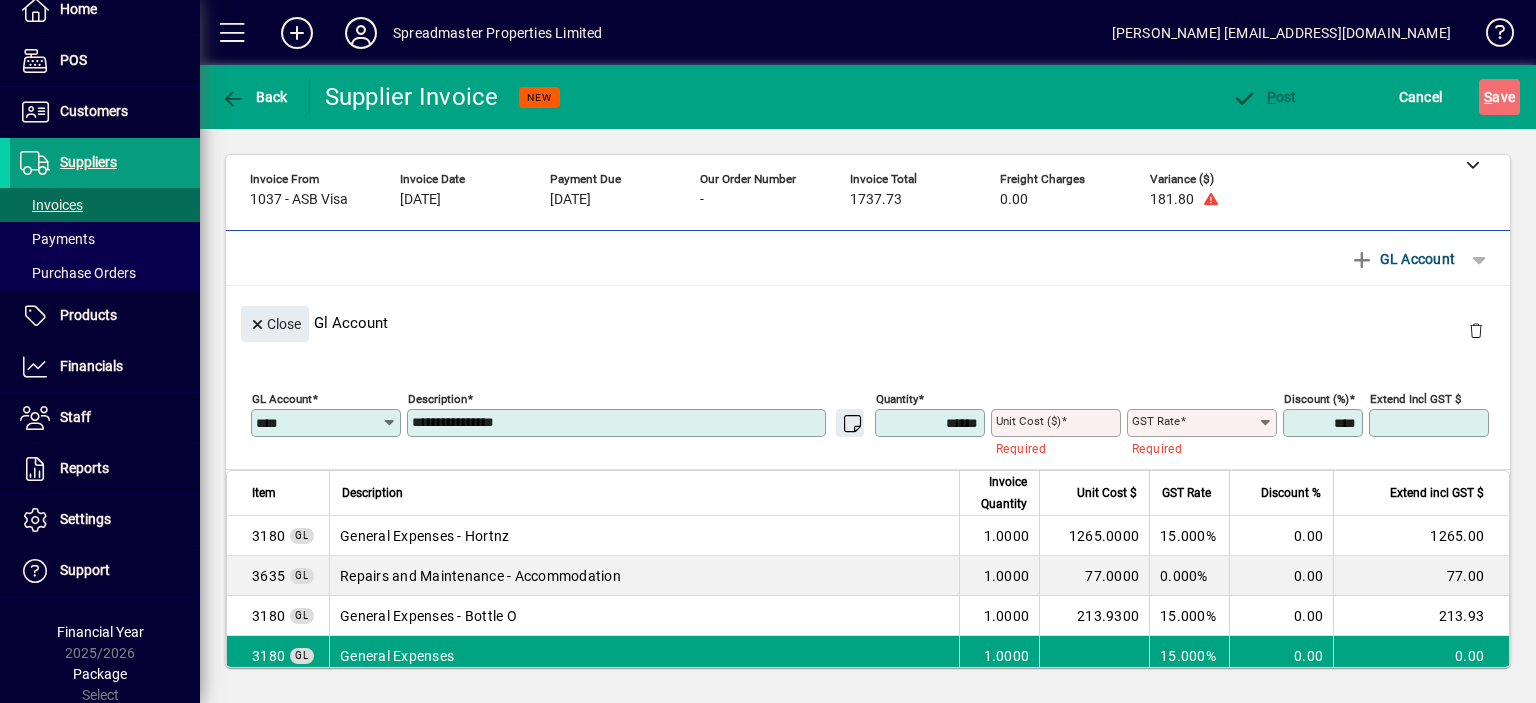 type on "****" 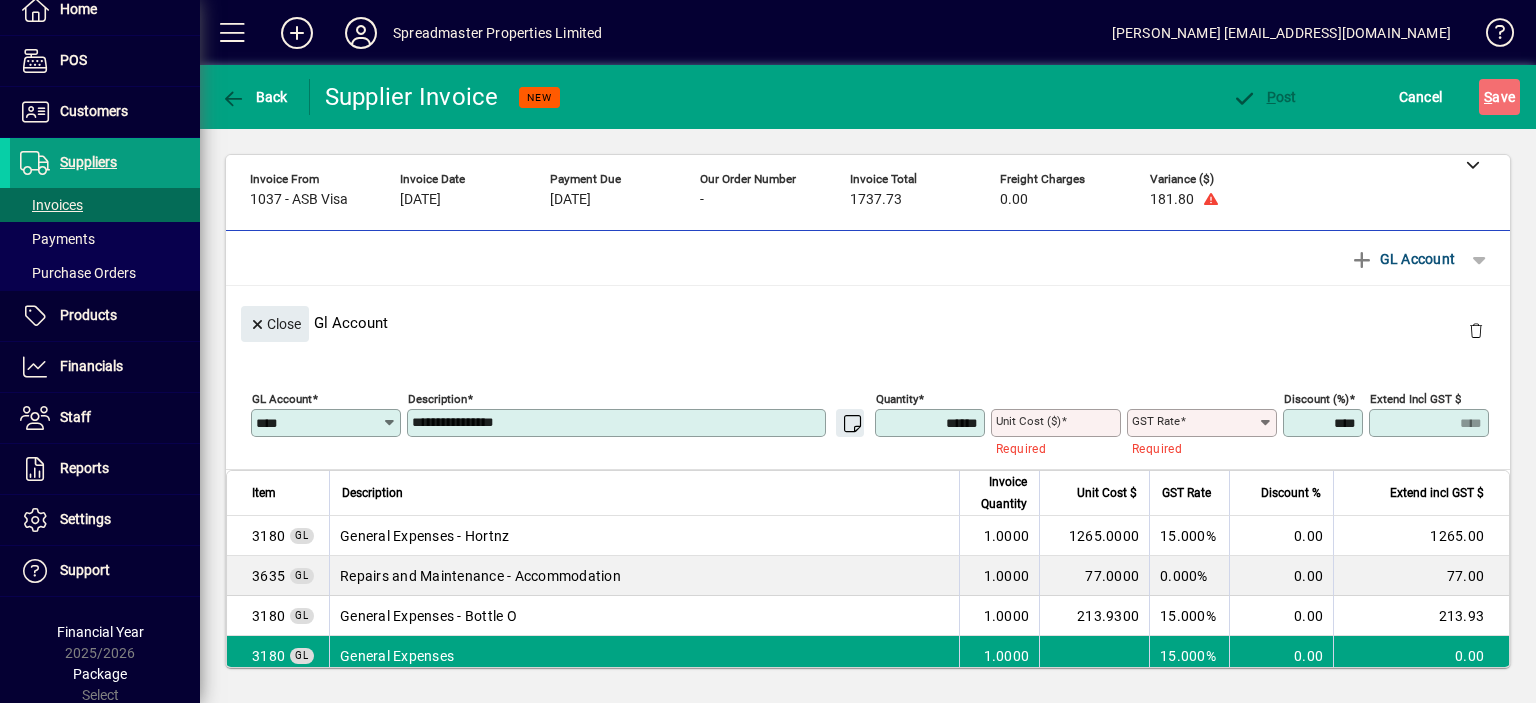 type on "********" 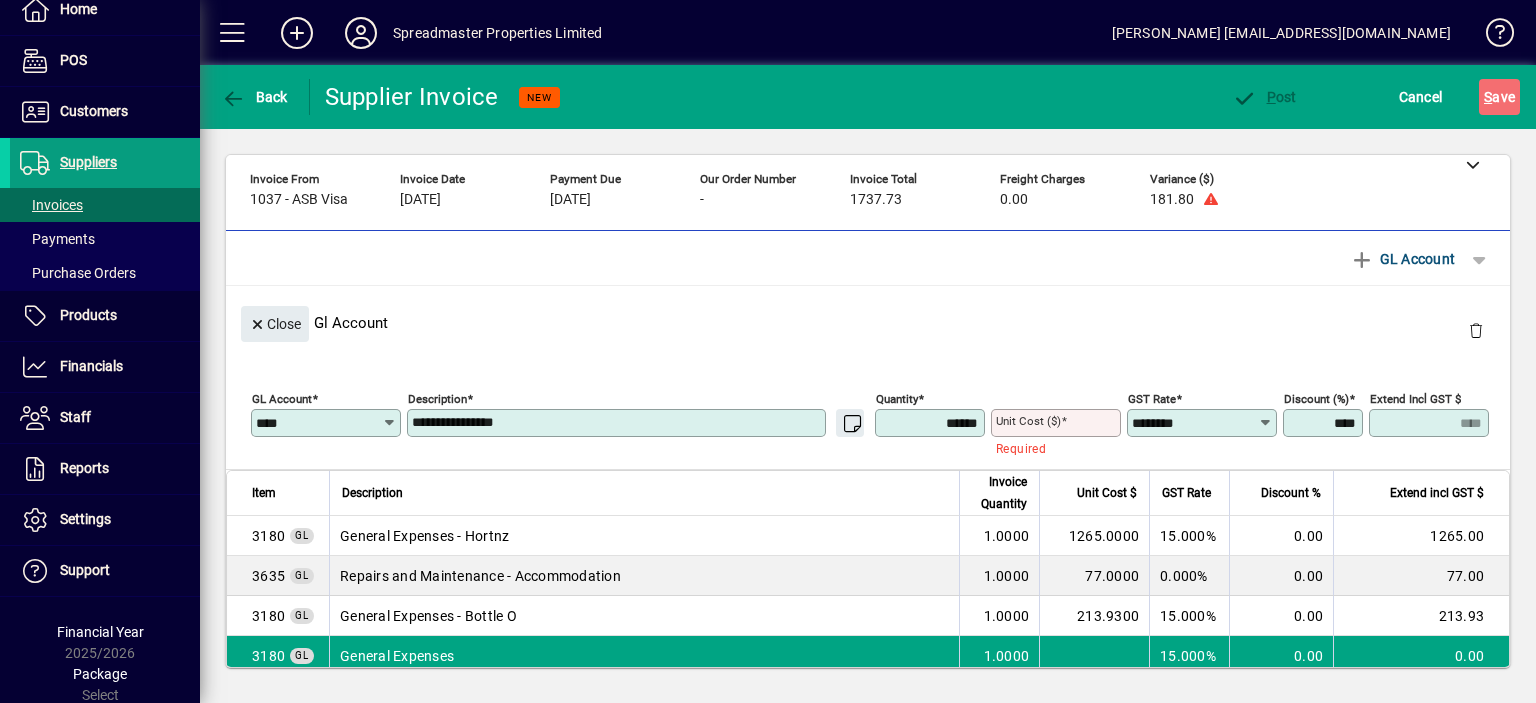 click on "**********" at bounding box center (618, 423) 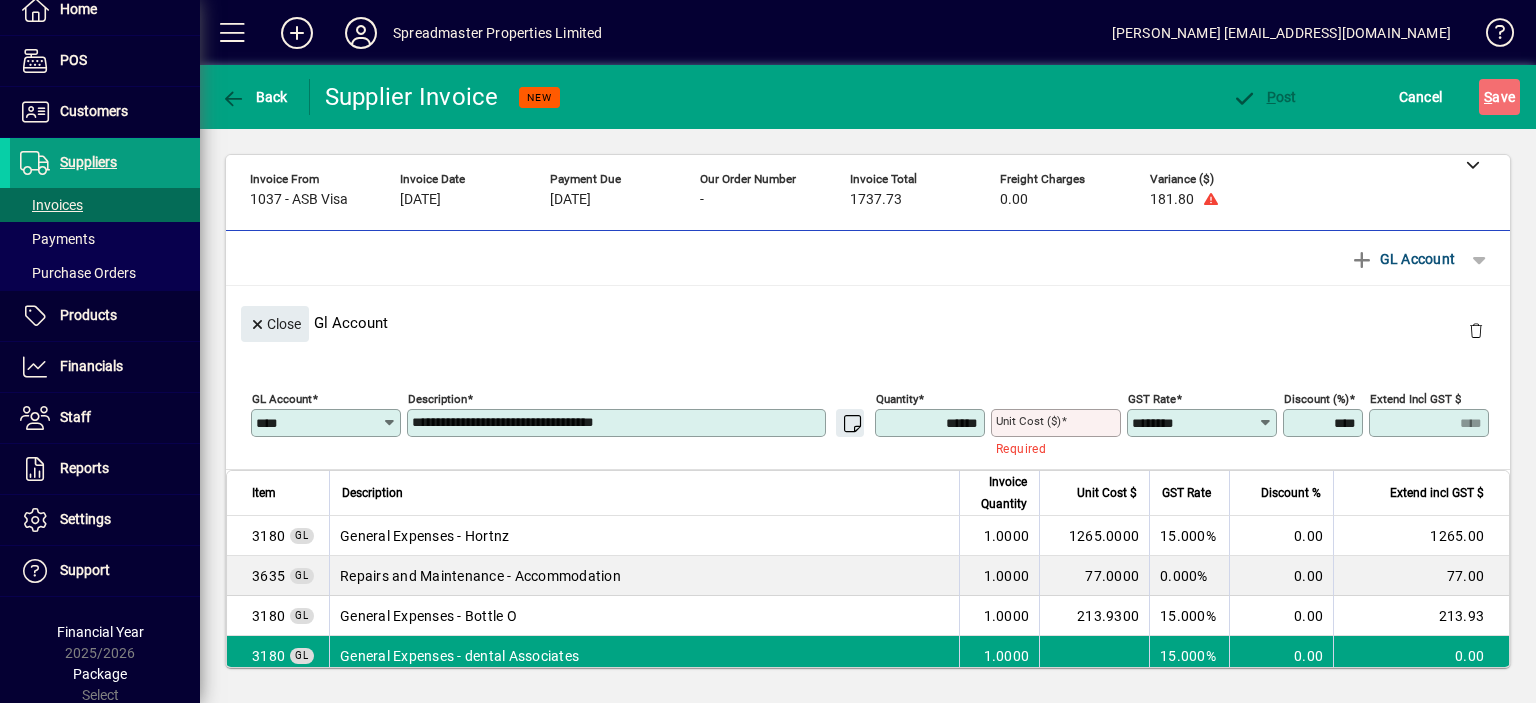 type on "**********" 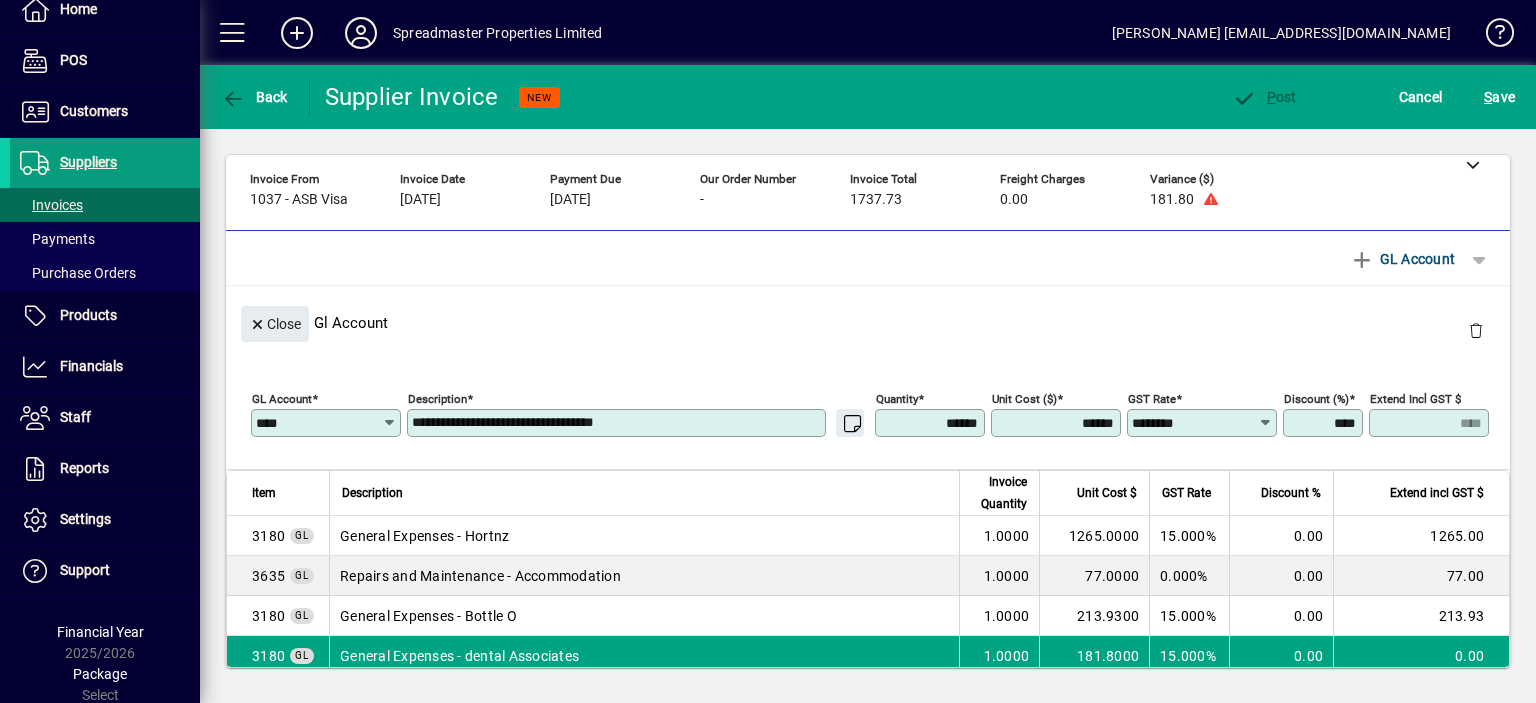 type on "********" 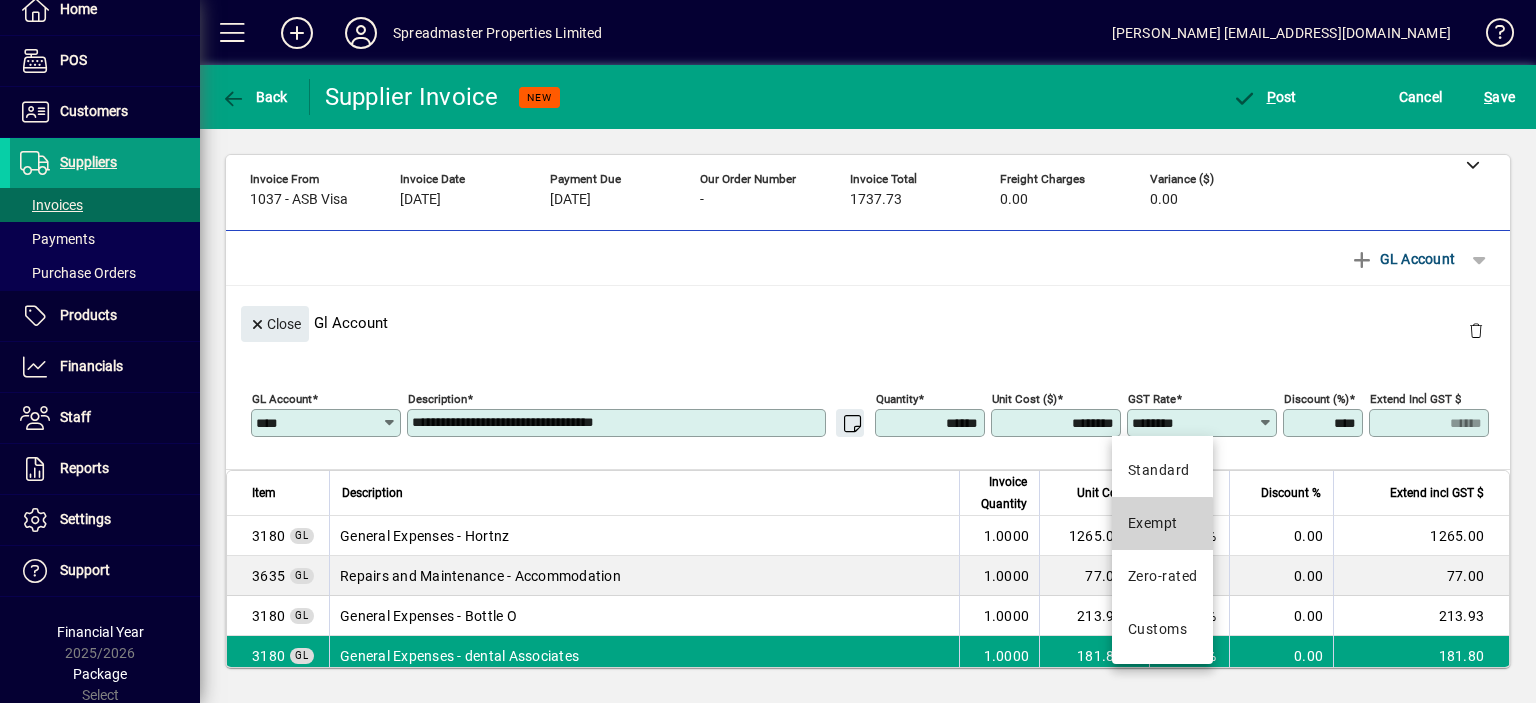 click on "Exempt" at bounding box center (1153, 523) 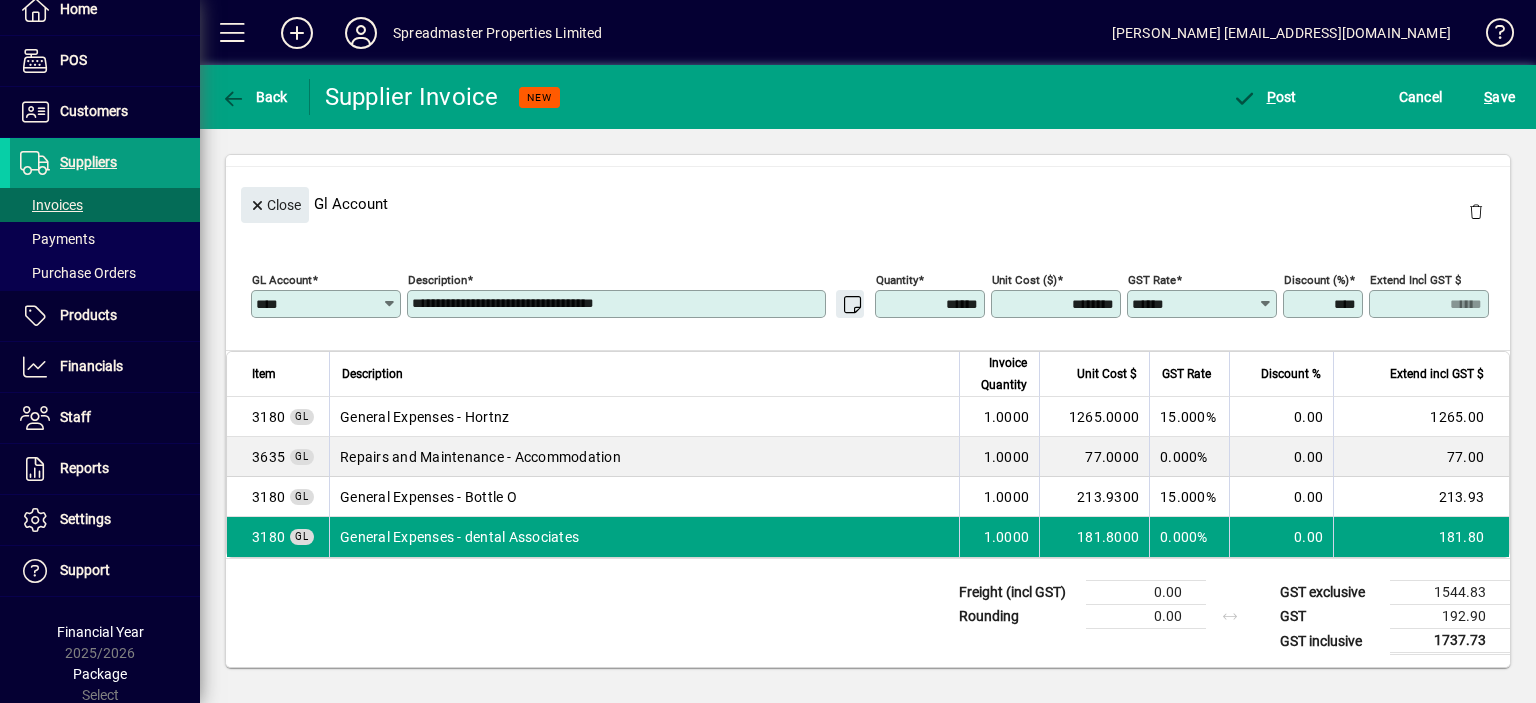 scroll, scrollTop: 131, scrollLeft: 0, axis: vertical 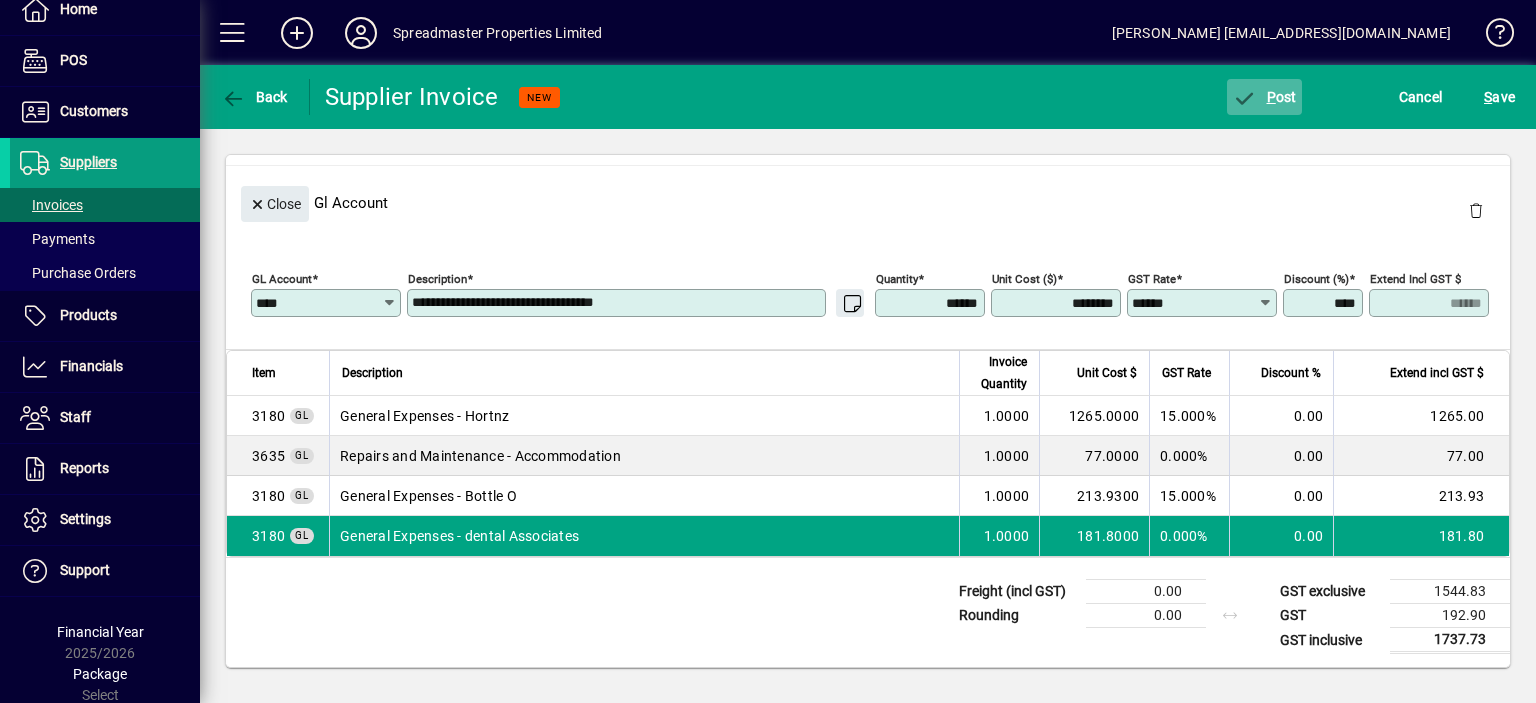 click on "P ost" 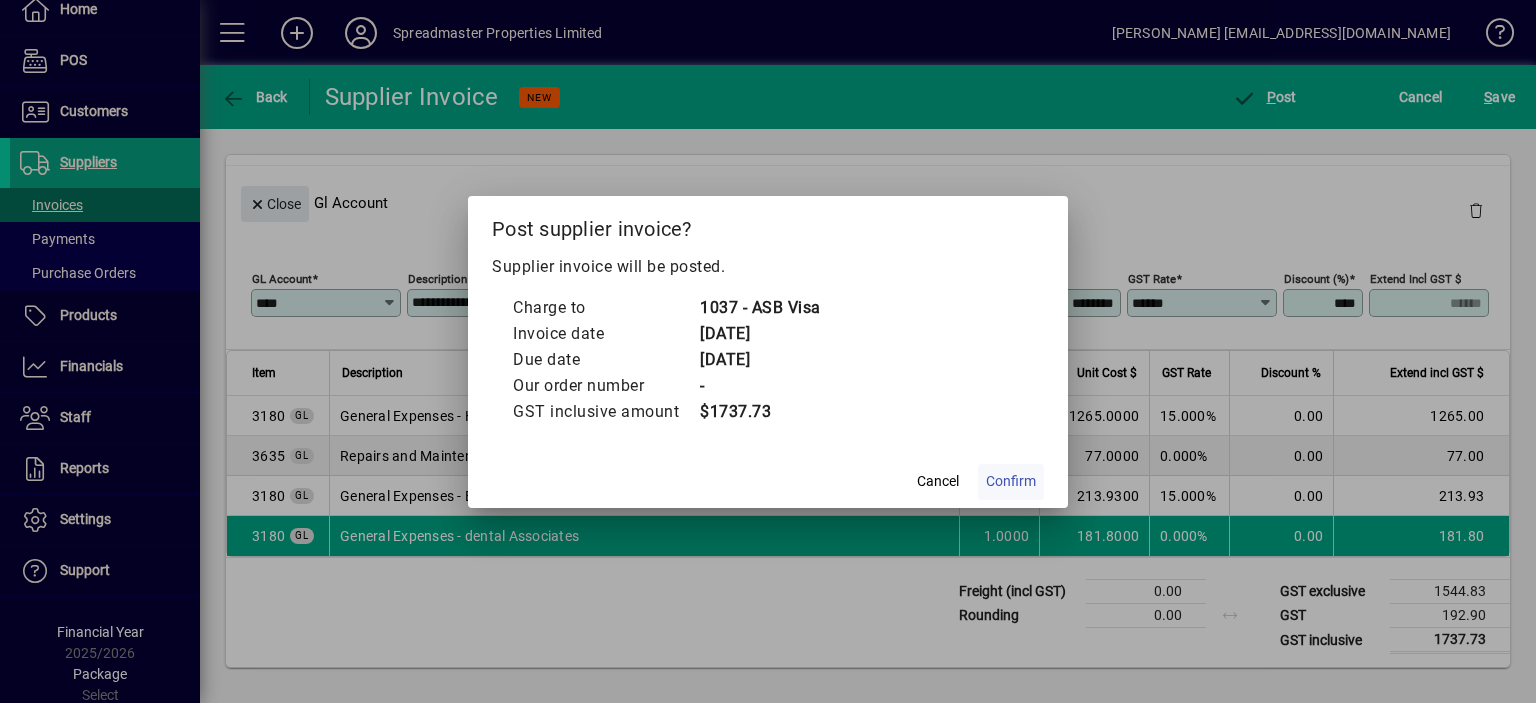 click on "Confirm" 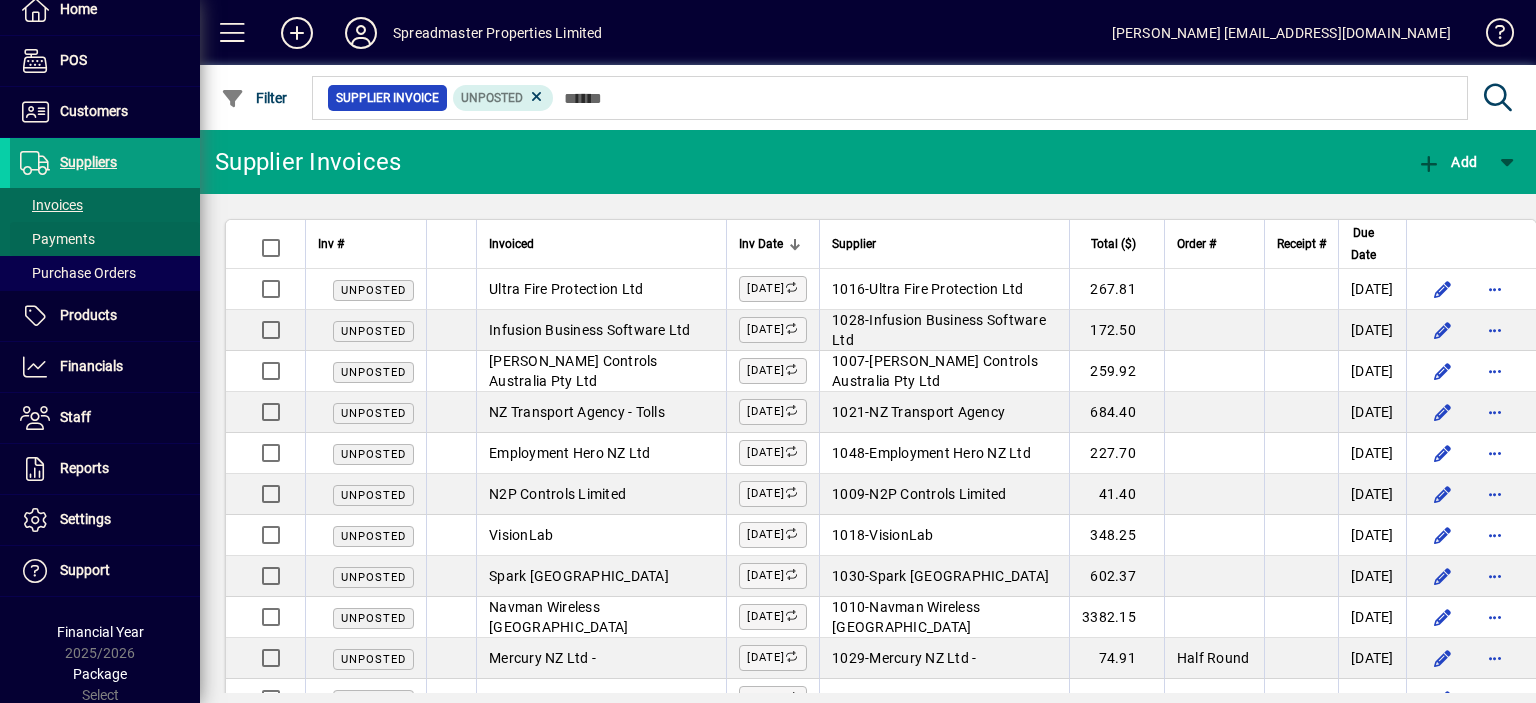 click on "Payments" at bounding box center [57, 239] 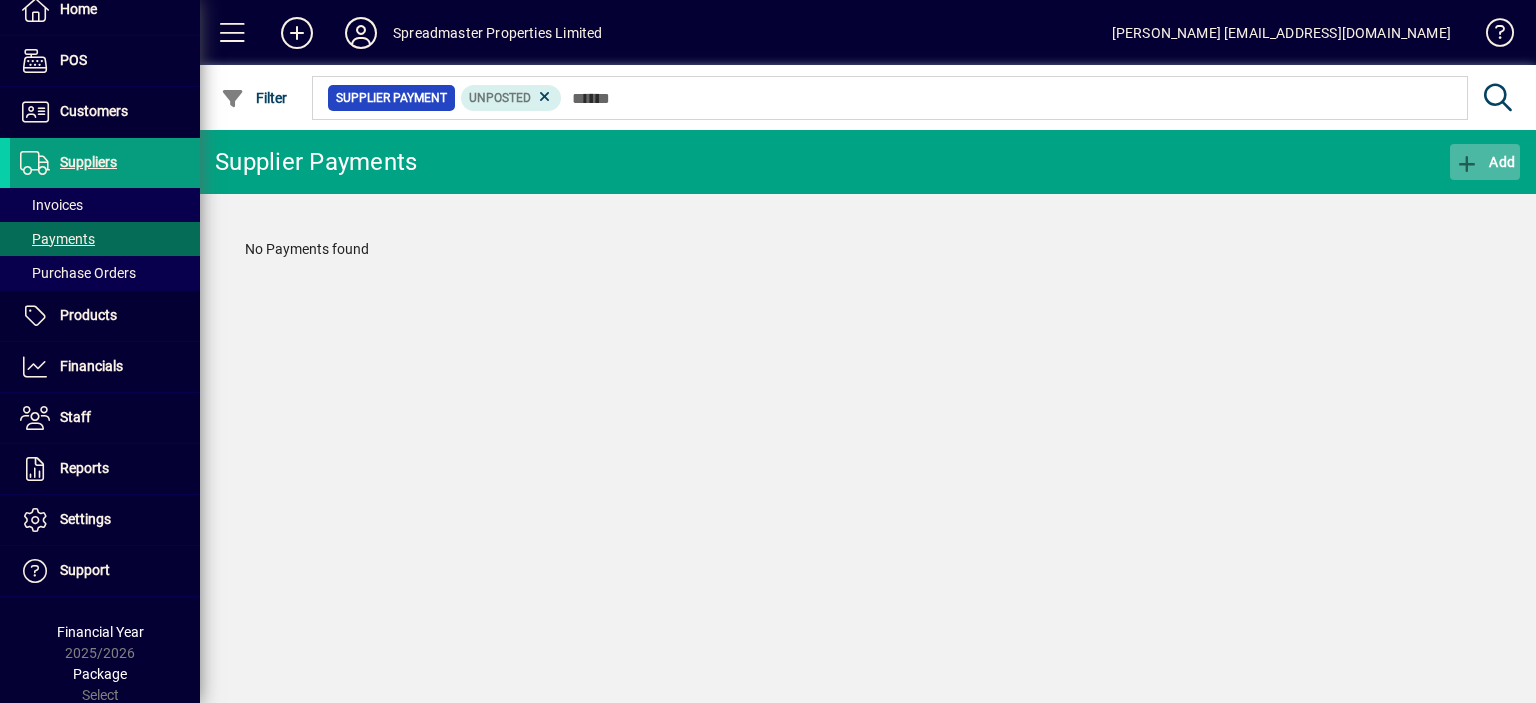 click on "Add" 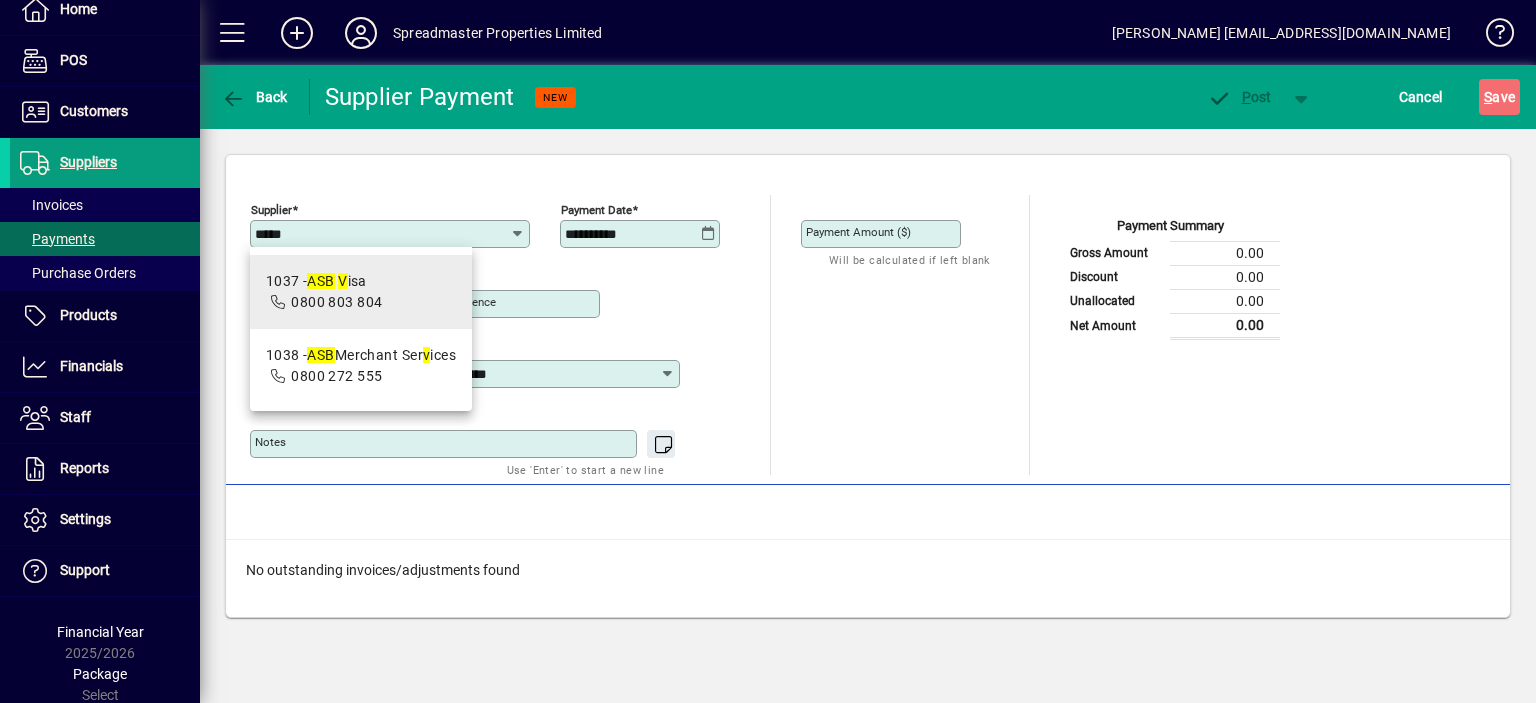 click on "0800 803 804" at bounding box center (336, 302) 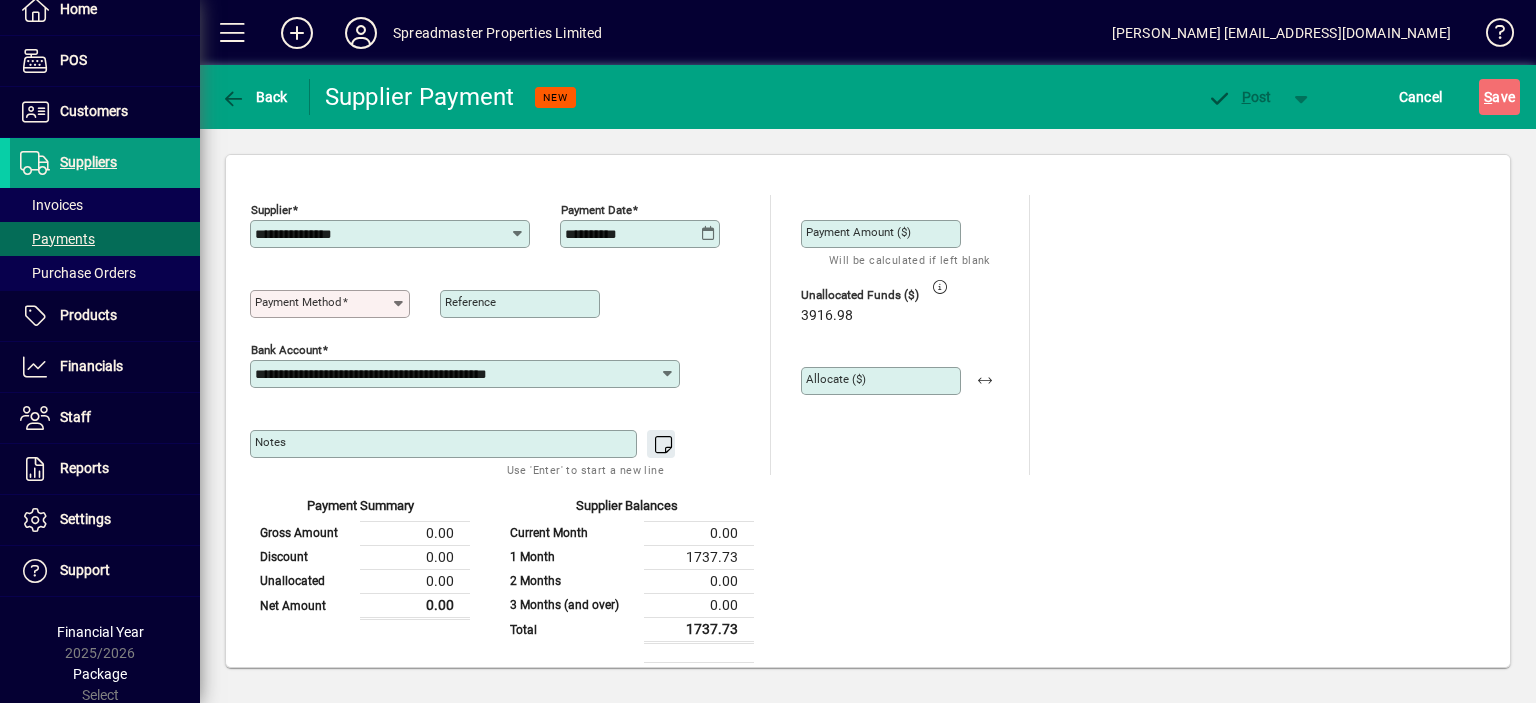 type on "**********" 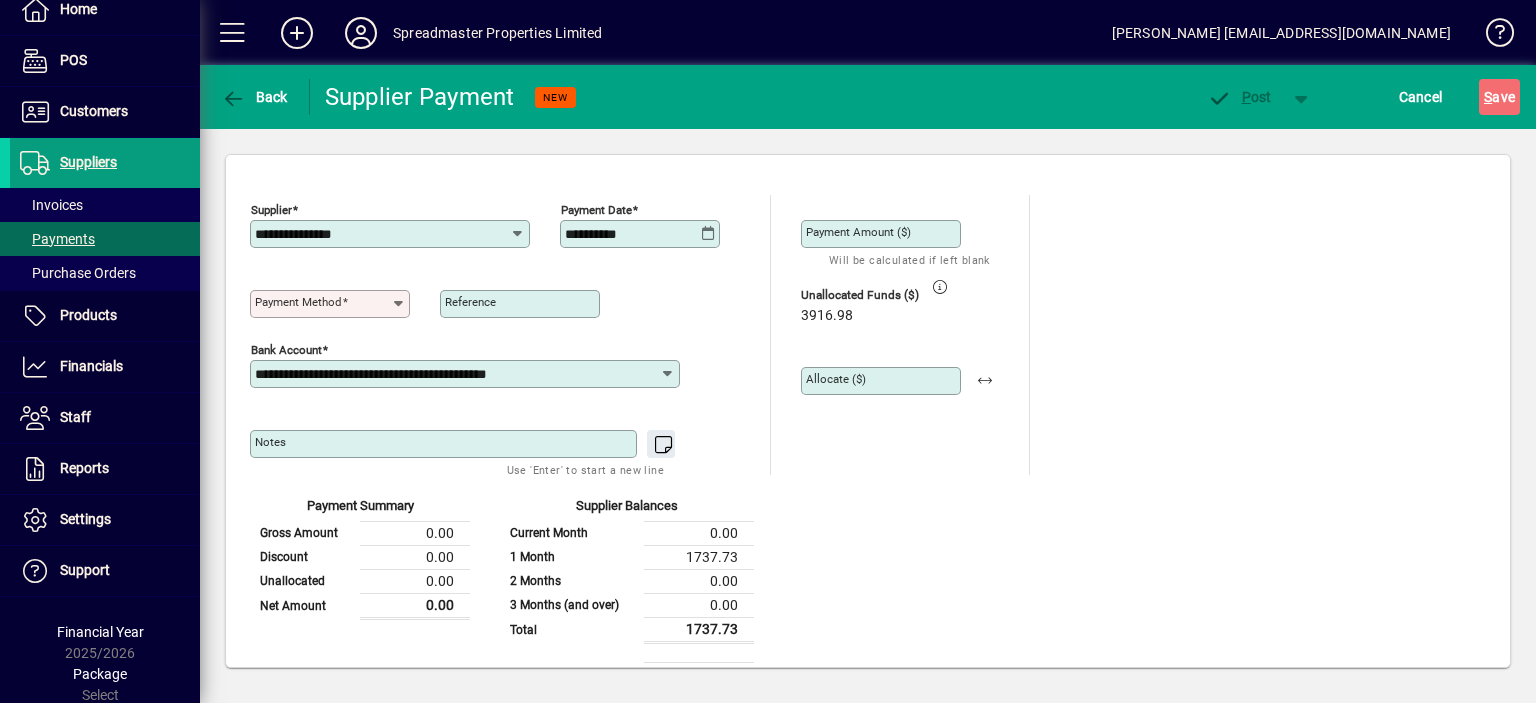 type 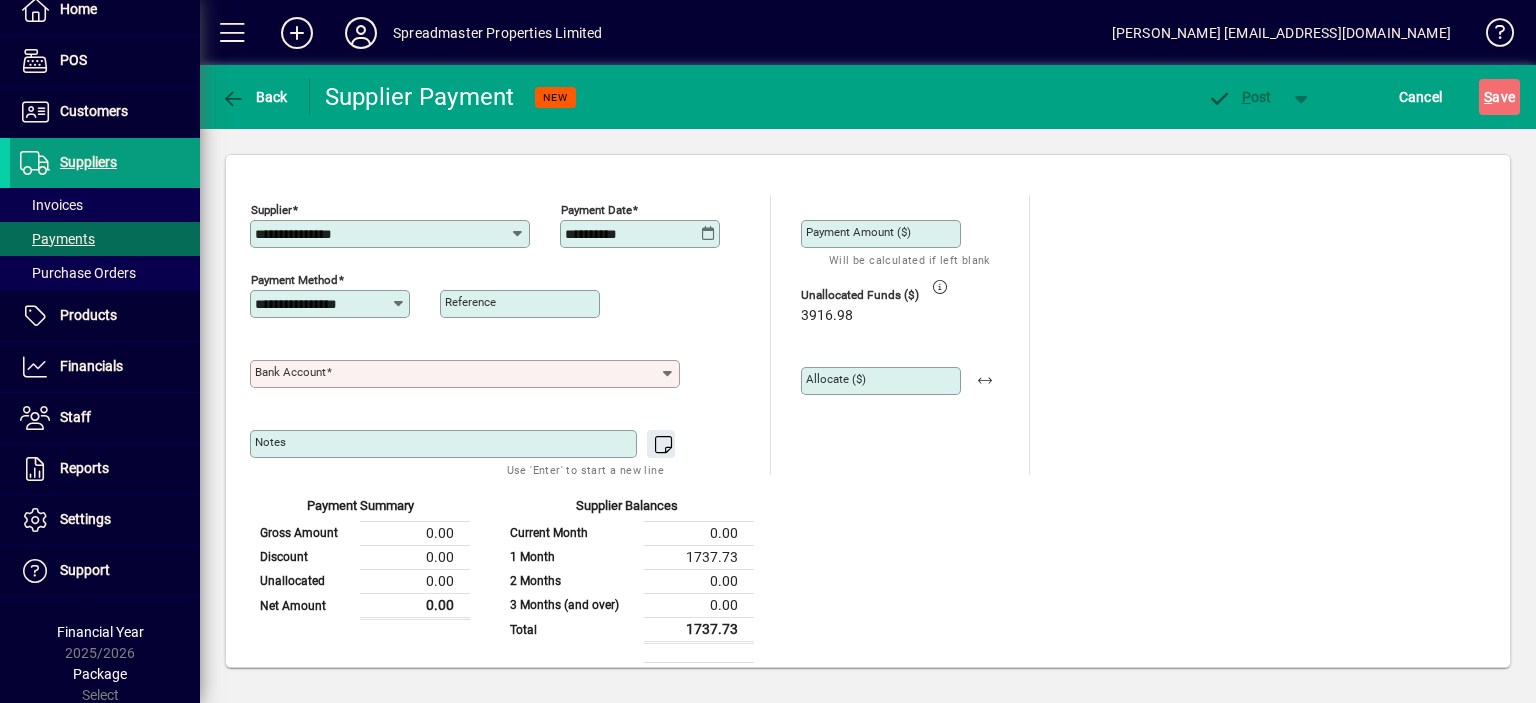 click 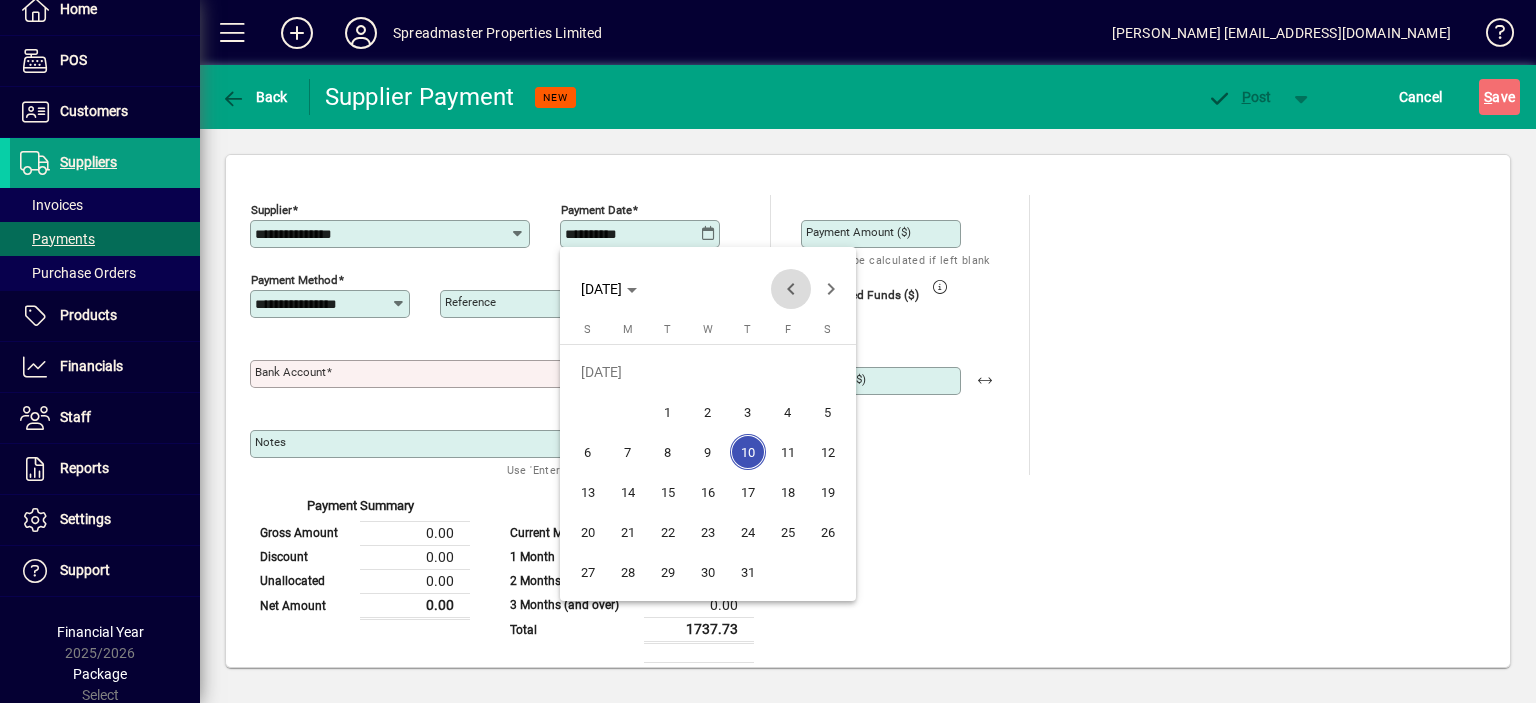 click at bounding box center (791, 289) 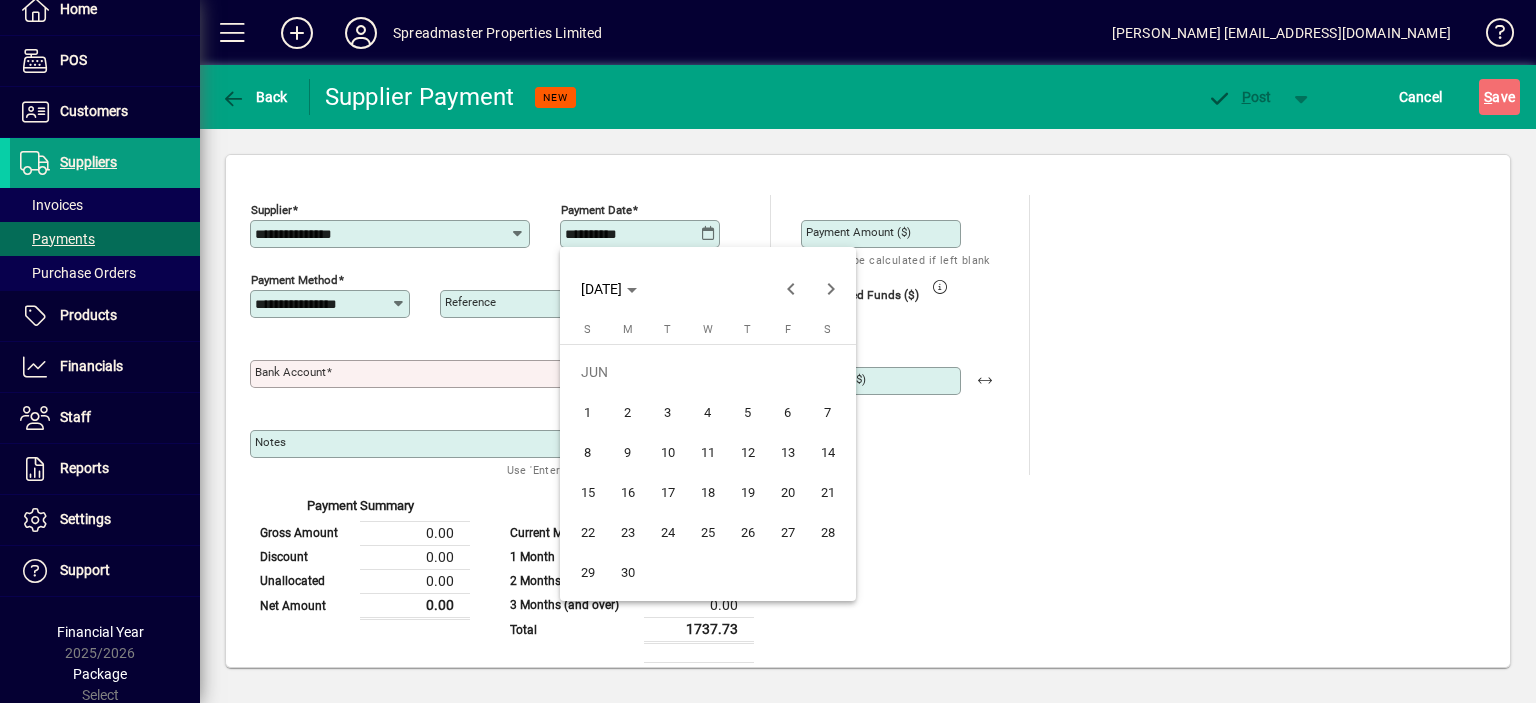 click on "21" at bounding box center (828, 492) 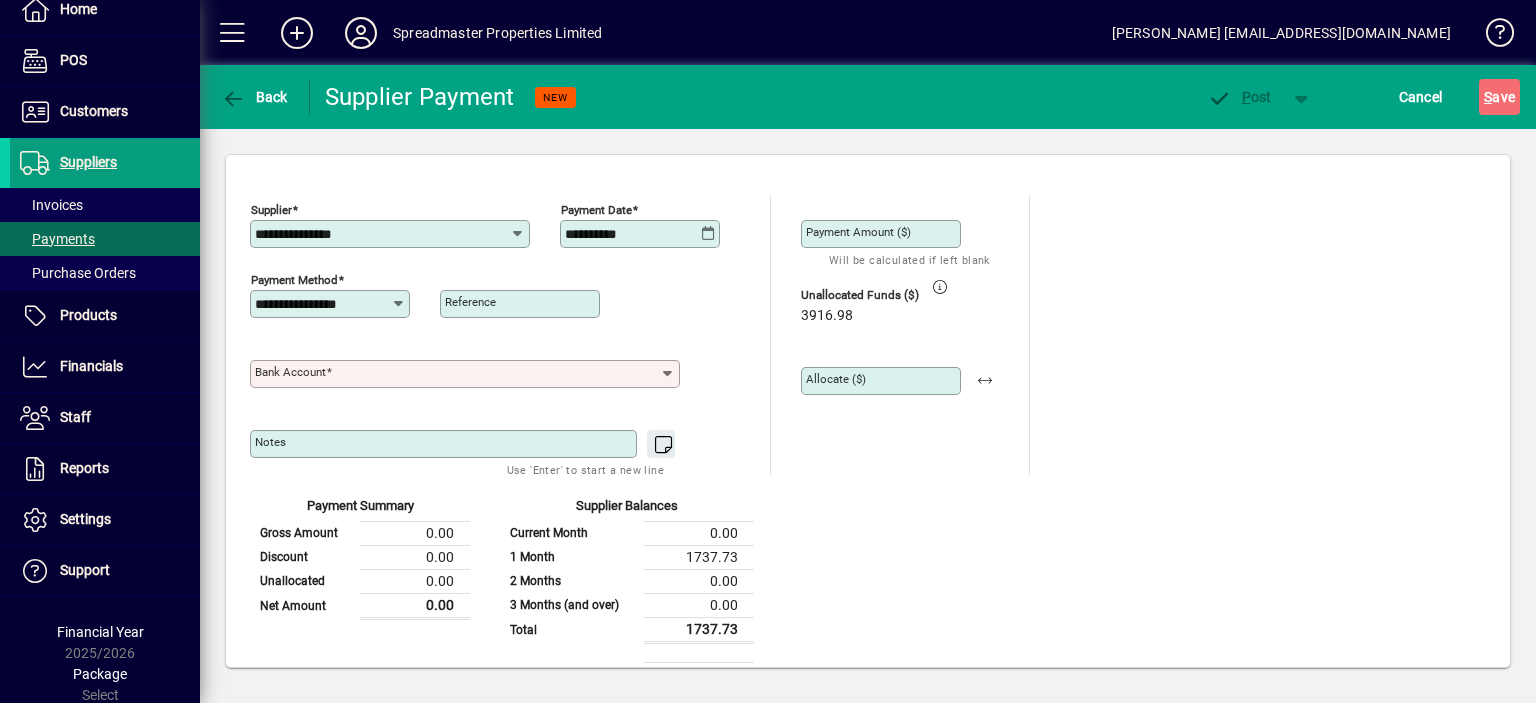 click on "Bank Account" at bounding box center [457, 374] 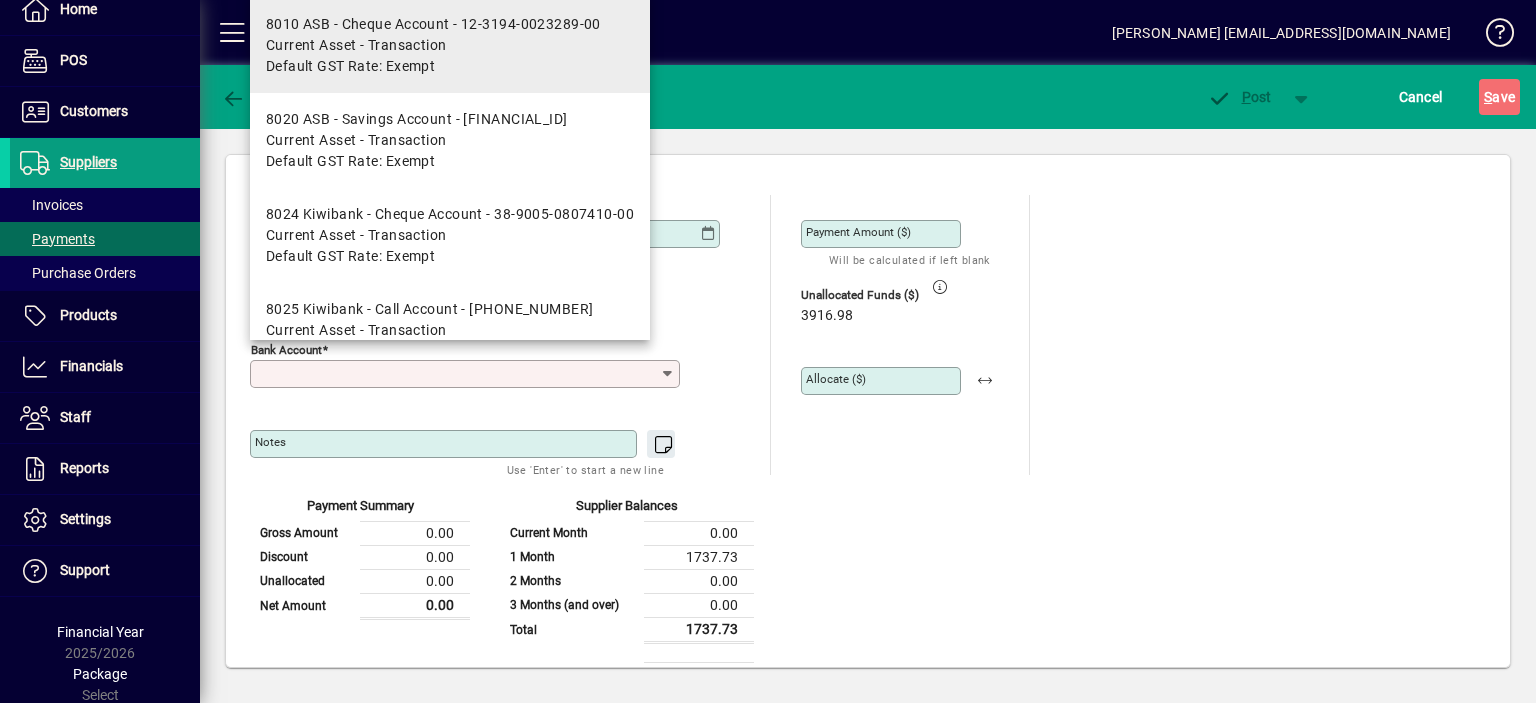 click on "Current Asset - Transaction" at bounding box center (356, 45) 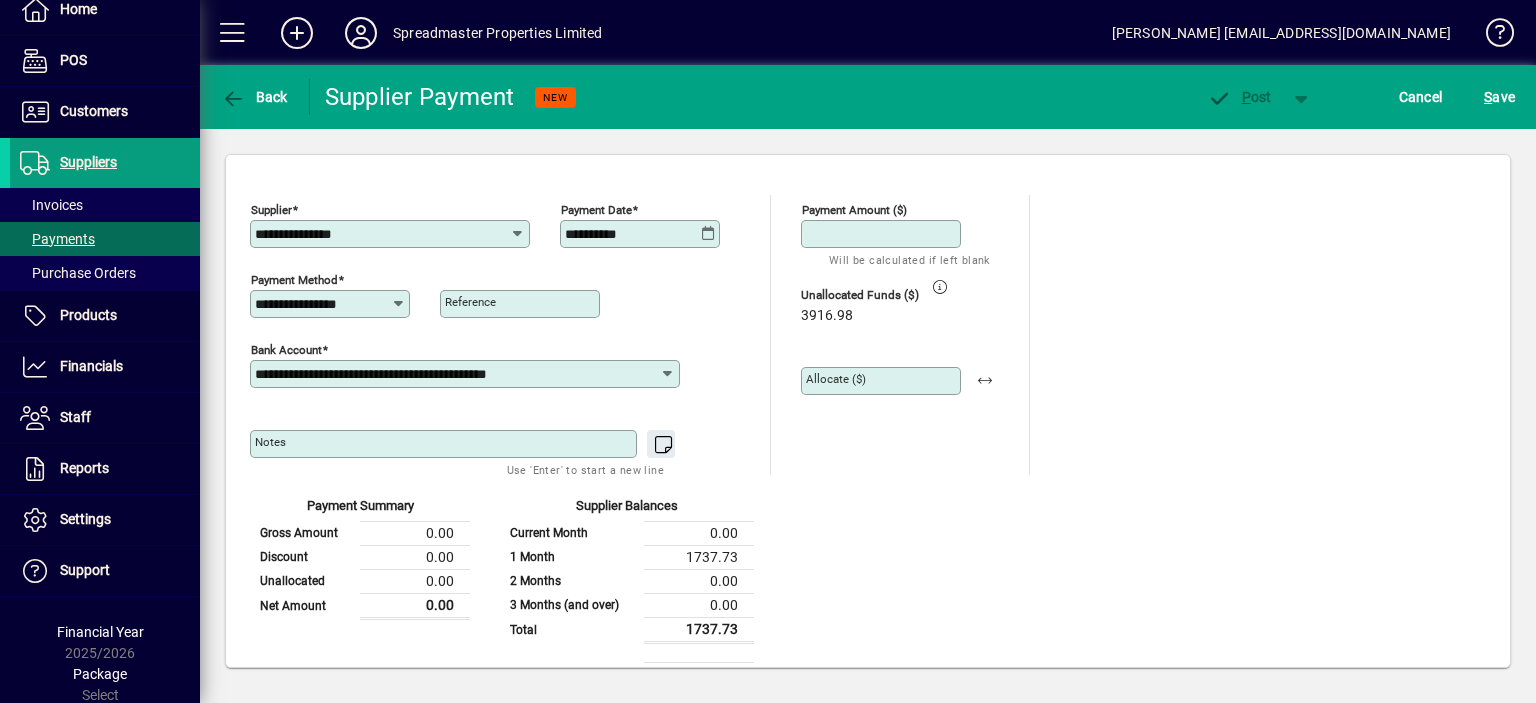 click on "Payment Amount ($)" at bounding box center [883, 234] 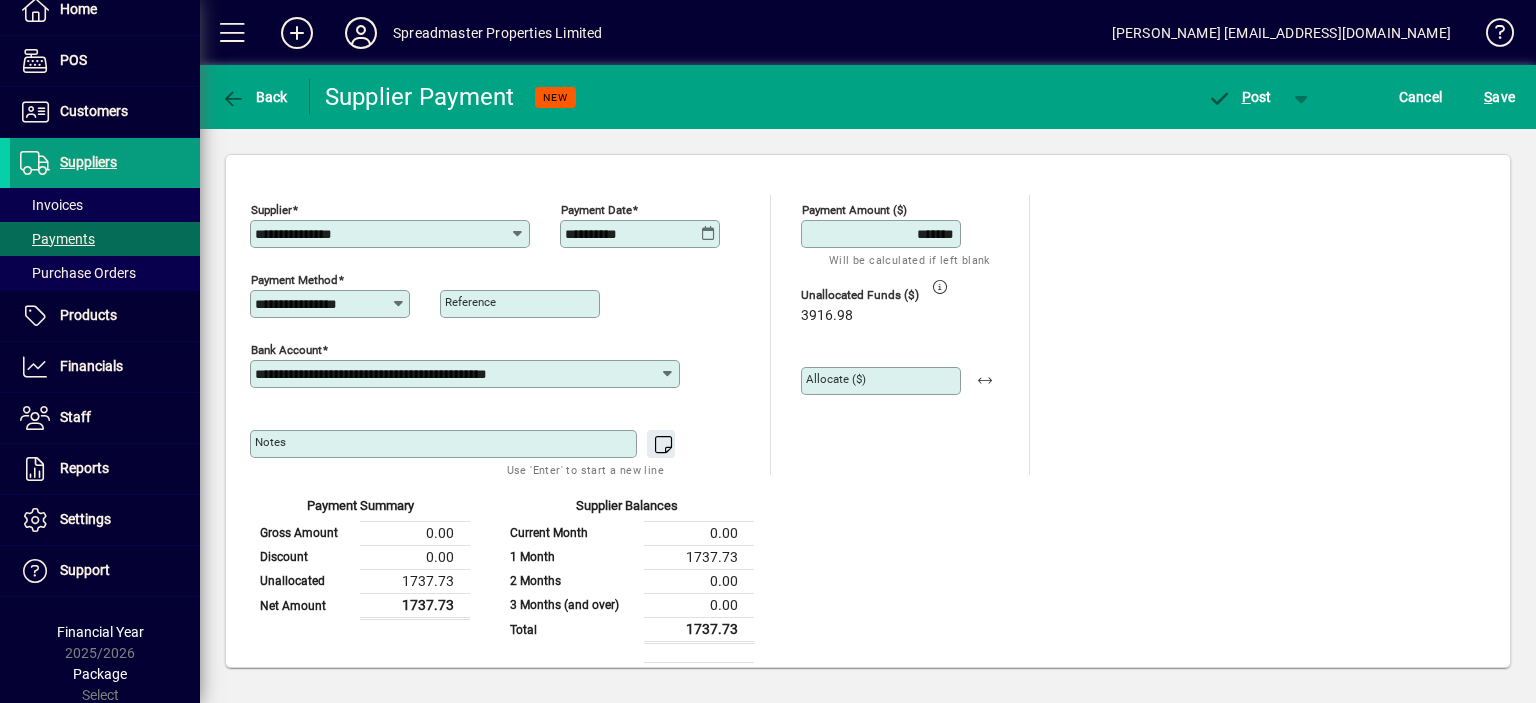 type on "*******" 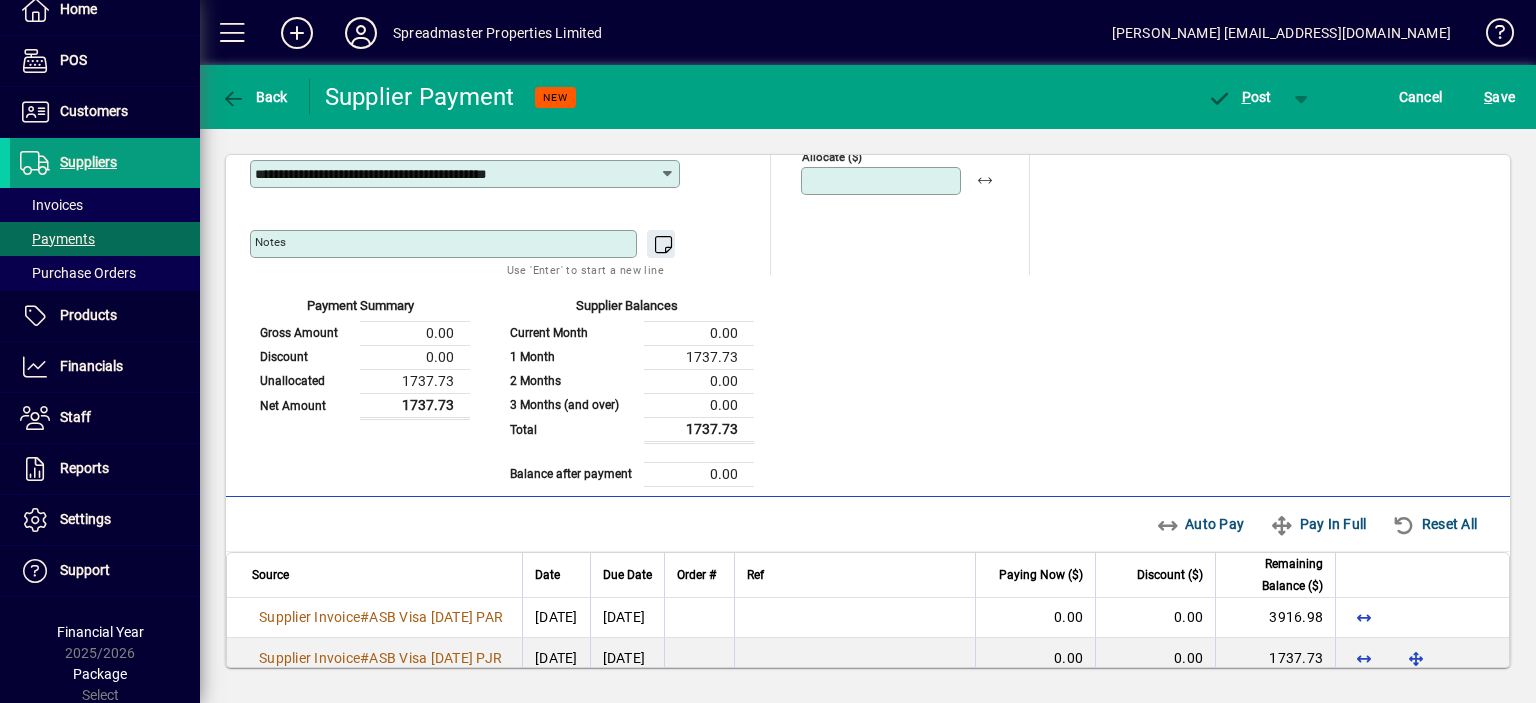 scroll, scrollTop: 220, scrollLeft: 0, axis: vertical 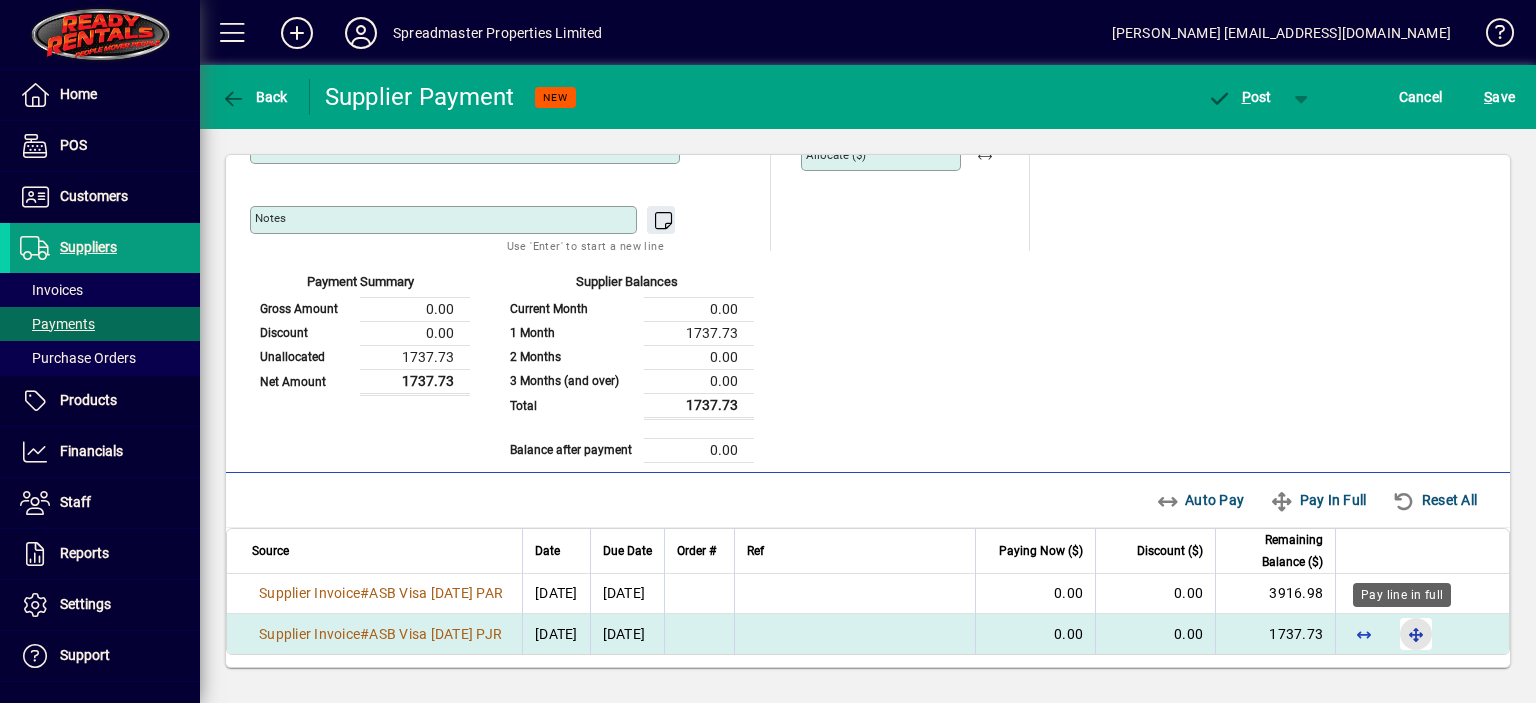 click at bounding box center (1416, 634) 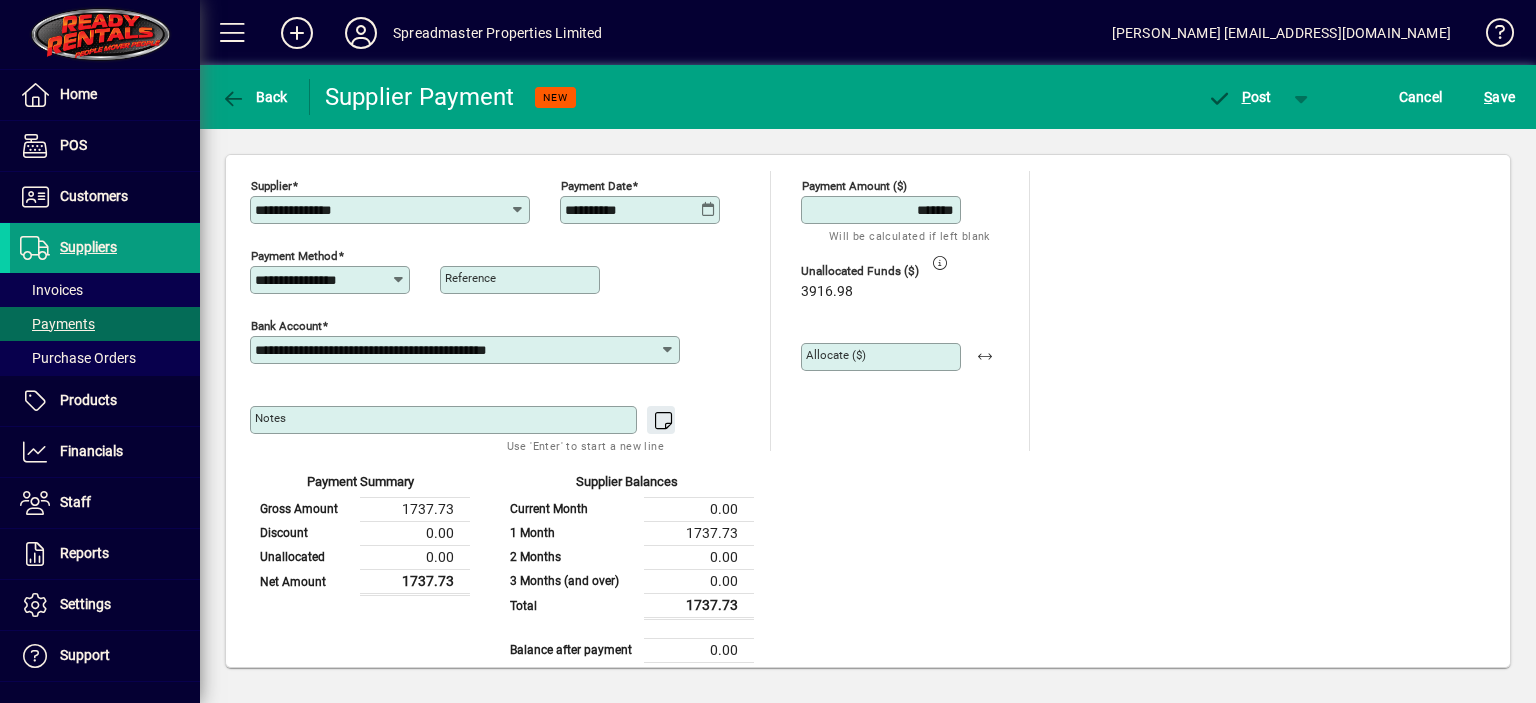 scroll, scrollTop: 0, scrollLeft: 0, axis: both 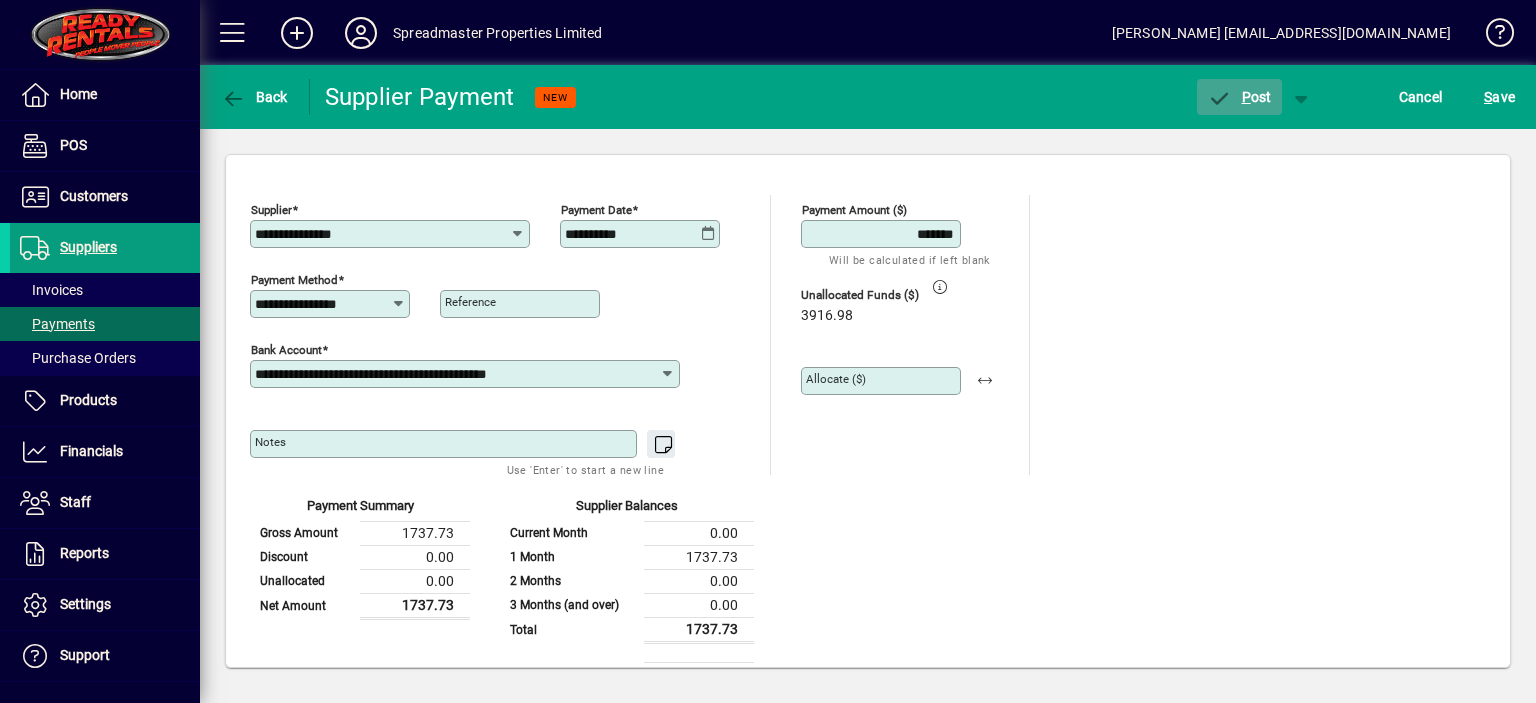 click on "P ost" 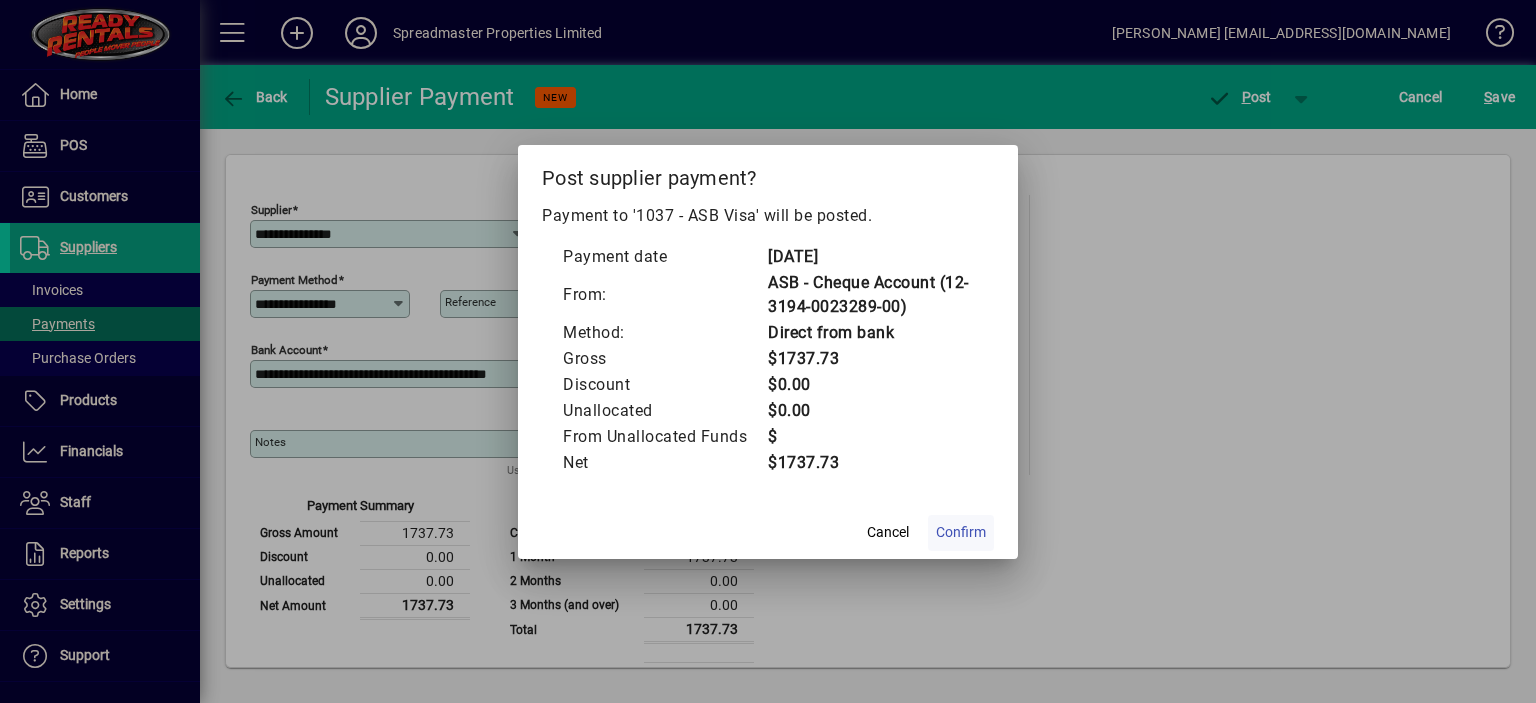 click on "Confirm" 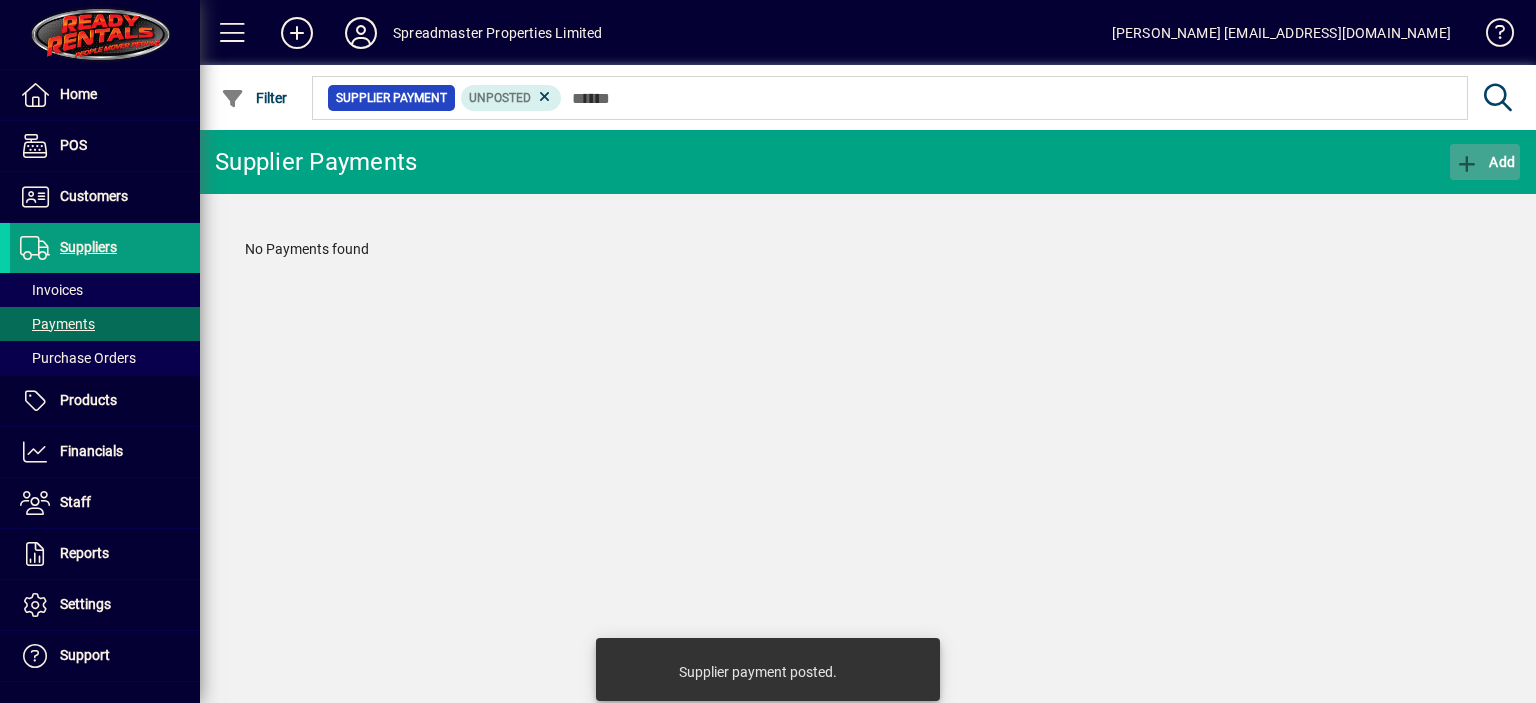 click on "Add" 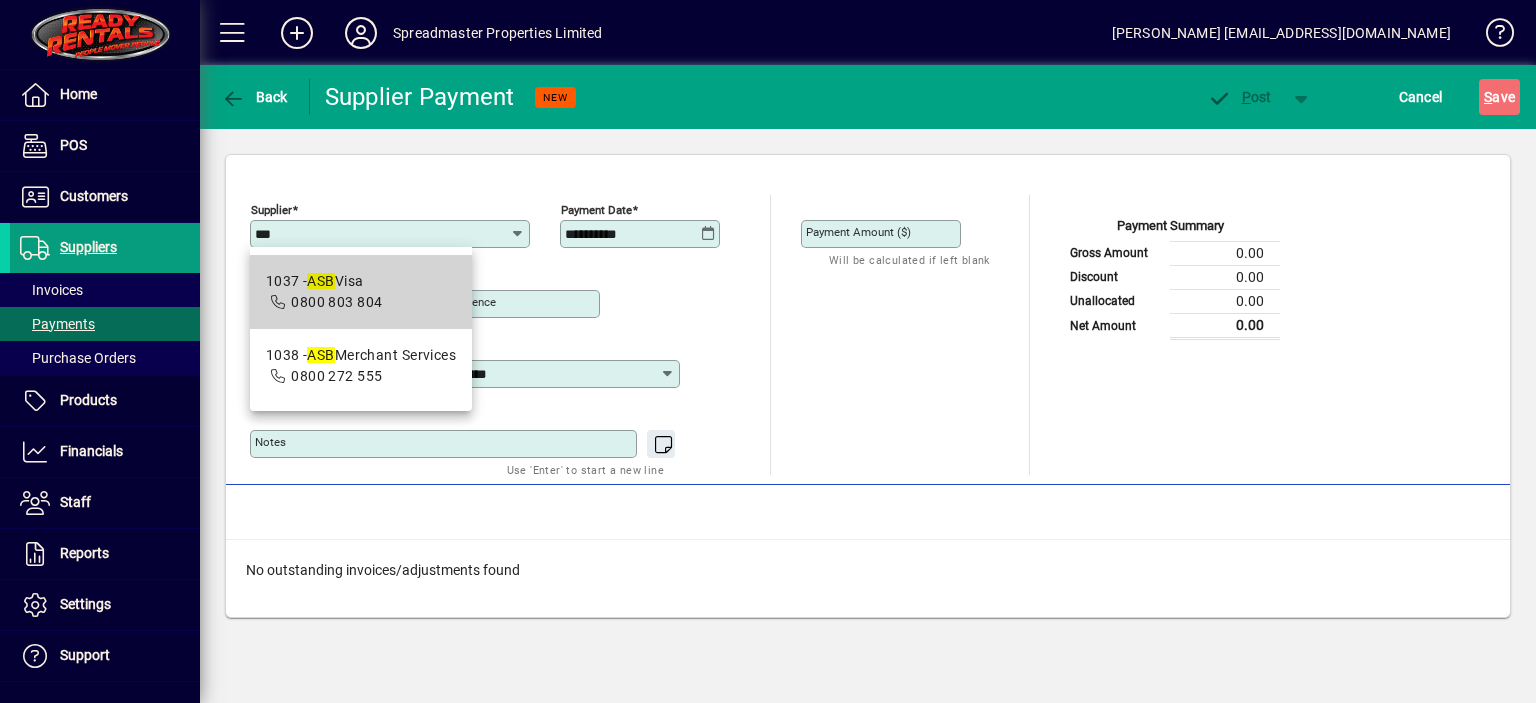 click on "0800 803 804" at bounding box center [336, 302] 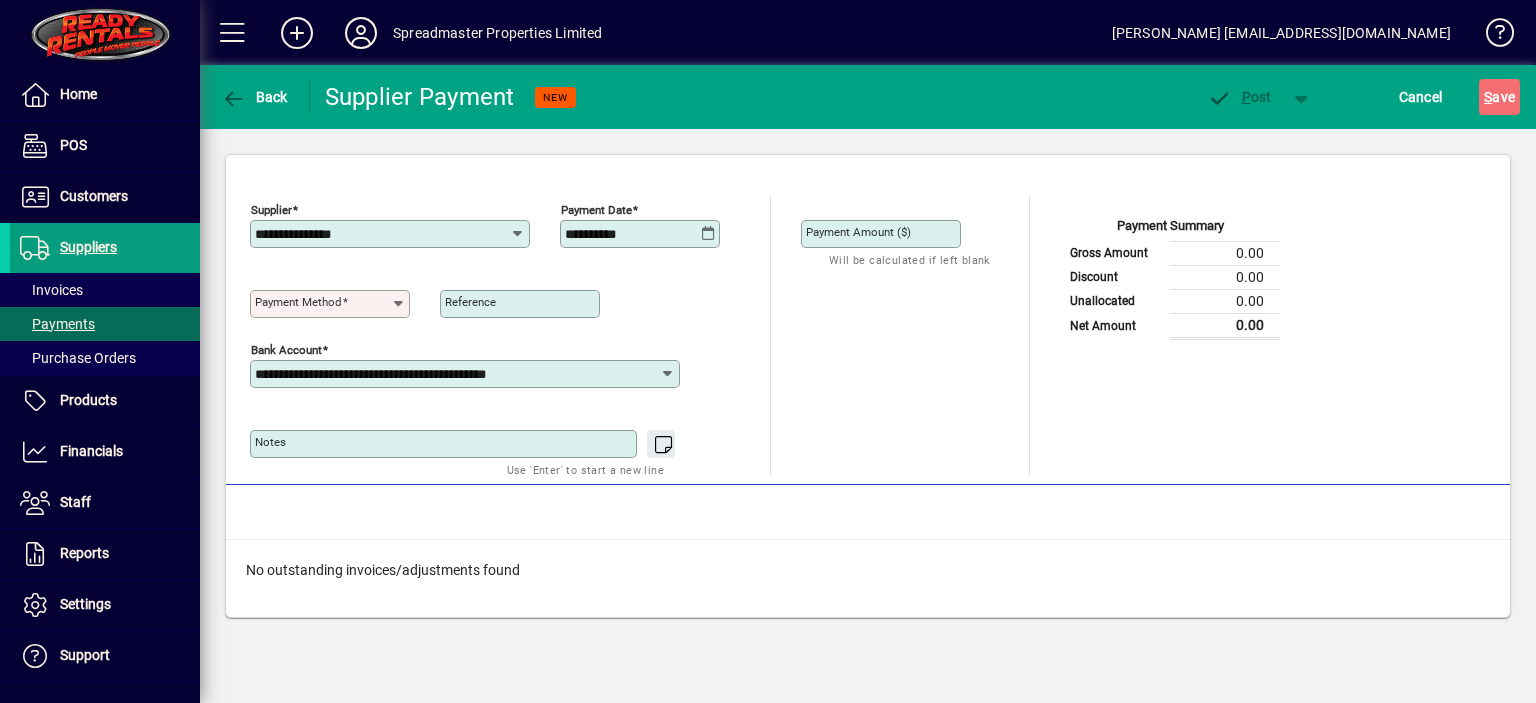 type on "**********" 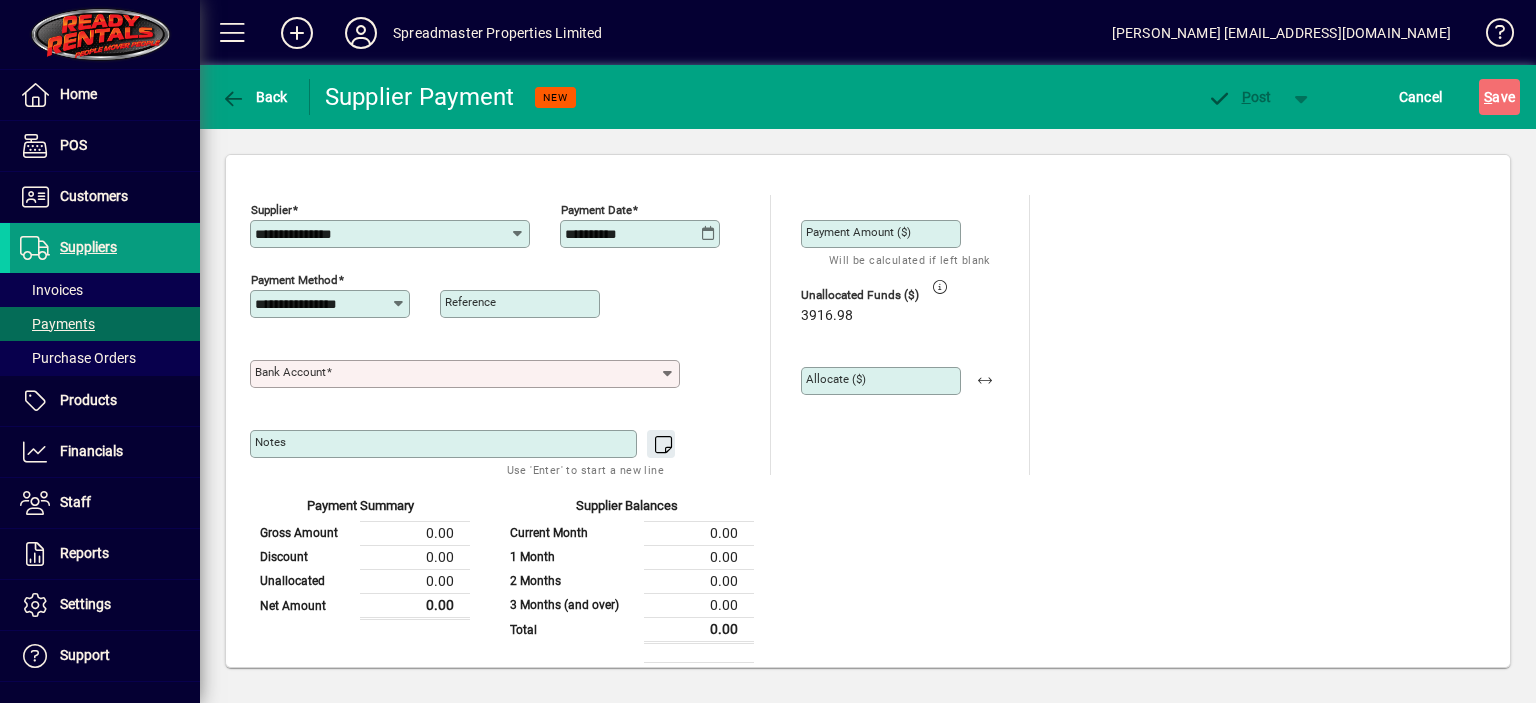 click 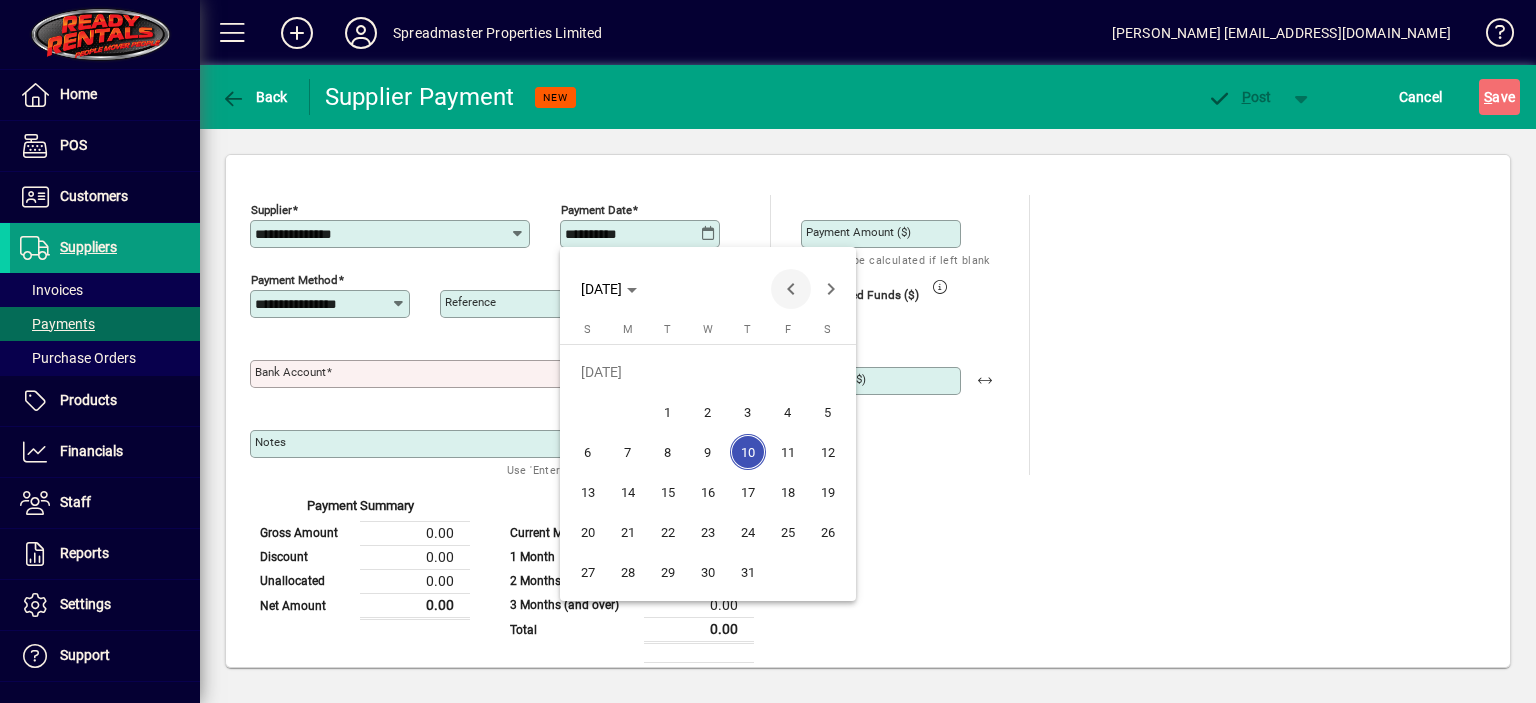 click at bounding box center (791, 289) 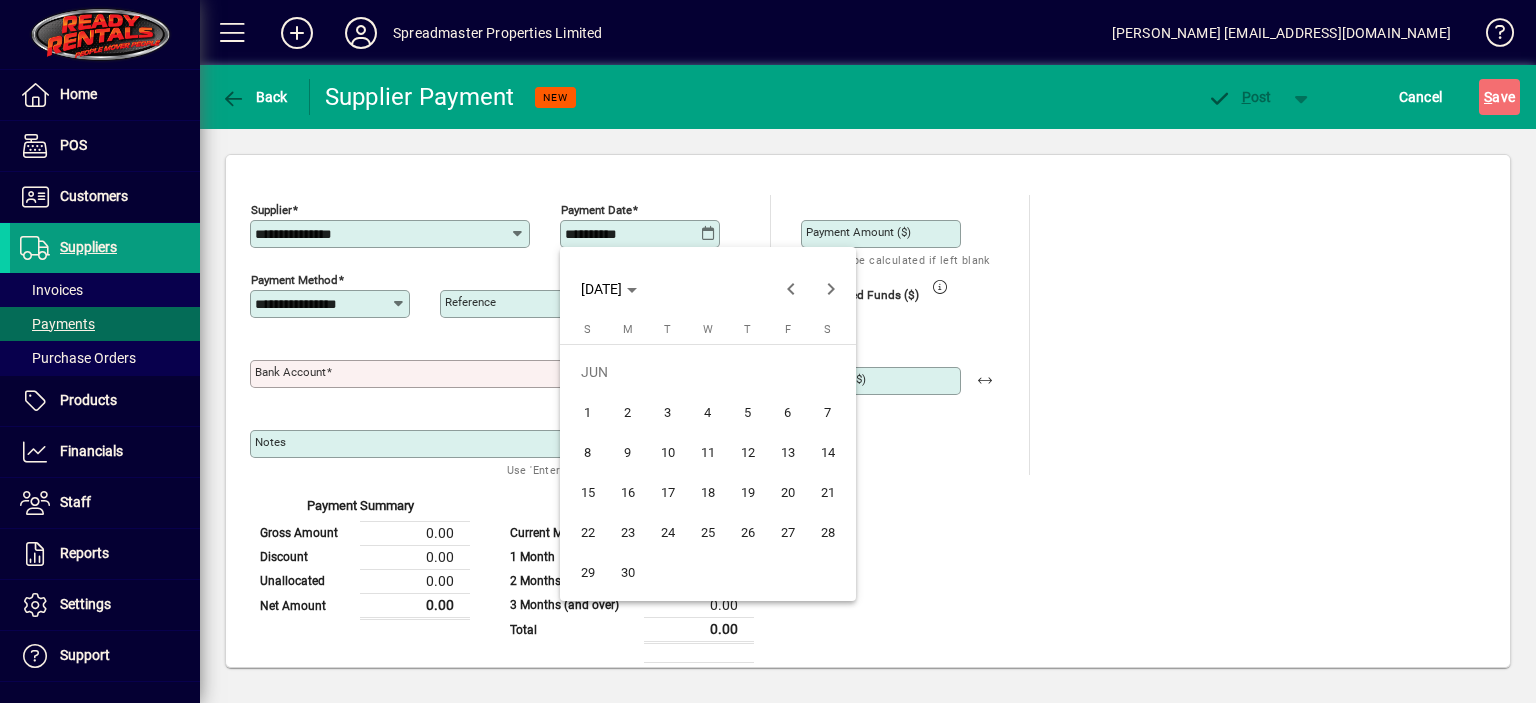 click on "21" at bounding box center [828, 492] 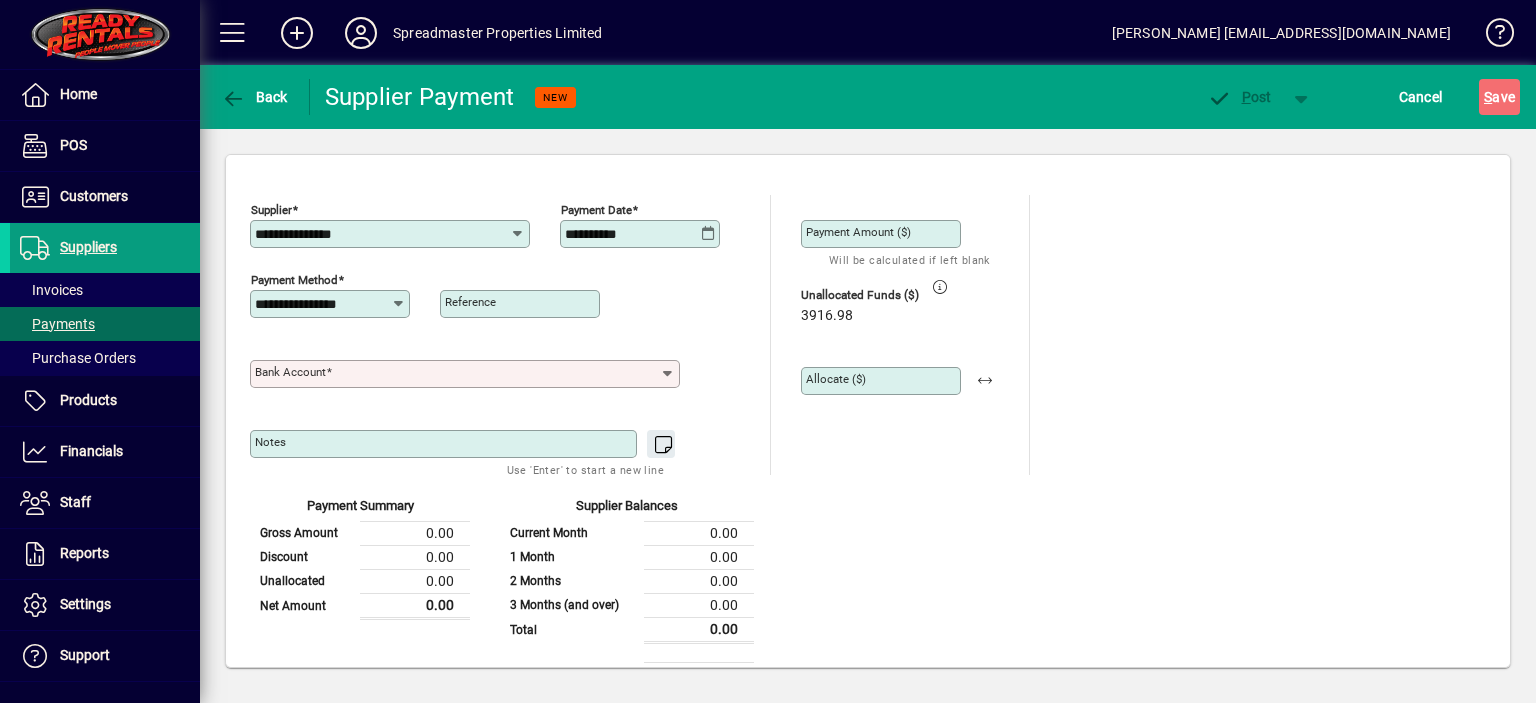 click on "Bank Account" at bounding box center (457, 374) 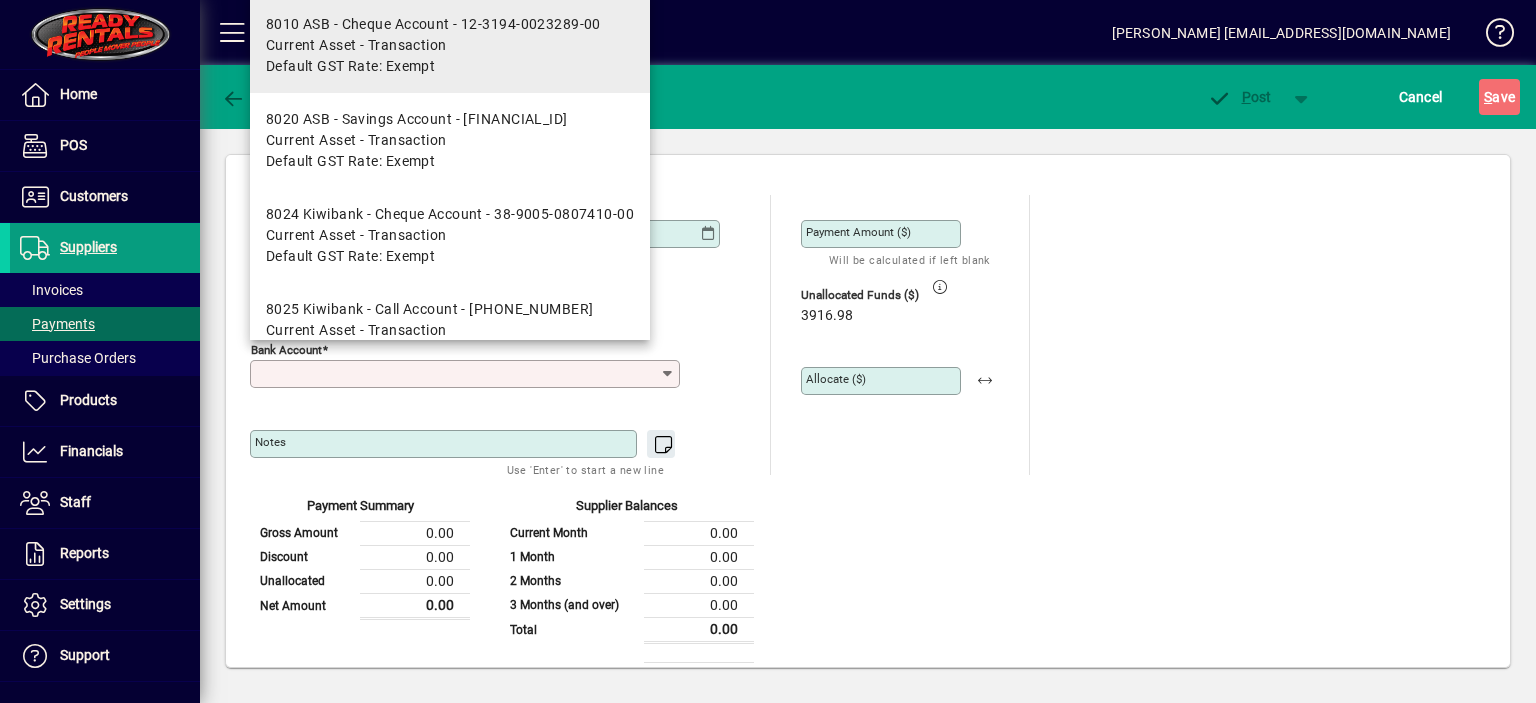 click on "Current Asset - Transaction" at bounding box center [356, 45] 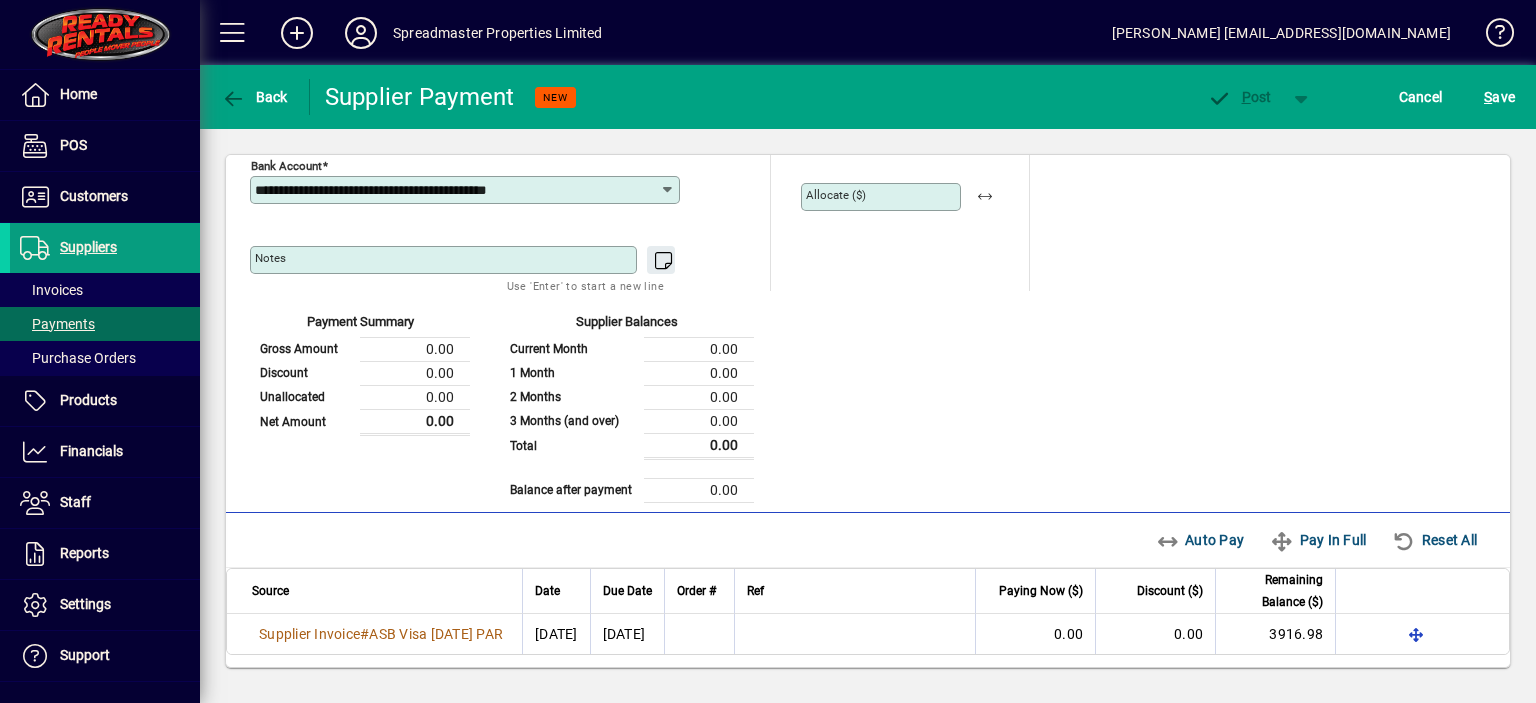 scroll, scrollTop: 84, scrollLeft: 0, axis: vertical 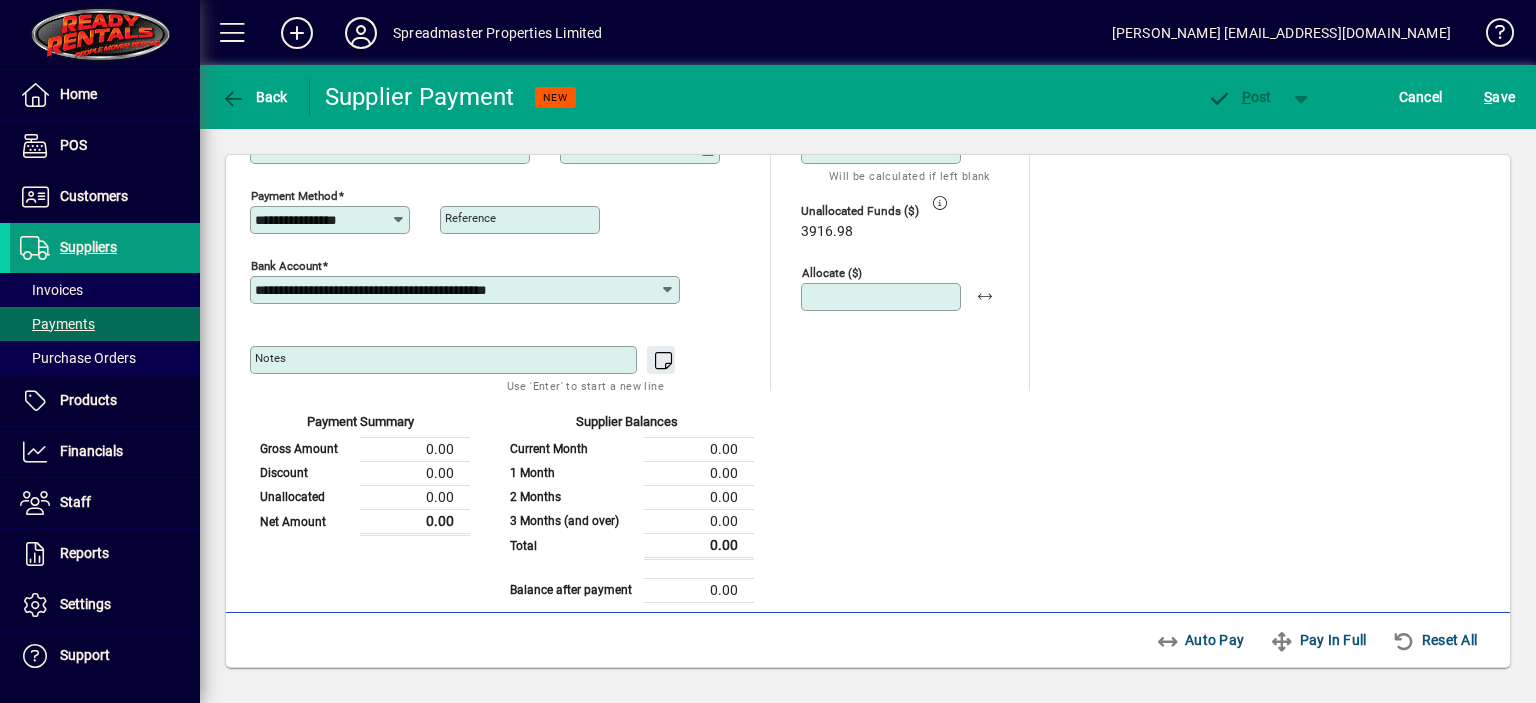click on "Allocate ($)" at bounding box center (883, 297) 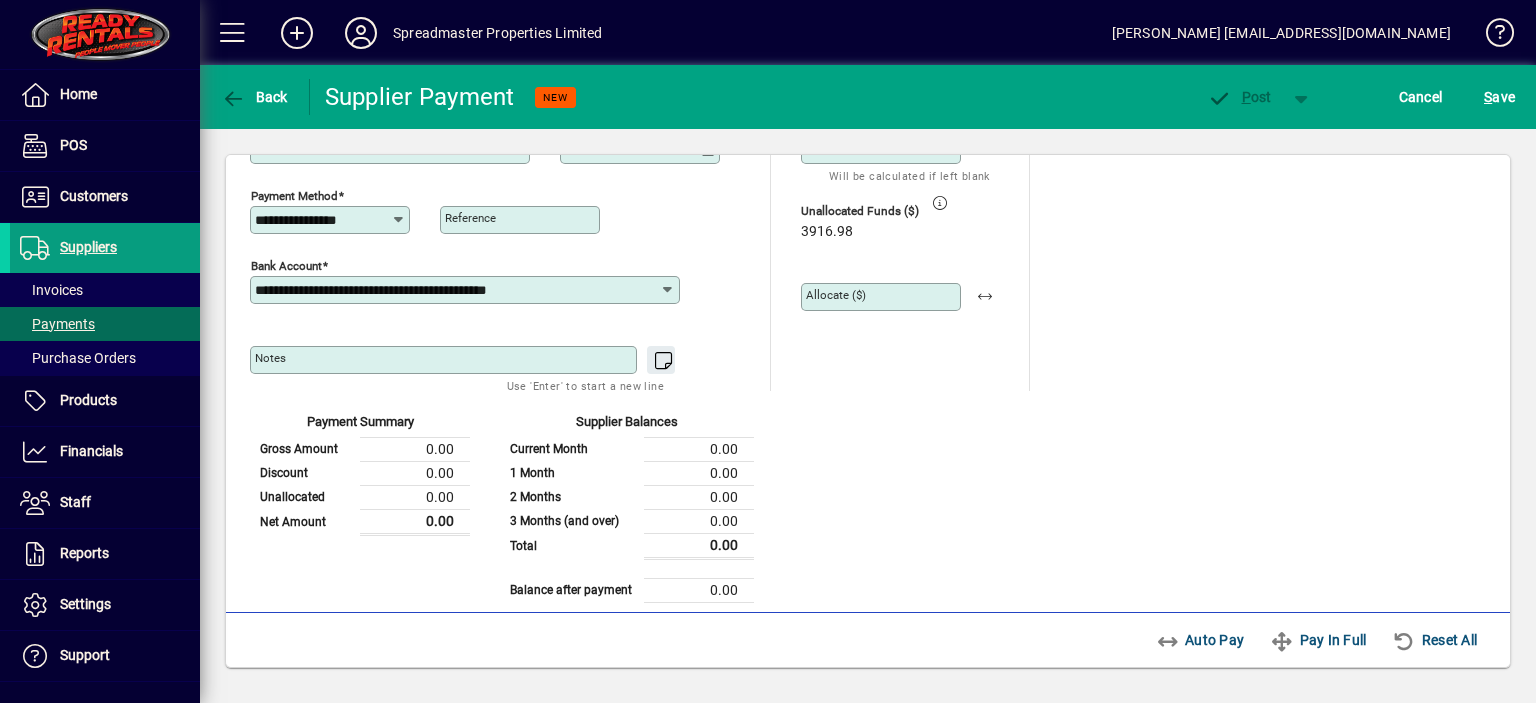 scroll, scrollTop: 184, scrollLeft: 0, axis: vertical 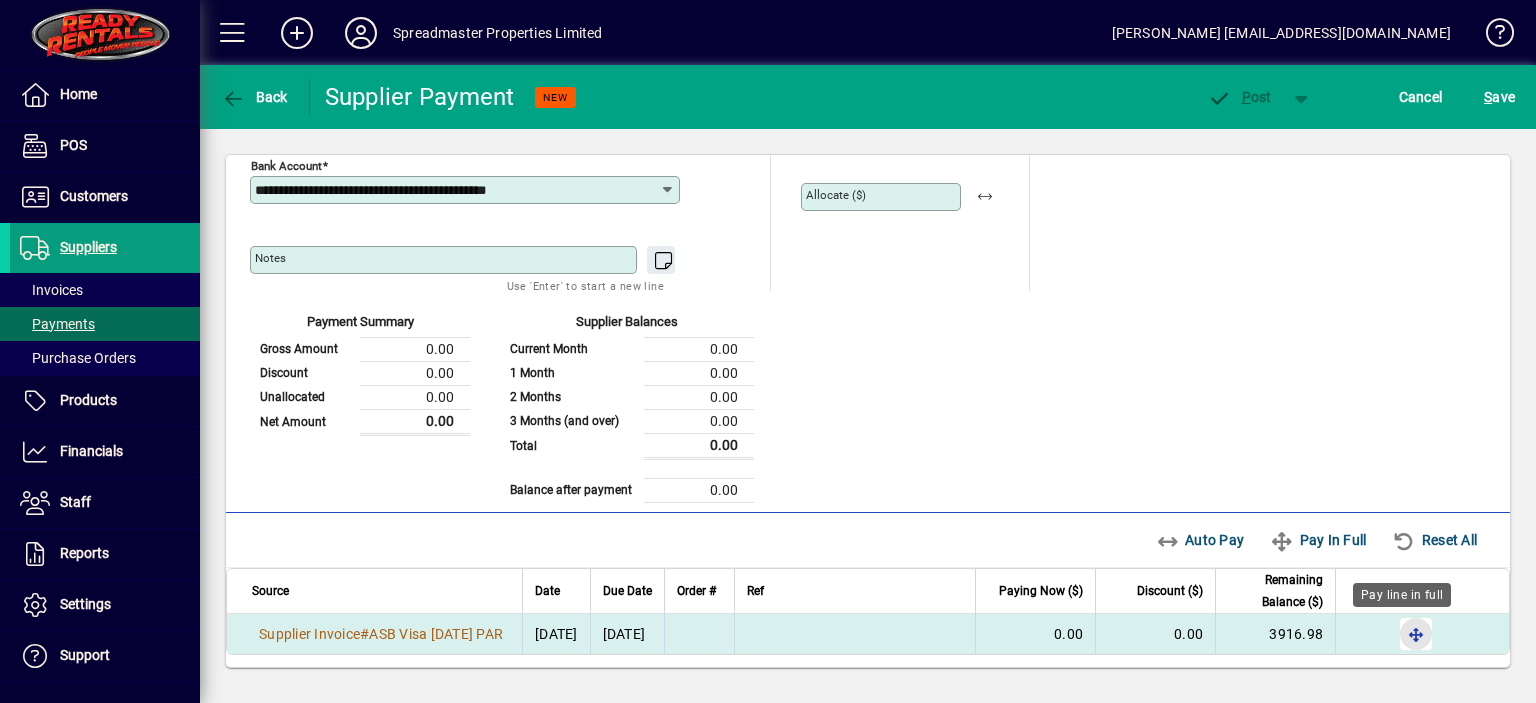 click at bounding box center [1416, 634] 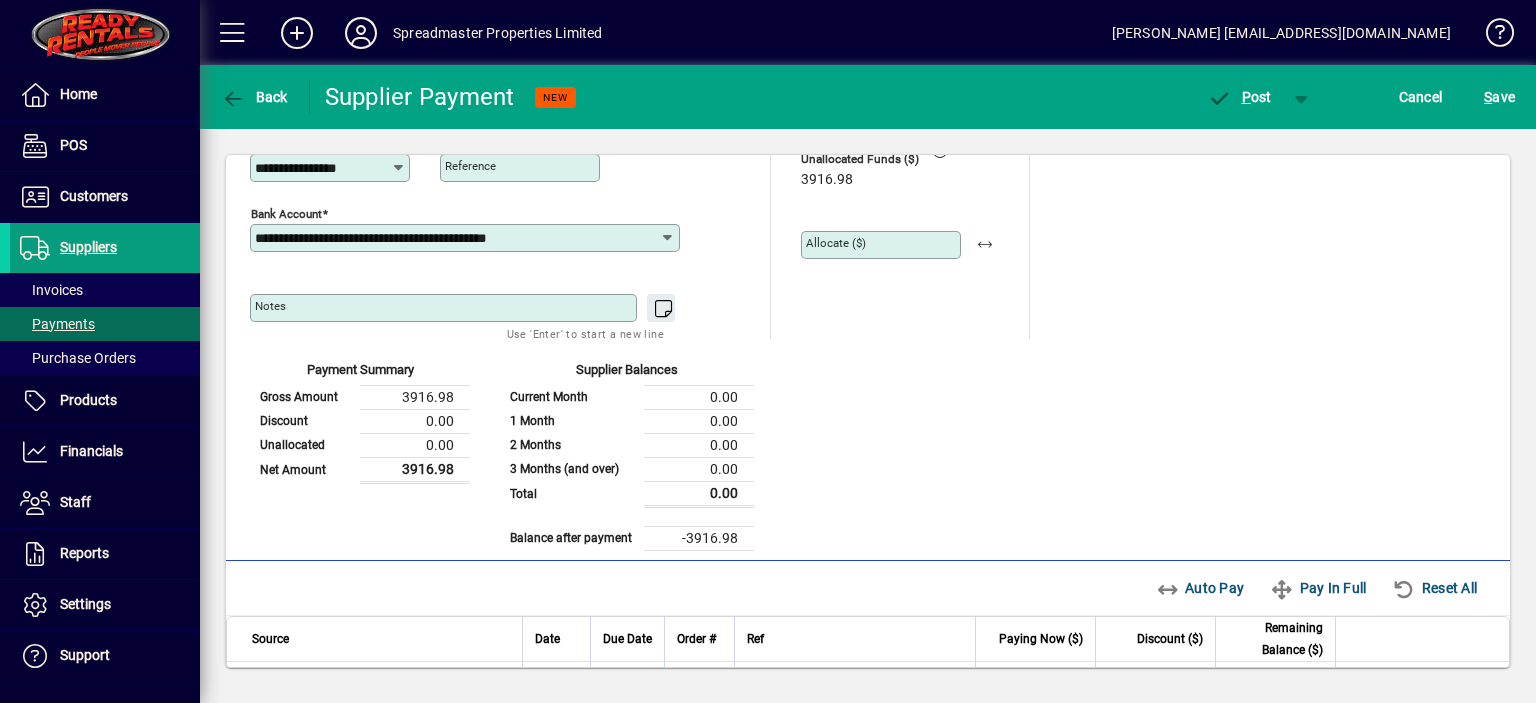 scroll, scrollTop: 184, scrollLeft: 0, axis: vertical 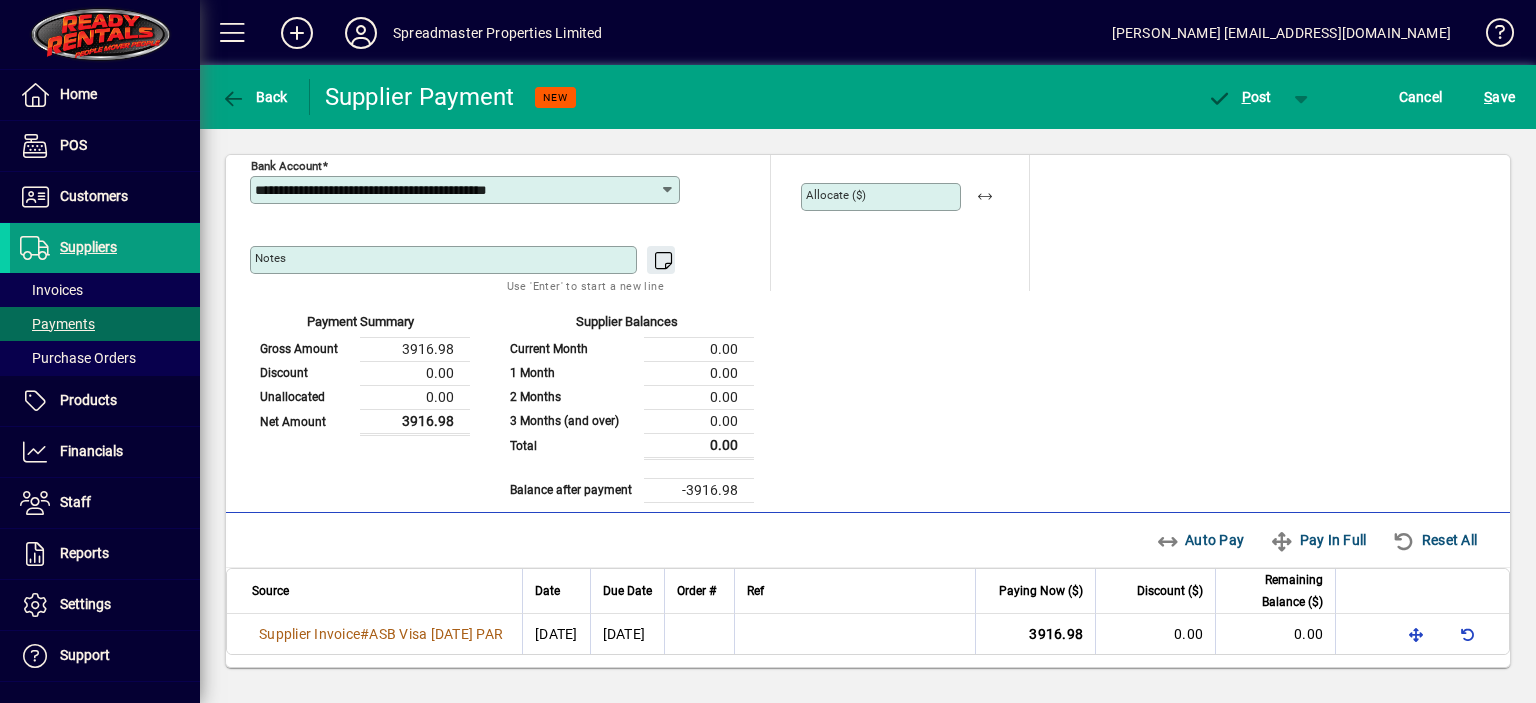 click on "Allocate ($)" at bounding box center (883, 197) 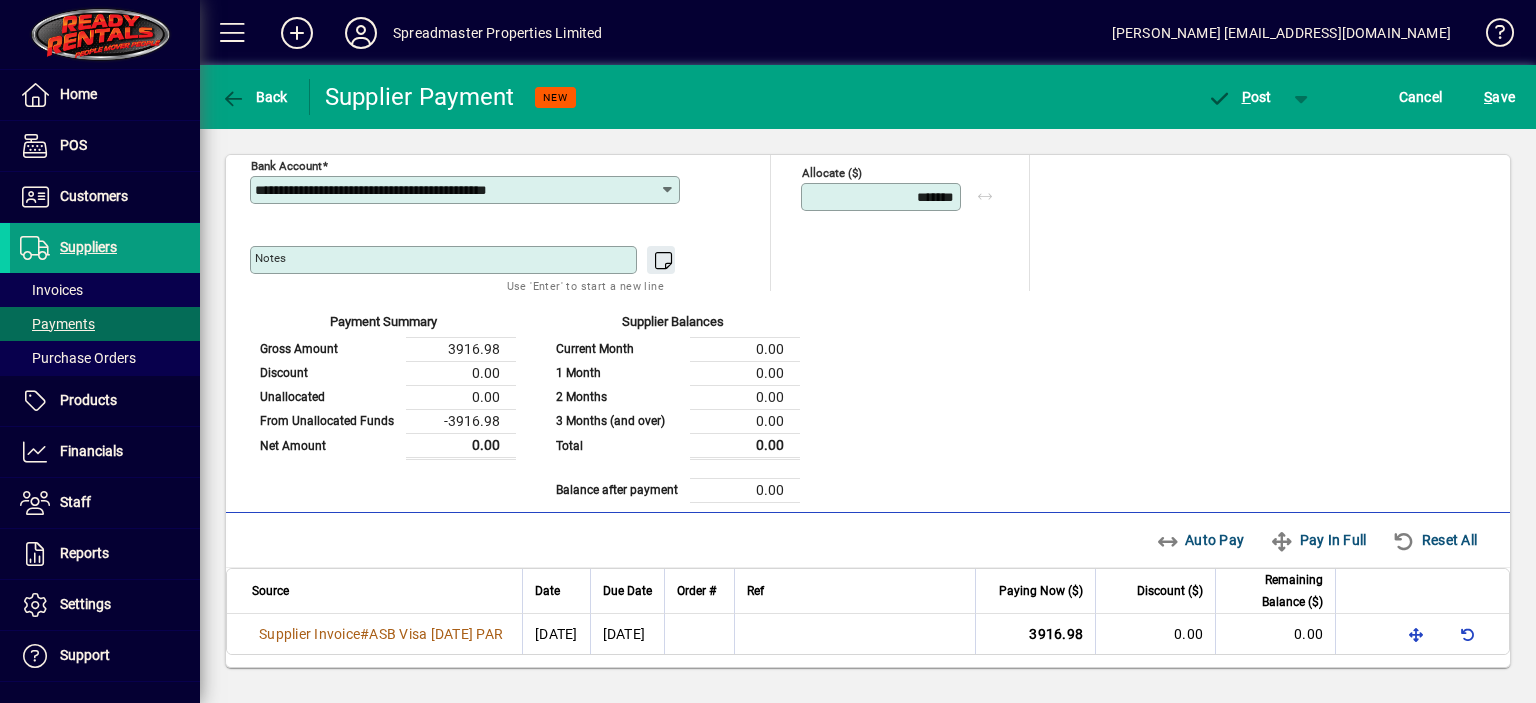 type on "*******" 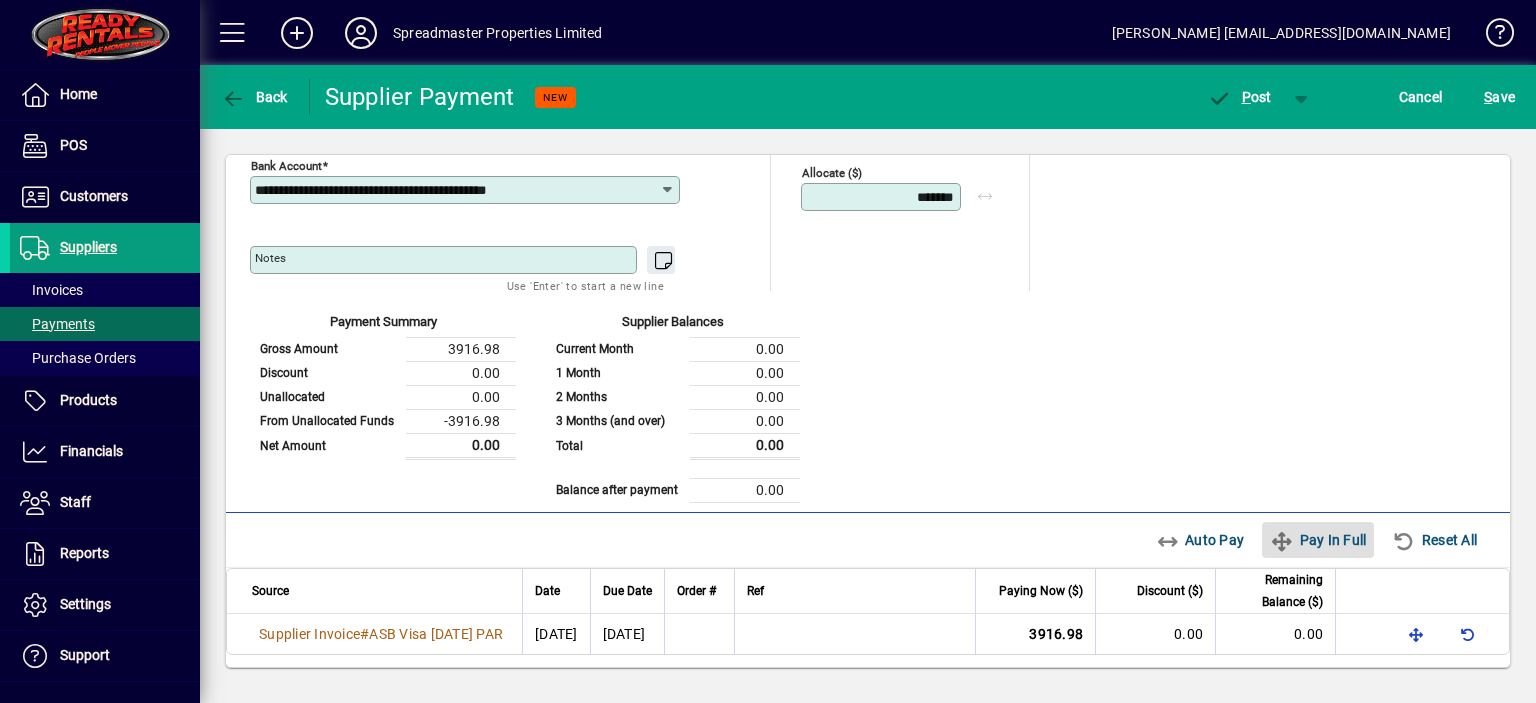 scroll, scrollTop: 0, scrollLeft: 0, axis: both 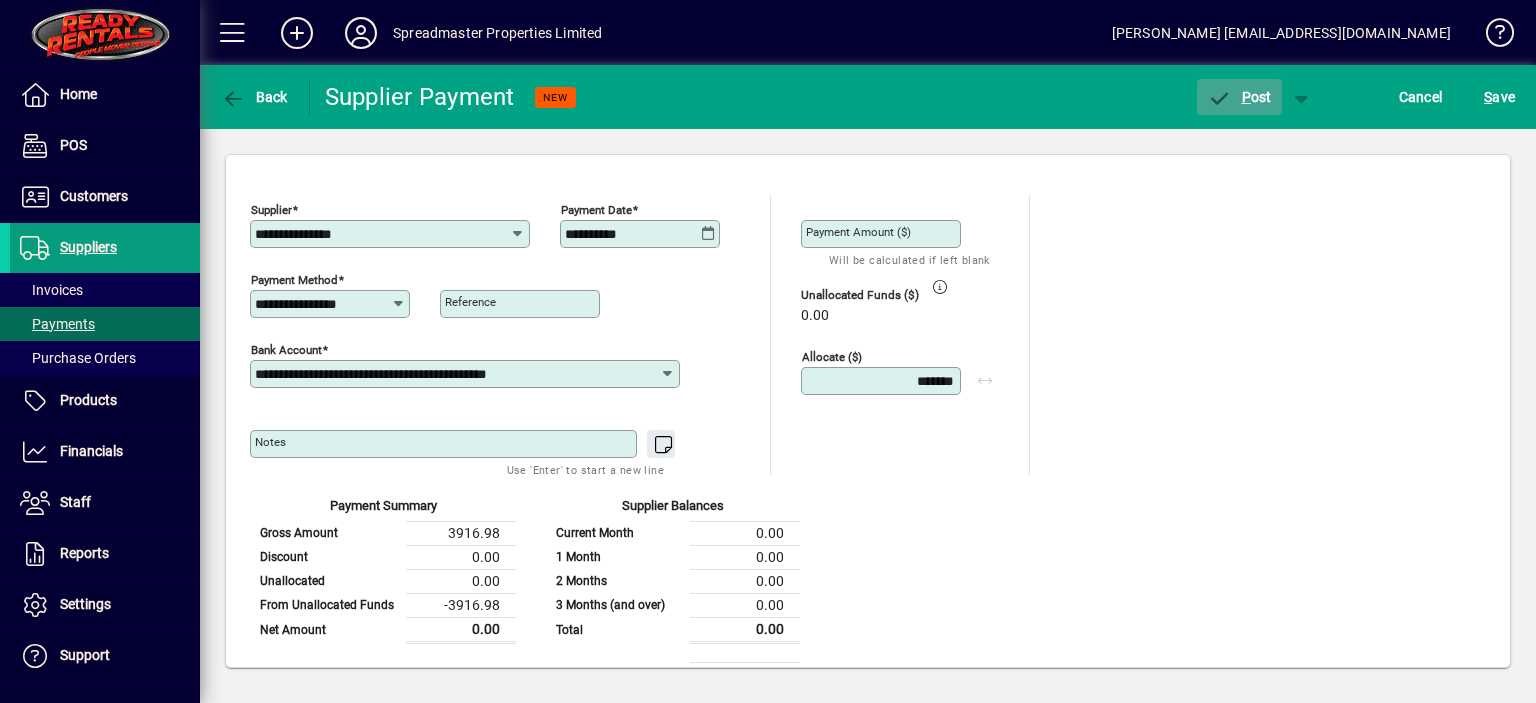 click on "P ost" 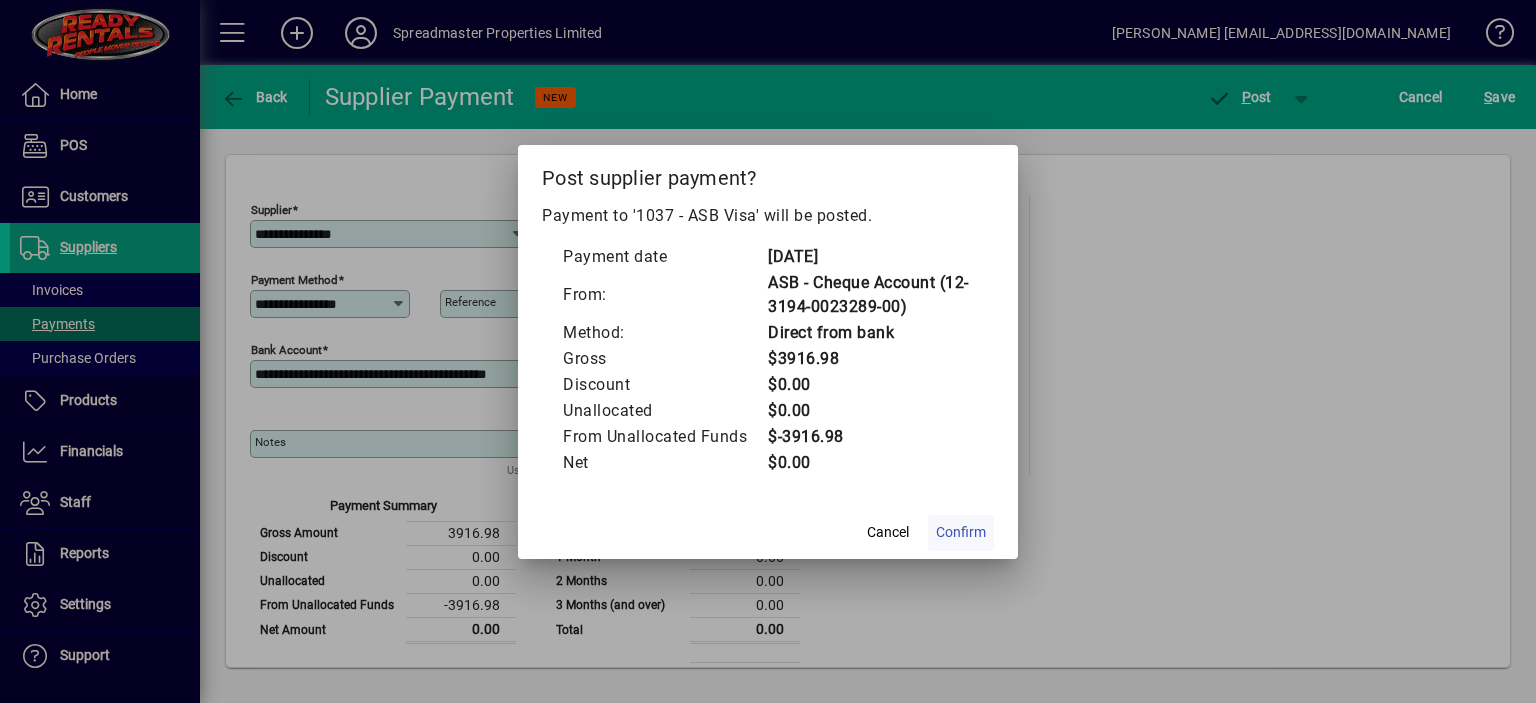 click on "Confirm" 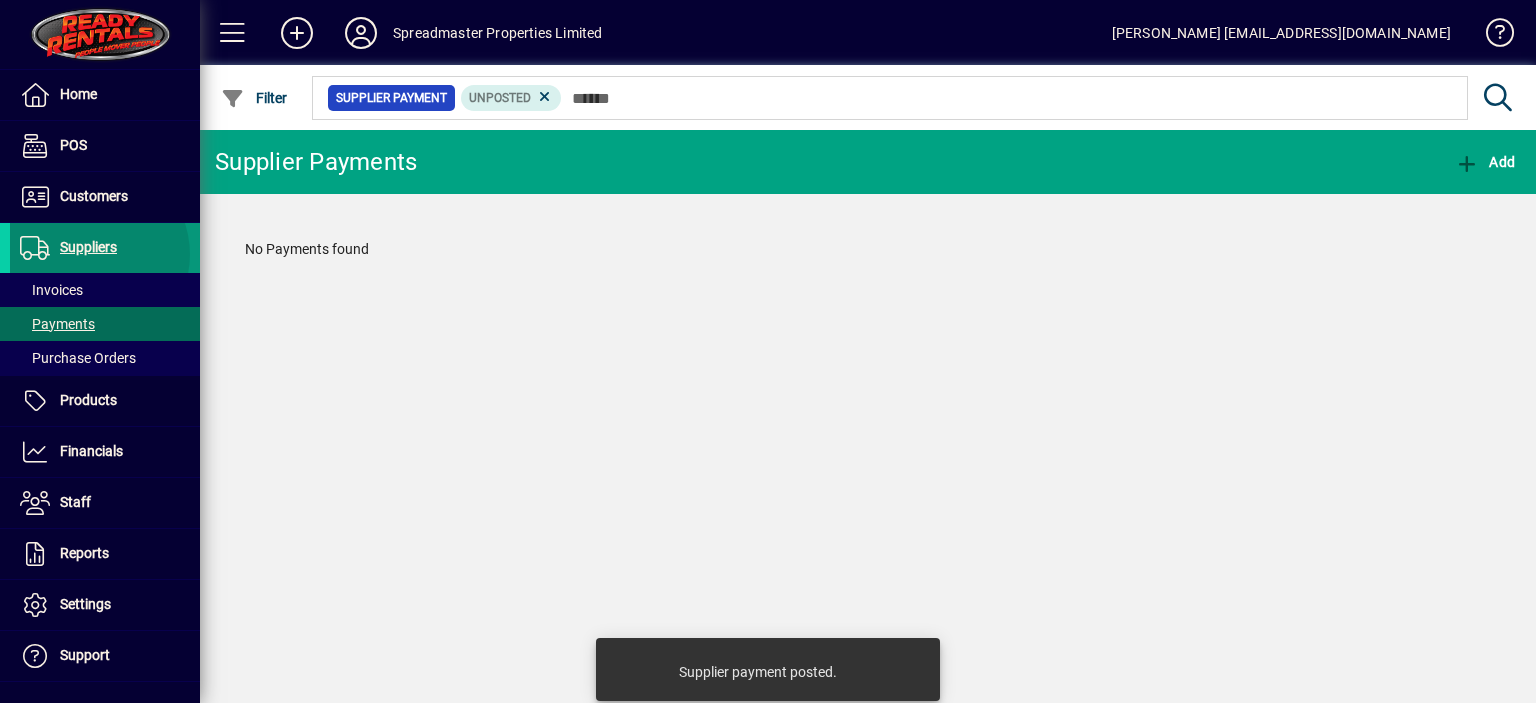 click on "Suppliers" at bounding box center [88, 247] 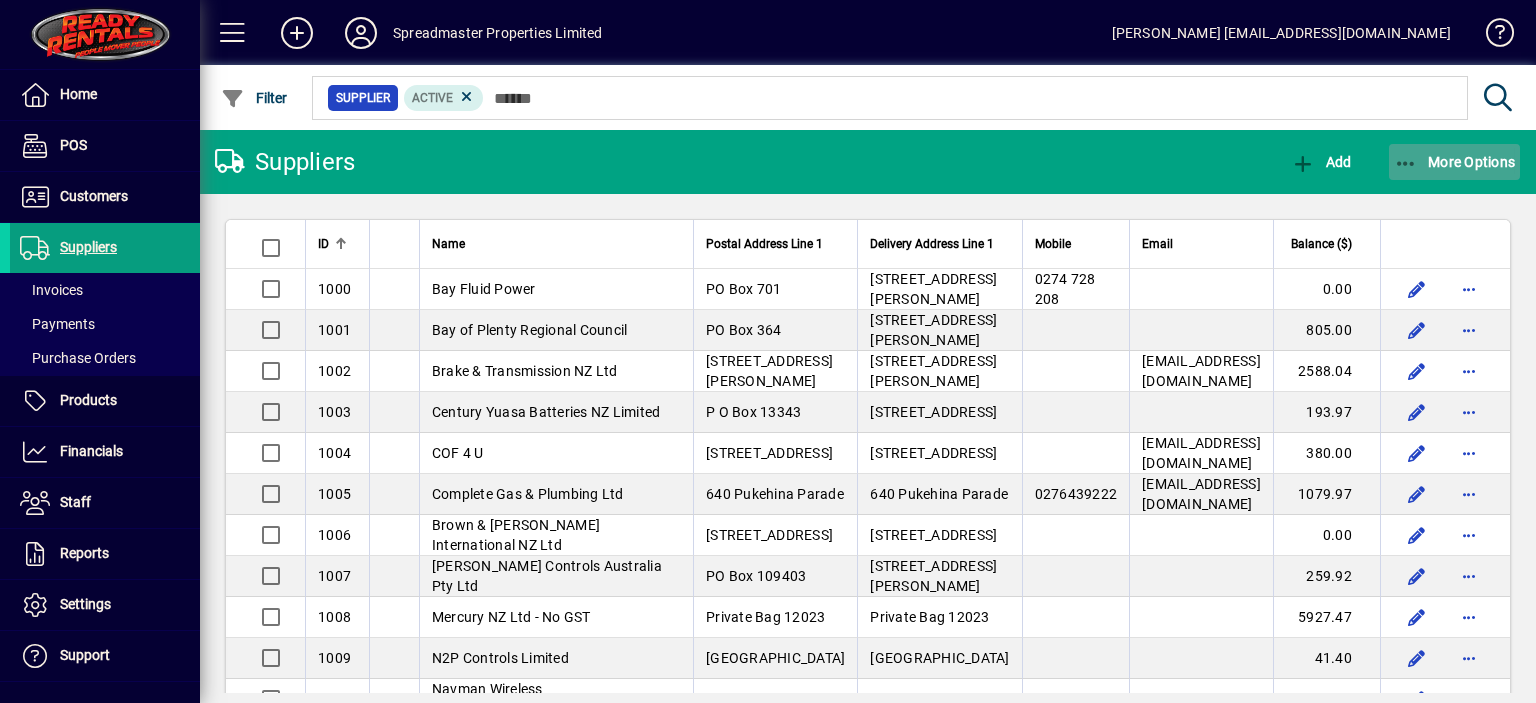 click on "More Options" 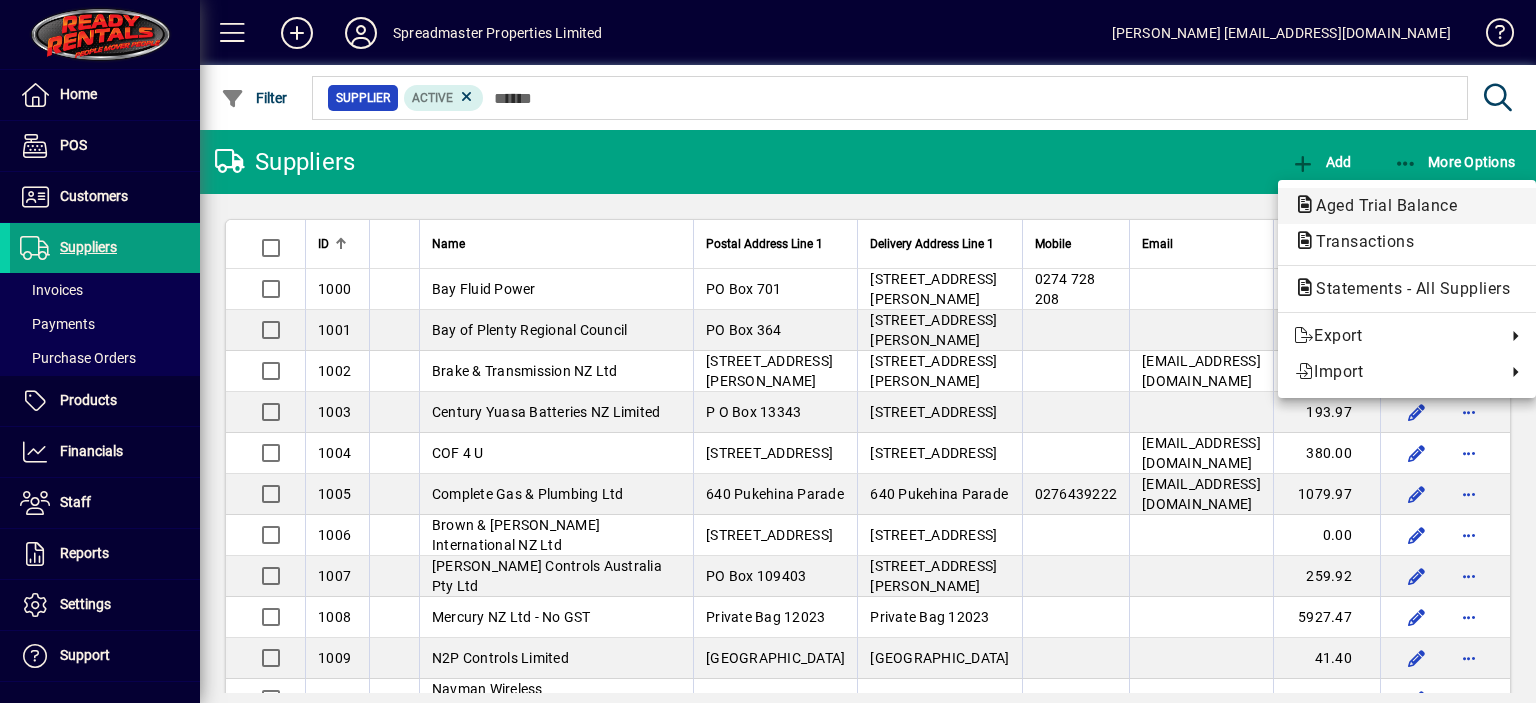 click on "Aged Trial Balance" at bounding box center (1359, 241) 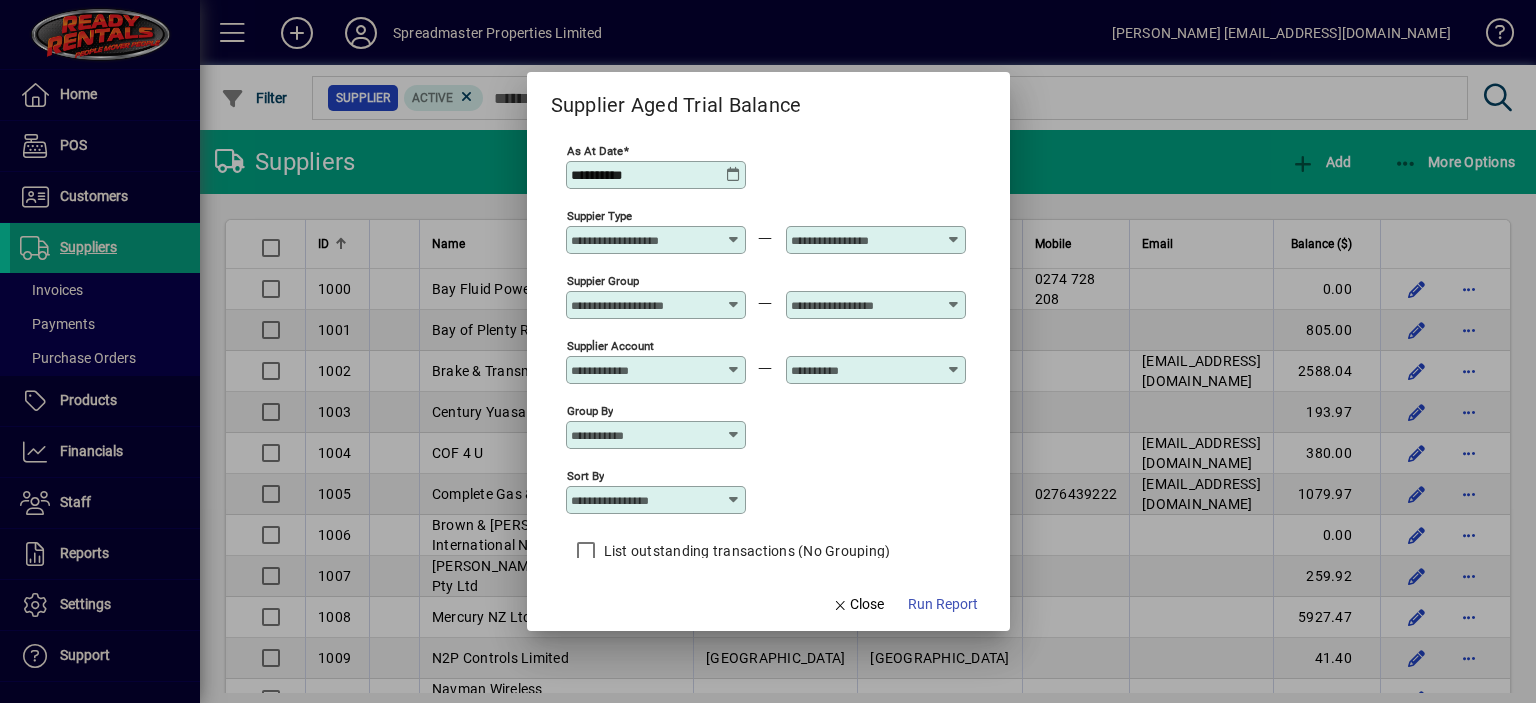 scroll, scrollTop: 17, scrollLeft: 0, axis: vertical 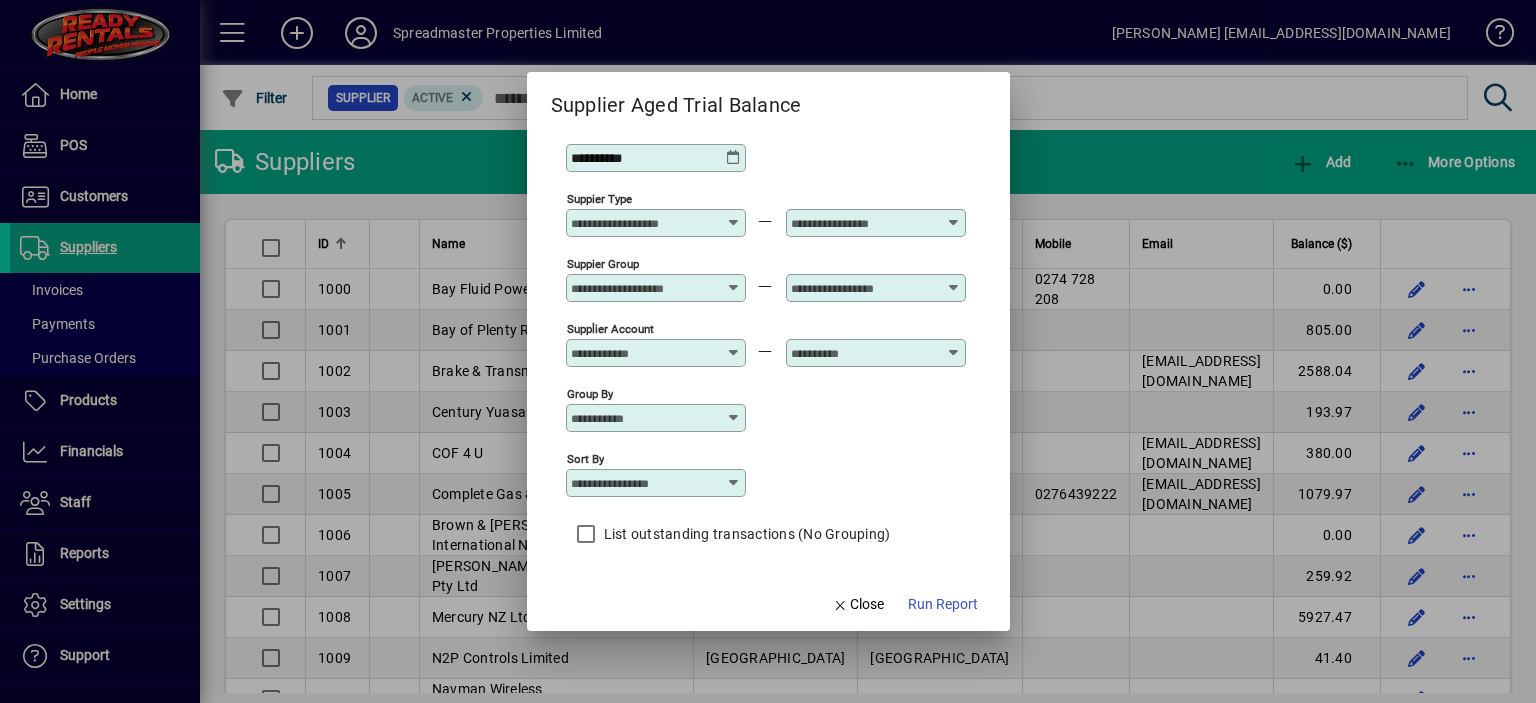 click at bounding box center [734, 483] 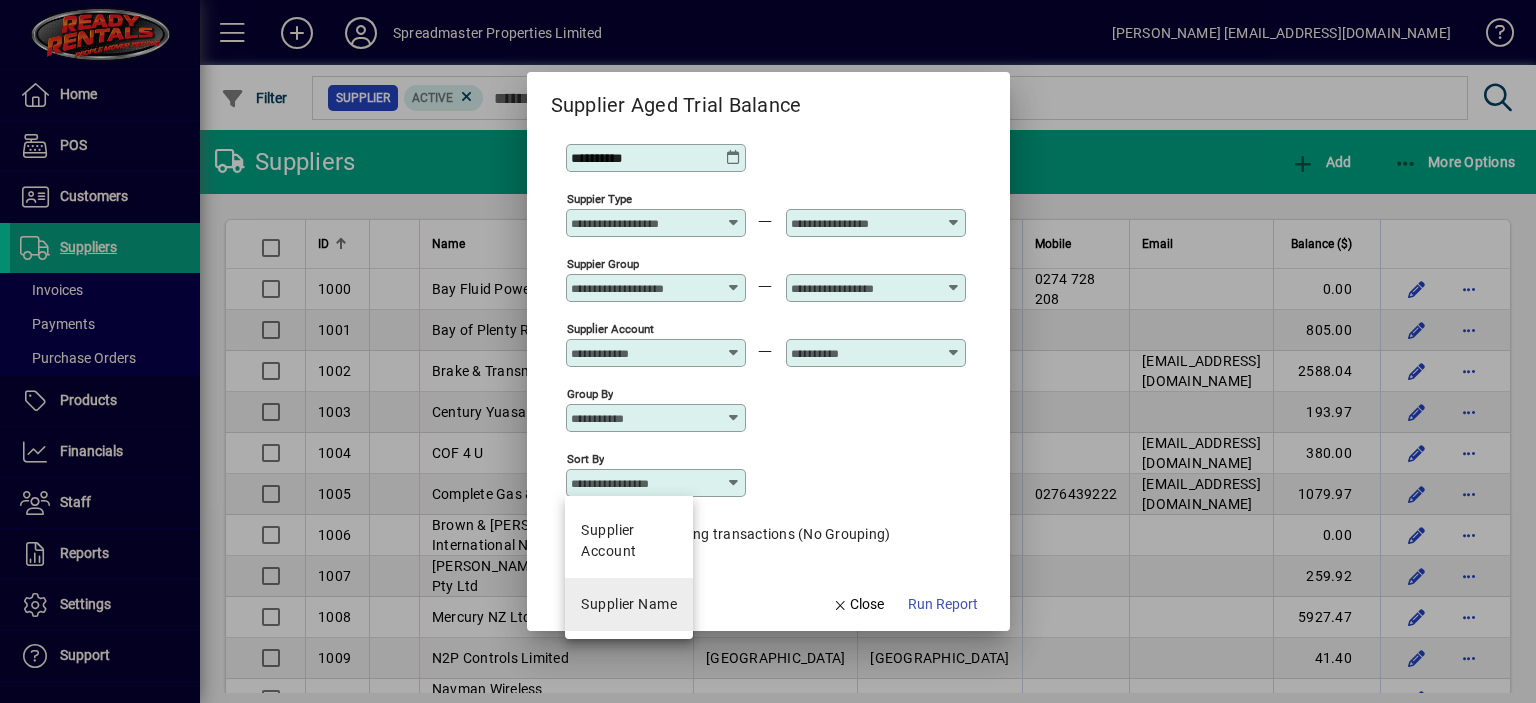 click on "Supplier Name" at bounding box center [629, 604] 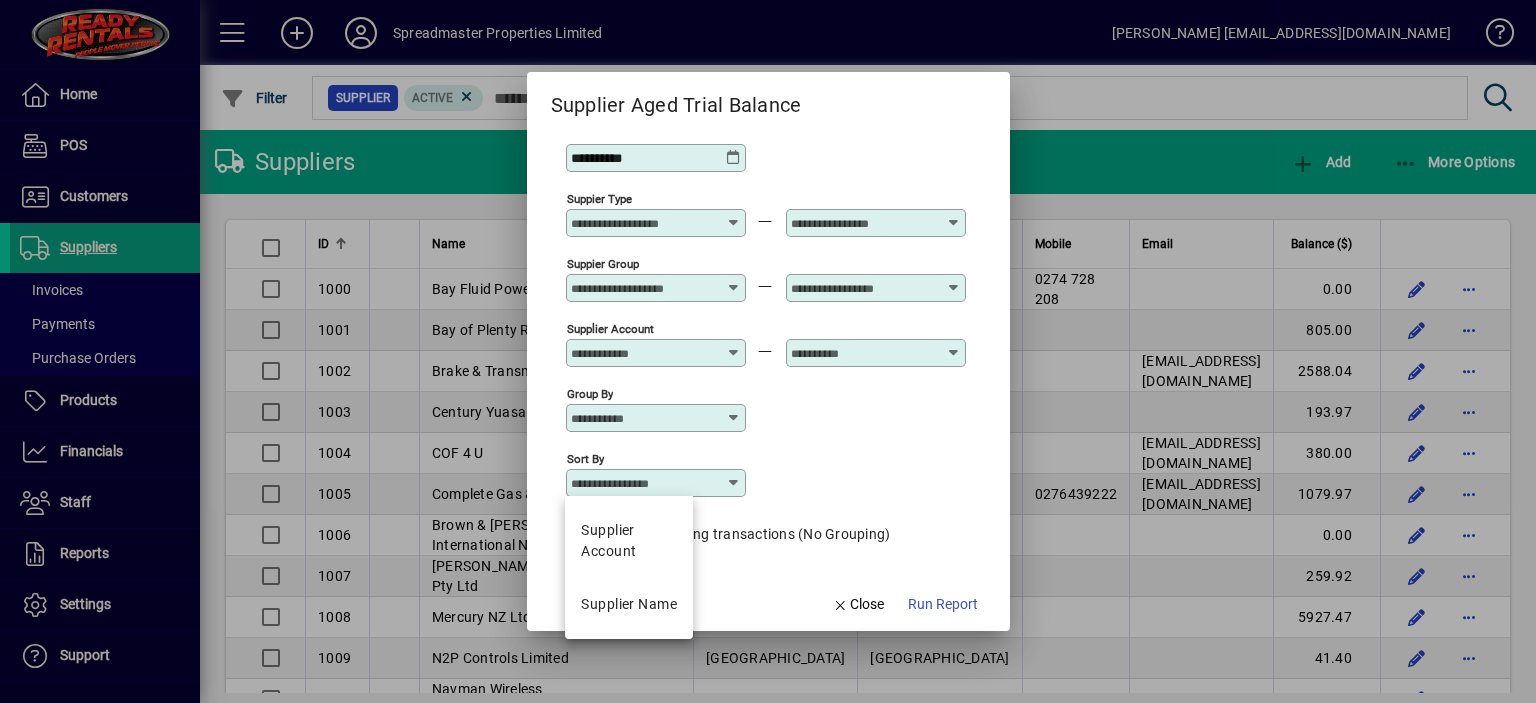 type on "**********" 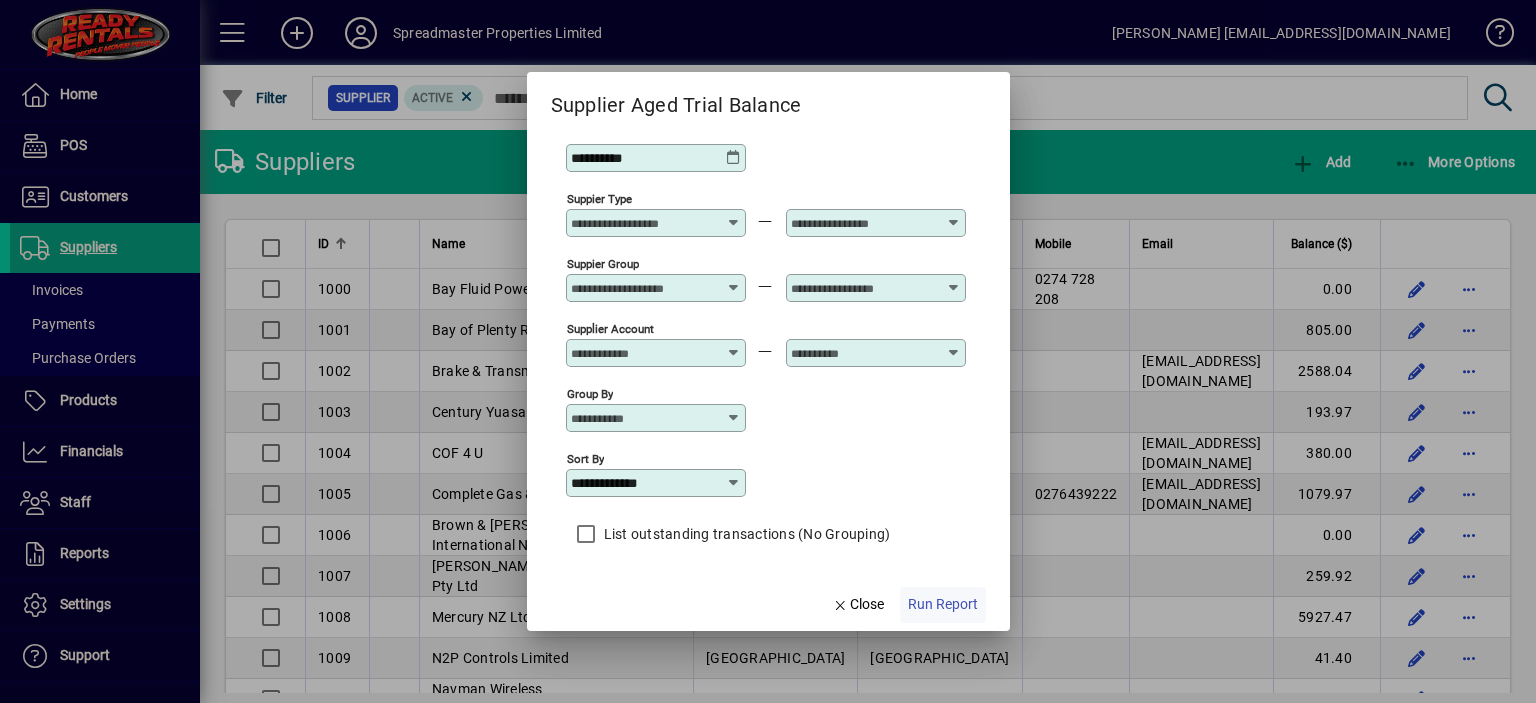click on "Run Report" 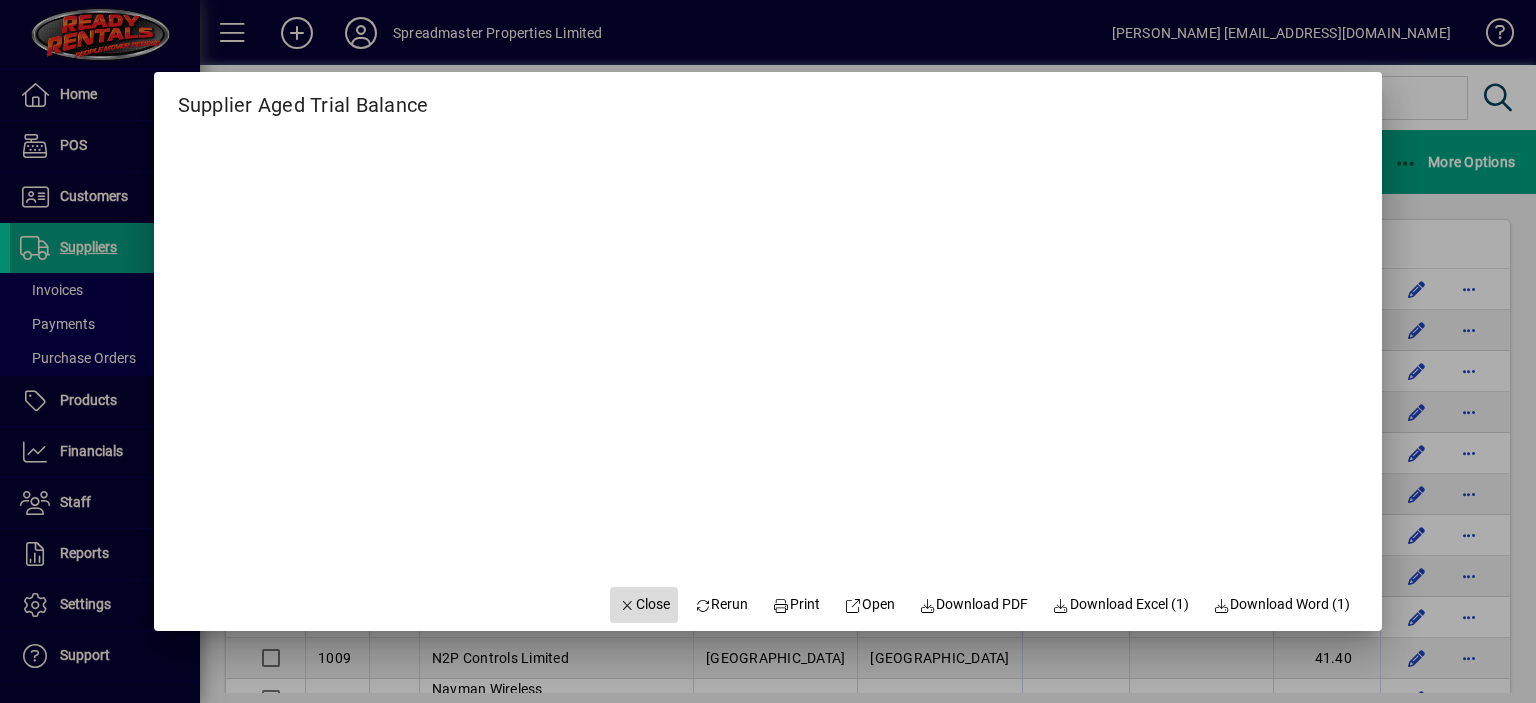 click on "Close" 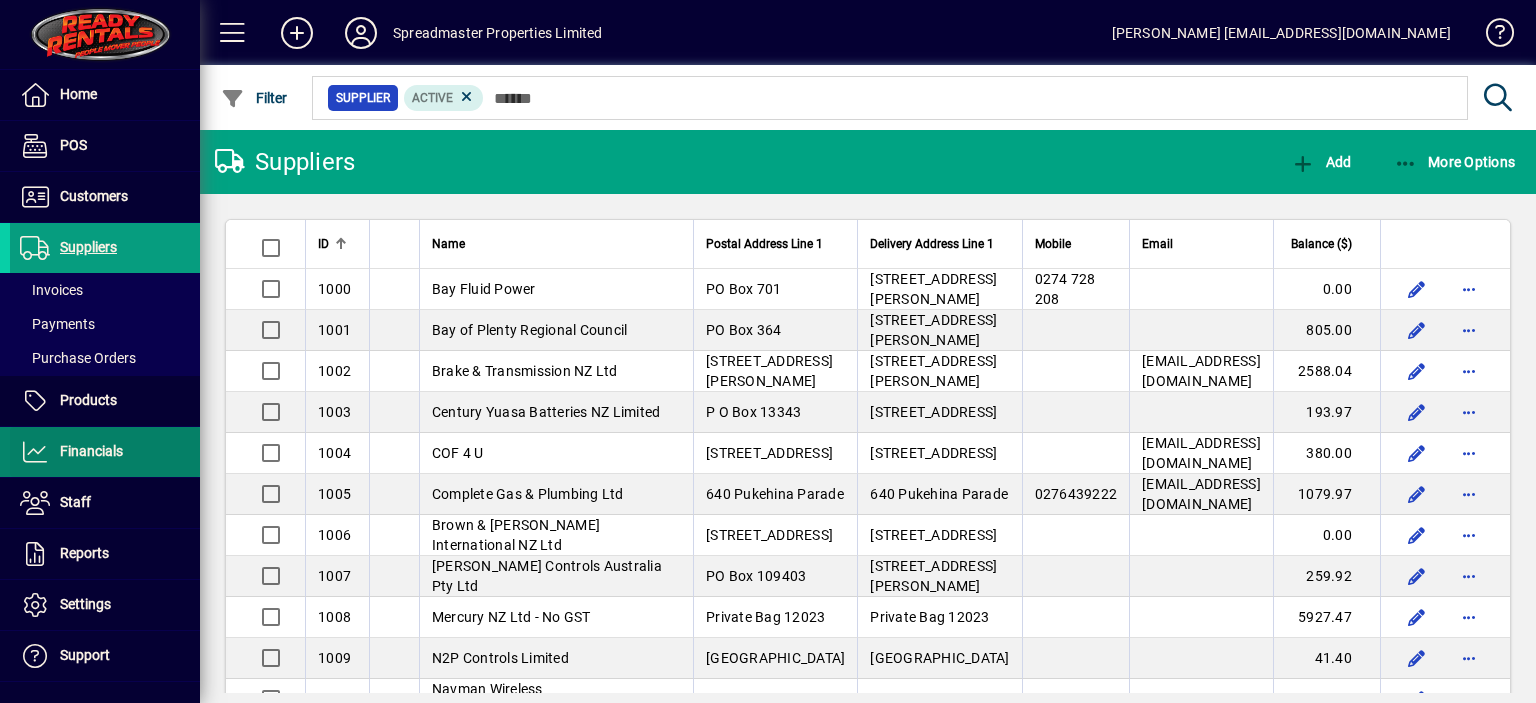 drag, startPoint x: 110, startPoint y: 452, endPoint x: 124, endPoint y: 442, distance: 17.20465 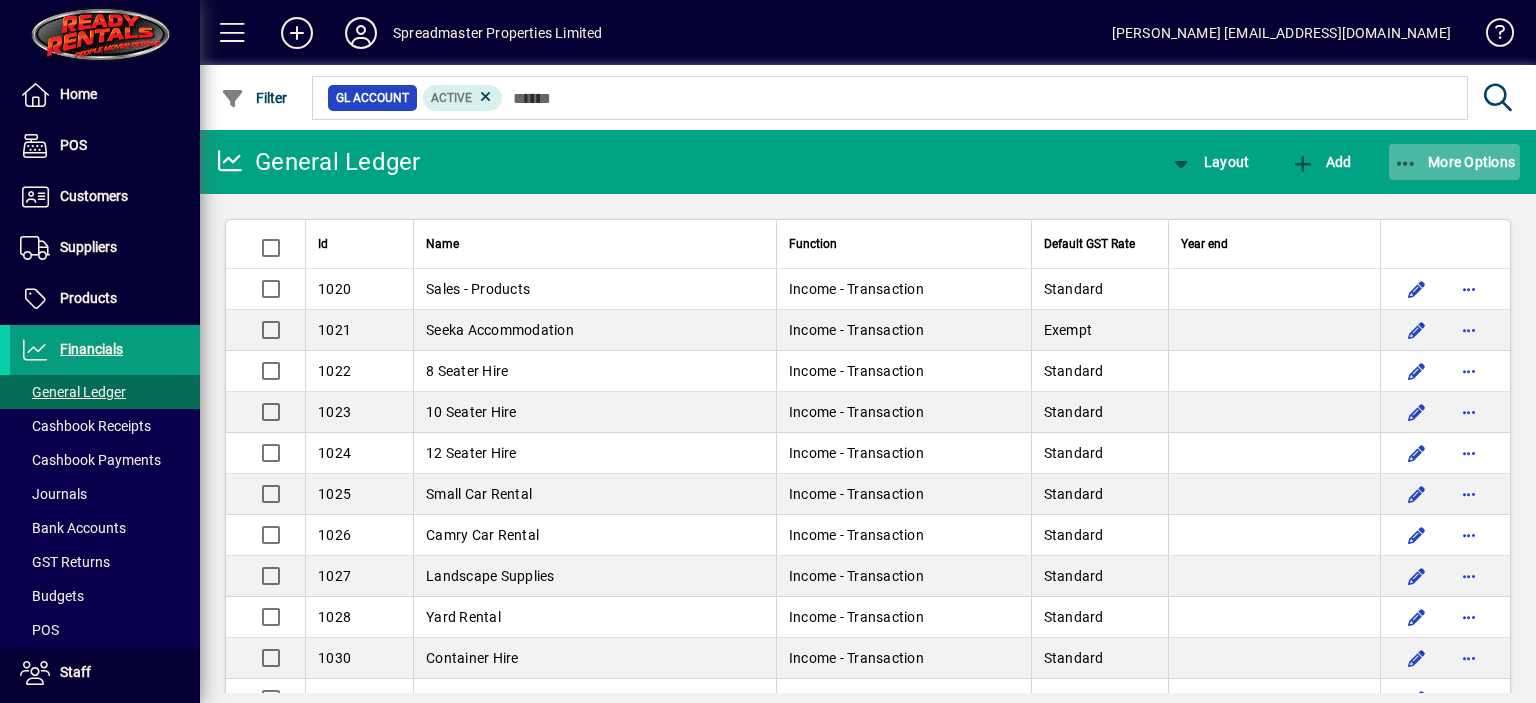click on "More Options" 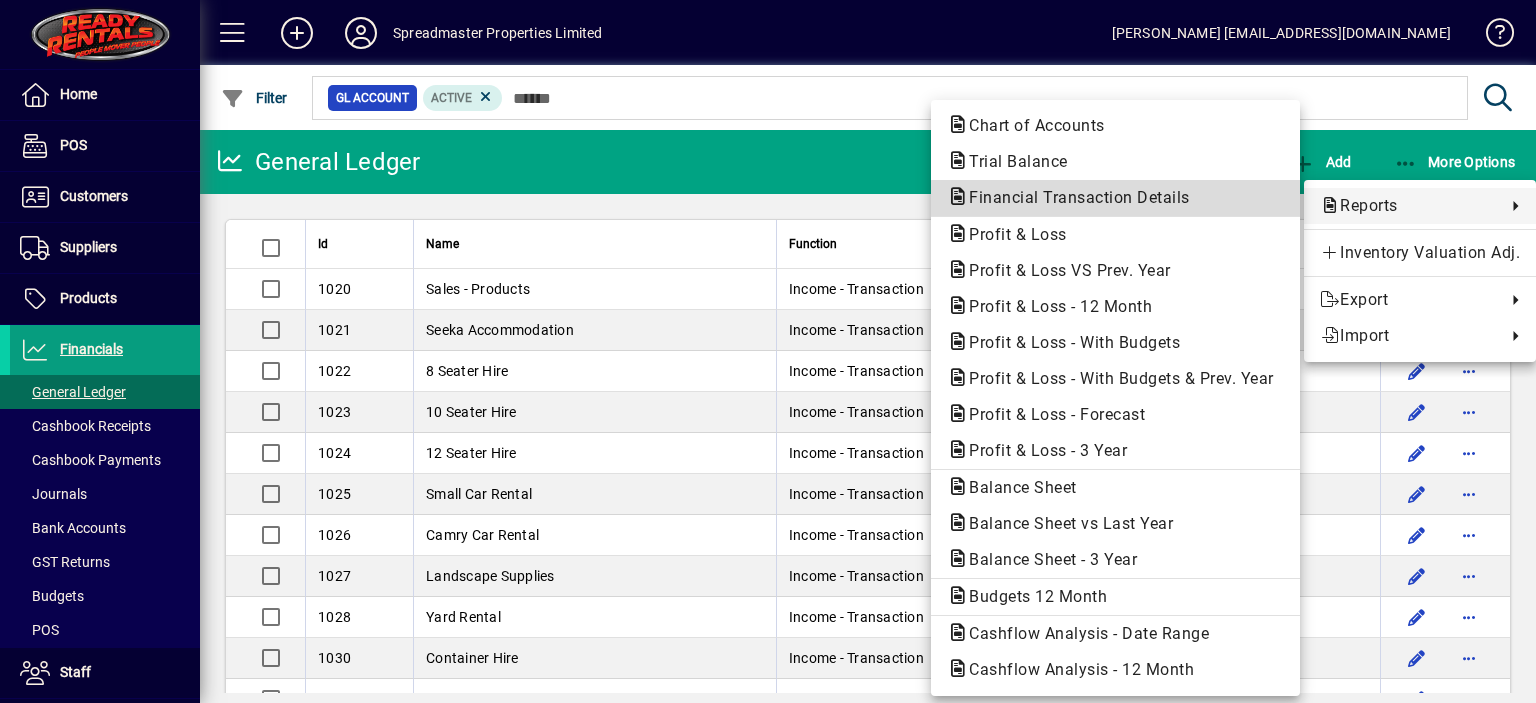 click on "Financial Transaction Details" at bounding box center (1073, 197) 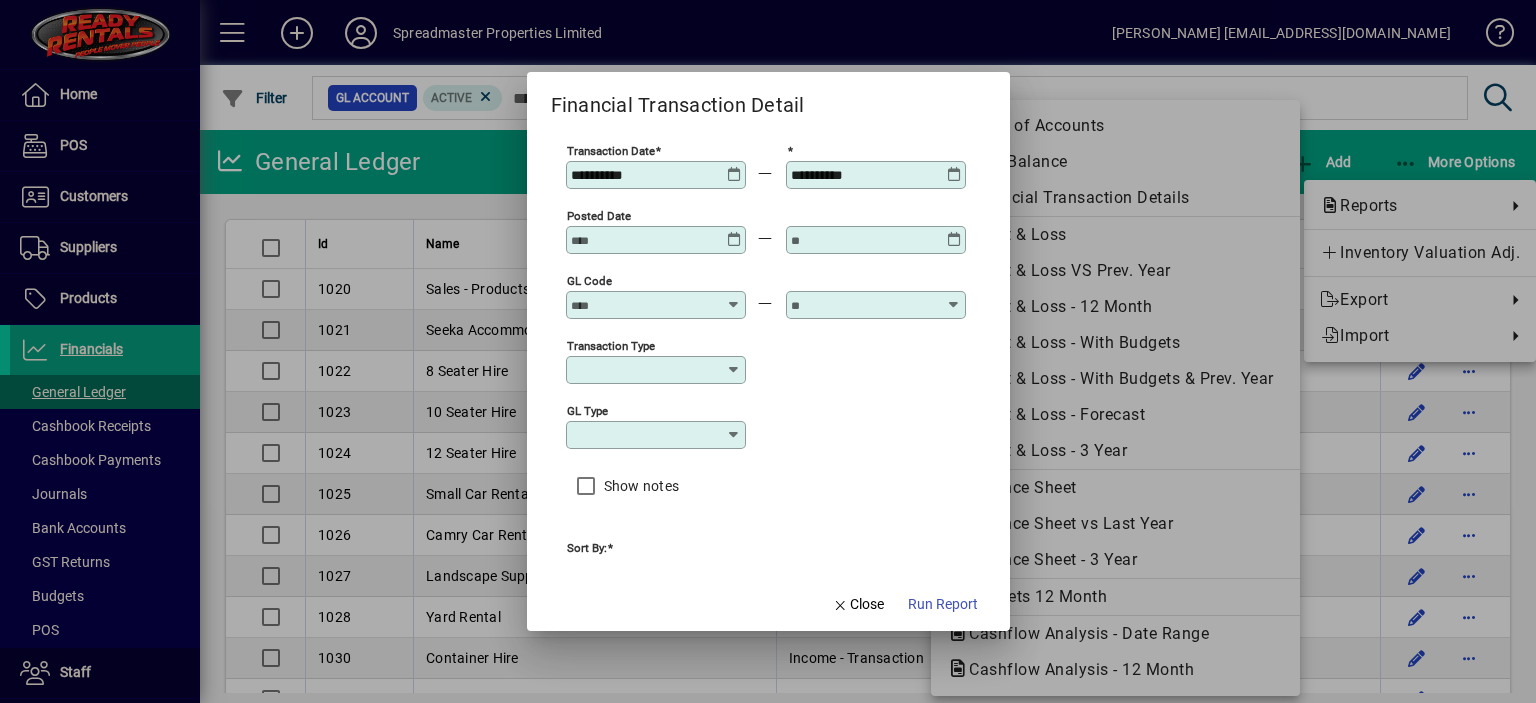 type on "****" 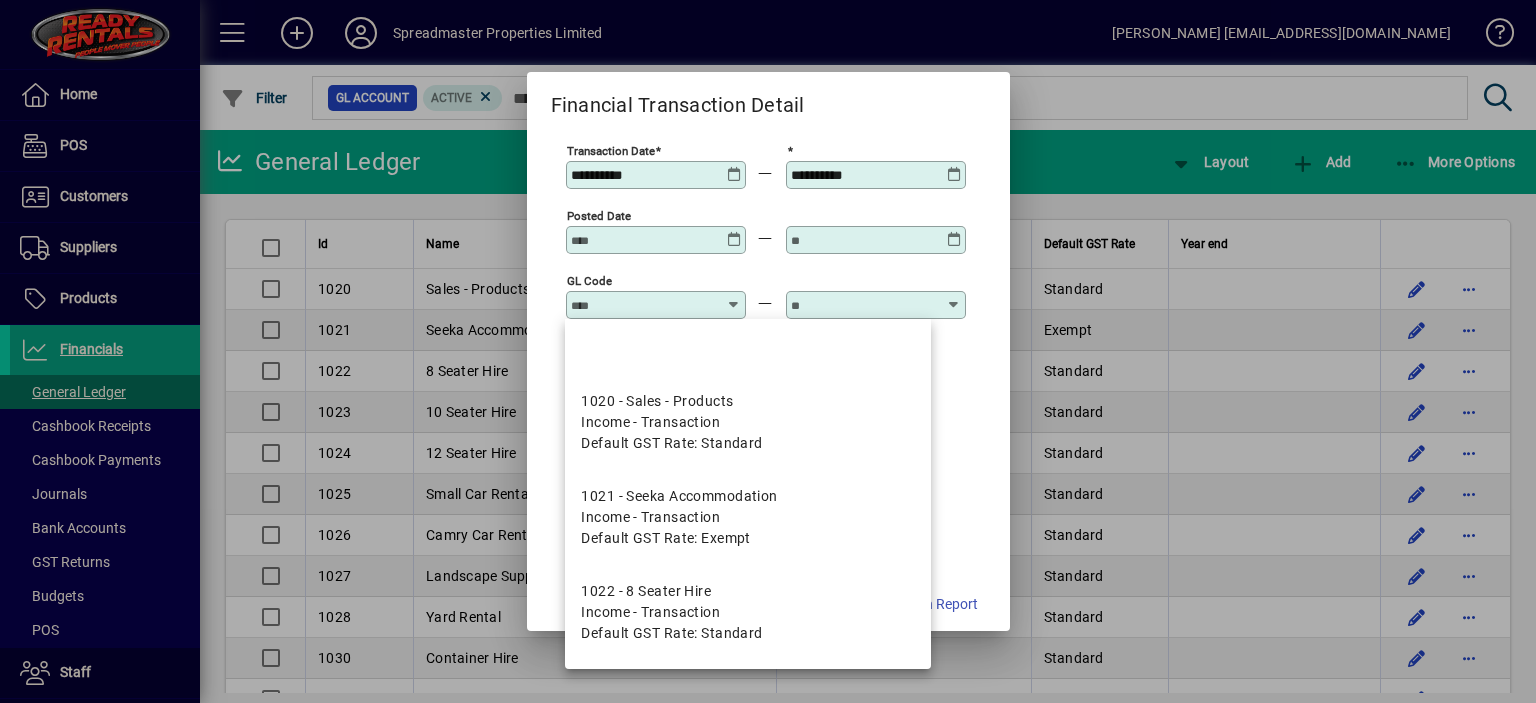 click on "GL code" at bounding box center [644, 305] 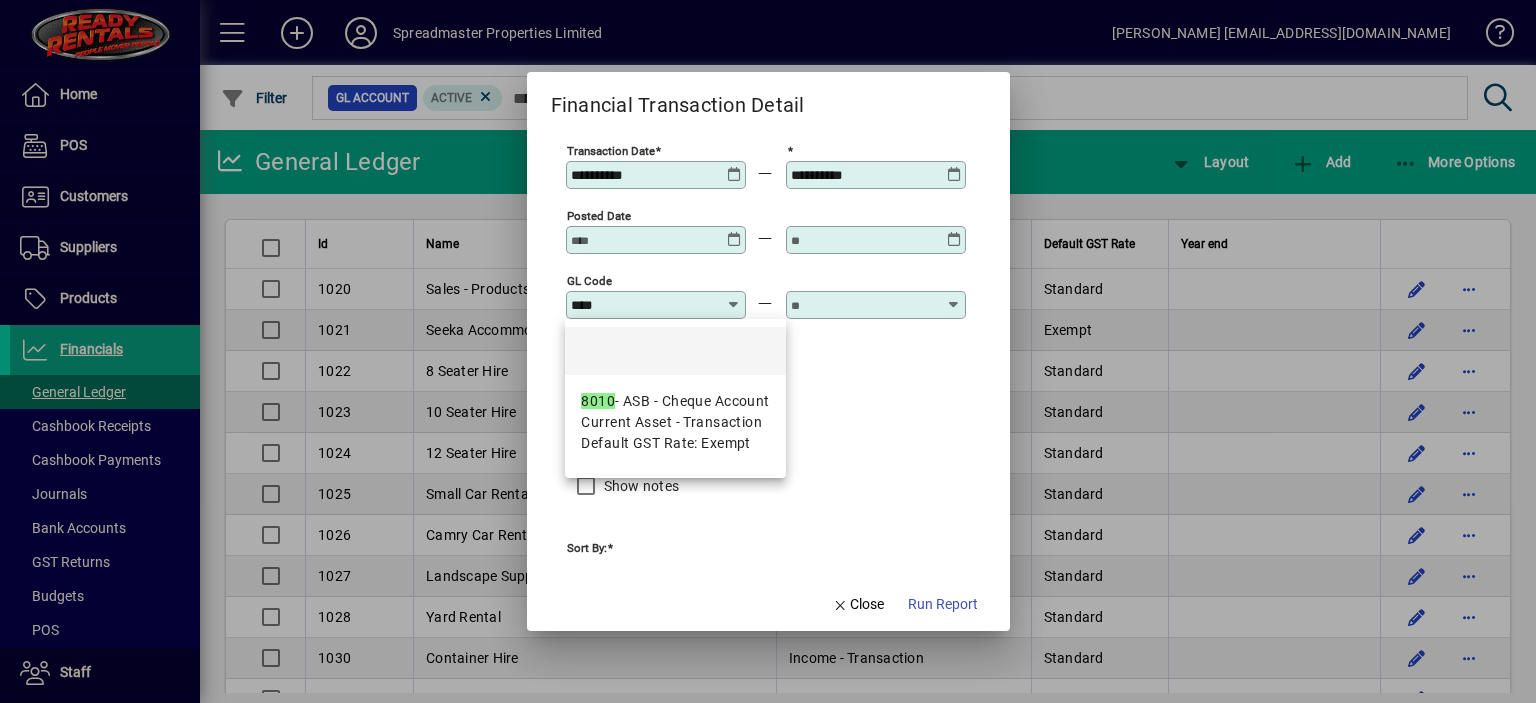 click on "8010  - ASB - Cheque Account" at bounding box center (675, 401) 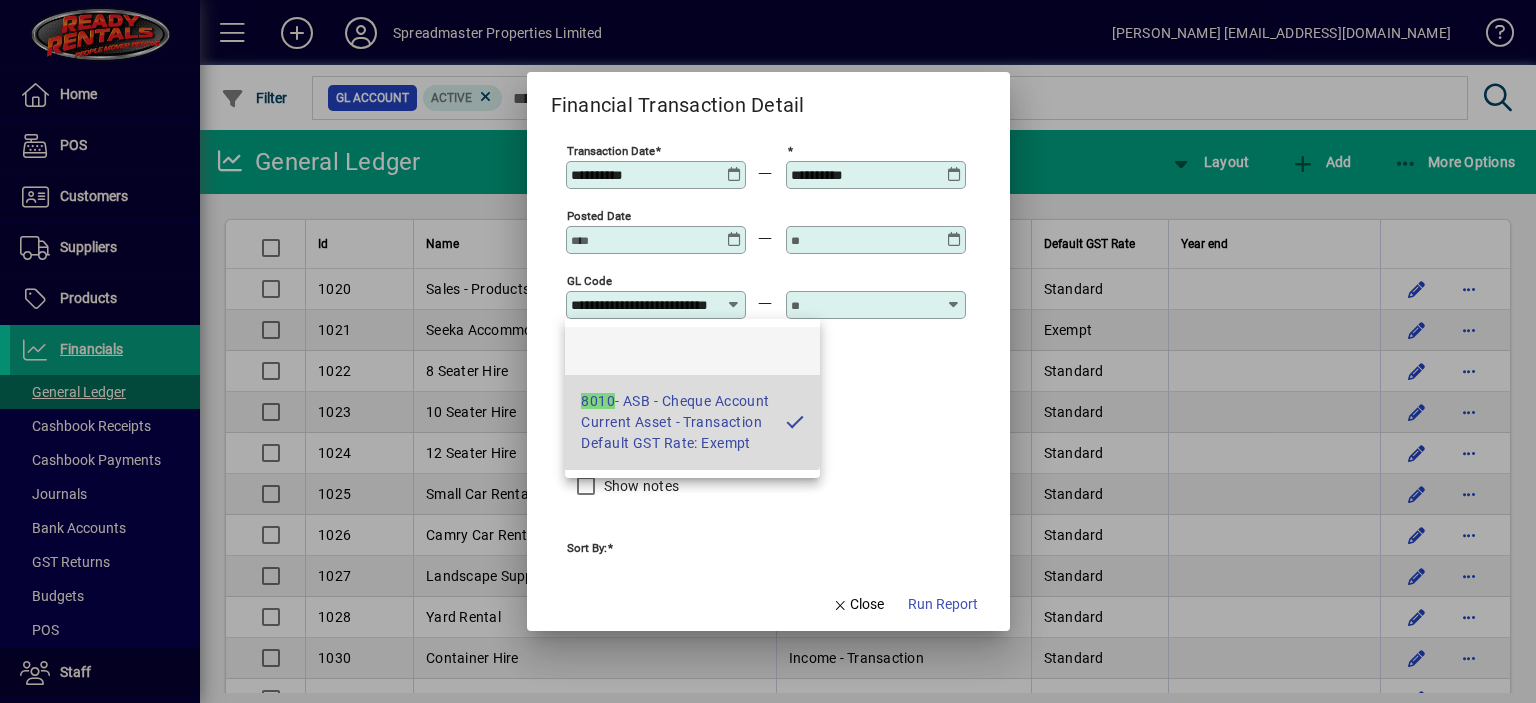 scroll, scrollTop: 0, scrollLeft: 44, axis: horizontal 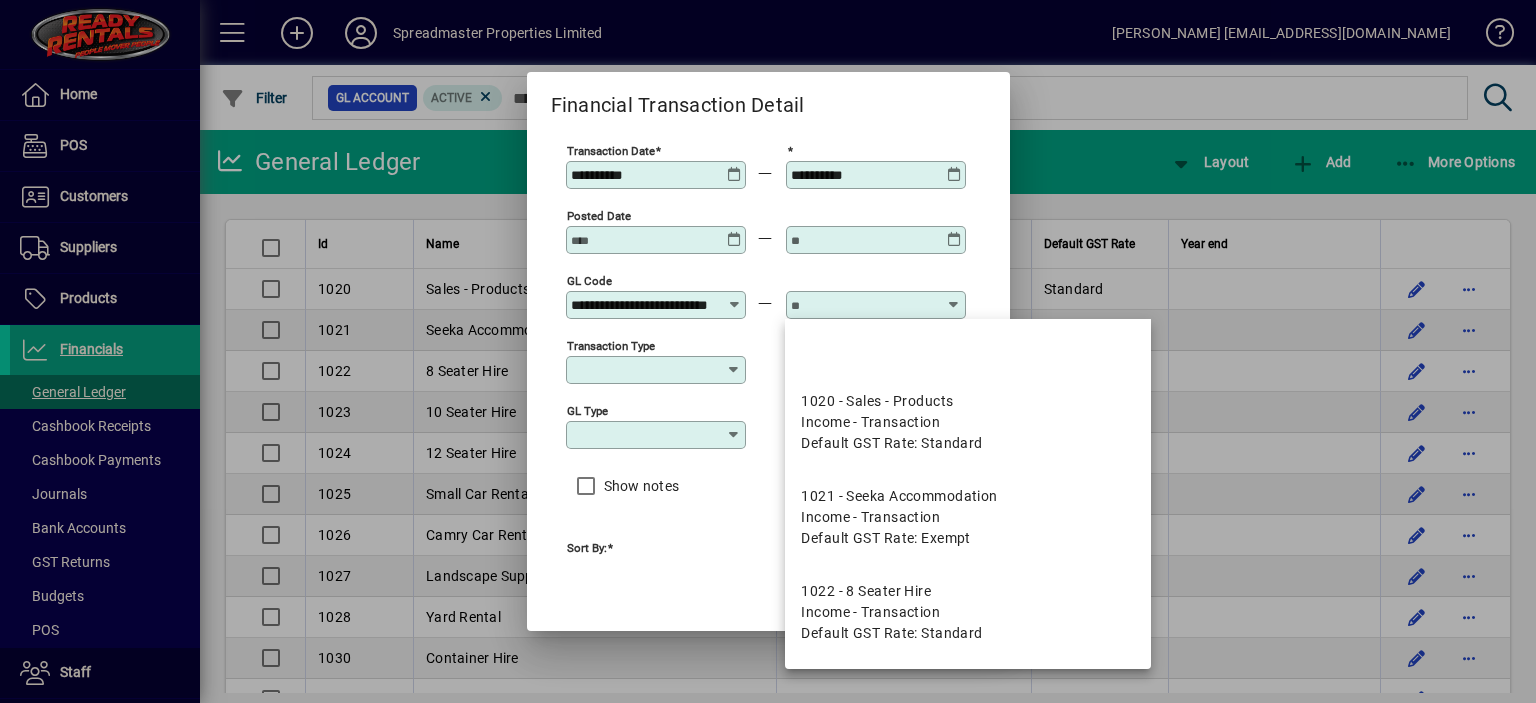 click at bounding box center [864, 305] 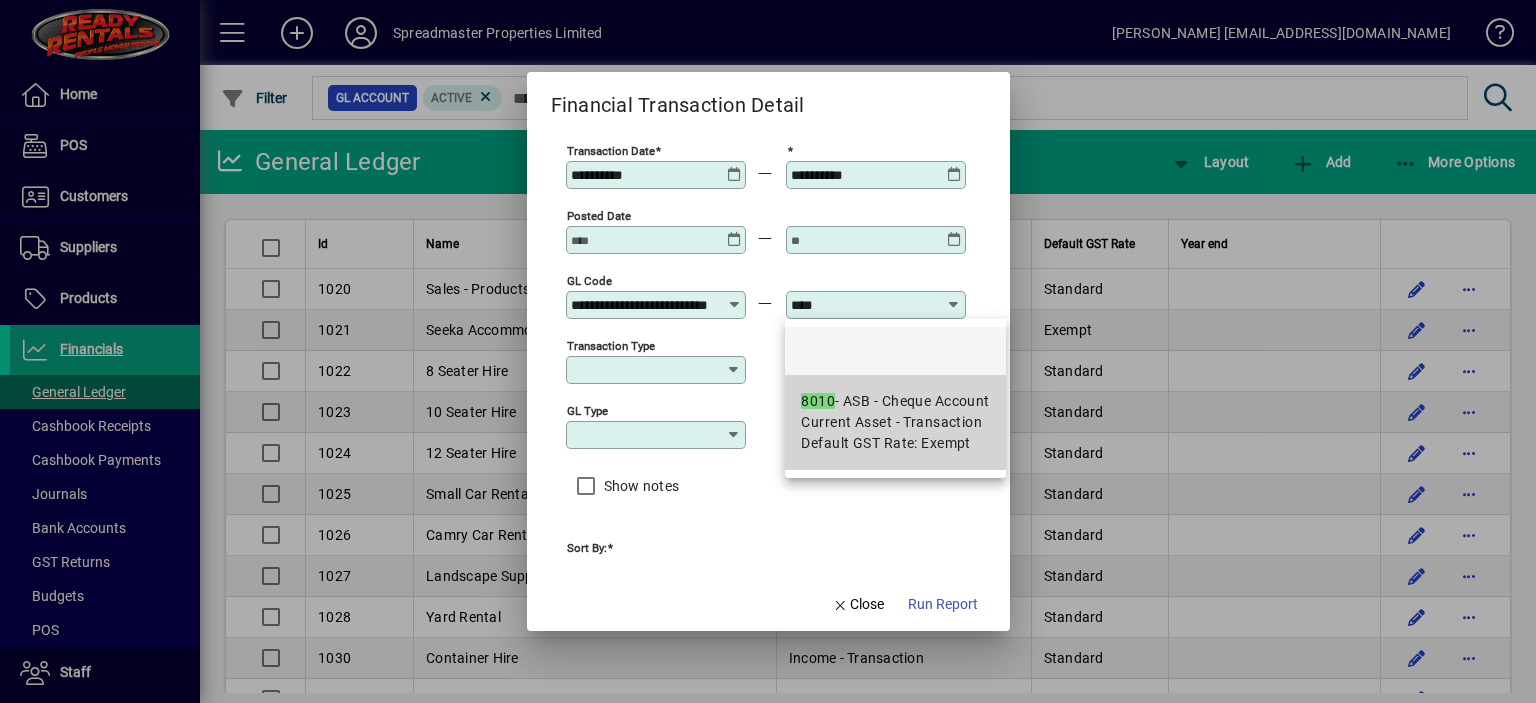 click on "8010  - ASB - Cheque Account" at bounding box center (895, 401) 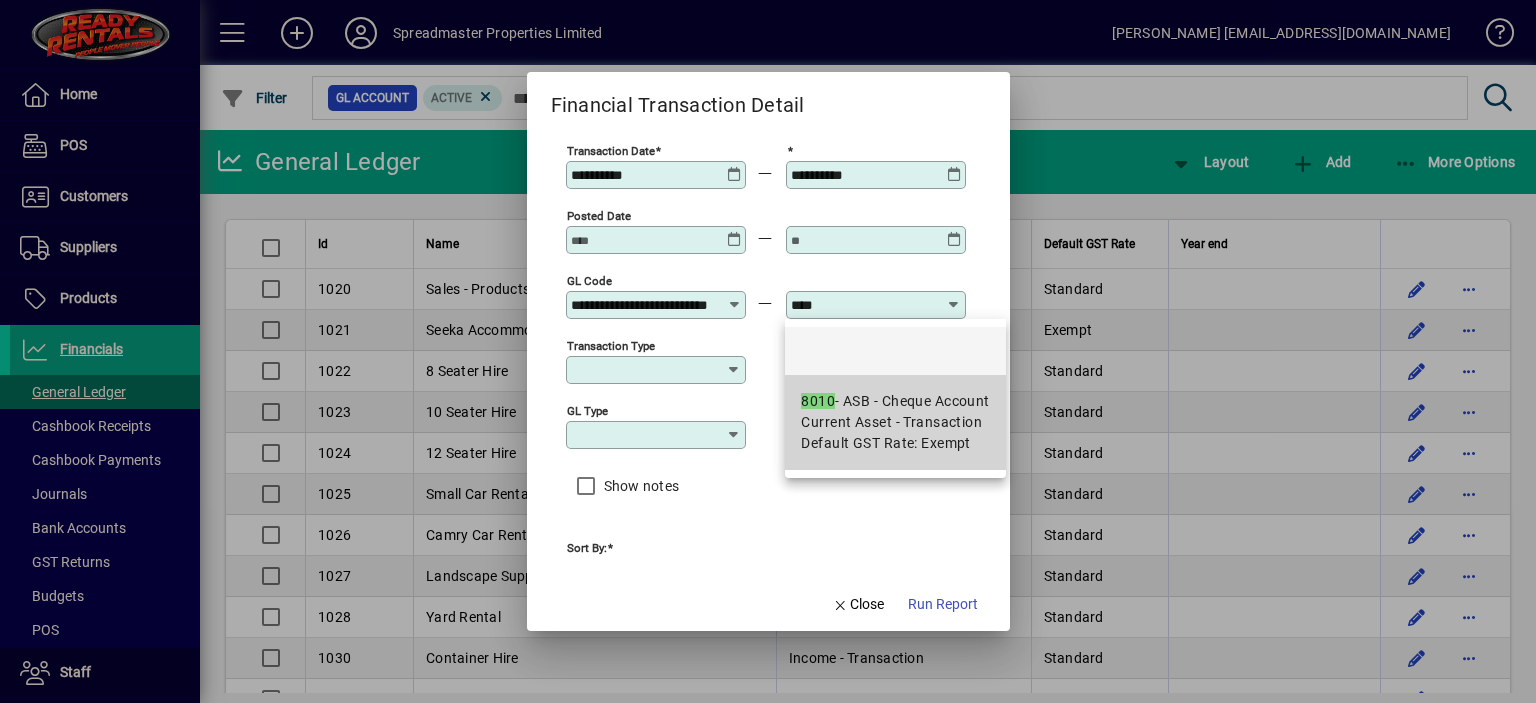 type on "**********" 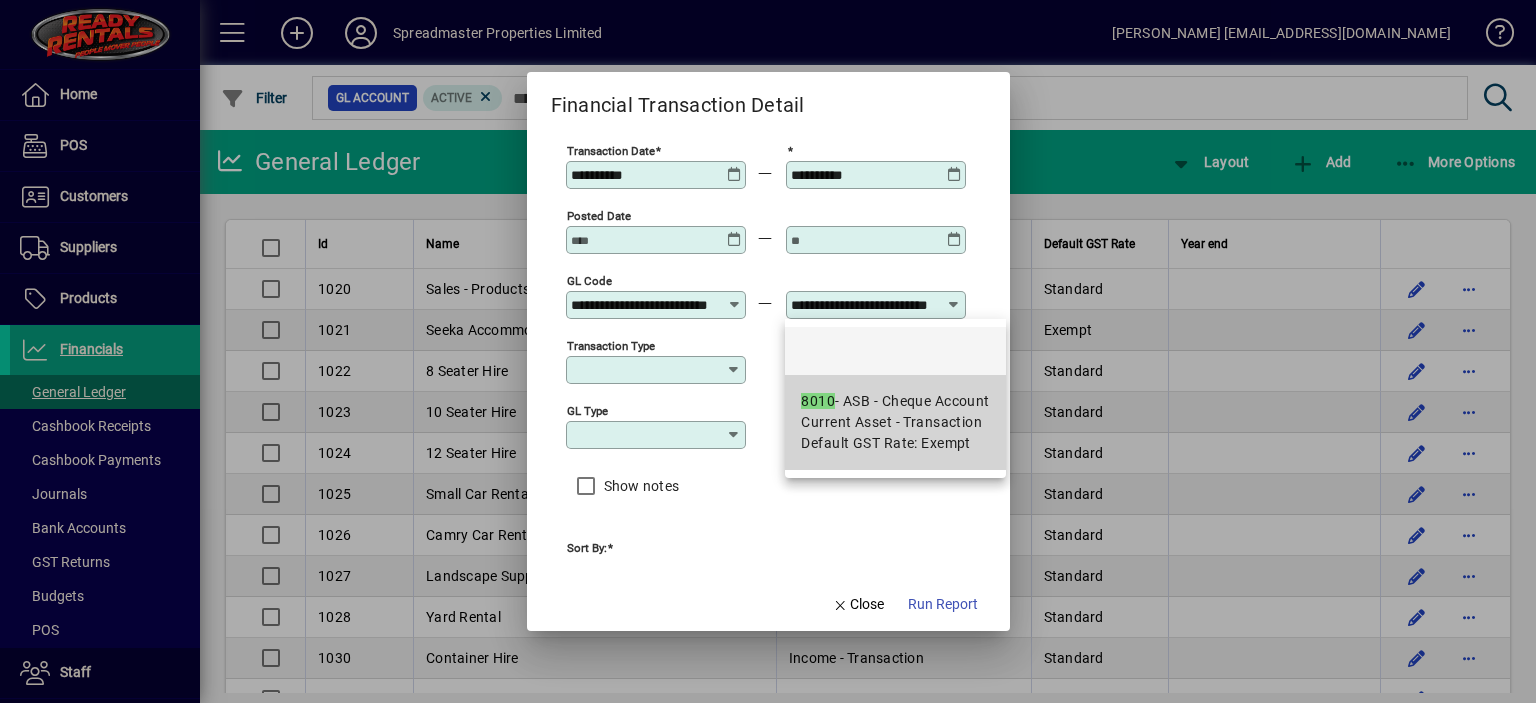 scroll, scrollTop: 0, scrollLeft: 44, axis: horizontal 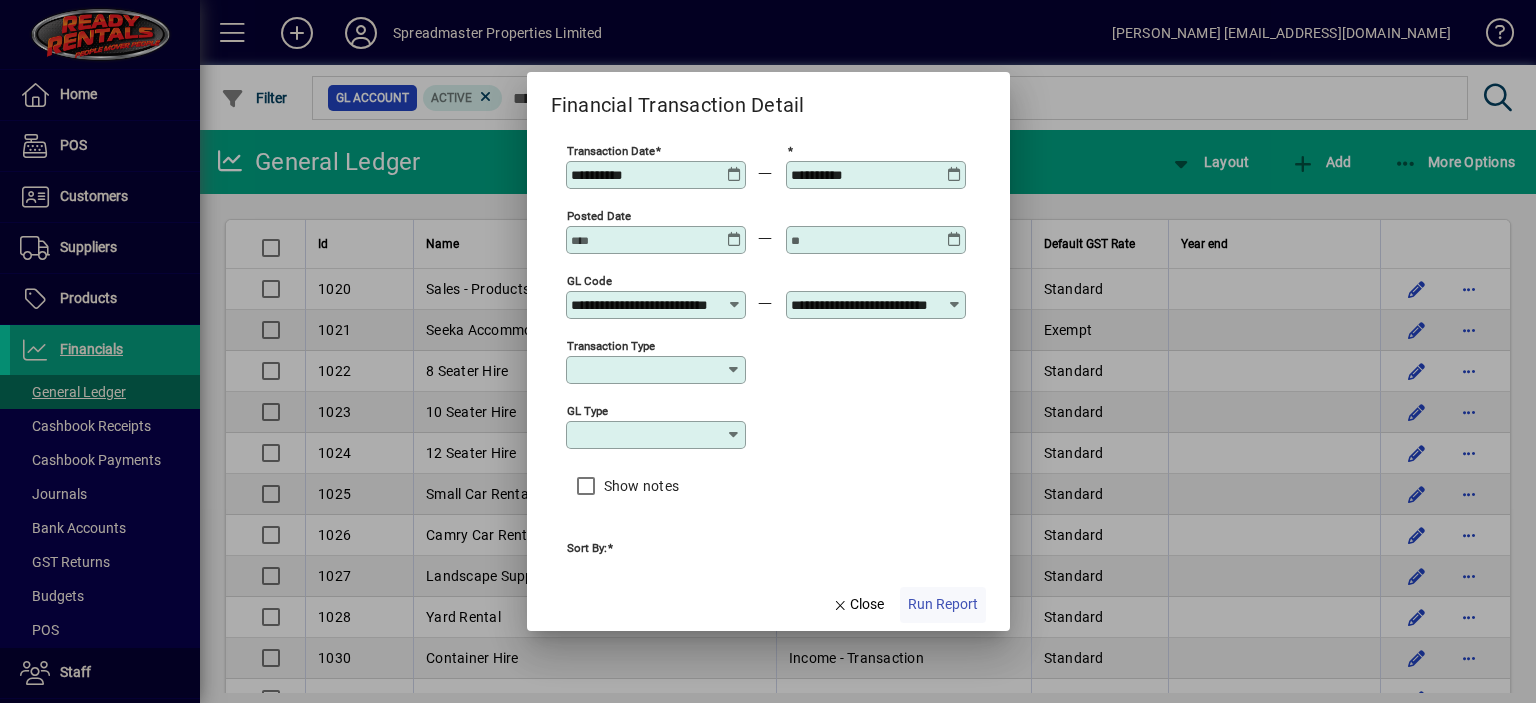 click on "Run Report" 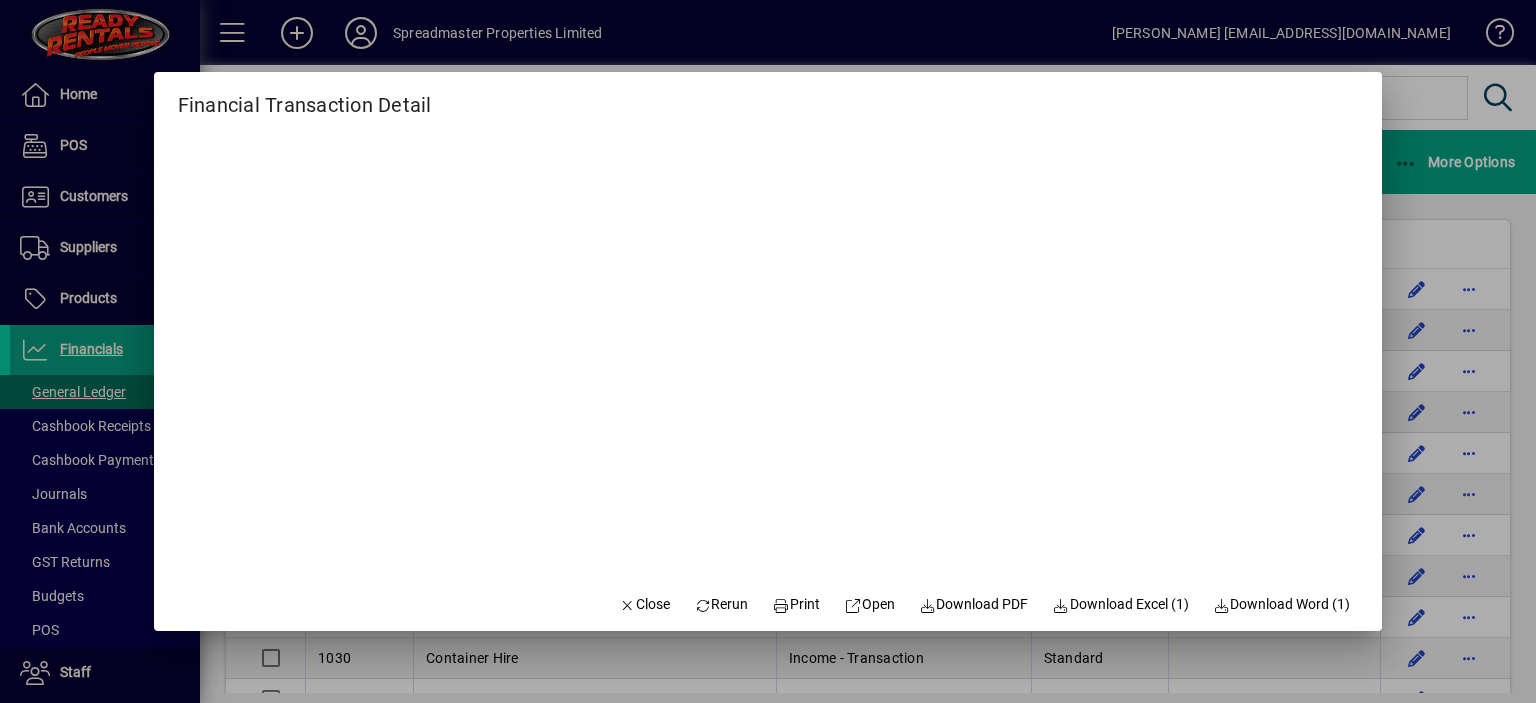 scroll, scrollTop: 0, scrollLeft: 0, axis: both 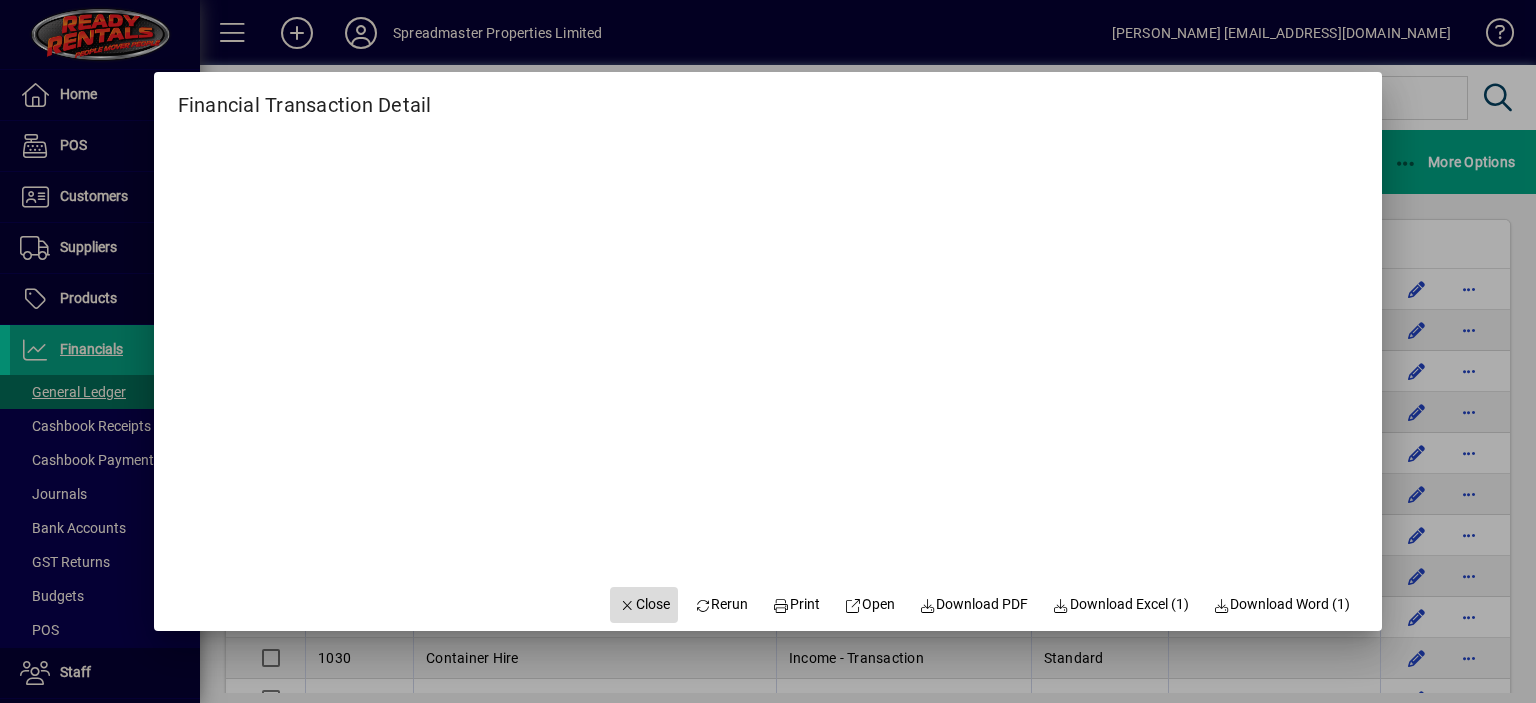 click on "Close" 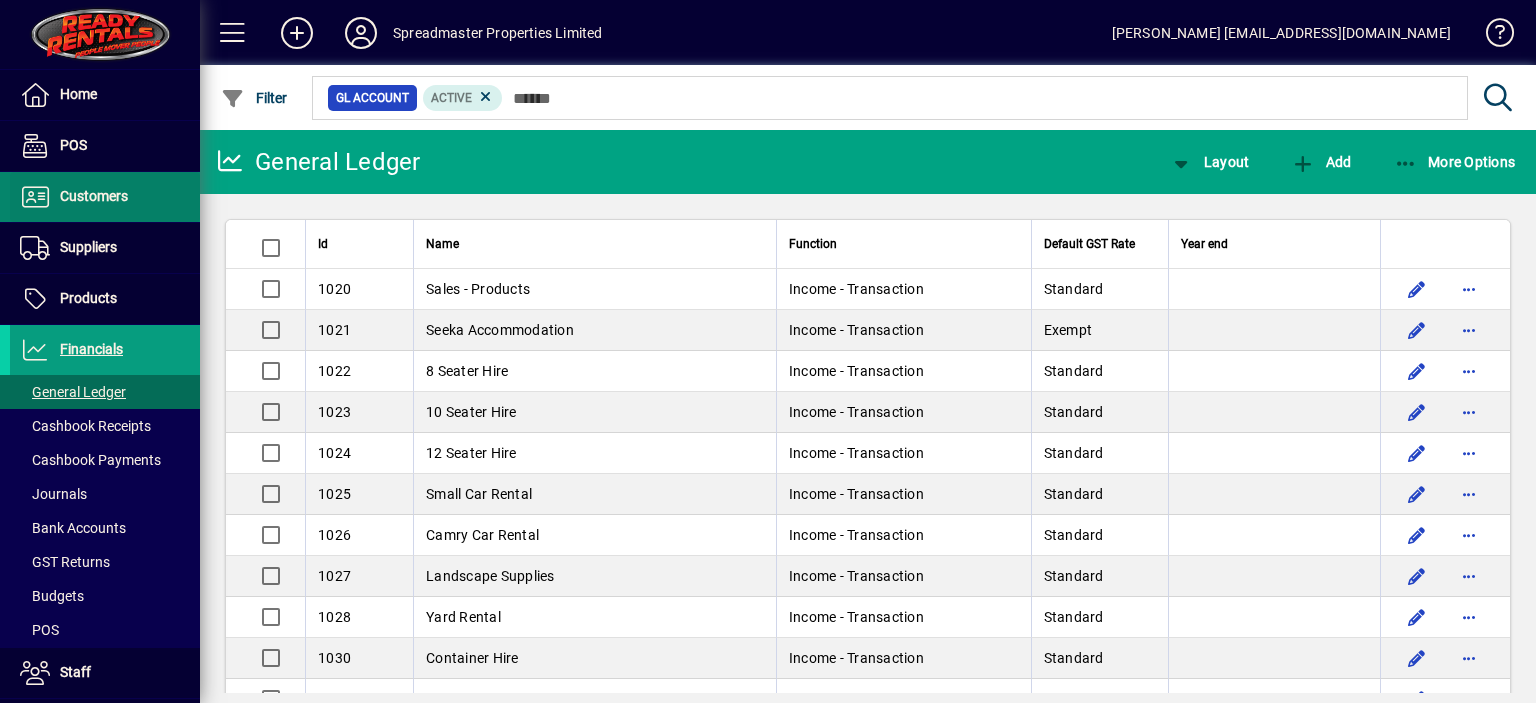 click on "Customers" at bounding box center (94, 196) 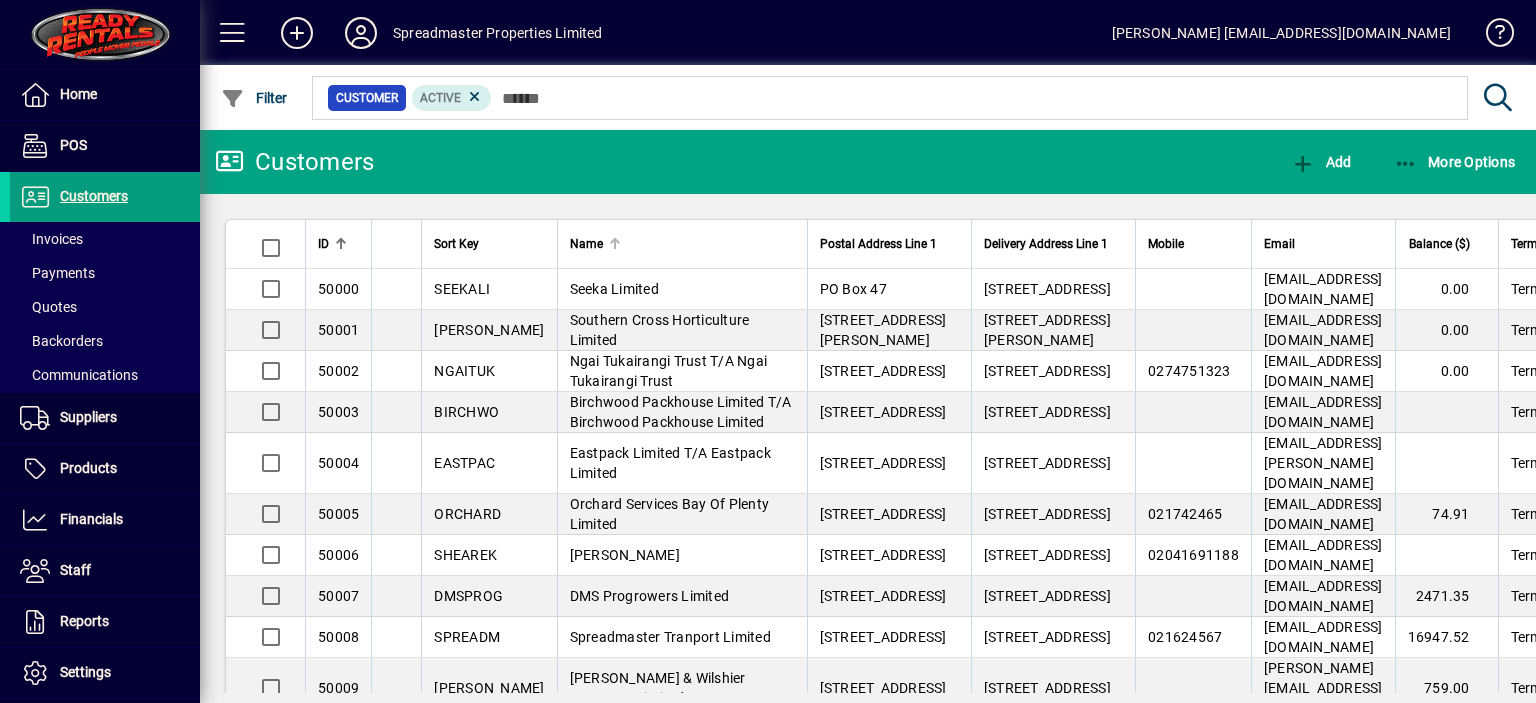click at bounding box center (615, 244) 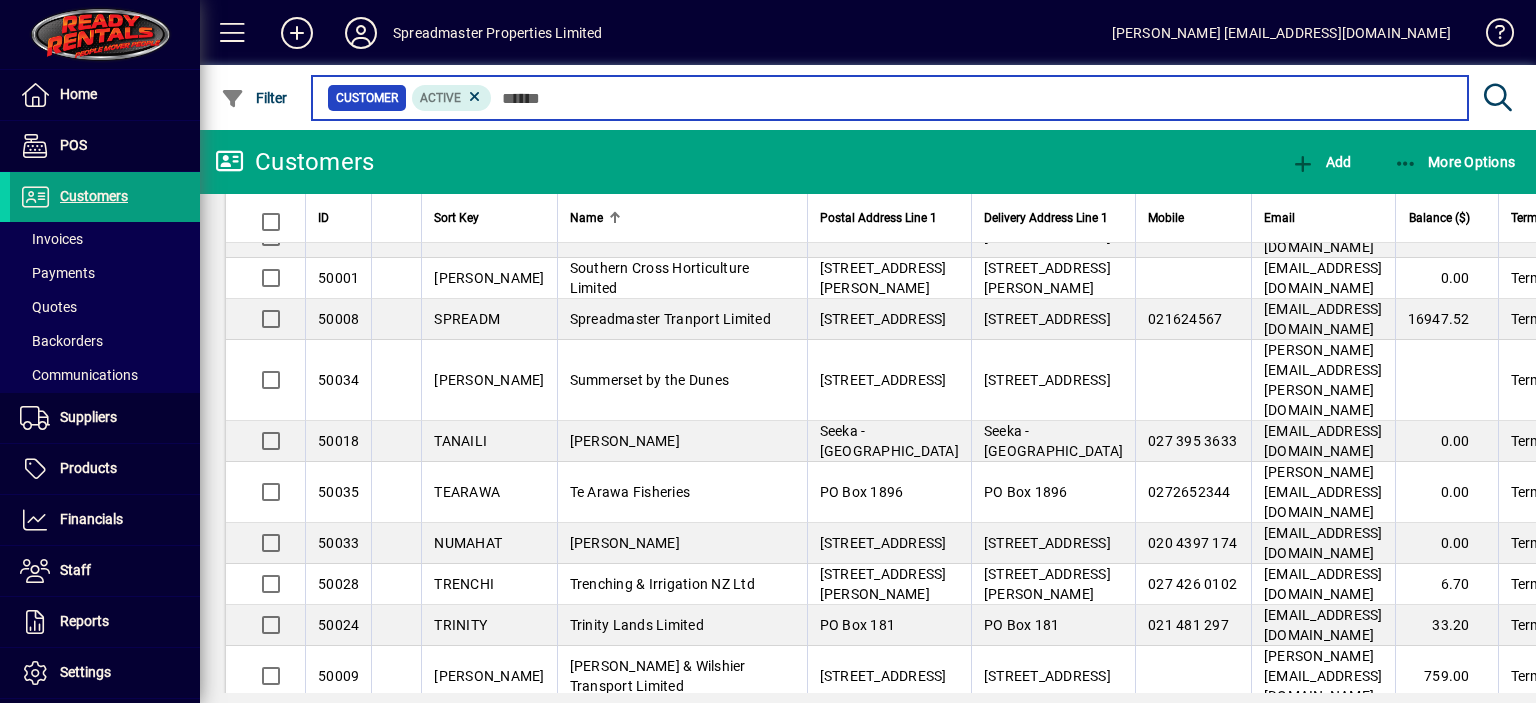 scroll, scrollTop: 1188, scrollLeft: 0, axis: vertical 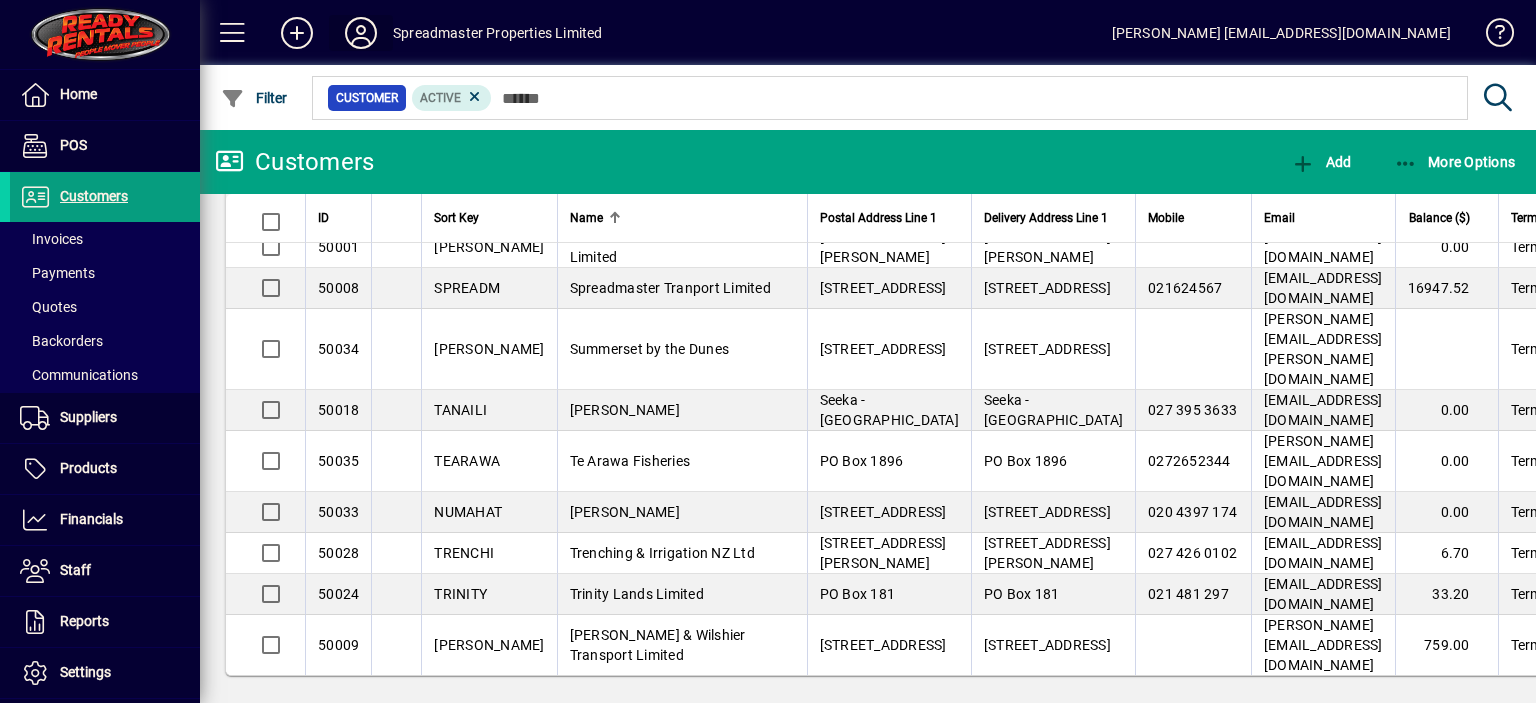 click 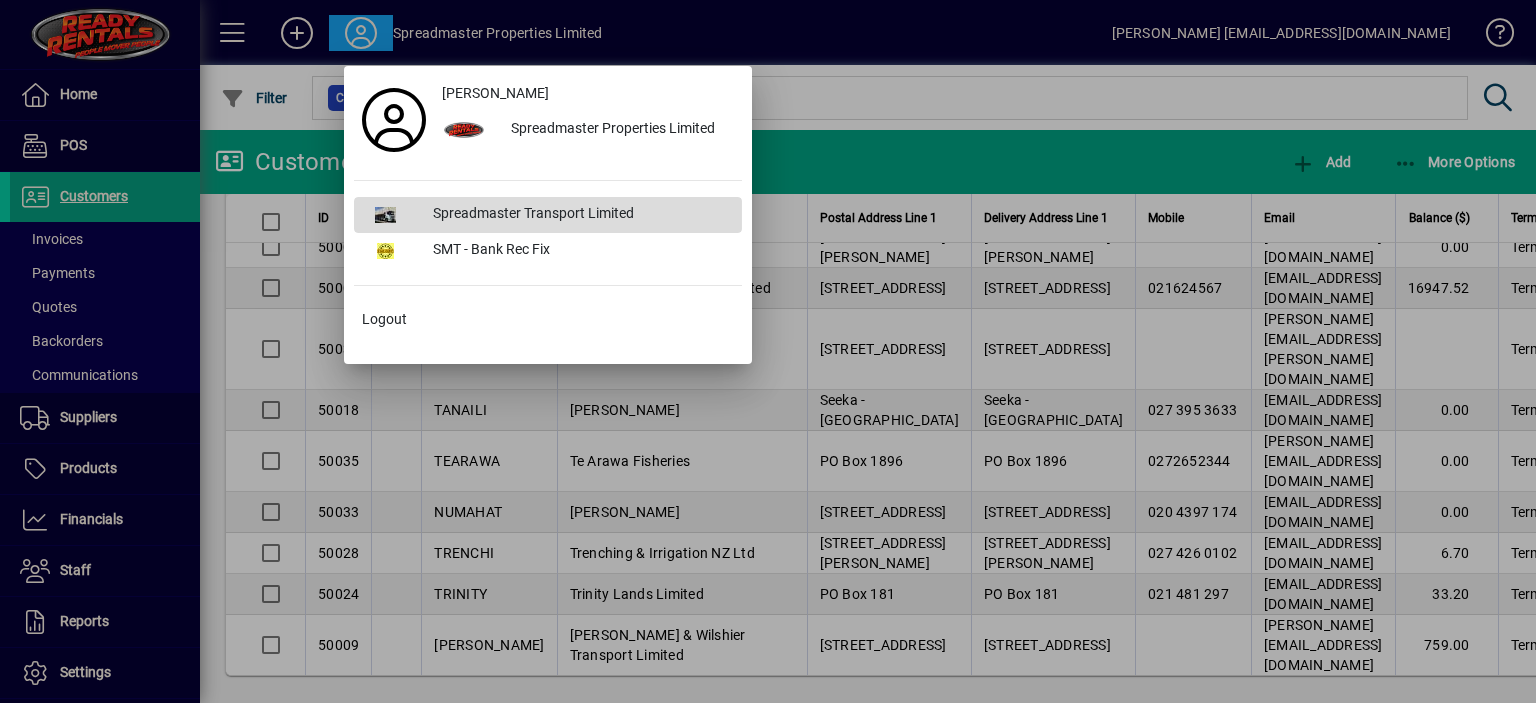click on "Spreadmaster Transport Limited" at bounding box center [579, 215] 